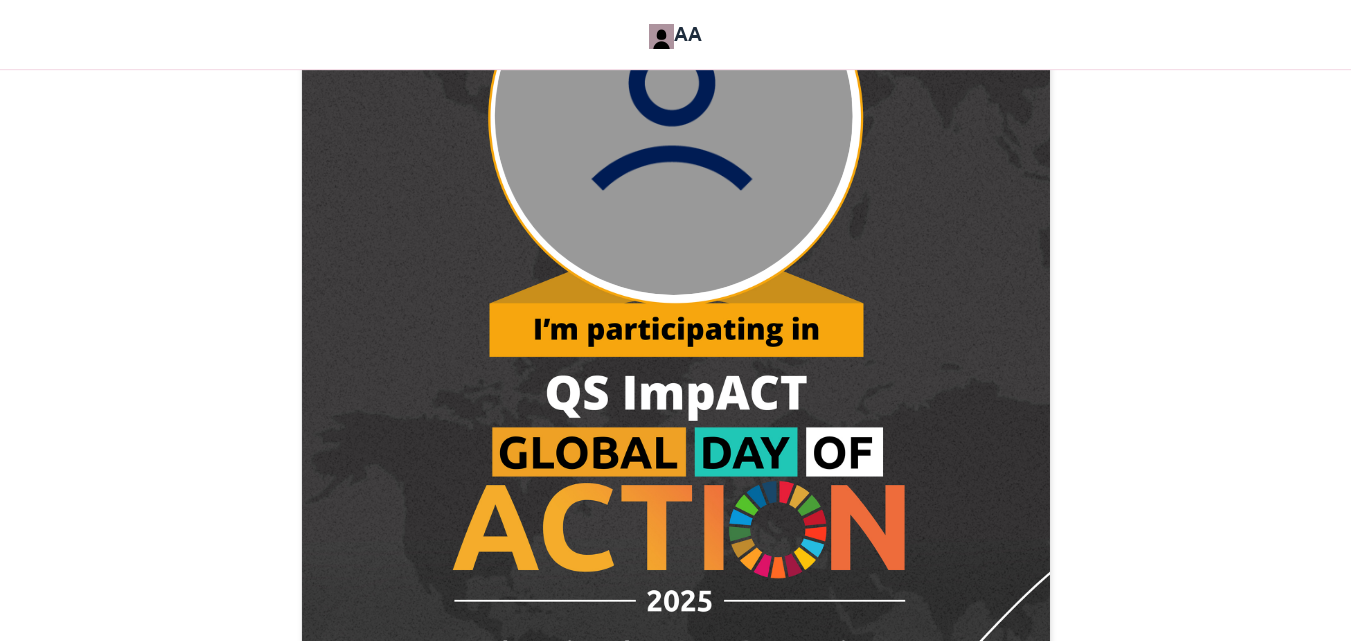 scroll, scrollTop: 0, scrollLeft: 0, axis: both 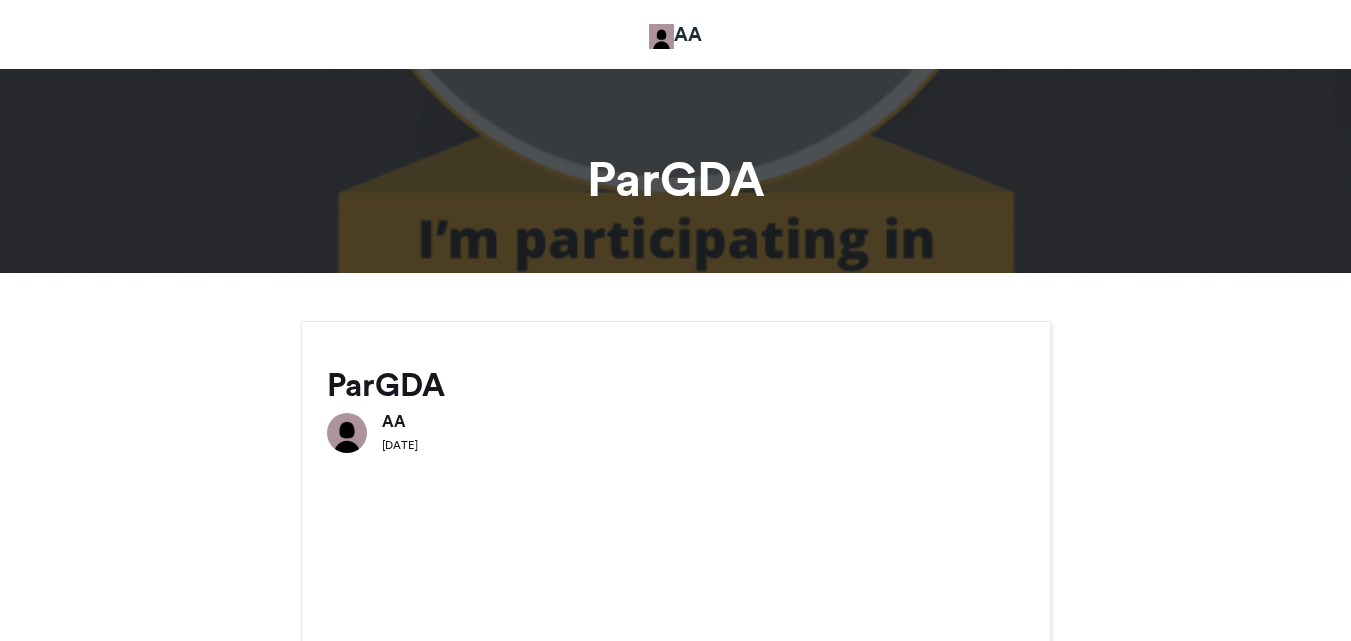 click at bounding box center (661, 36) 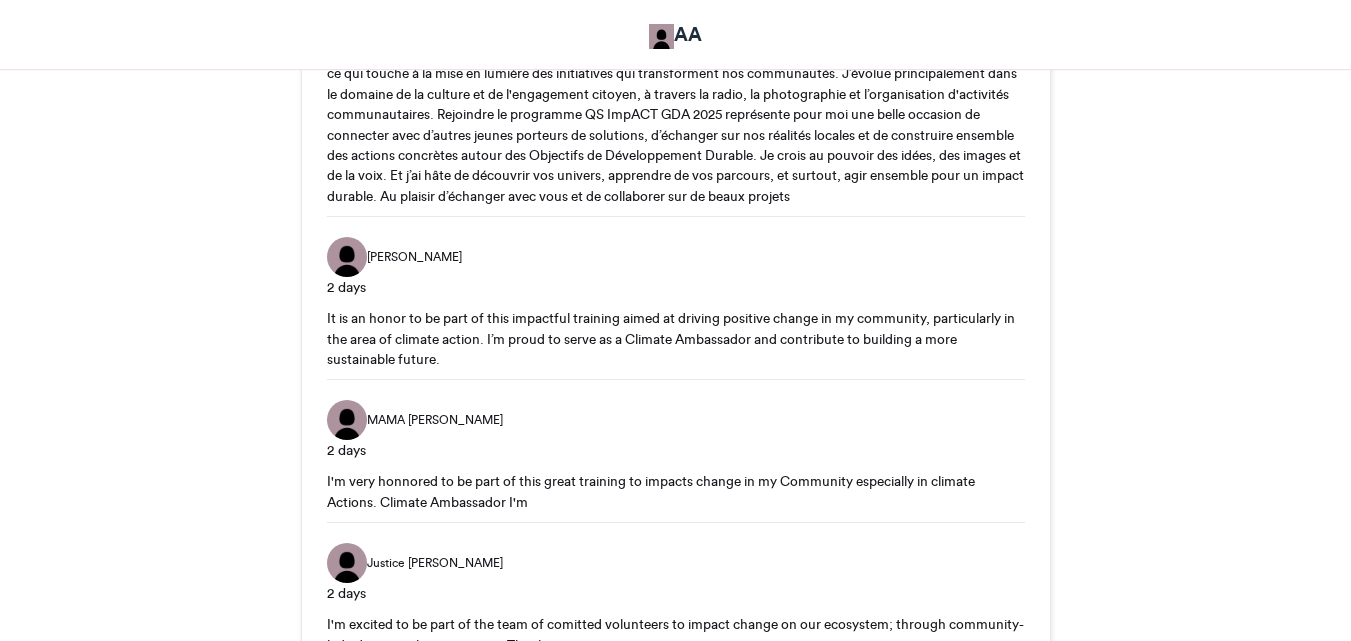 scroll, scrollTop: 4100, scrollLeft: 0, axis: vertical 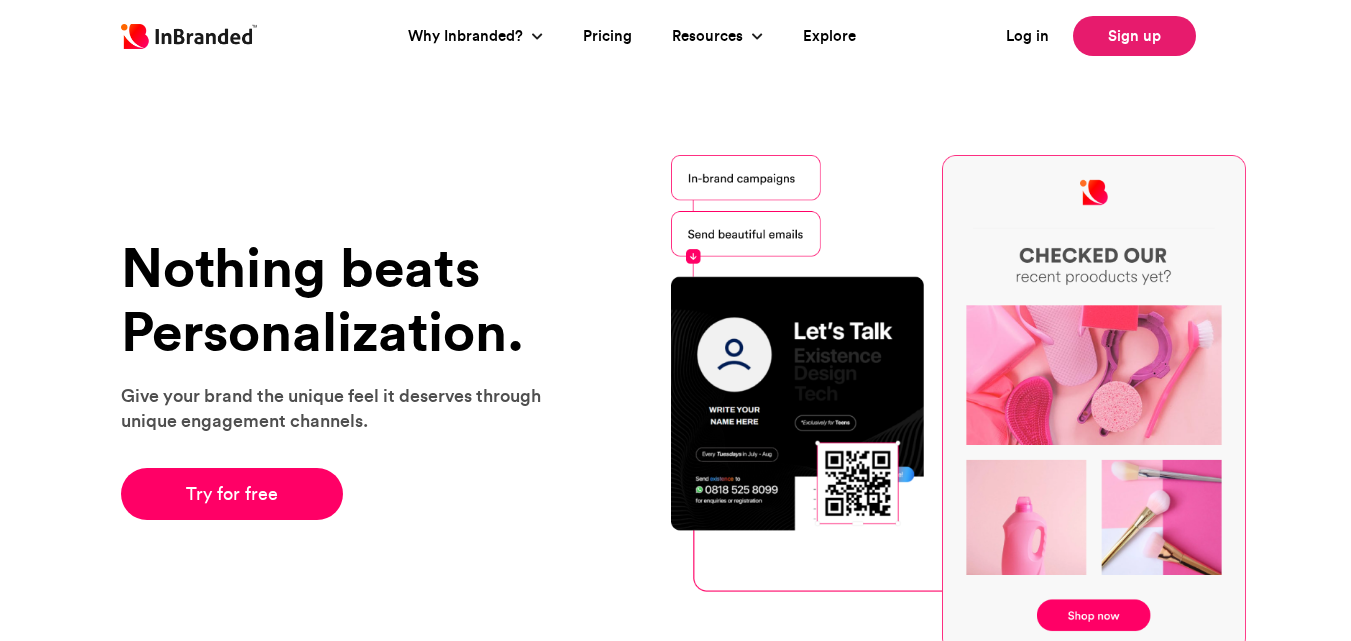 click on "Sign up" at bounding box center (1134, 36) 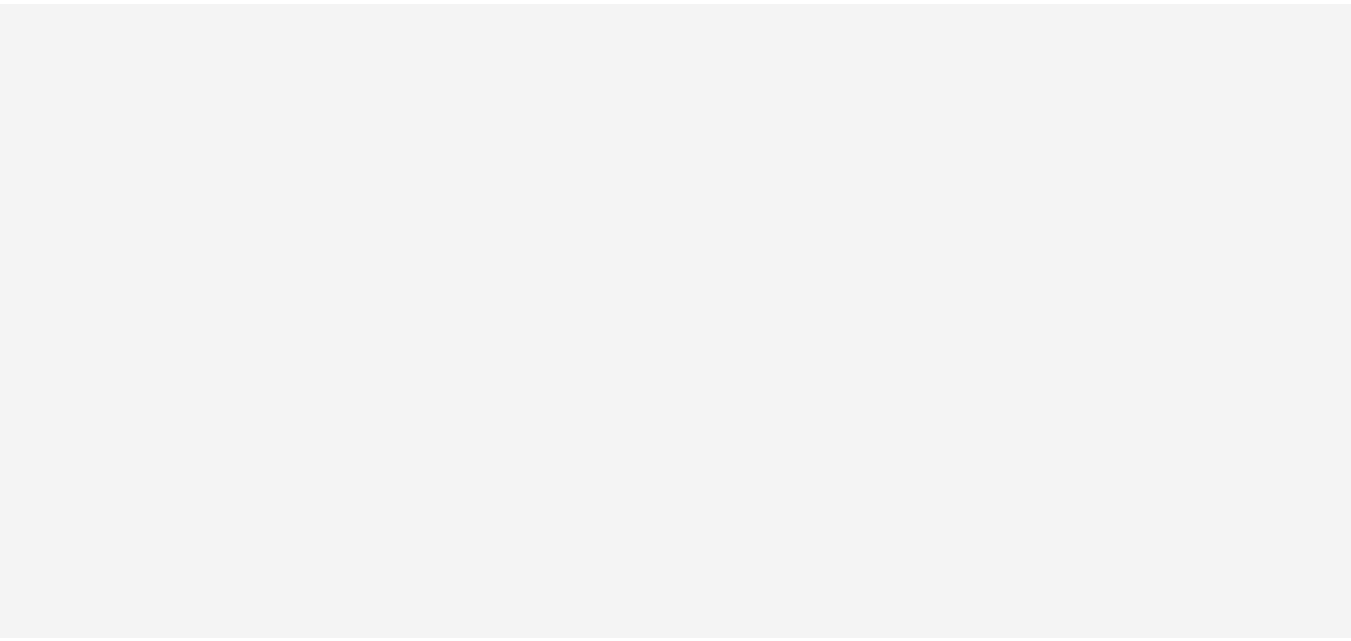 scroll, scrollTop: 0, scrollLeft: 0, axis: both 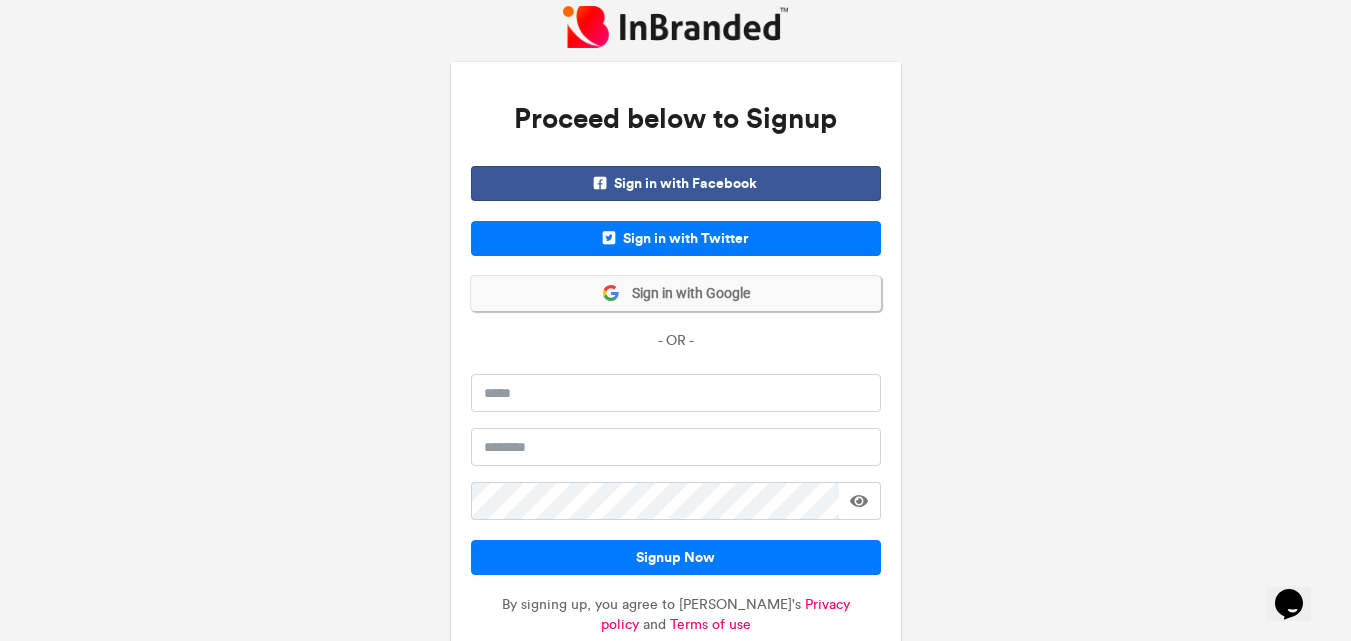 click on "Sign in with Google" at bounding box center [685, 294] 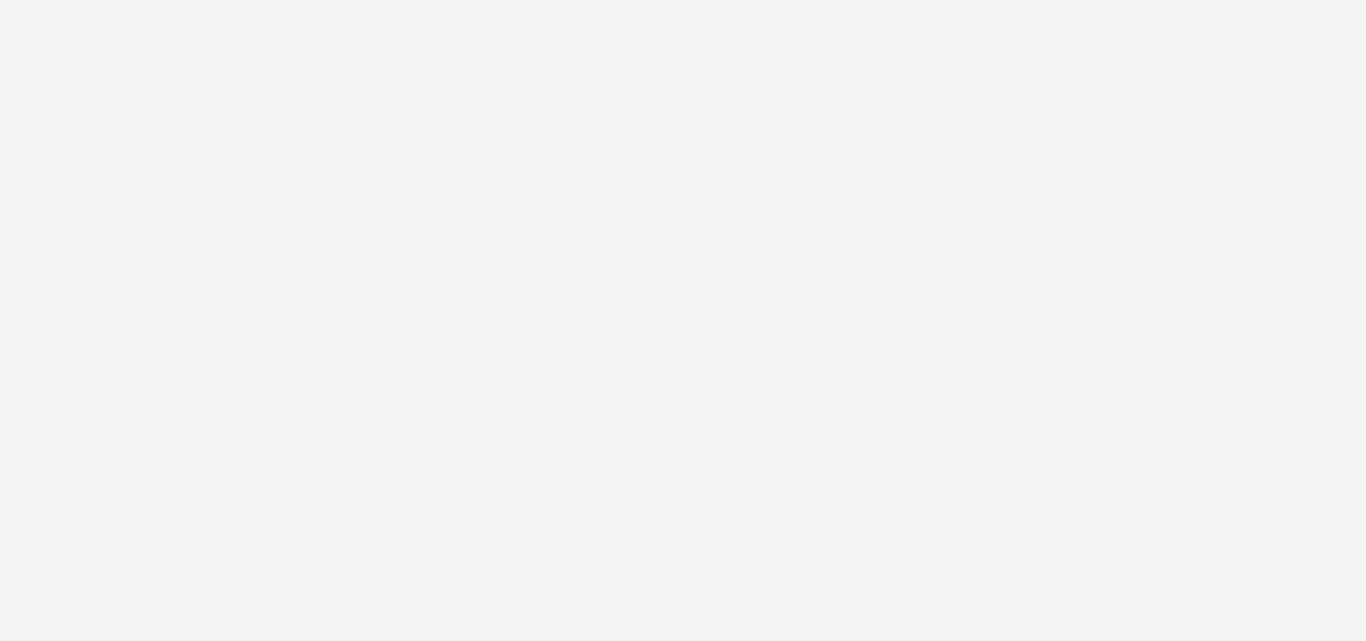 scroll, scrollTop: 0, scrollLeft: 0, axis: both 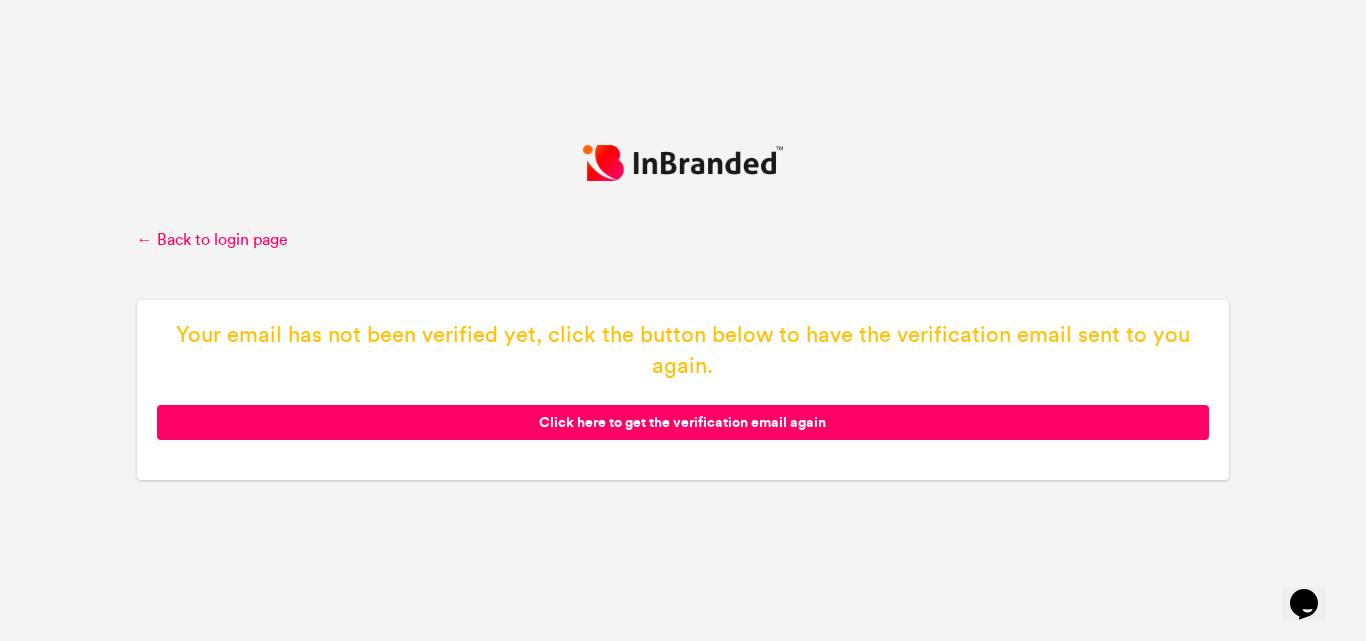 click on "Click here to get the verification email again" 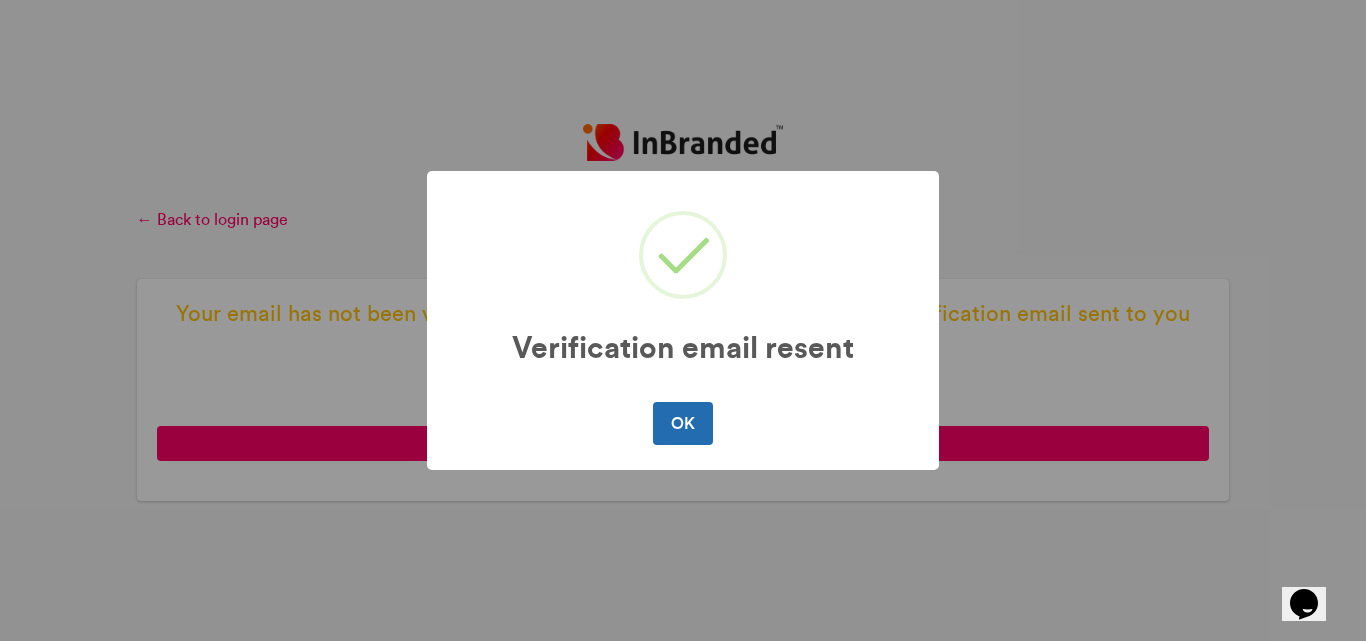 click on "OK" at bounding box center (682, 423) 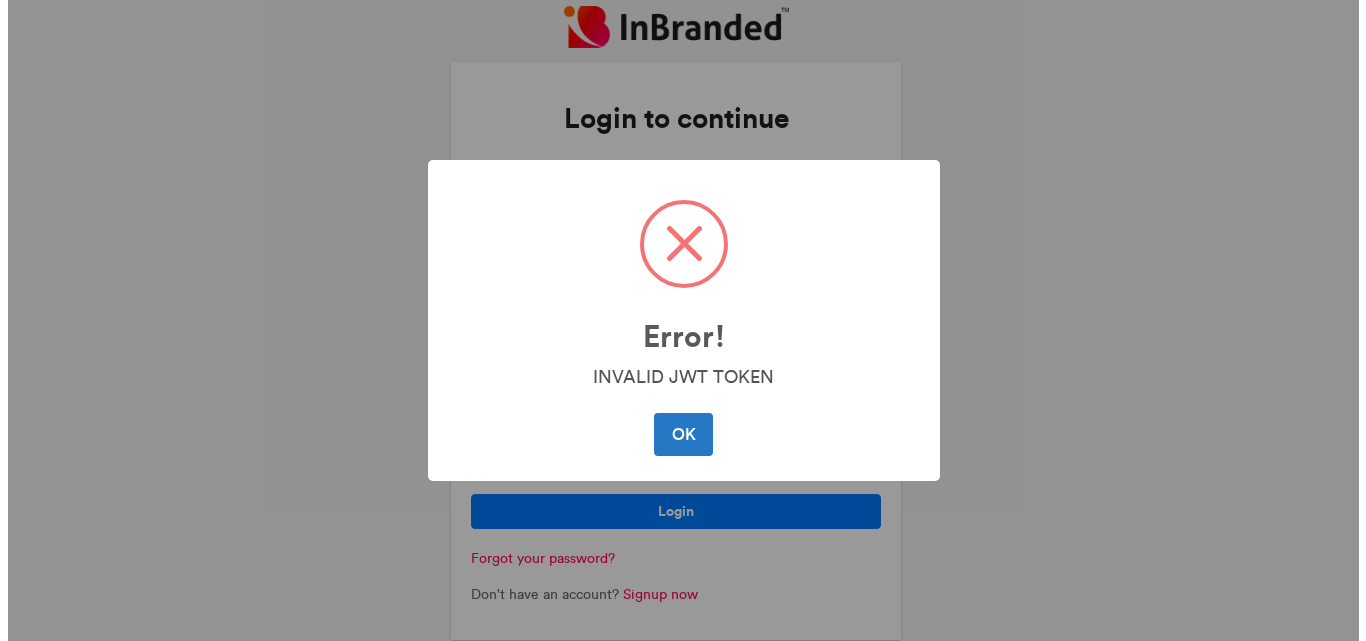 scroll, scrollTop: 0, scrollLeft: 0, axis: both 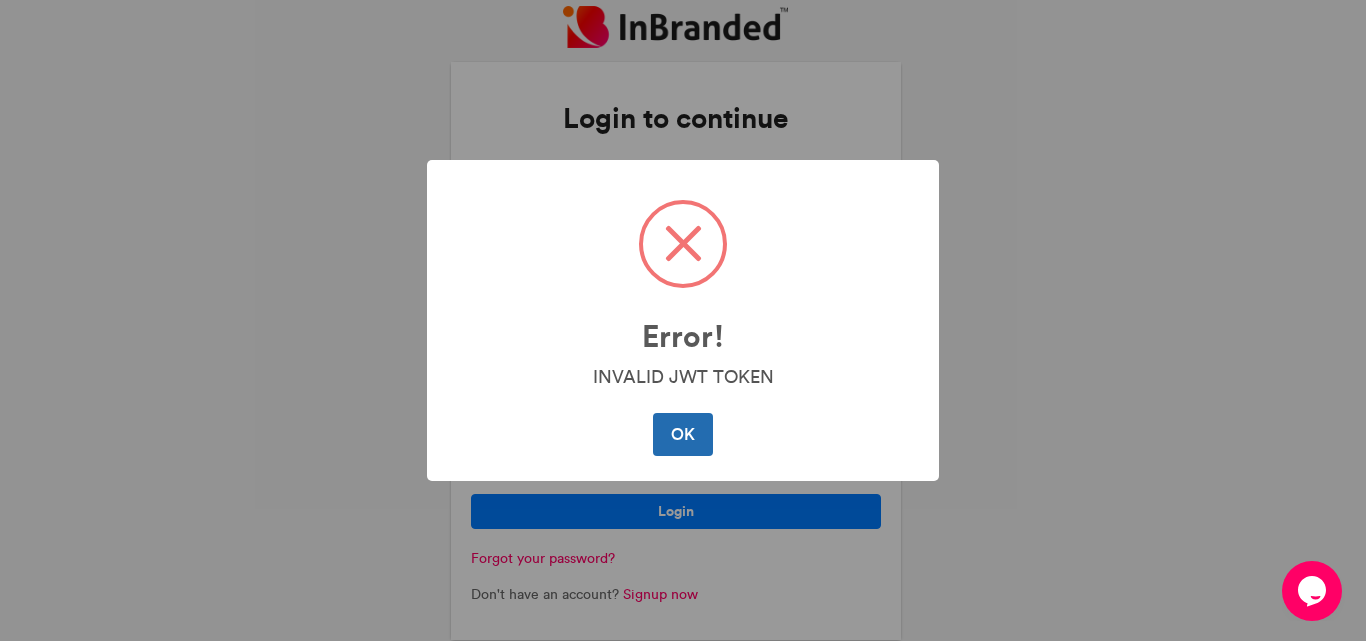 click on "OK" at bounding box center (682, 434) 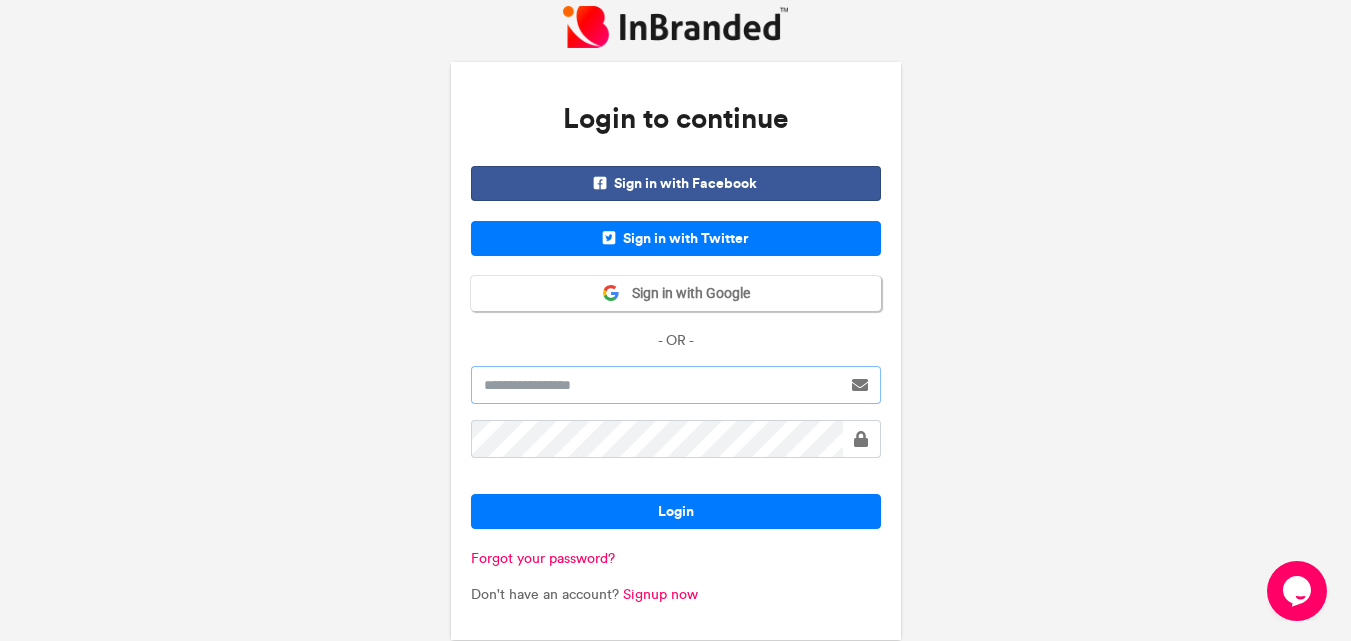 click at bounding box center (656, 385) 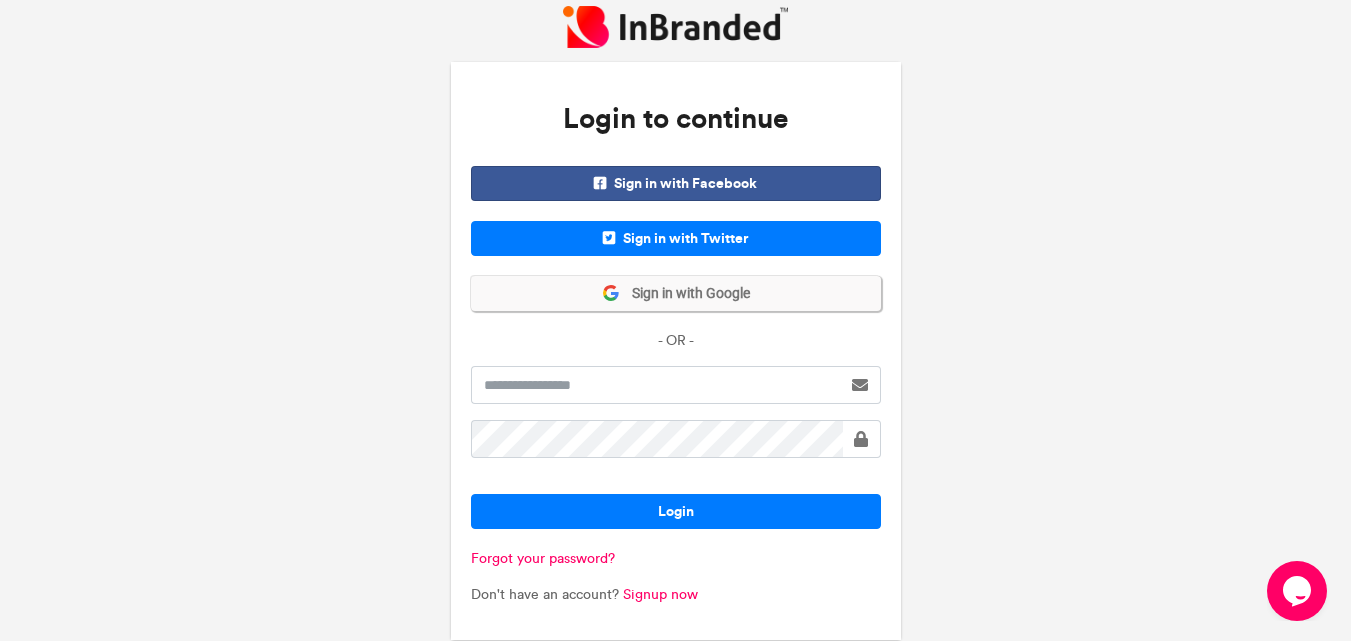 click on "Sign in with Google" at bounding box center (685, 294) 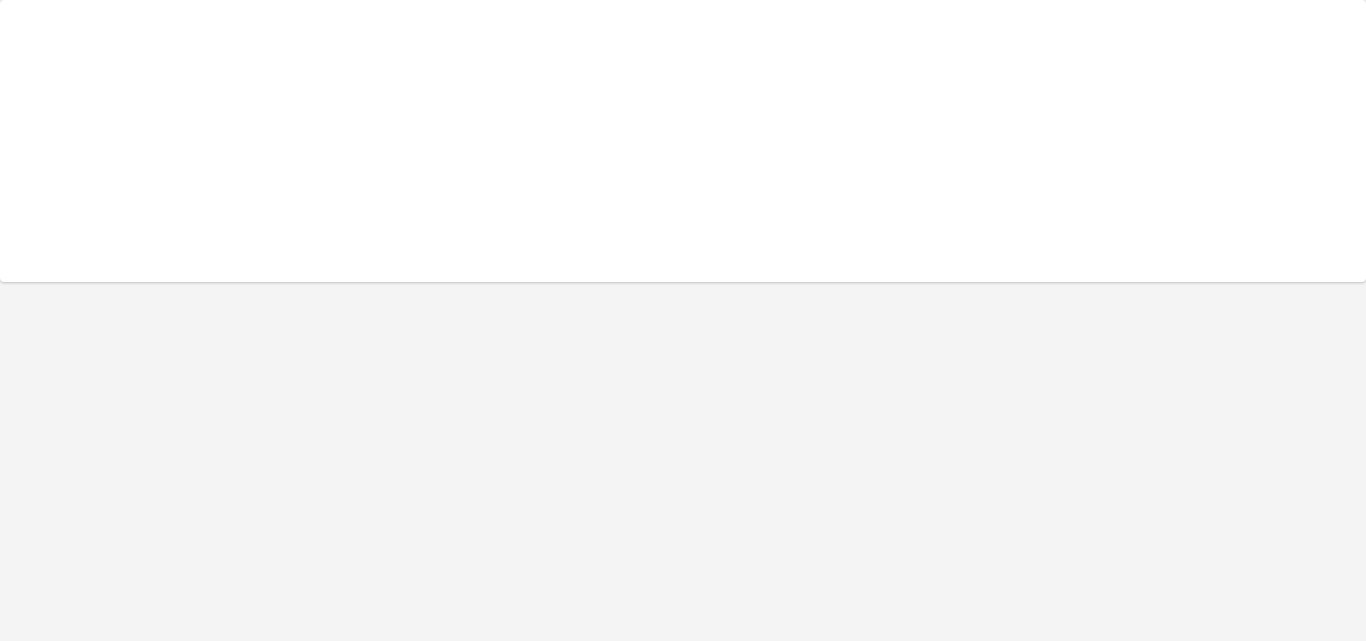 scroll, scrollTop: 0, scrollLeft: 0, axis: both 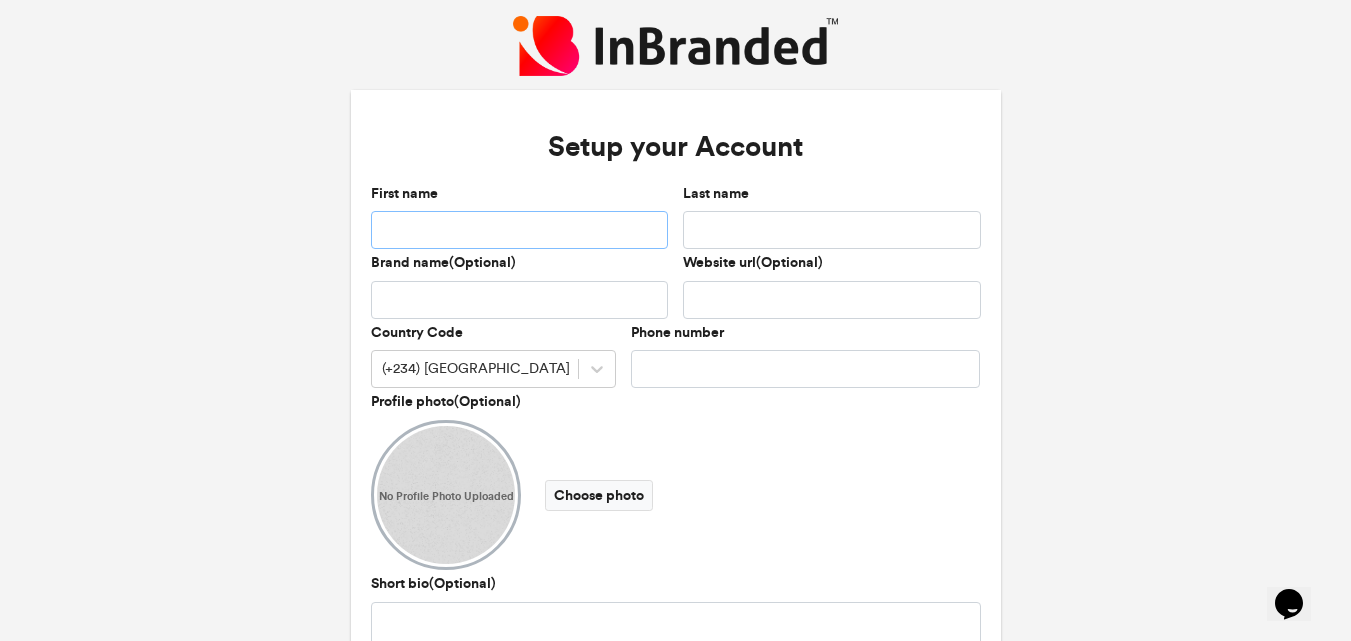click on "First name" at bounding box center (520, 230) 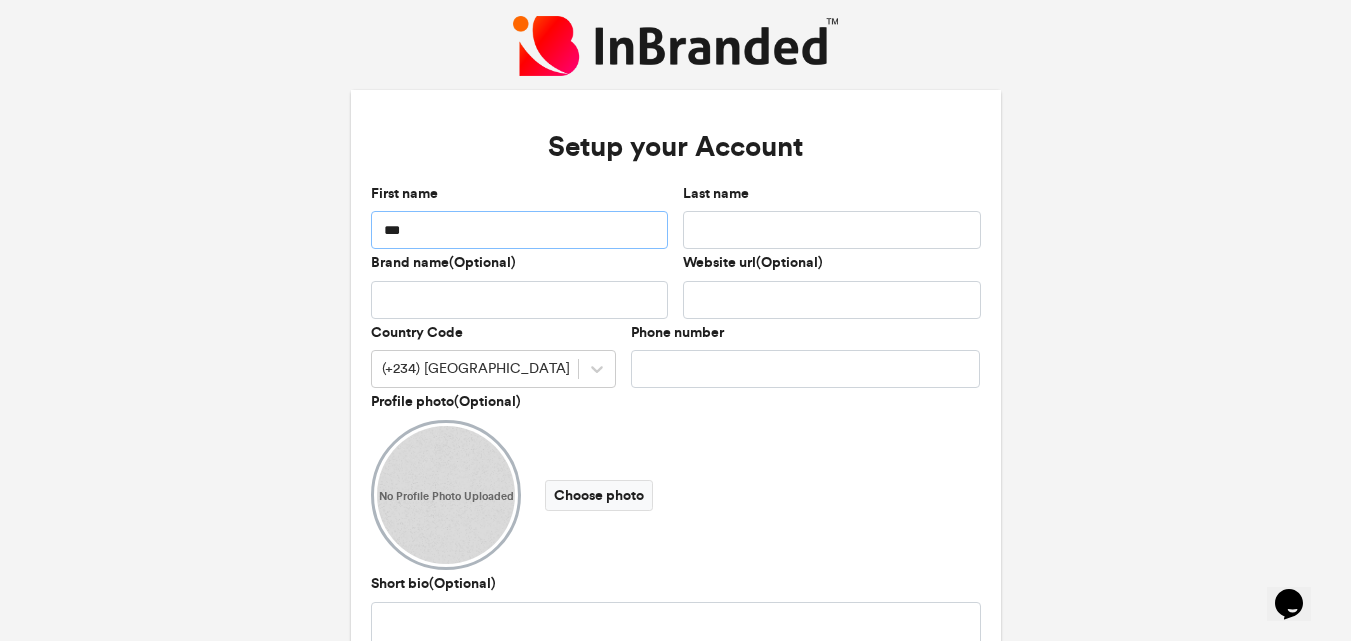 type on "***" 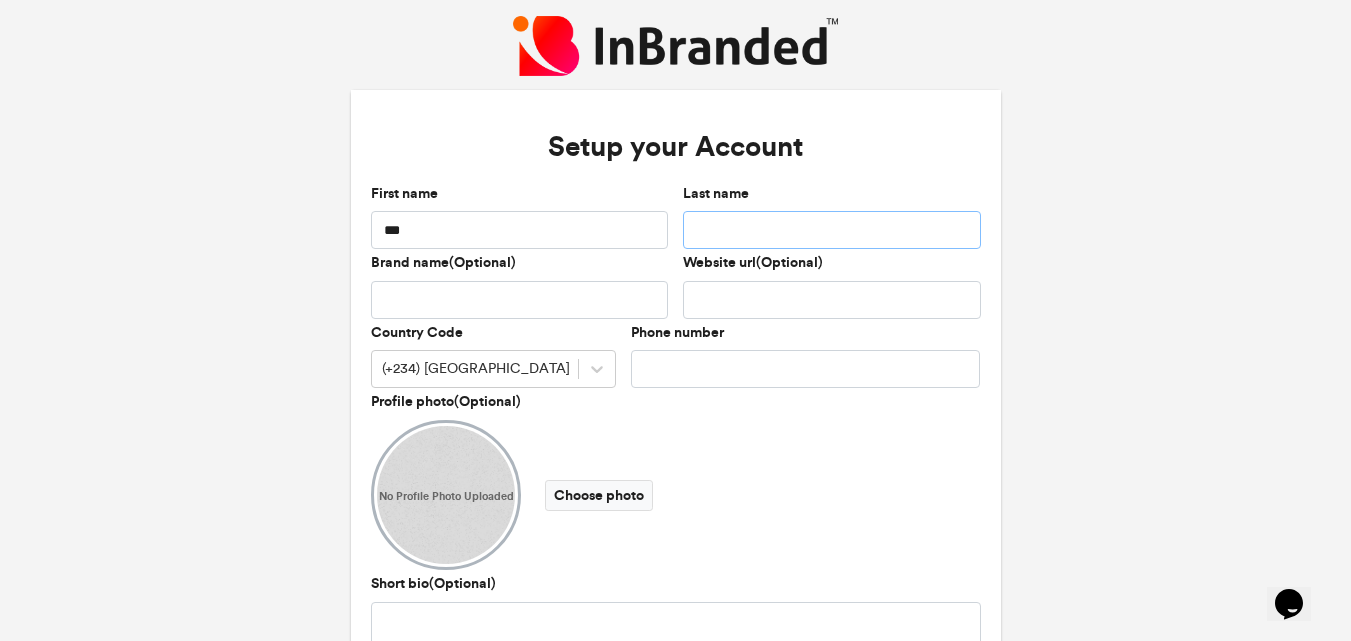 click on "Last name" at bounding box center [832, 230] 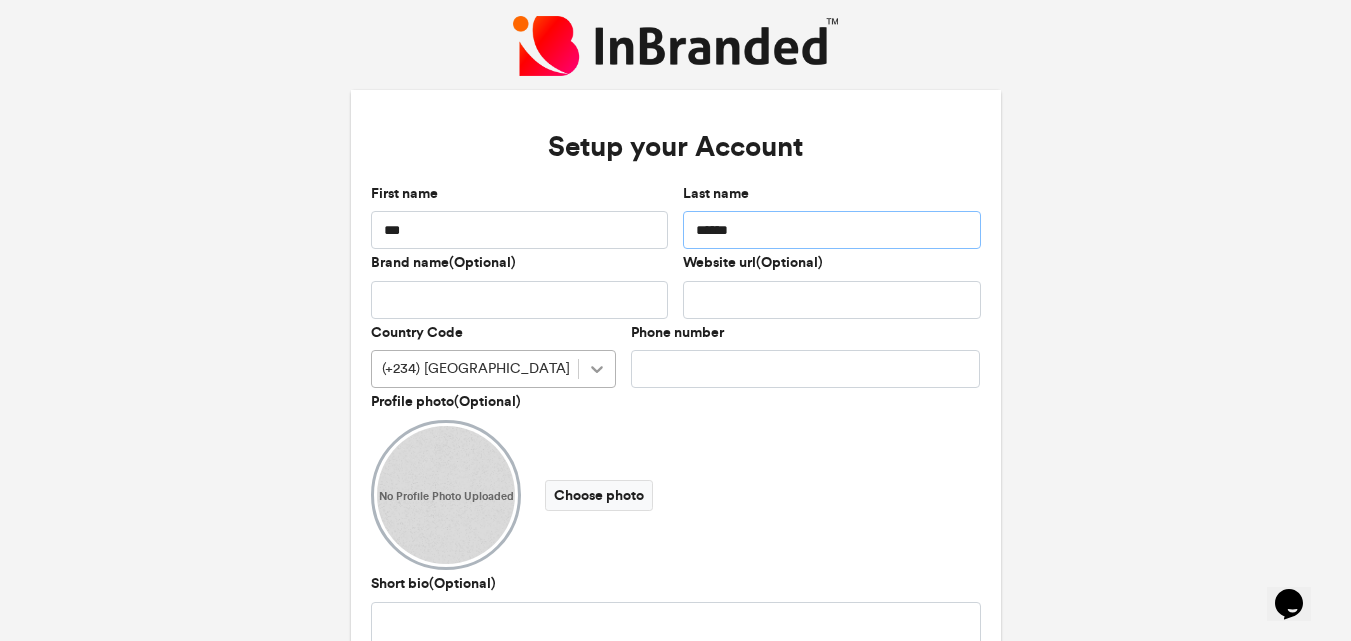 type on "******" 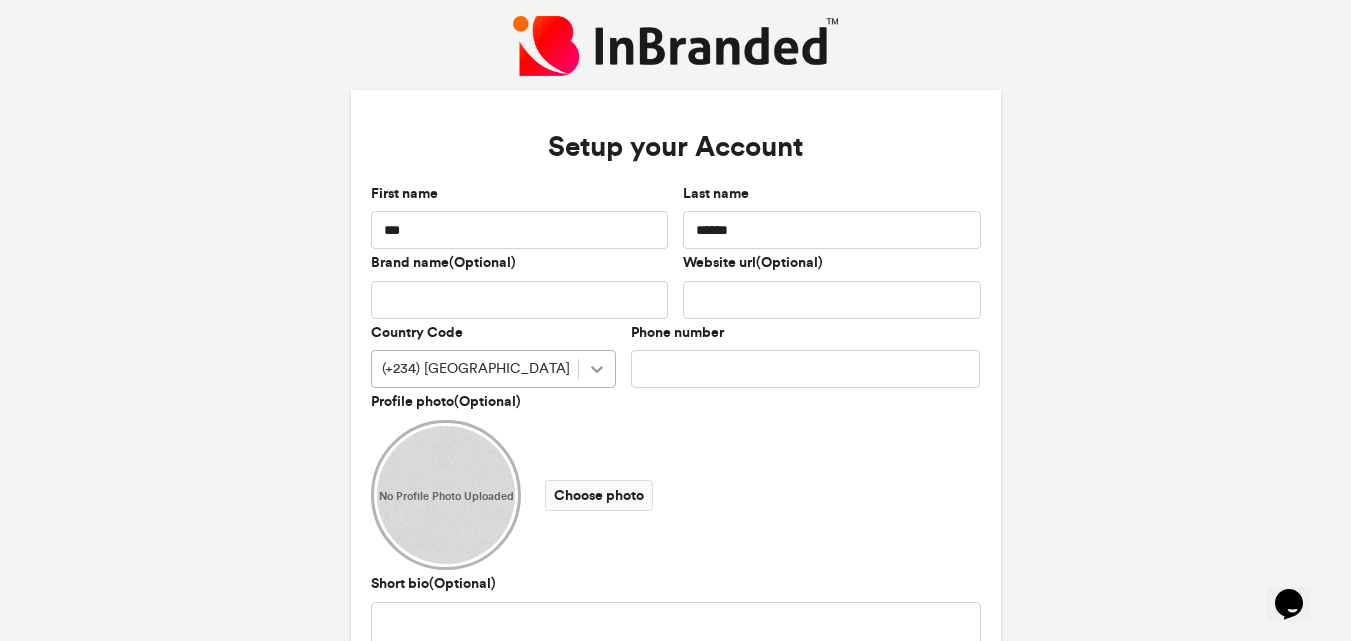 click 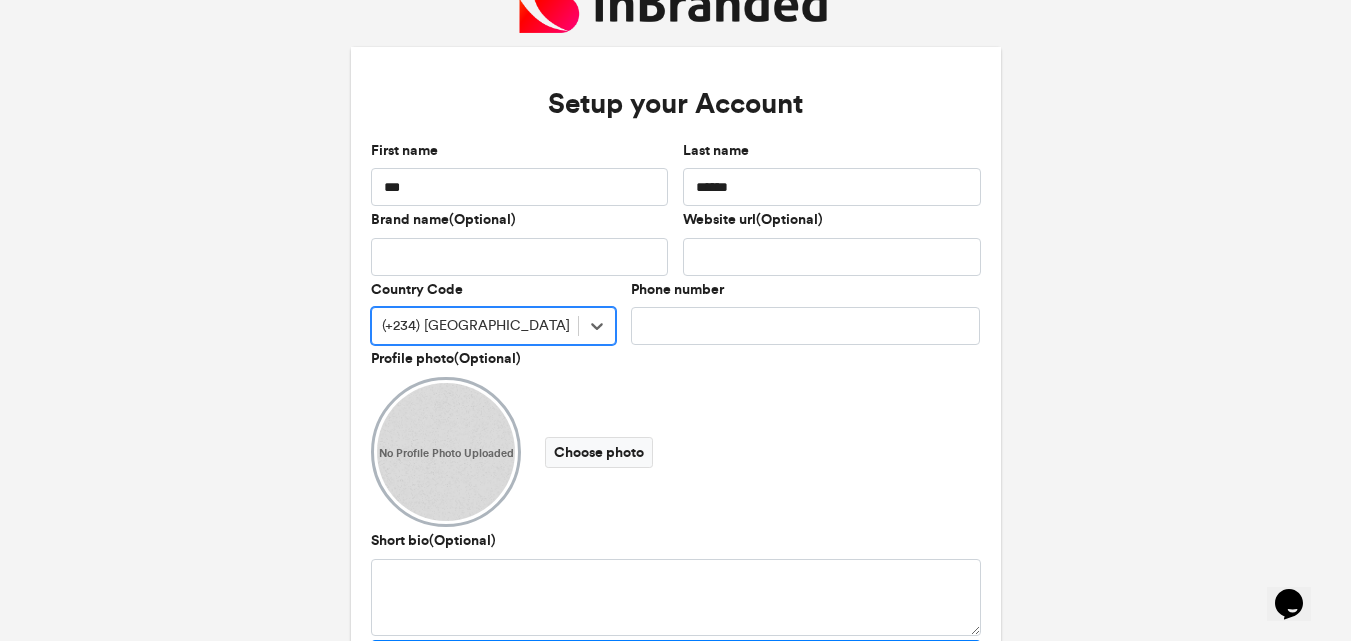 click on "First name *** Last name ****** Brand name(Optional) Website url(Optional) Country Code       0 results available. Select is focused ,type to refine list, press Down to open the menu,  (+234) [GEOGRAPHIC_DATA] Phone number Profile photo(Optional) No Profile Photo Uploaded Choose photo Short bio(Optional)" at bounding box center [675, 390] 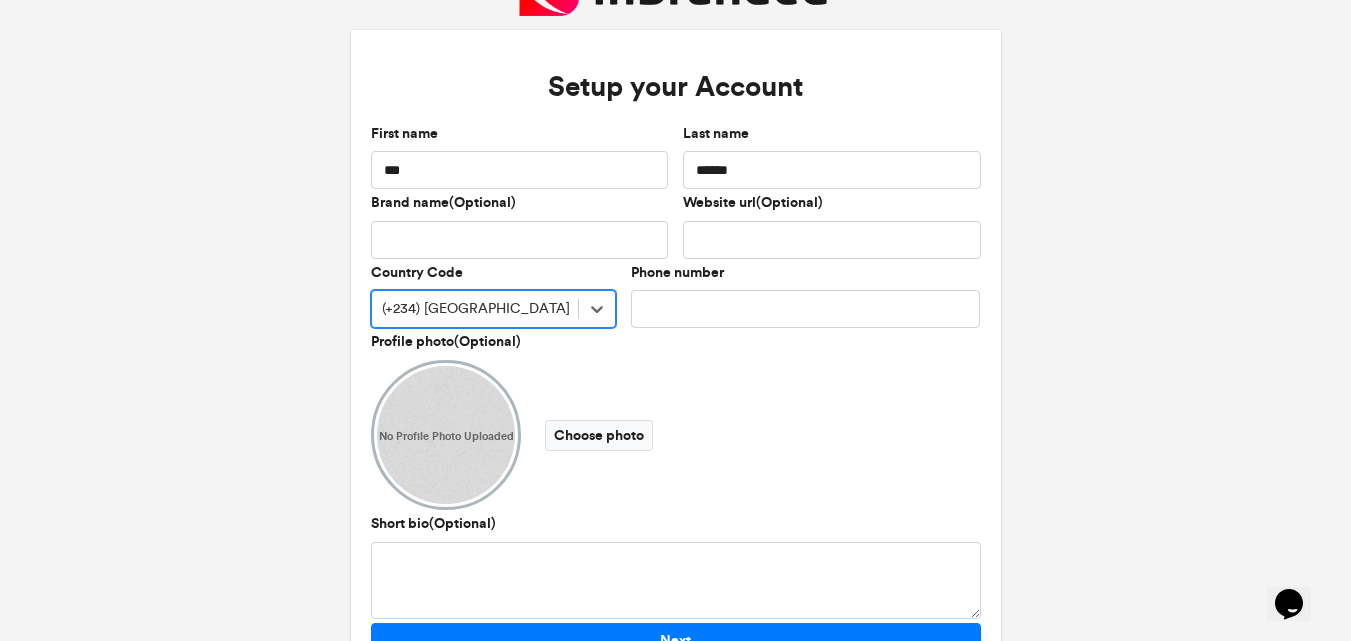 scroll, scrollTop: 63, scrollLeft: 0, axis: vertical 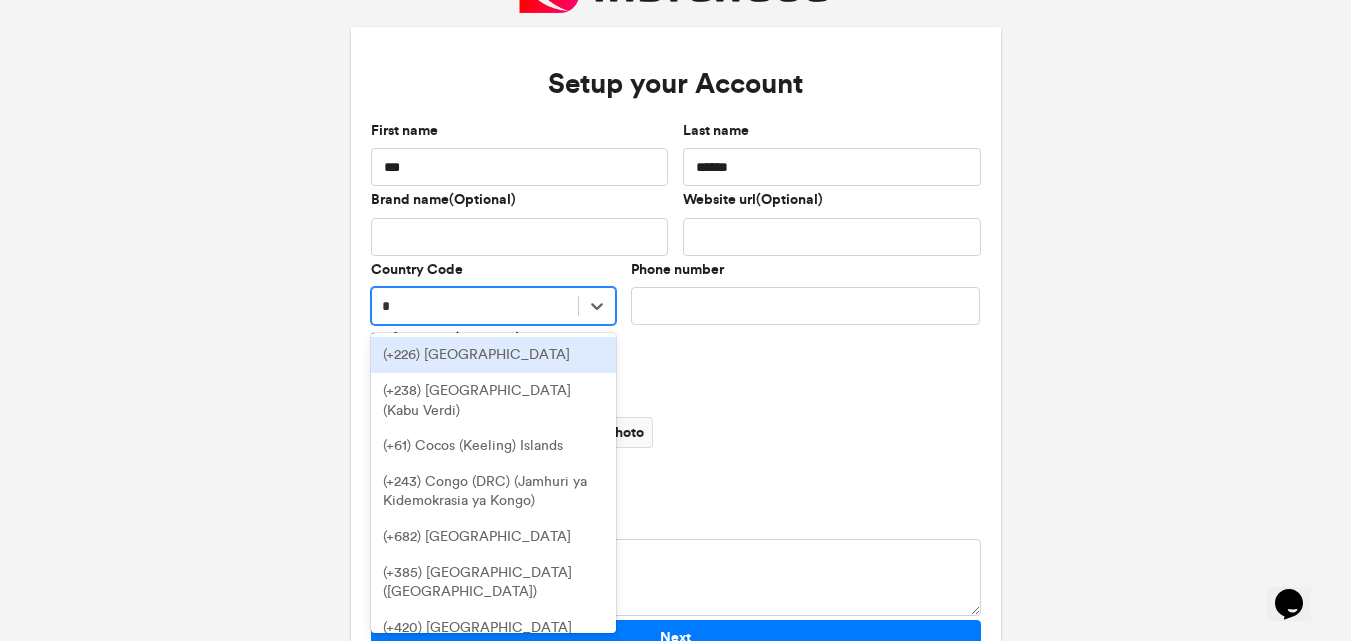 type on "**" 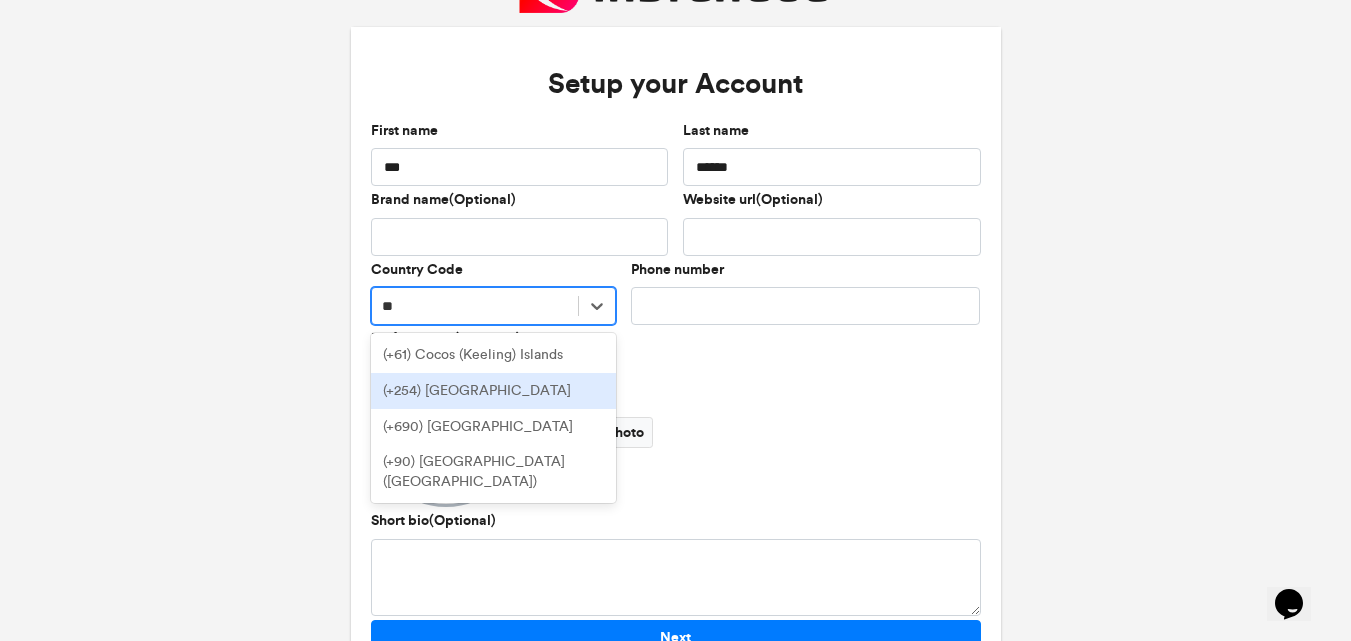 click on "(+254) [GEOGRAPHIC_DATA]" at bounding box center (493, 391) 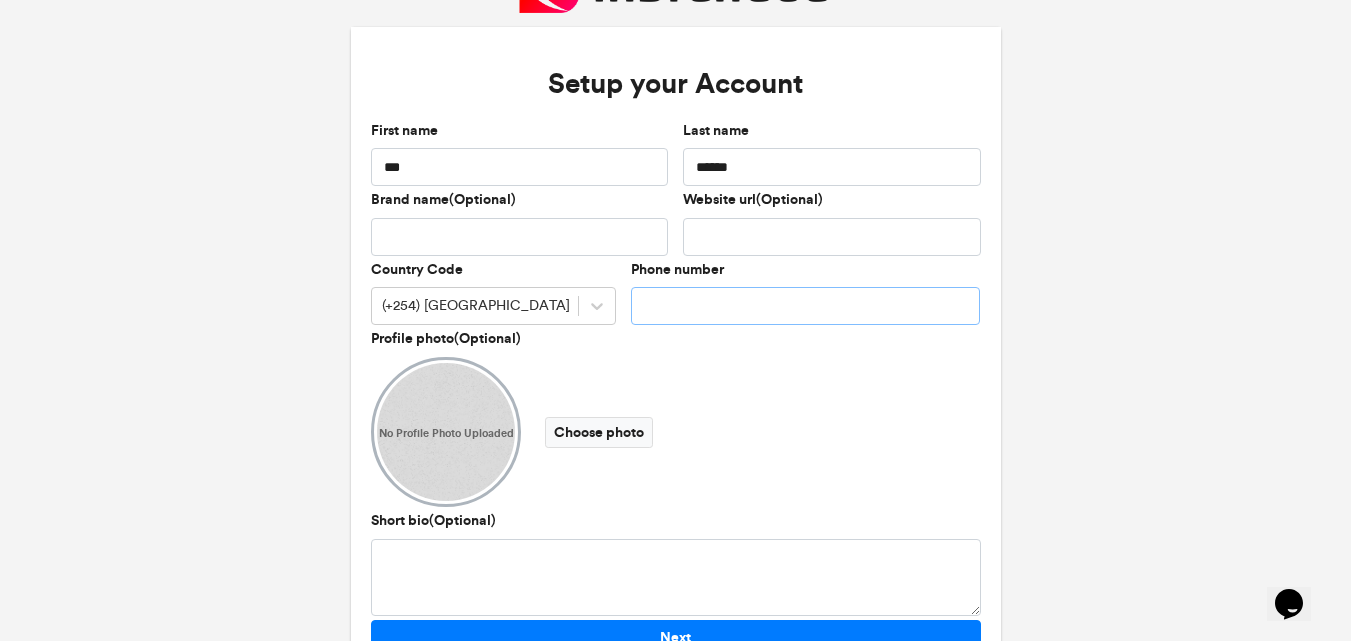 click on "Phone number" at bounding box center [806, 306] 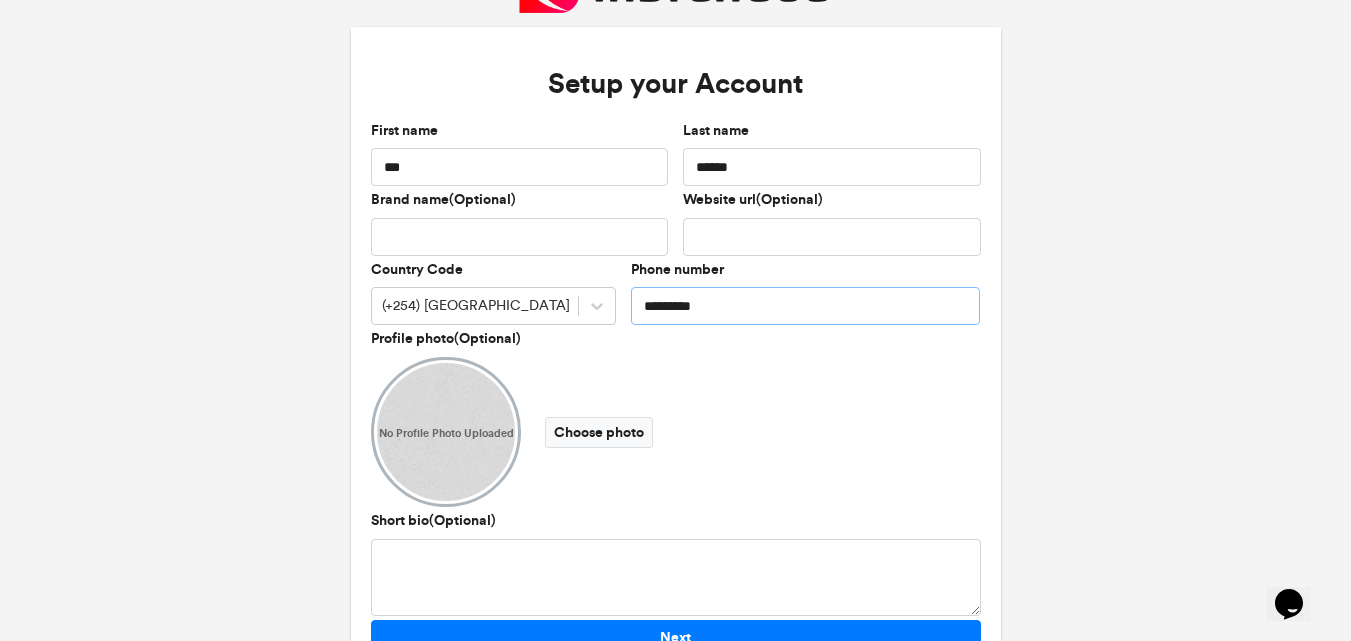 scroll, scrollTop: 149, scrollLeft: 0, axis: vertical 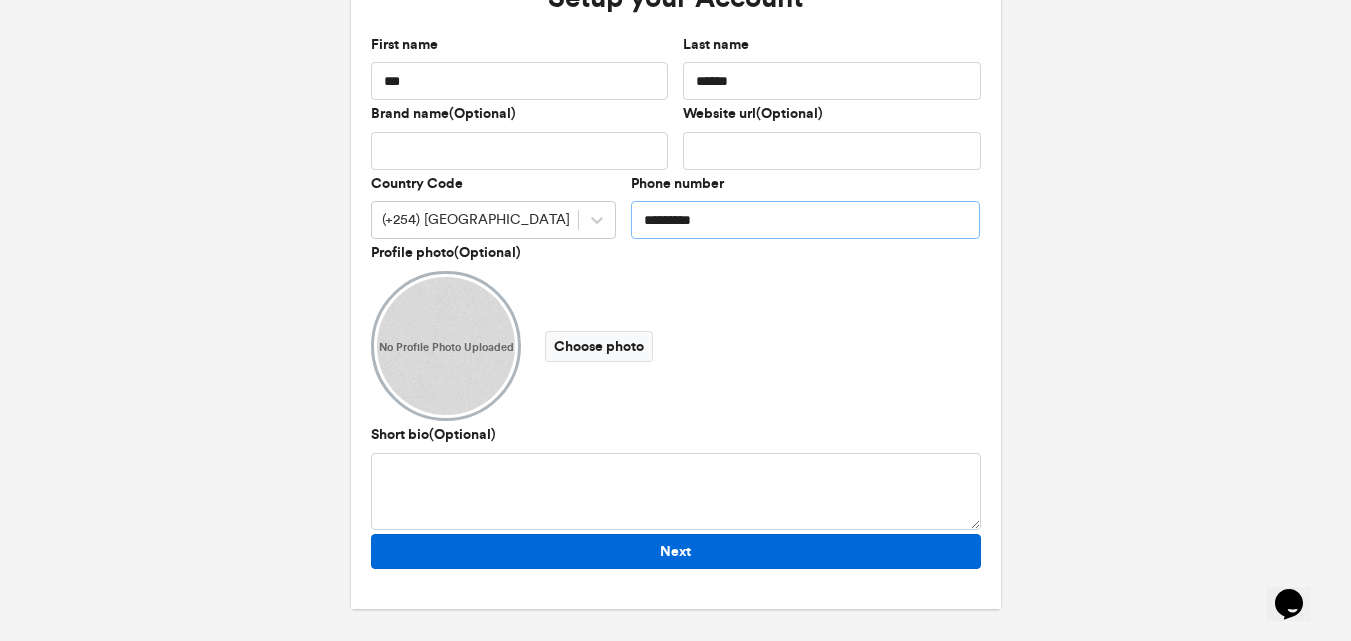 type on "*********" 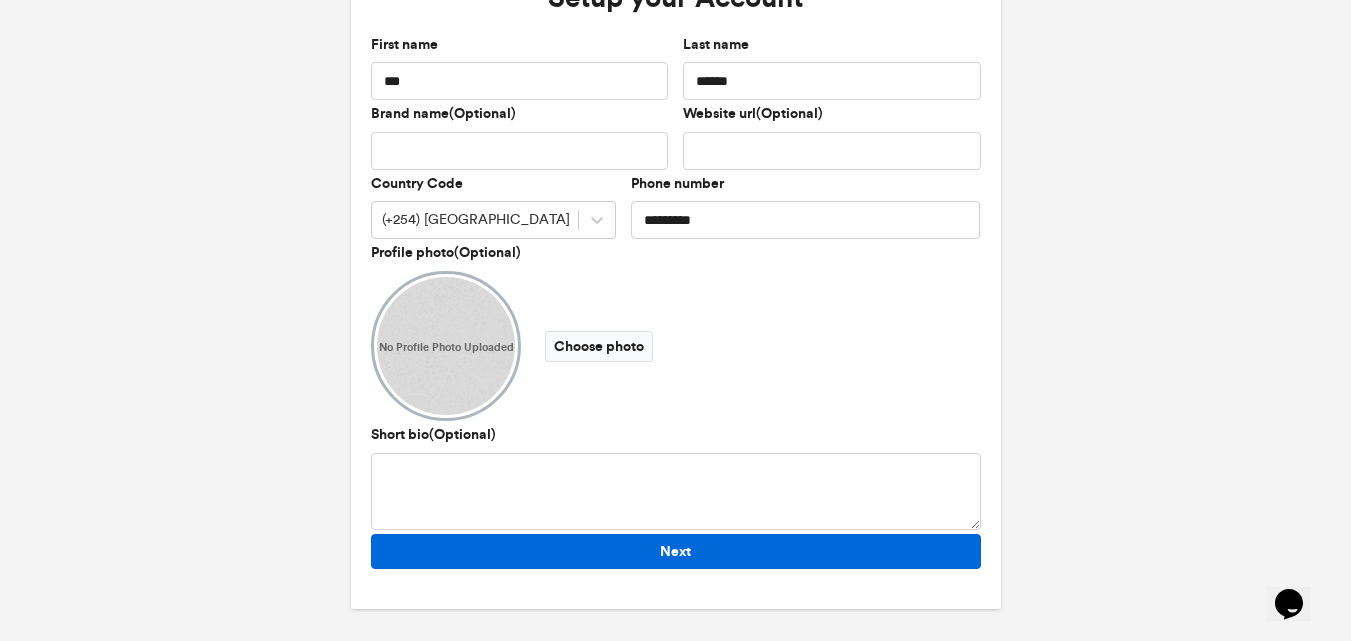 click on "Next" at bounding box center [676, 551] 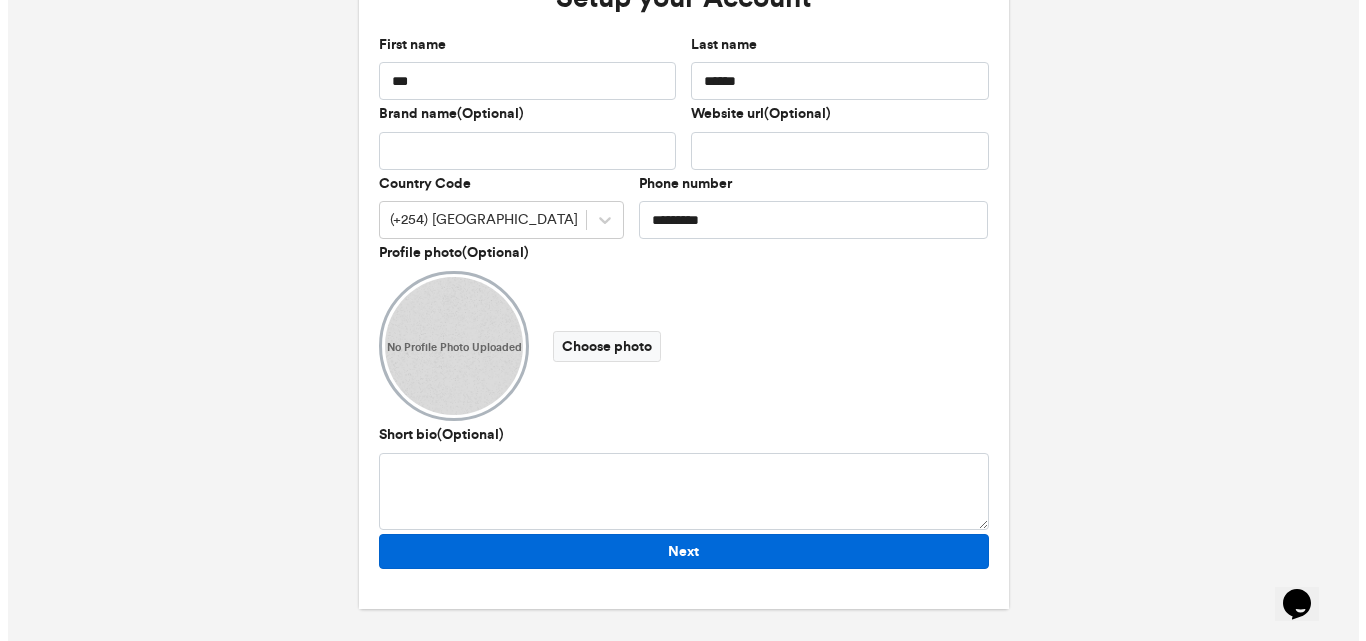 scroll, scrollTop: 0, scrollLeft: 0, axis: both 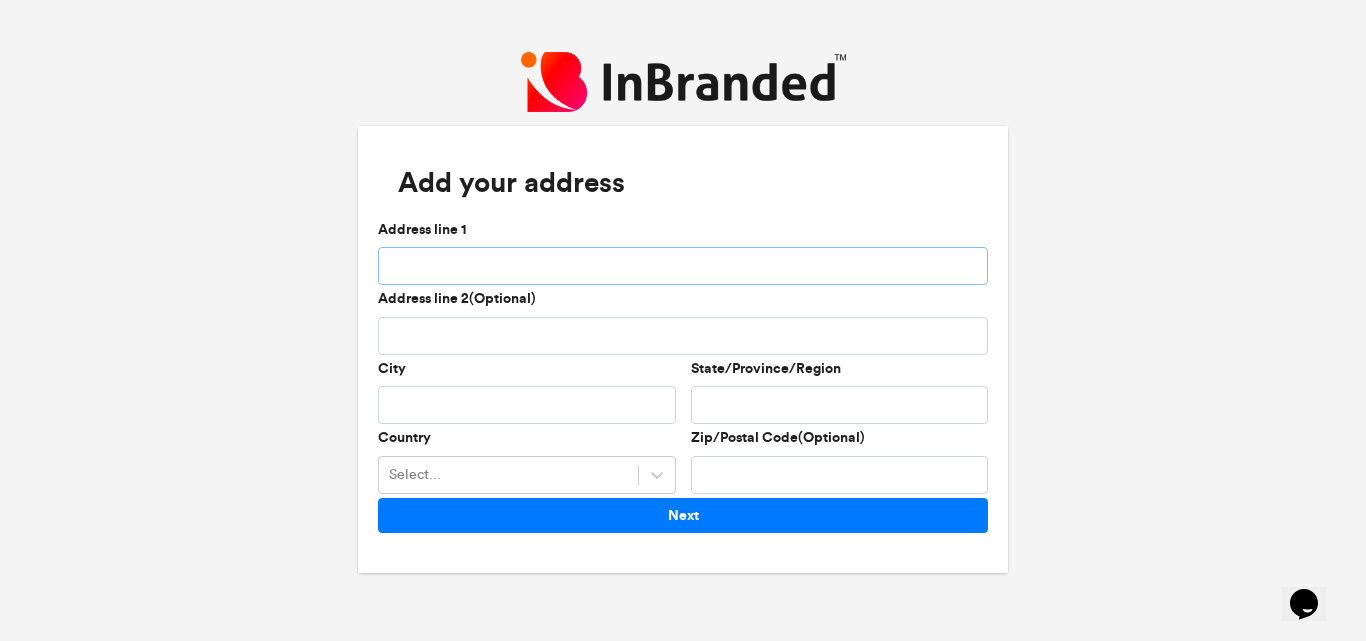 click on "Address line 1" at bounding box center (683, 266) 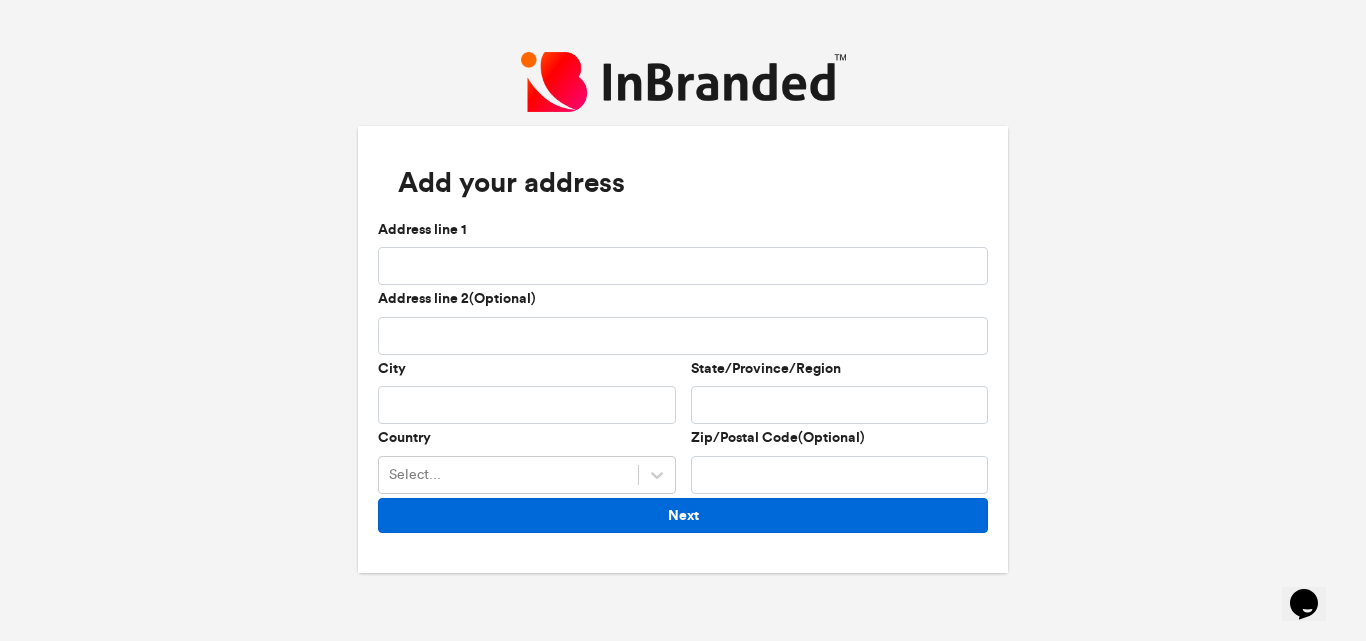 click on "Next" at bounding box center (683, 515) 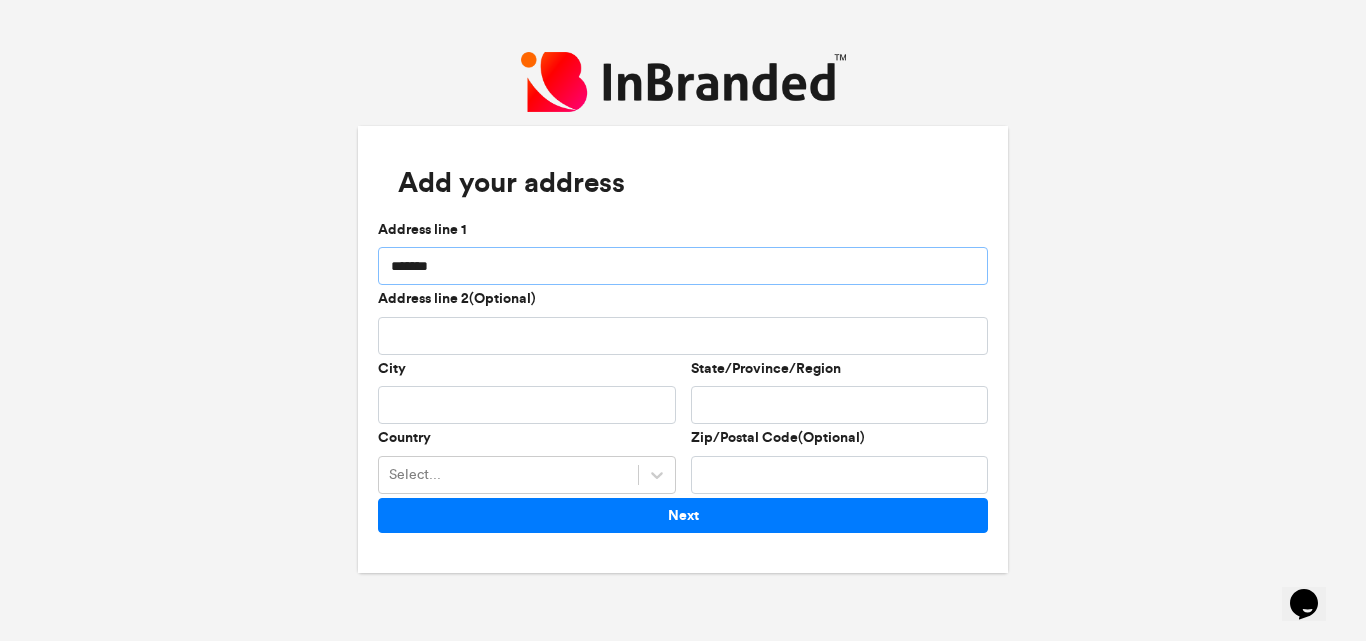 type on "*******" 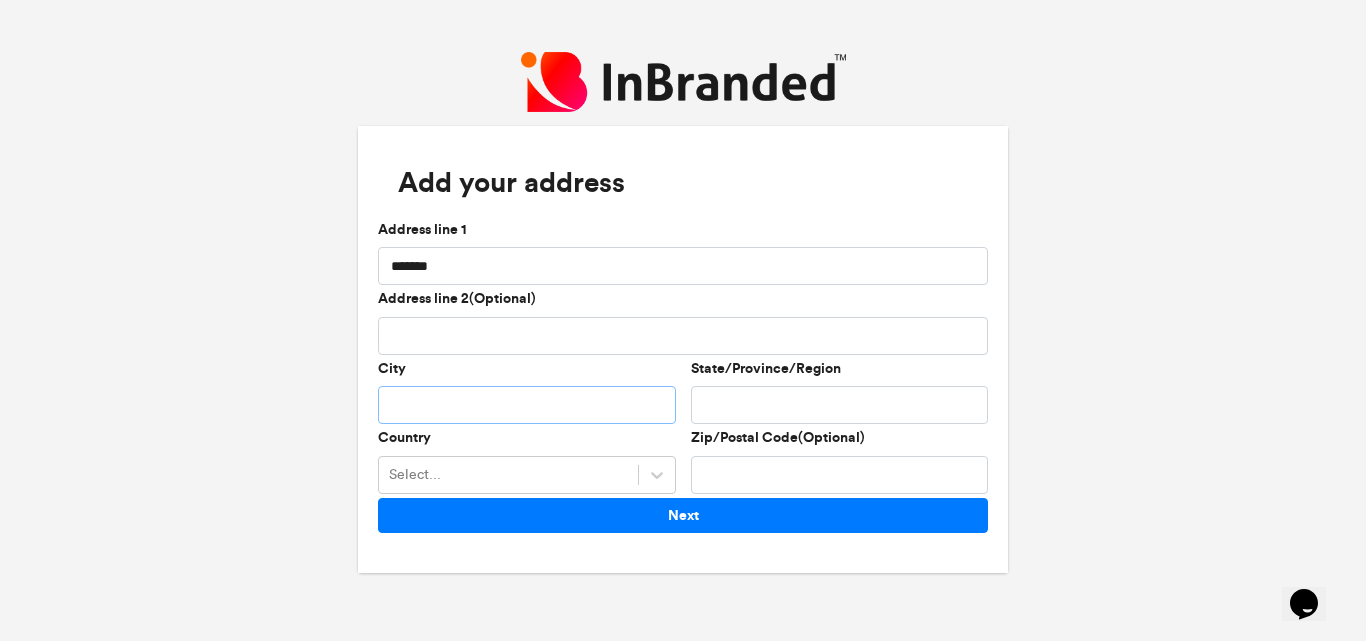 click on "City" at bounding box center [527, 405] 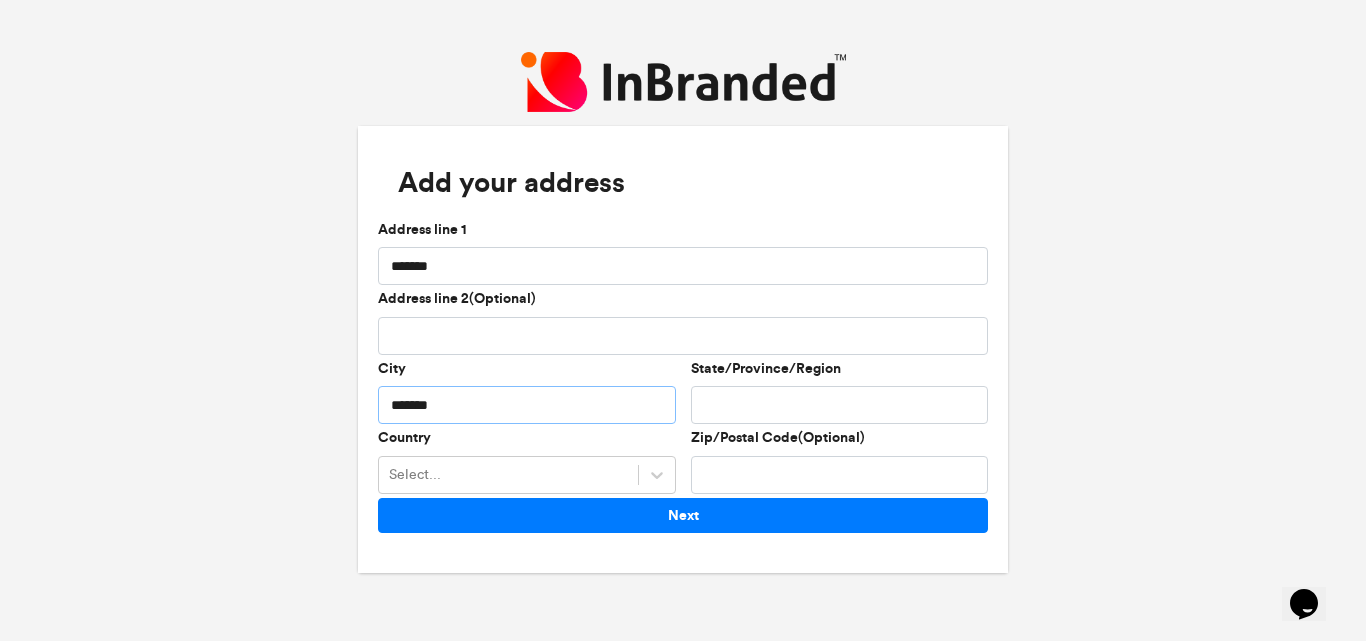 type on "*******" 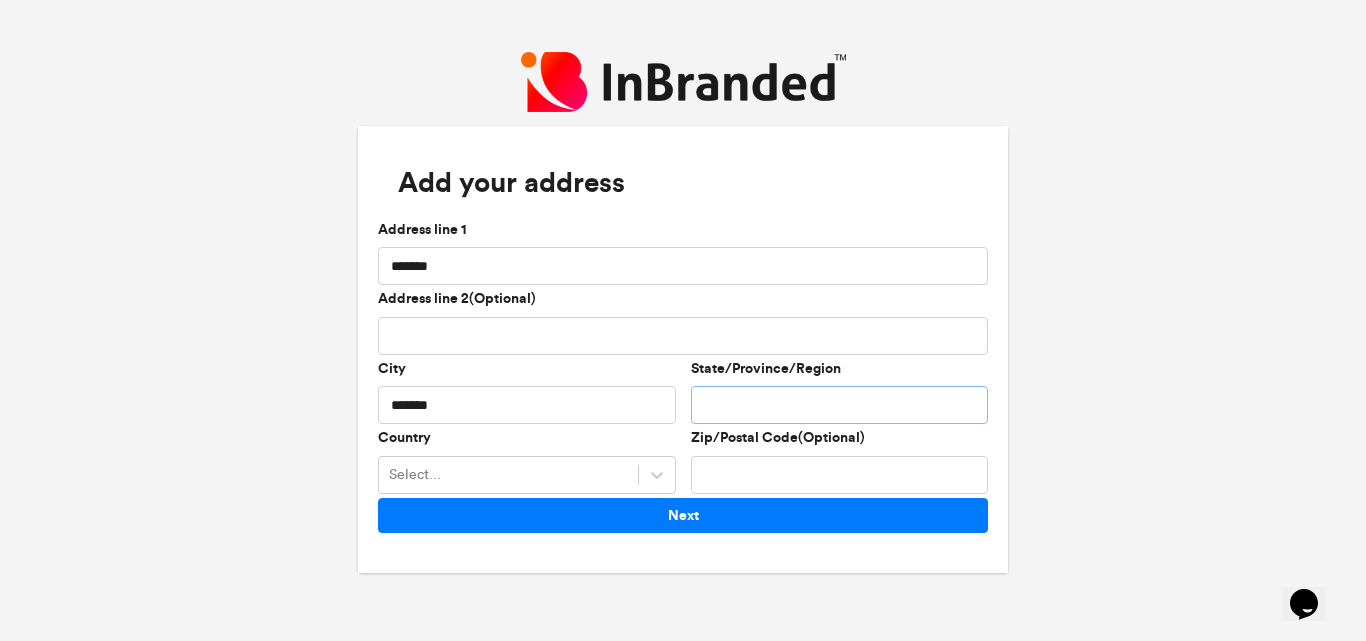 click on "State/Province/Region" at bounding box center [840, 405] 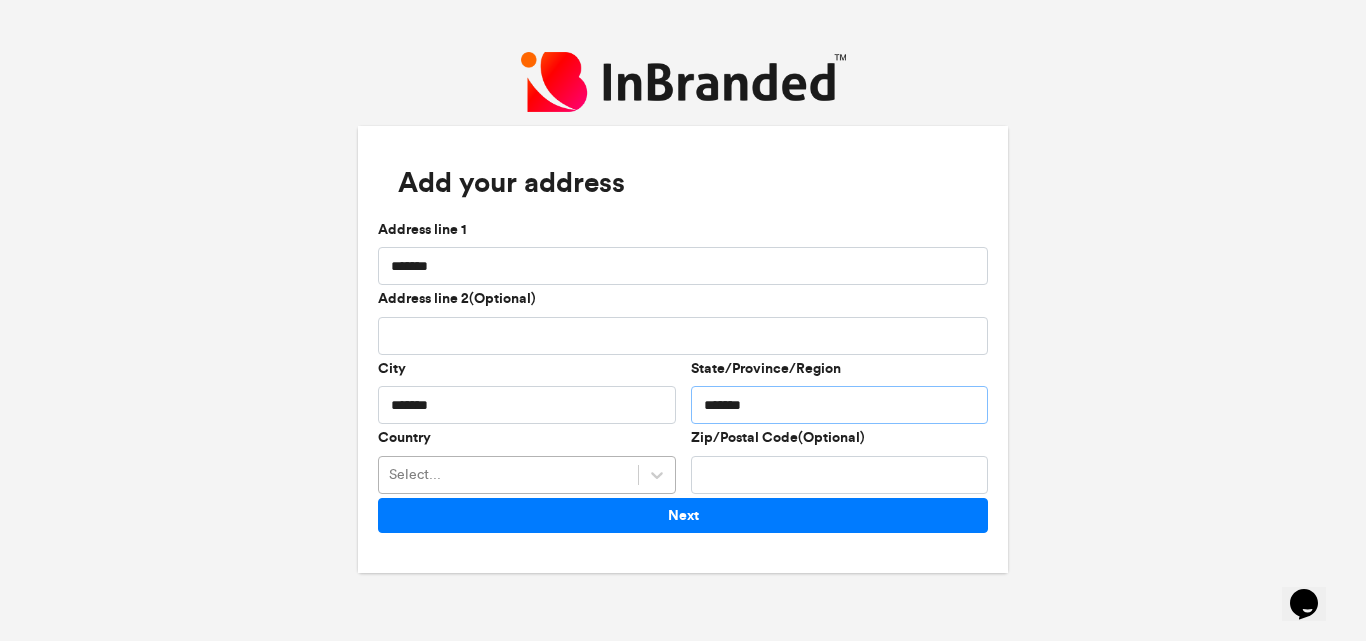 type on "*******" 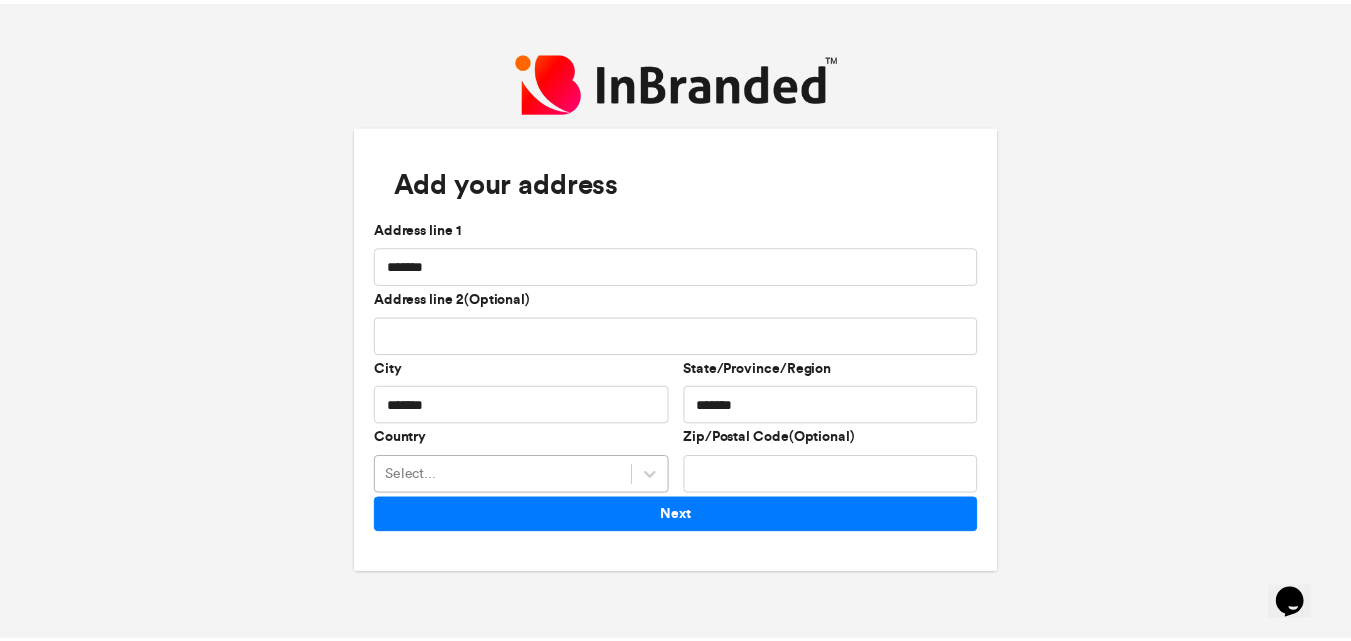 scroll, scrollTop: 161, scrollLeft: 0, axis: vertical 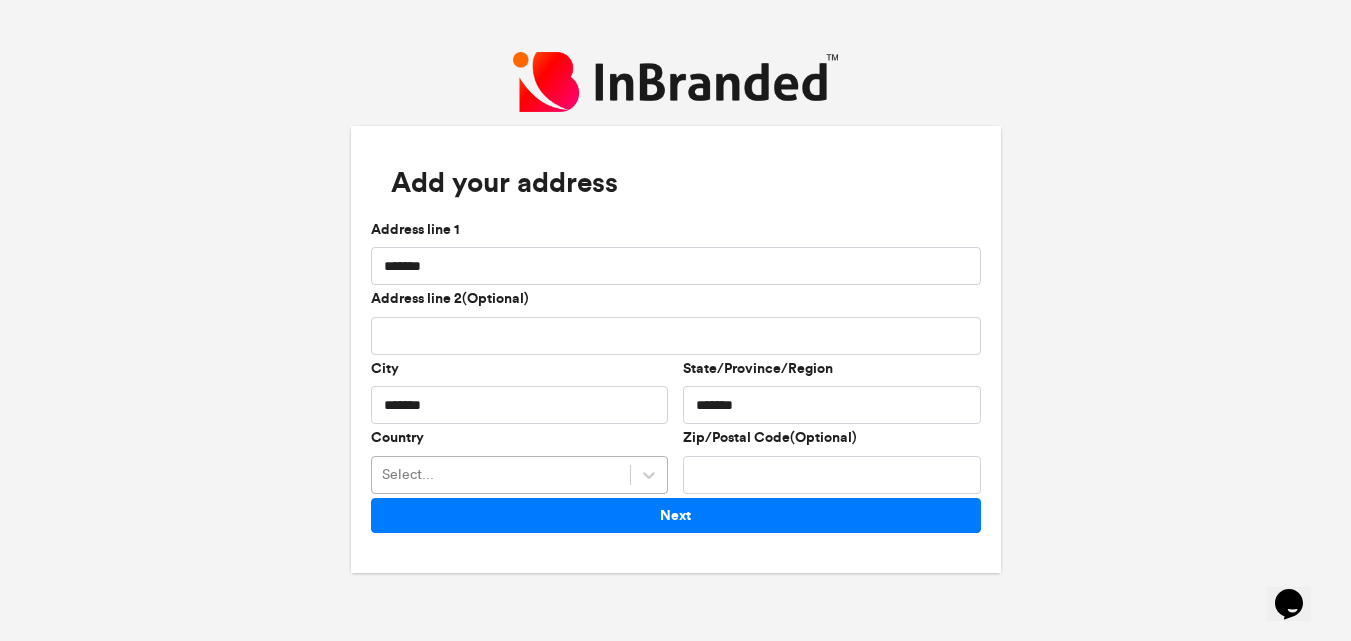 click on "Select..." at bounding box center [520, 475] 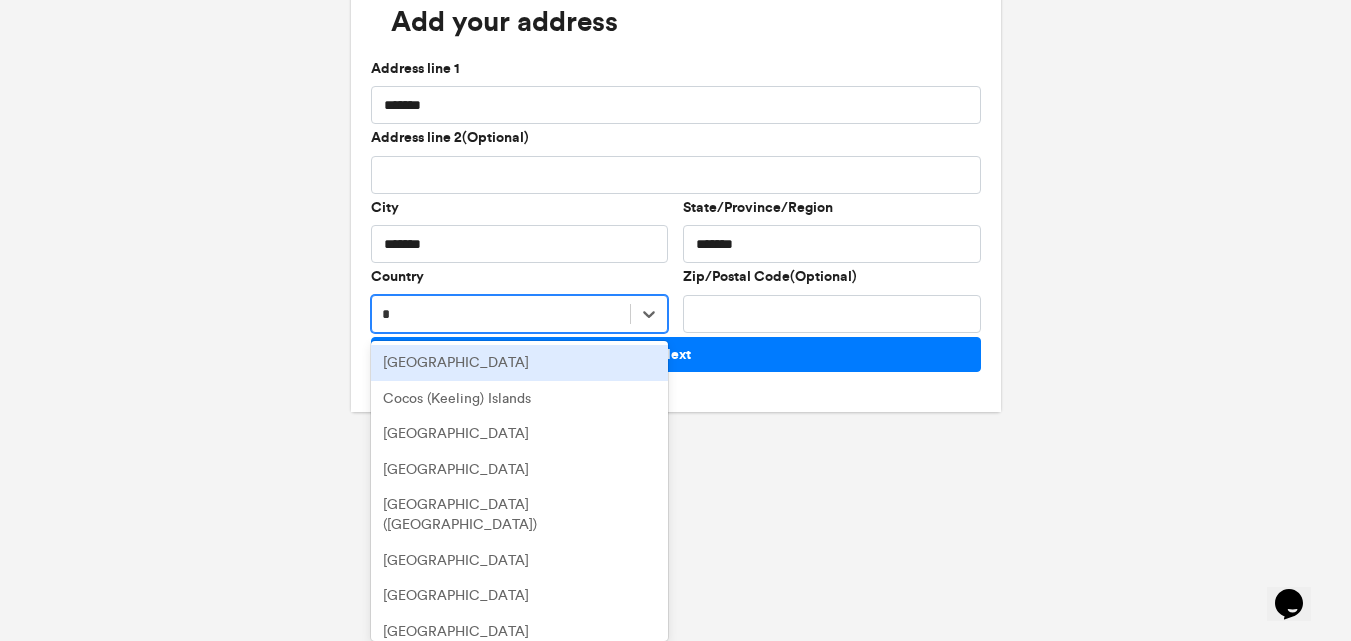 type on "**" 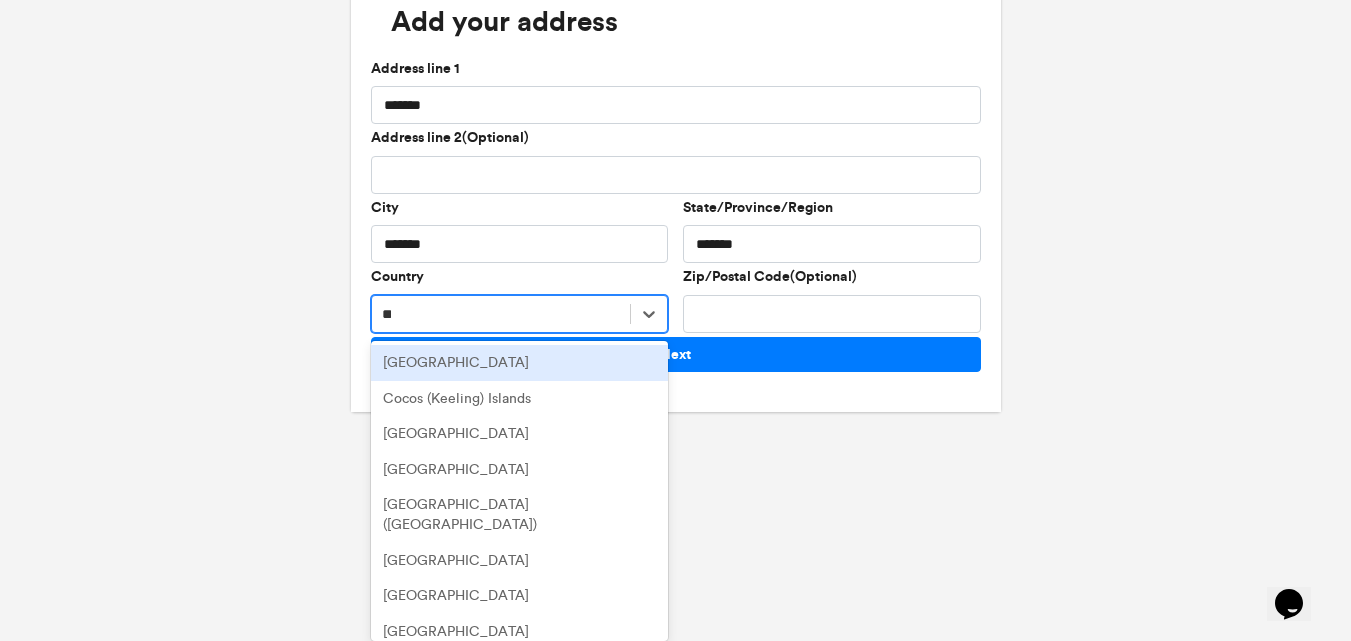 scroll, scrollTop: 11, scrollLeft: 0, axis: vertical 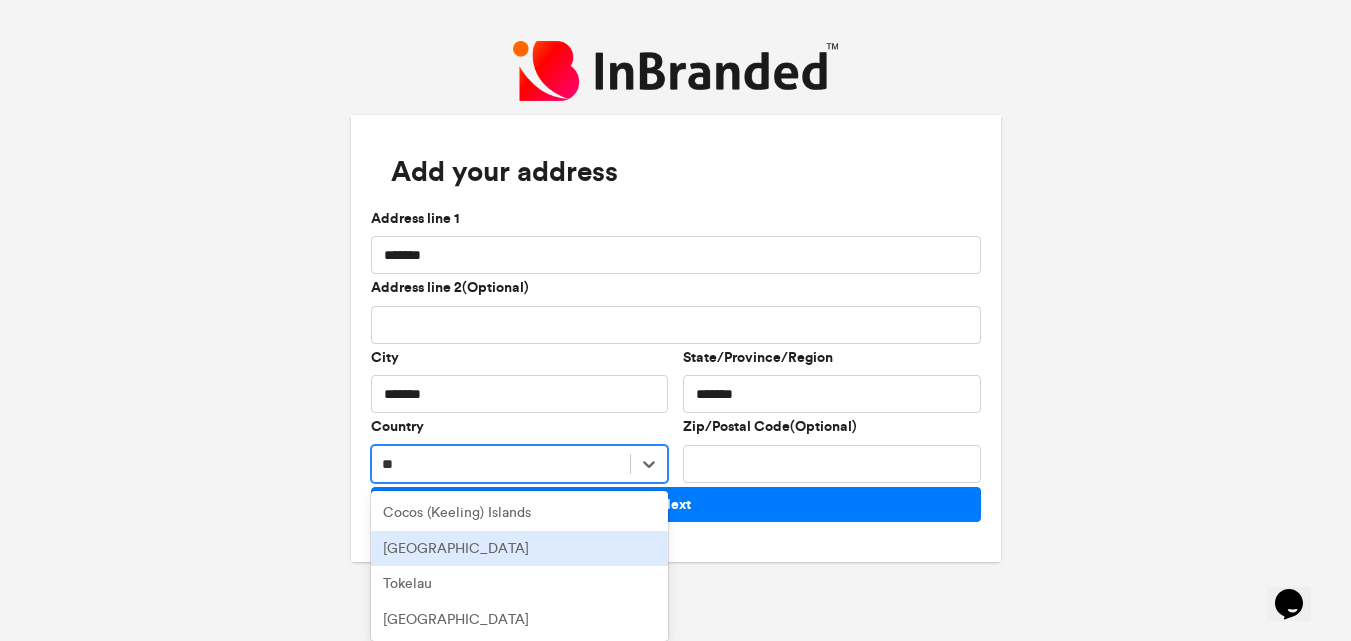 click on "[GEOGRAPHIC_DATA]" at bounding box center [520, 549] 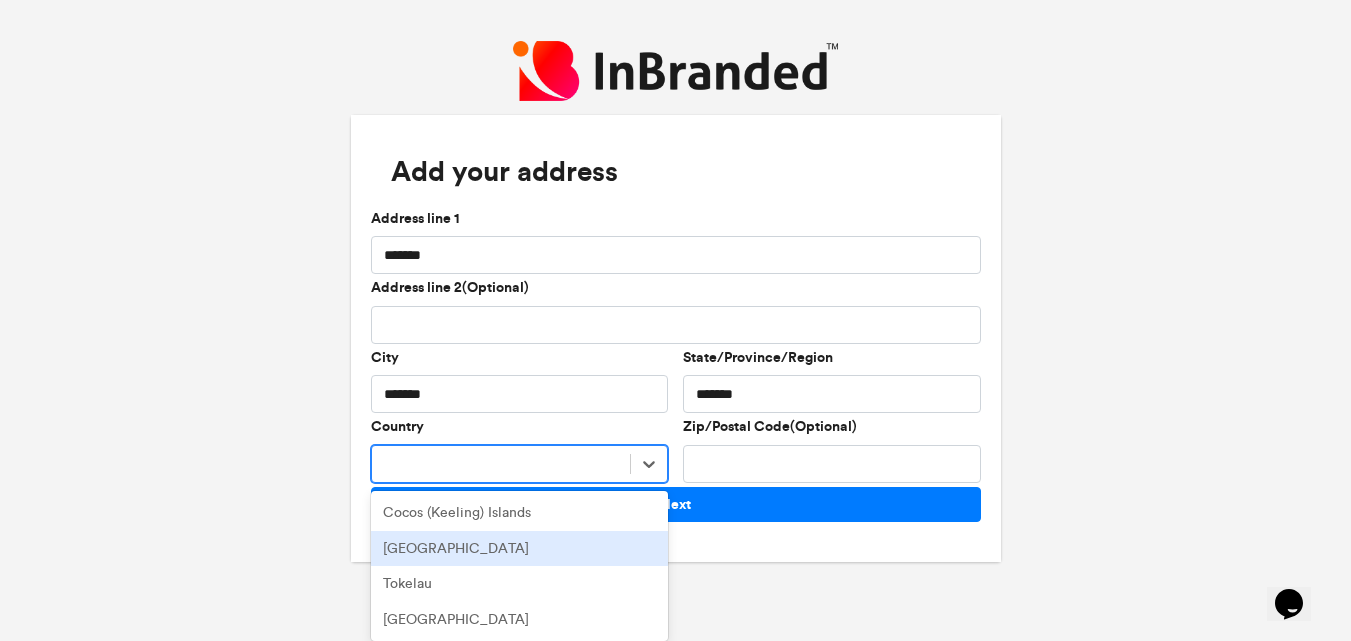 scroll, scrollTop: 0, scrollLeft: 0, axis: both 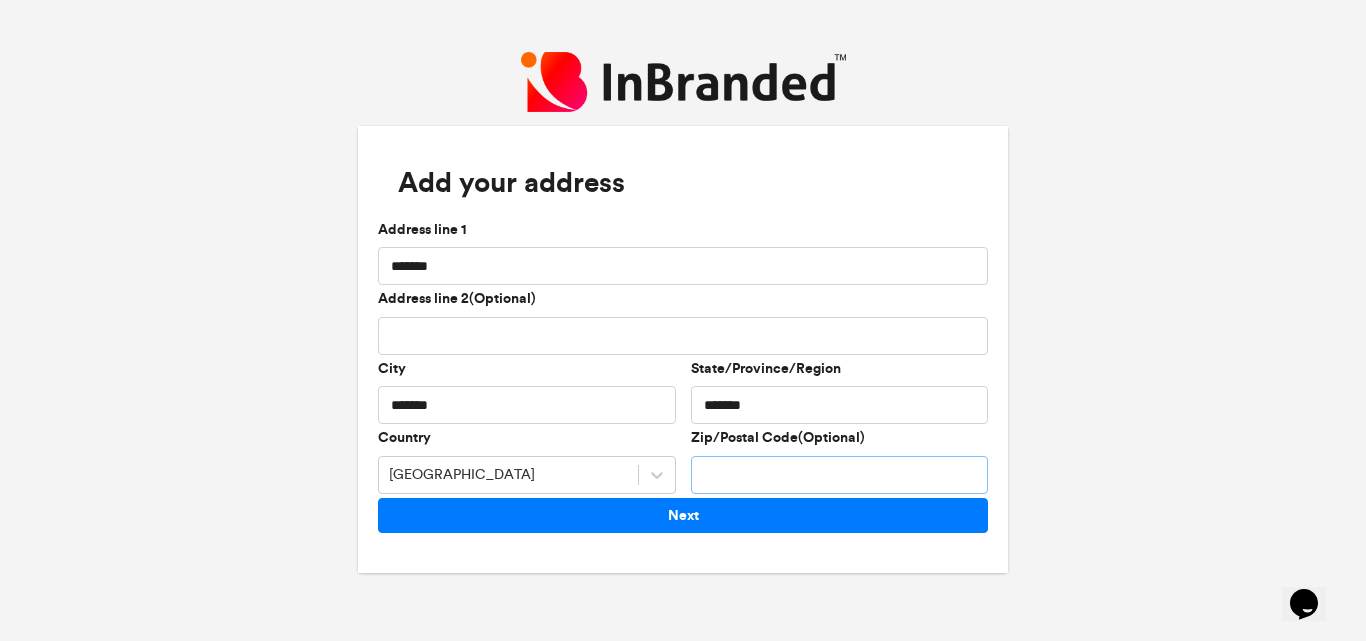 click on "Zip/Postal Code(Optional)" at bounding box center [840, 475] 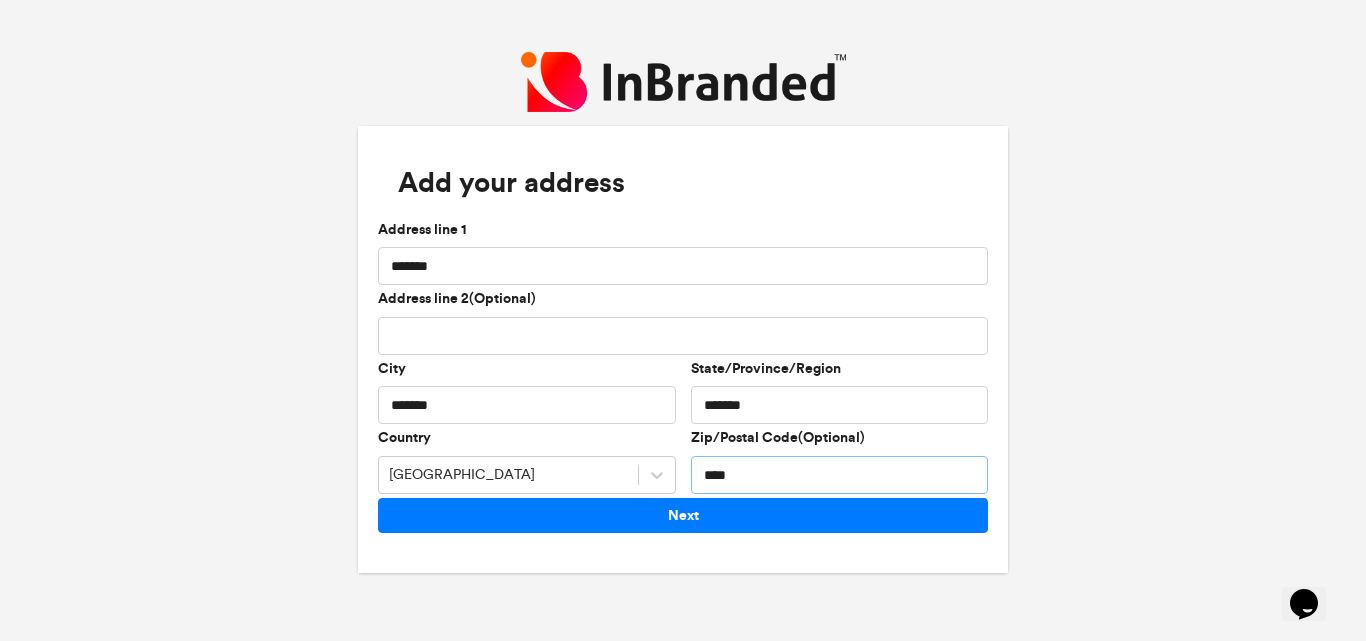 type on "****" 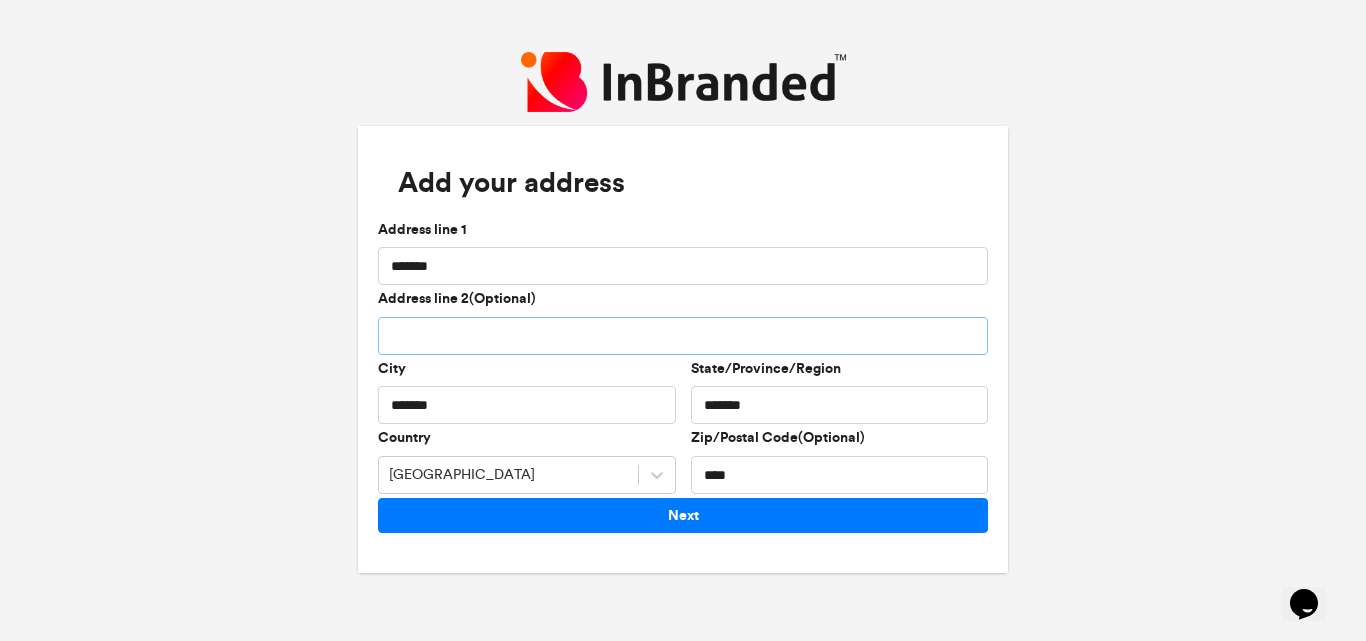 click on "Address line 2(Optional)" at bounding box center (683, 336) 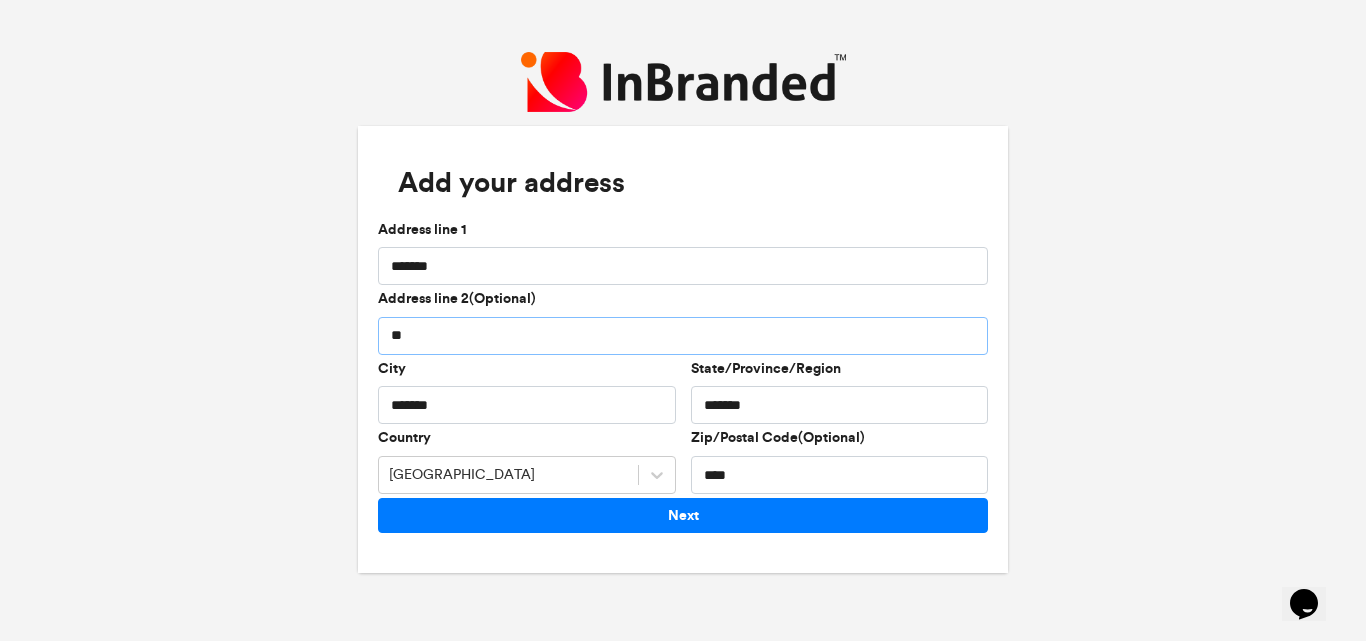 type on "*" 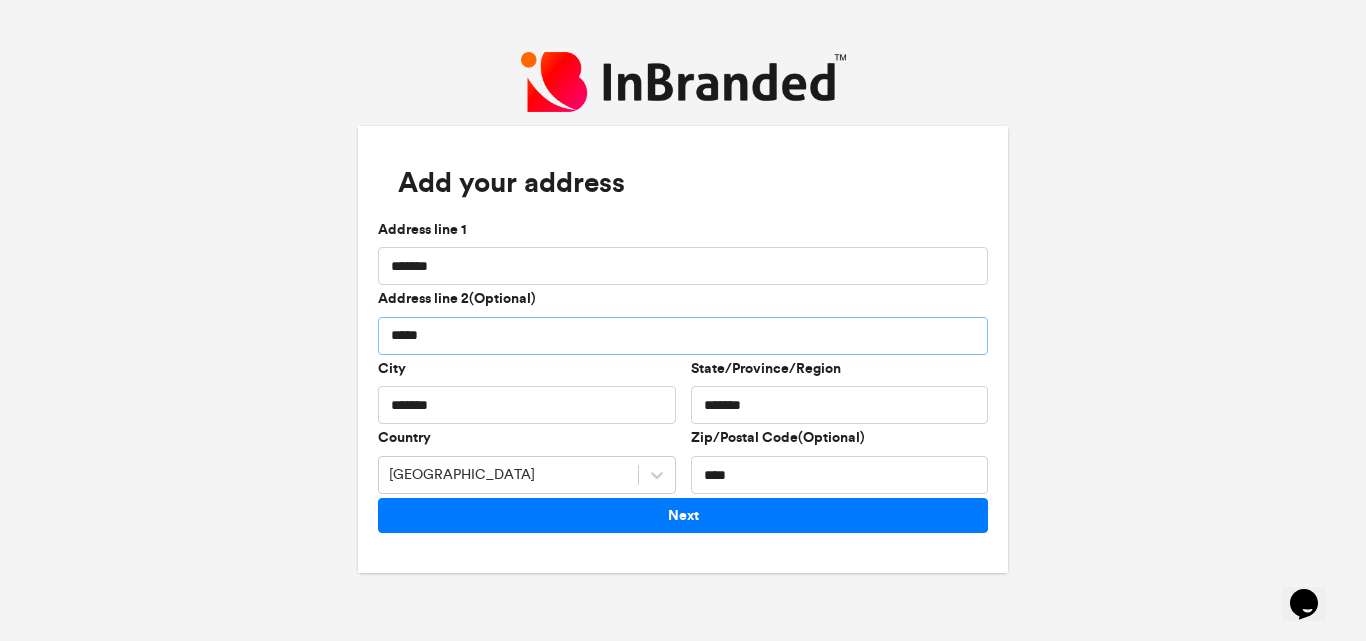 type on "*****" 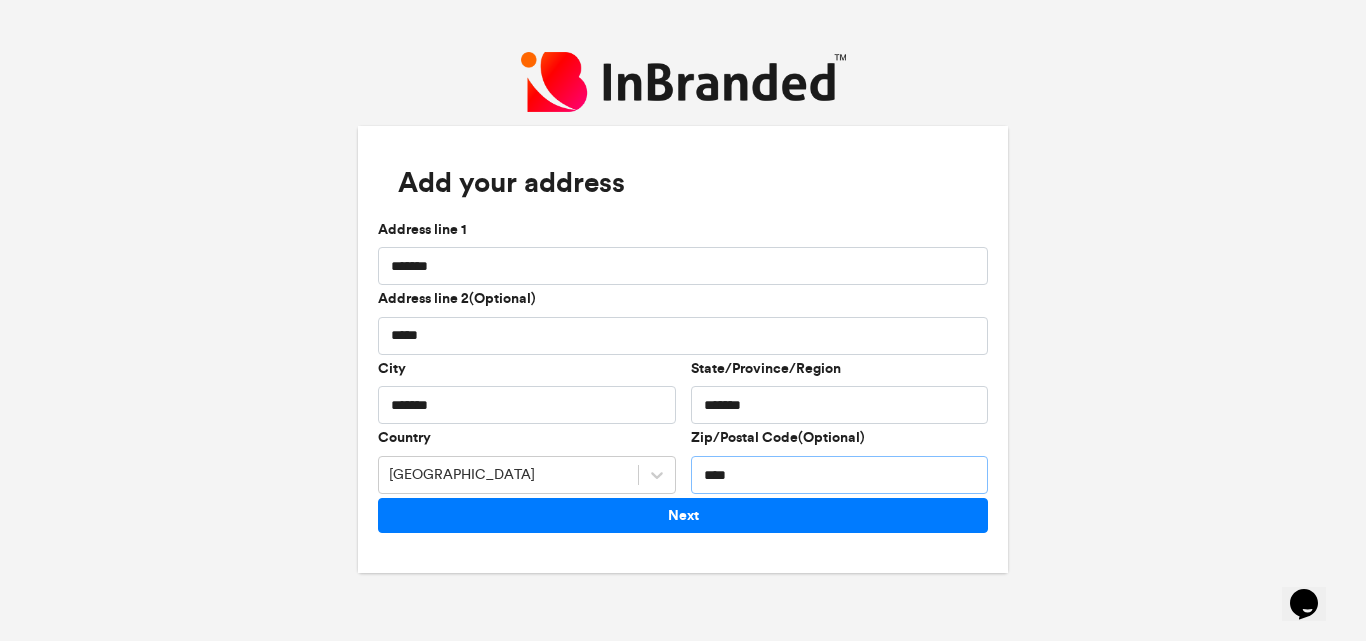 click on "****" at bounding box center [840, 475] 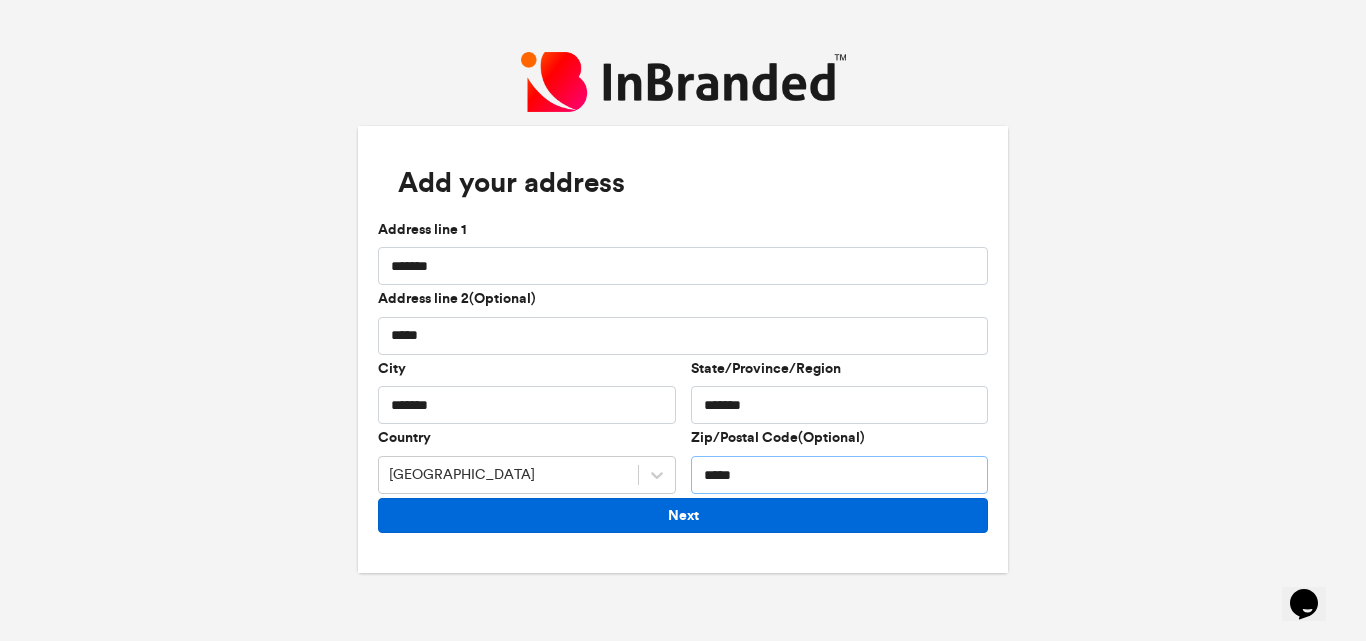type on "*****" 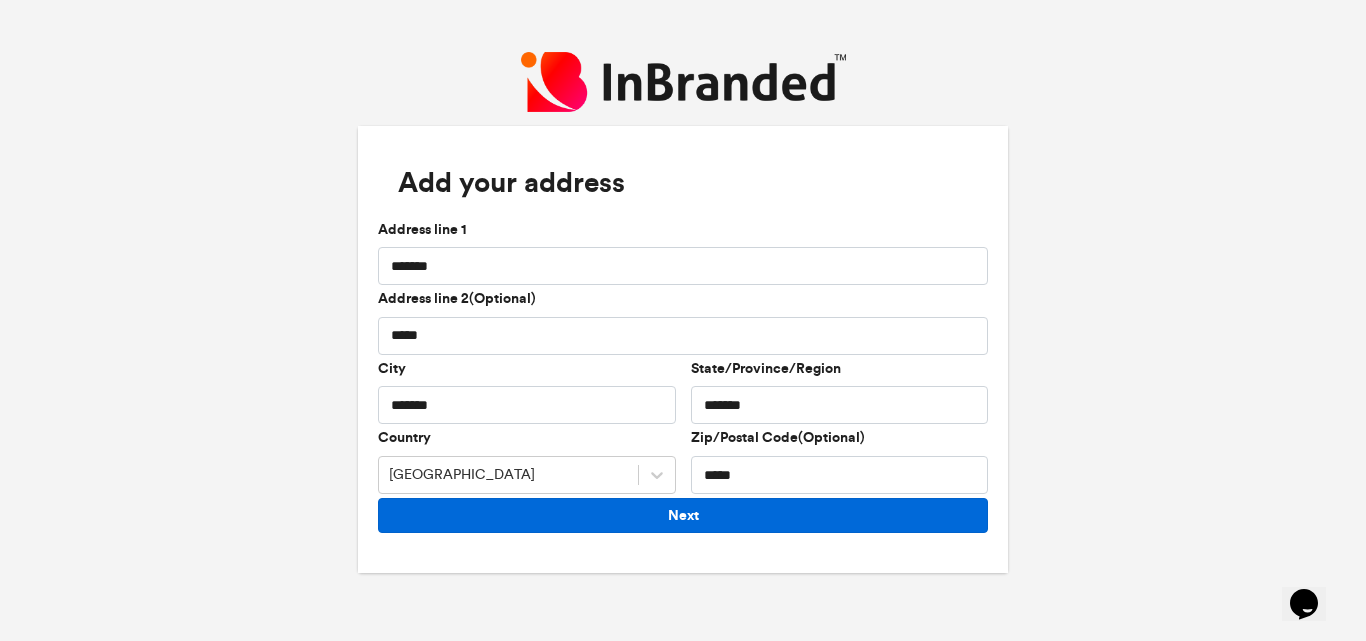 click on "Next" at bounding box center [683, 515] 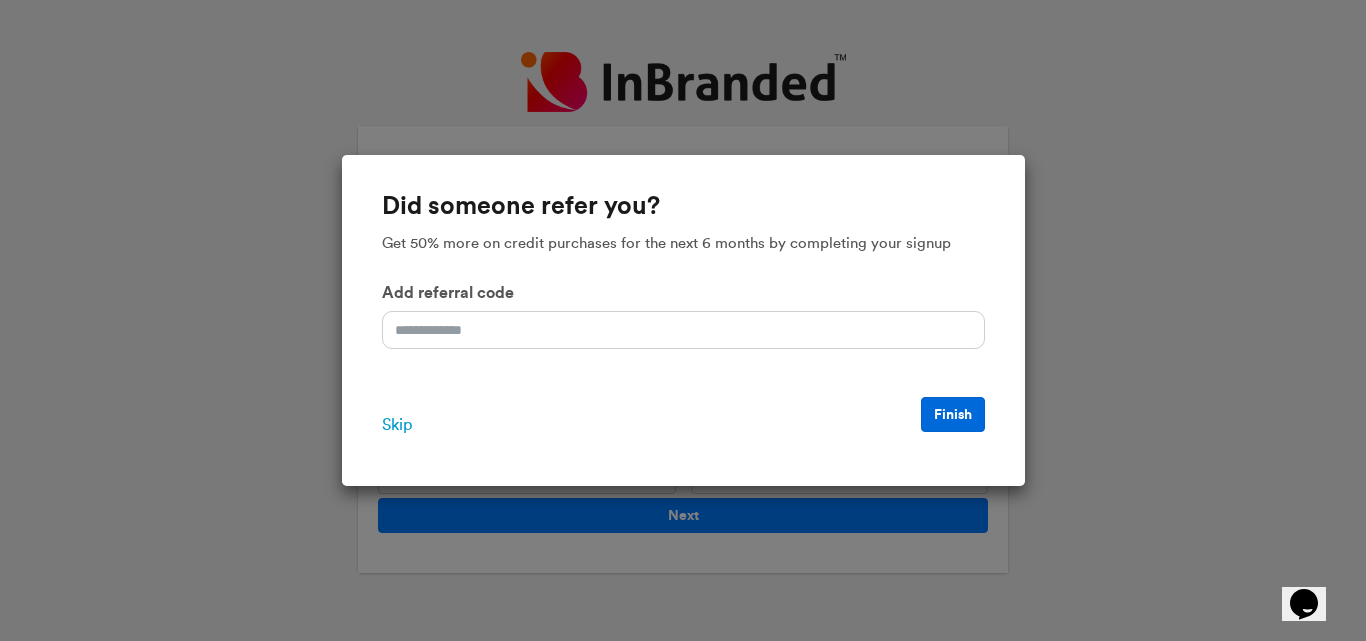 drag, startPoint x: 966, startPoint y: 415, endPoint x: 715, endPoint y: 417, distance: 251.00797 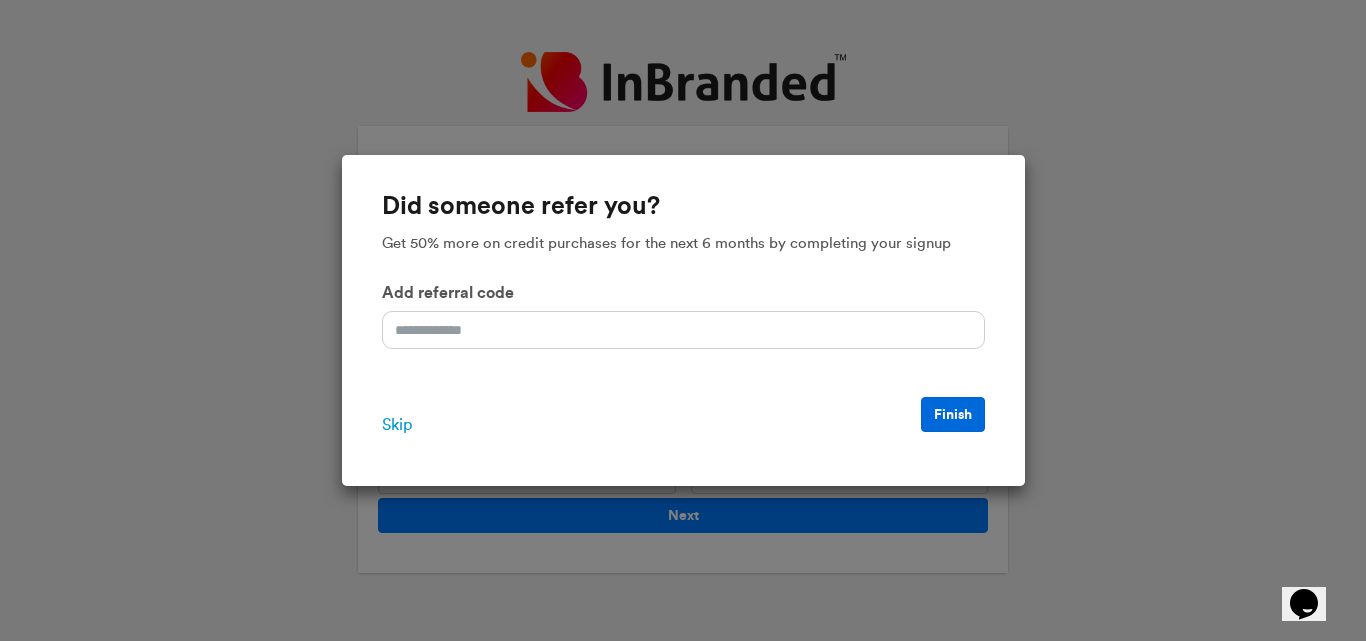 click on "Skip Finish" at bounding box center [683, 424] 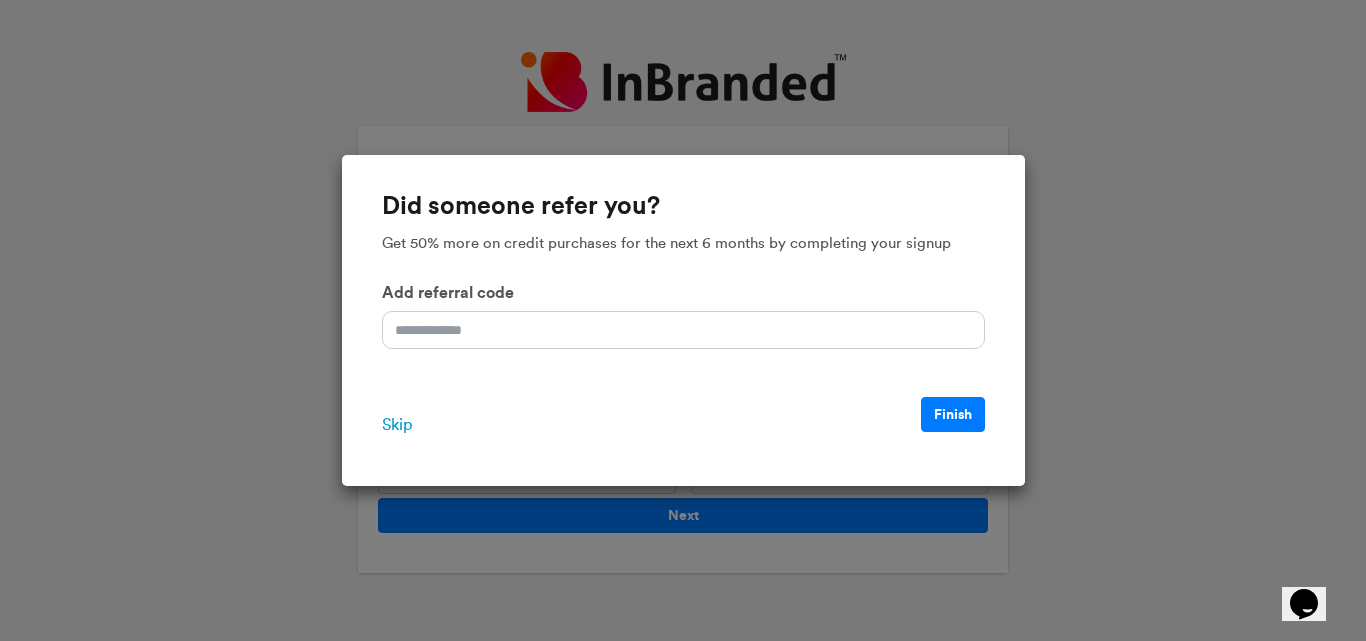 click on "Skip" at bounding box center (397, 425) 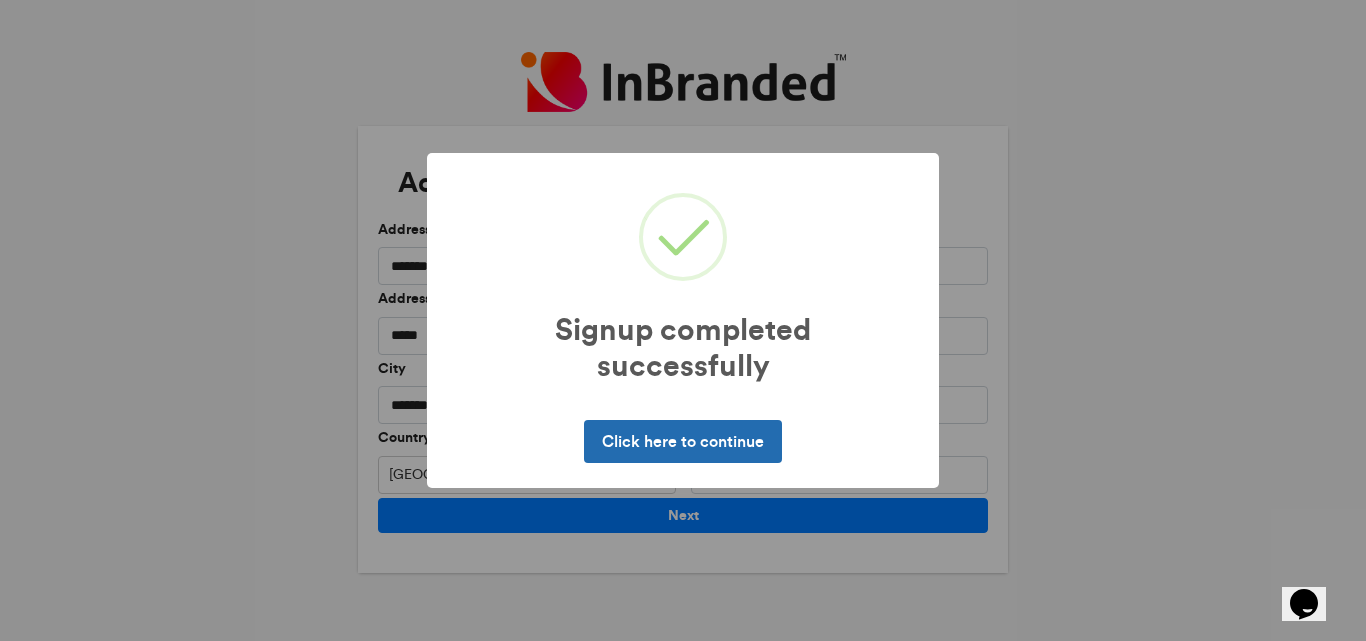click on "Click here to continue" at bounding box center (682, 441) 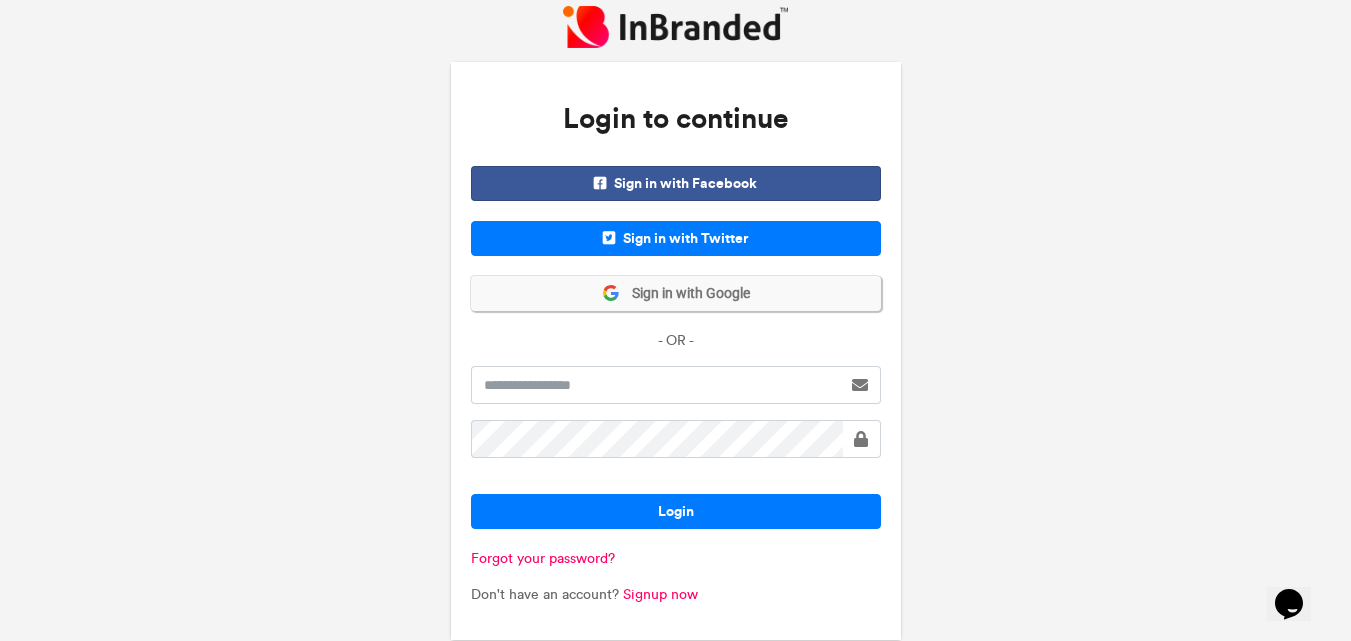 click on "Sign in with Google" at bounding box center [676, 293] 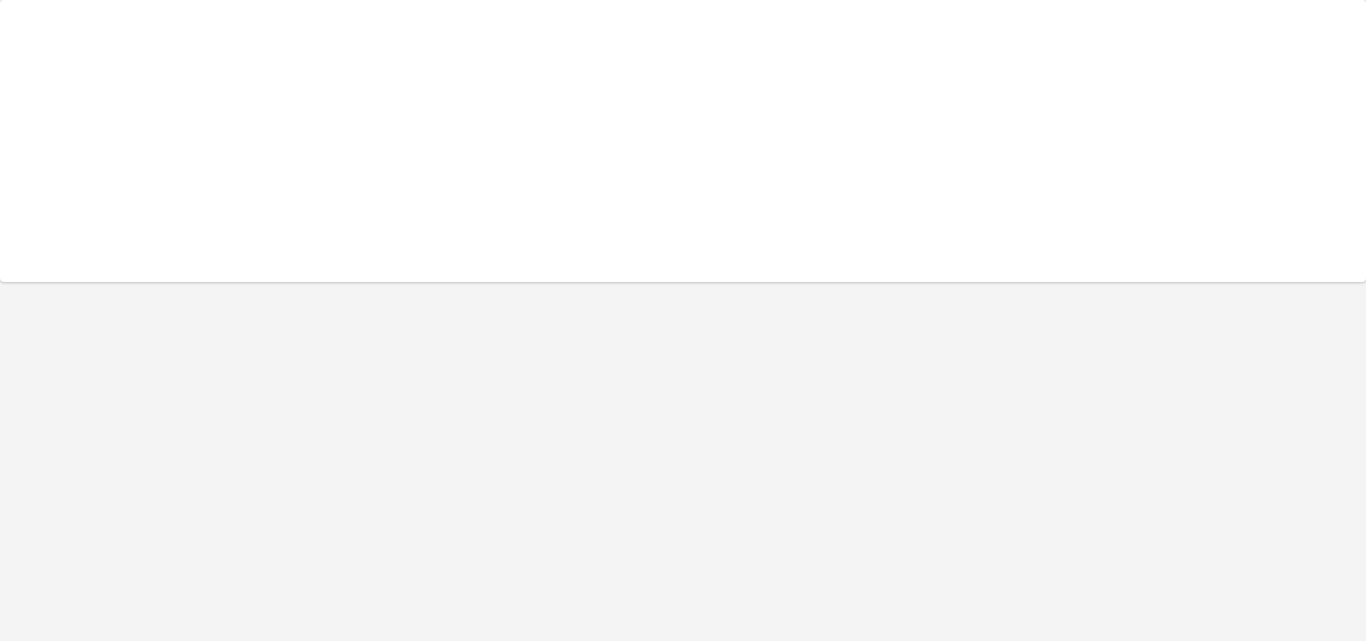 scroll, scrollTop: 0, scrollLeft: 0, axis: both 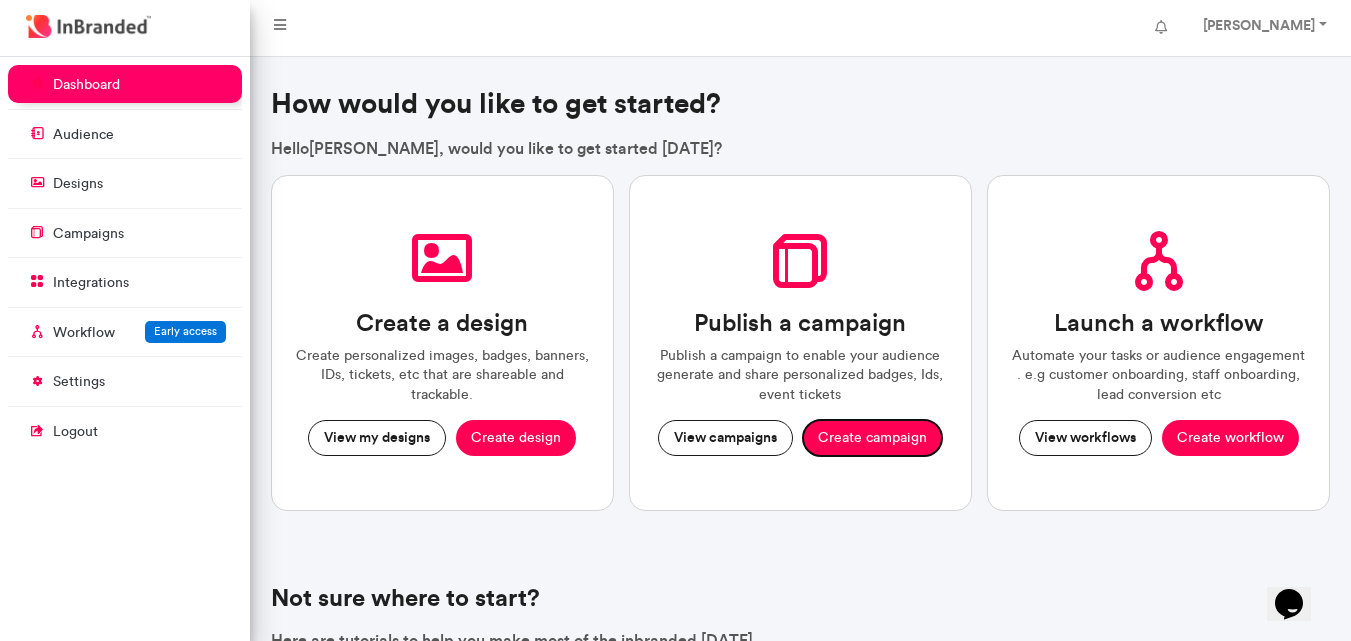 click on "Create campaign" at bounding box center (872, 438) 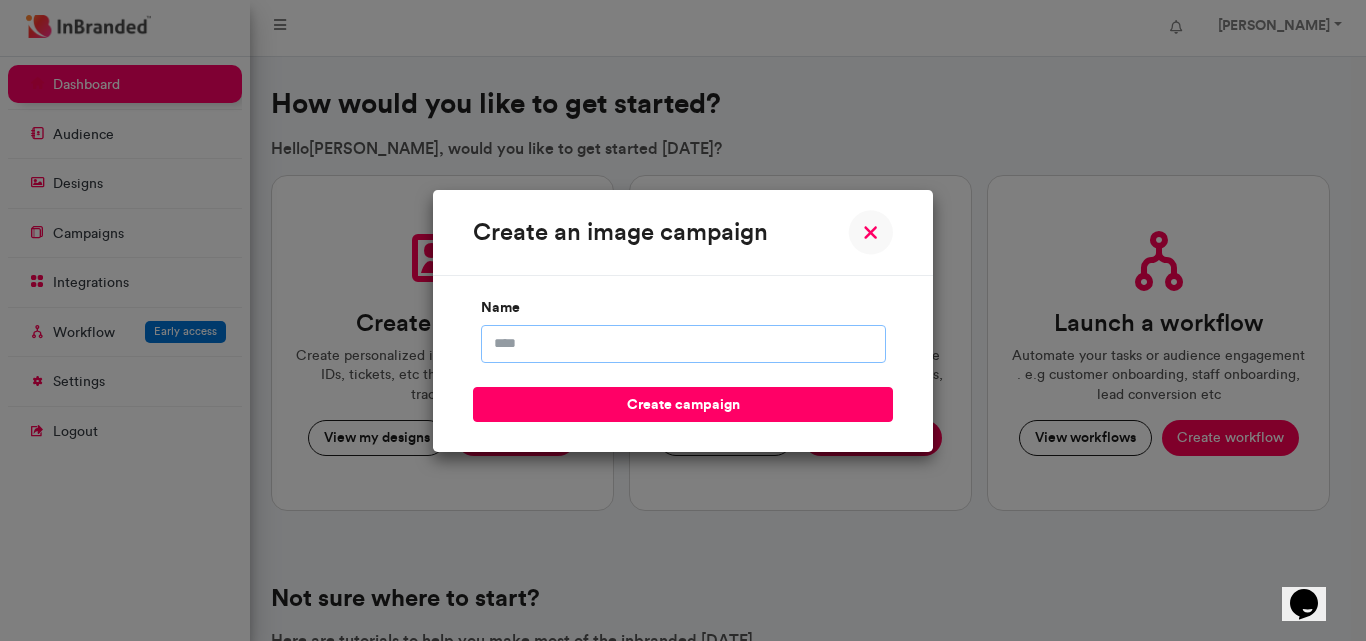 click on "name" at bounding box center (683, 344) 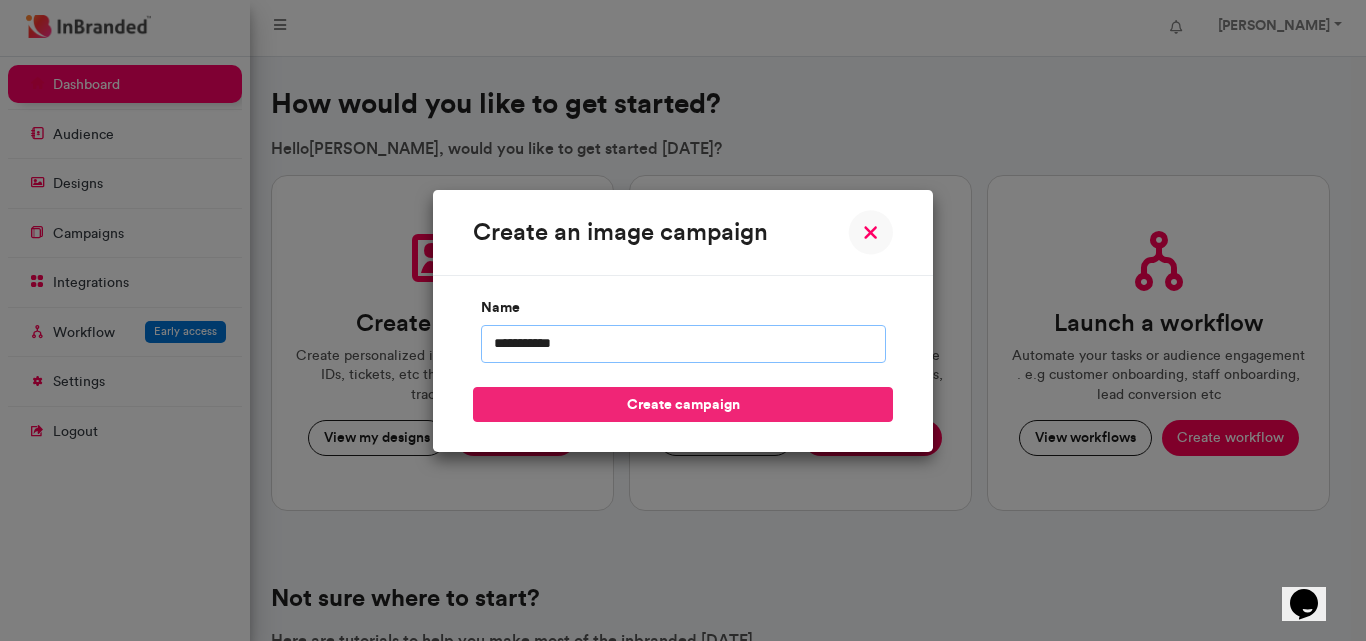 type on "**********" 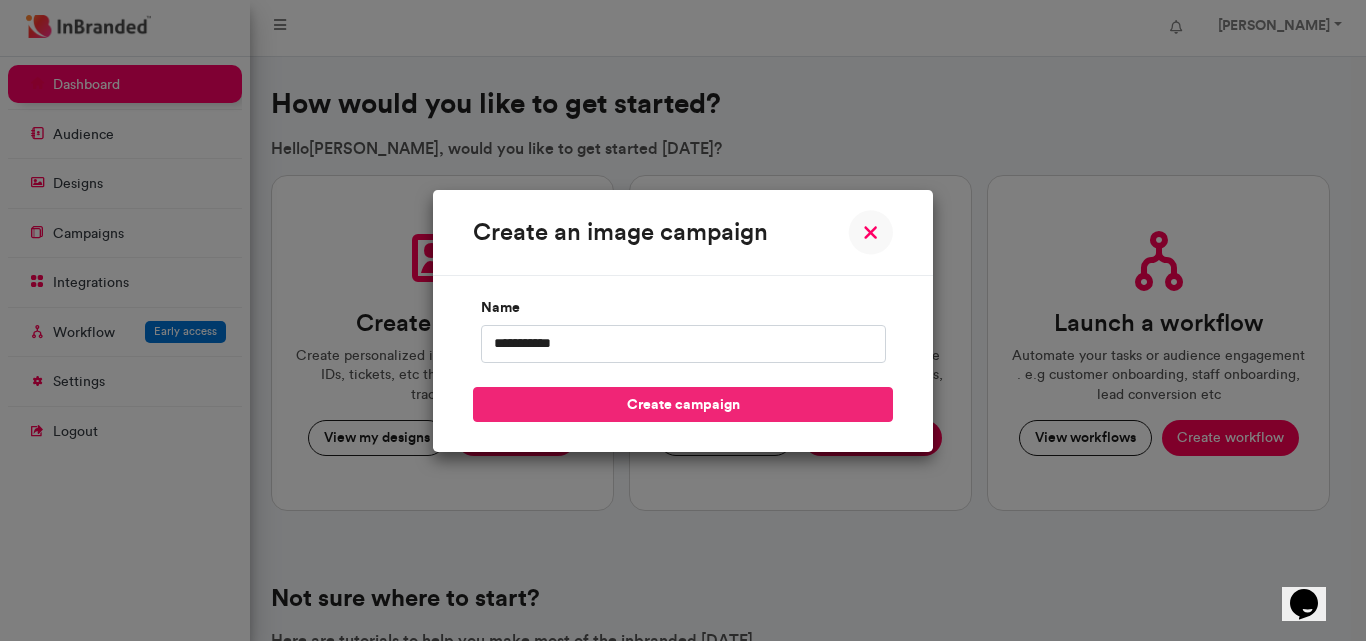 click on "create campaign" at bounding box center (683, 404) 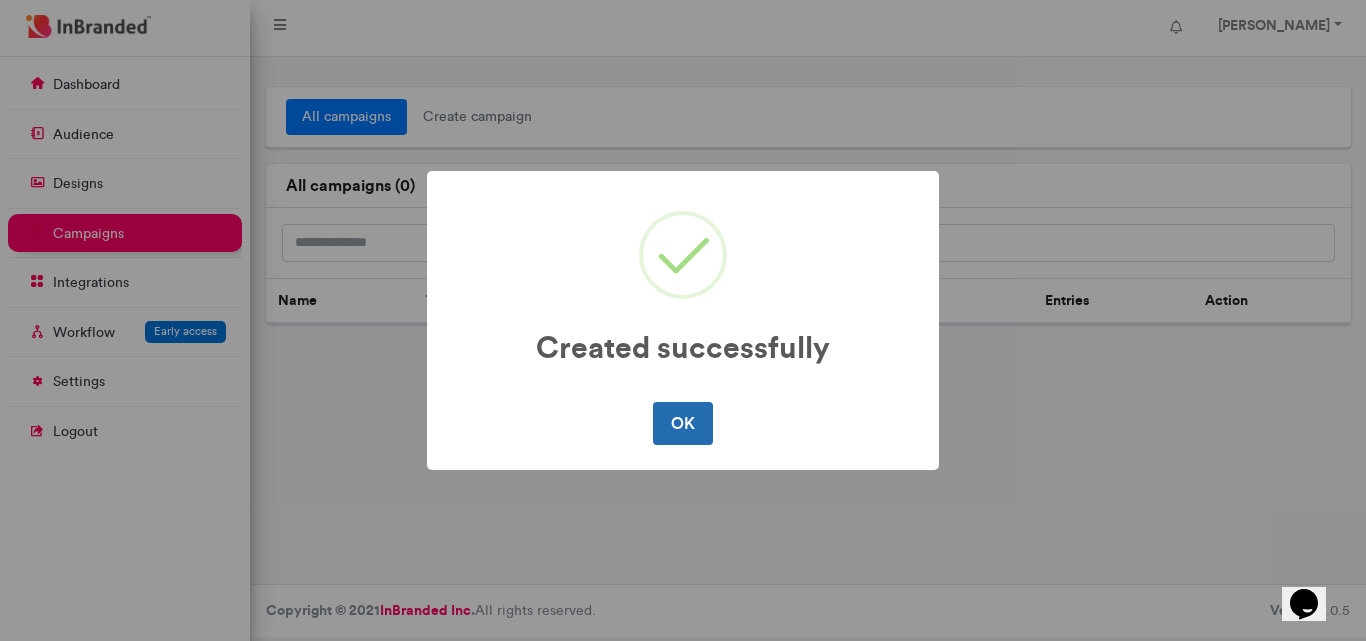 click on "OK" at bounding box center (682, 423) 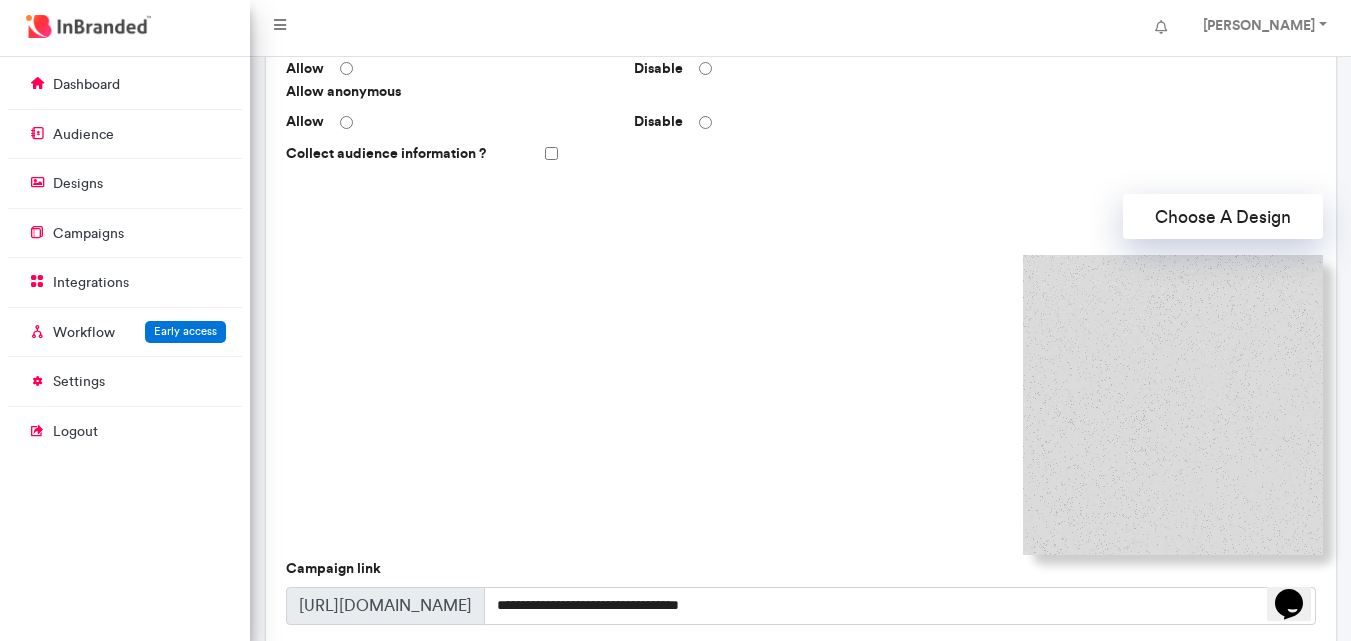 scroll, scrollTop: 256, scrollLeft: 0, axis: vertical 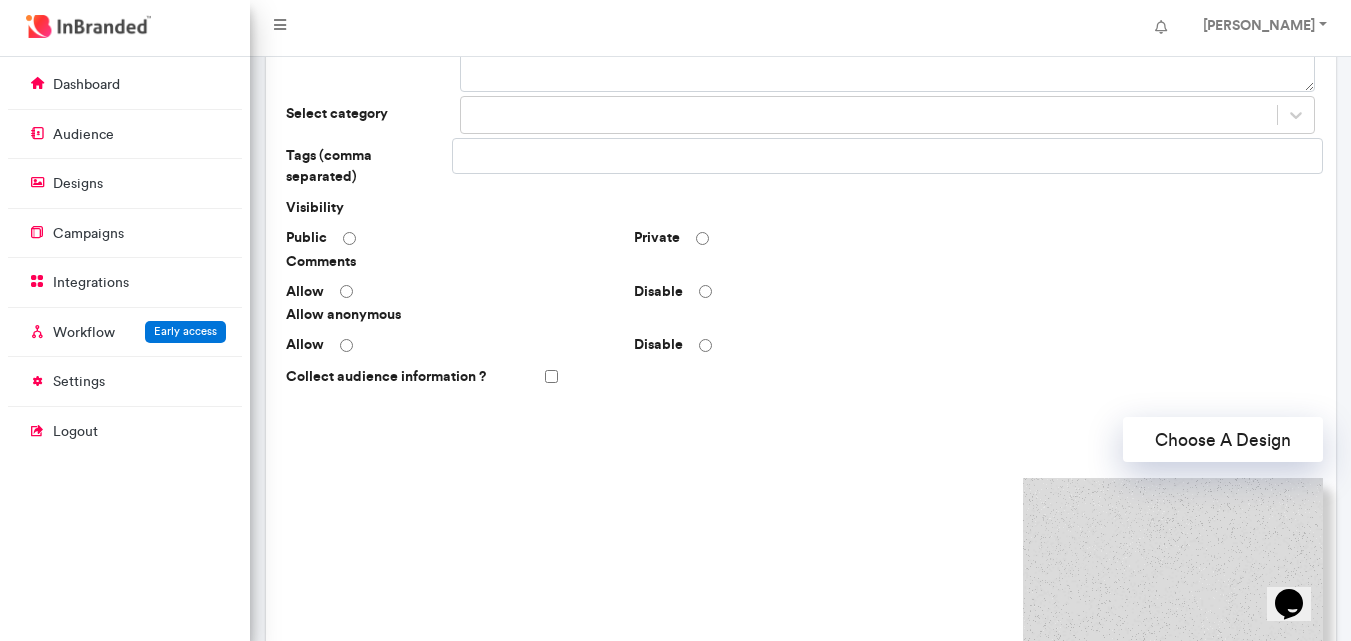 click at bounding box center (1173, 628) 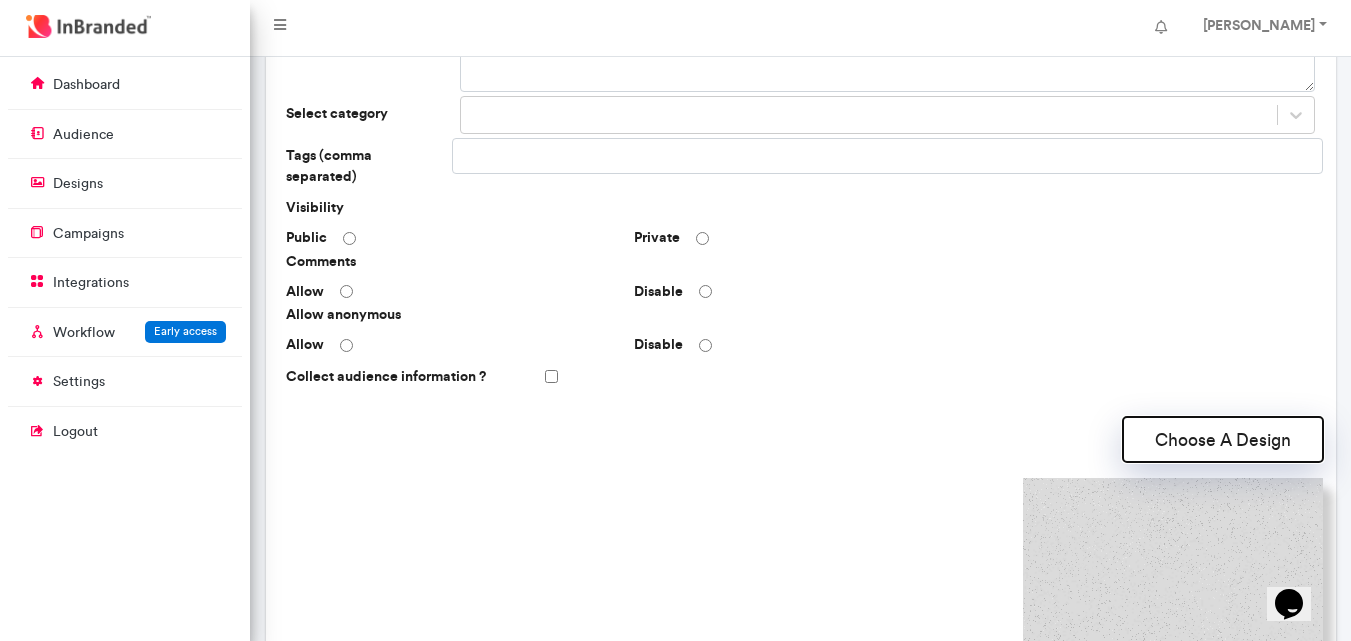 click on "Choose A Design" at bounding box center (1223, 439) 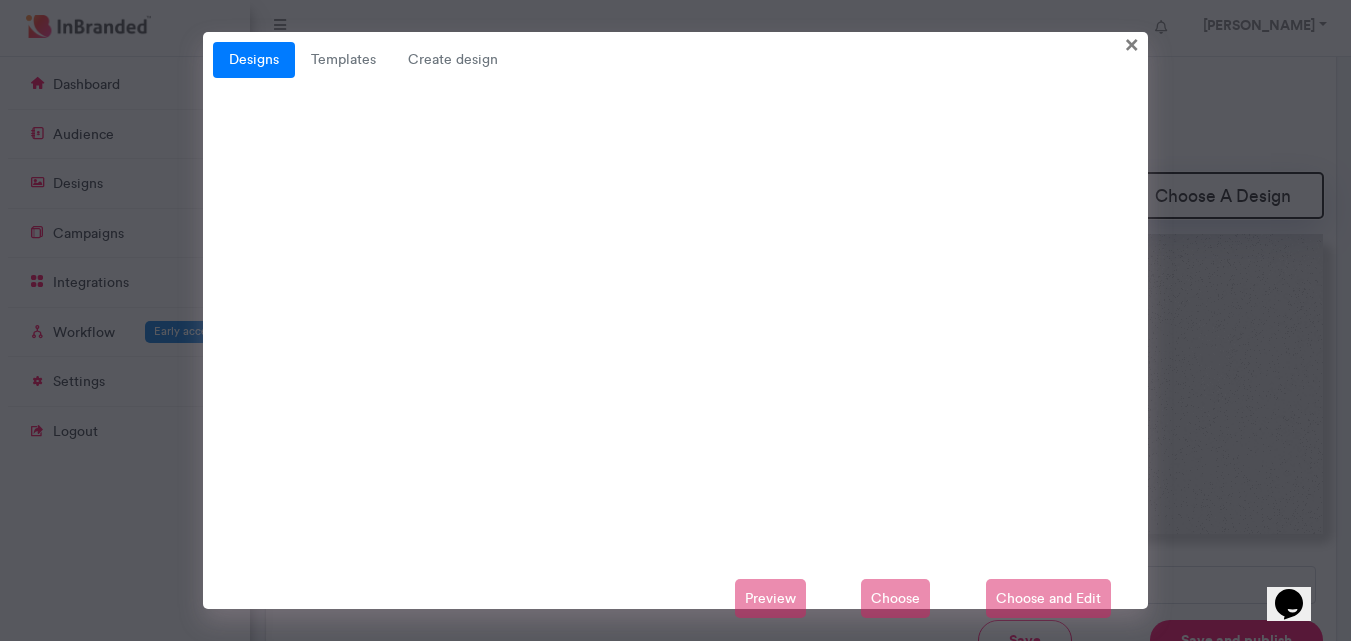 scroll, scrollTop: 556, scrollLeft: 0, axis: vertical 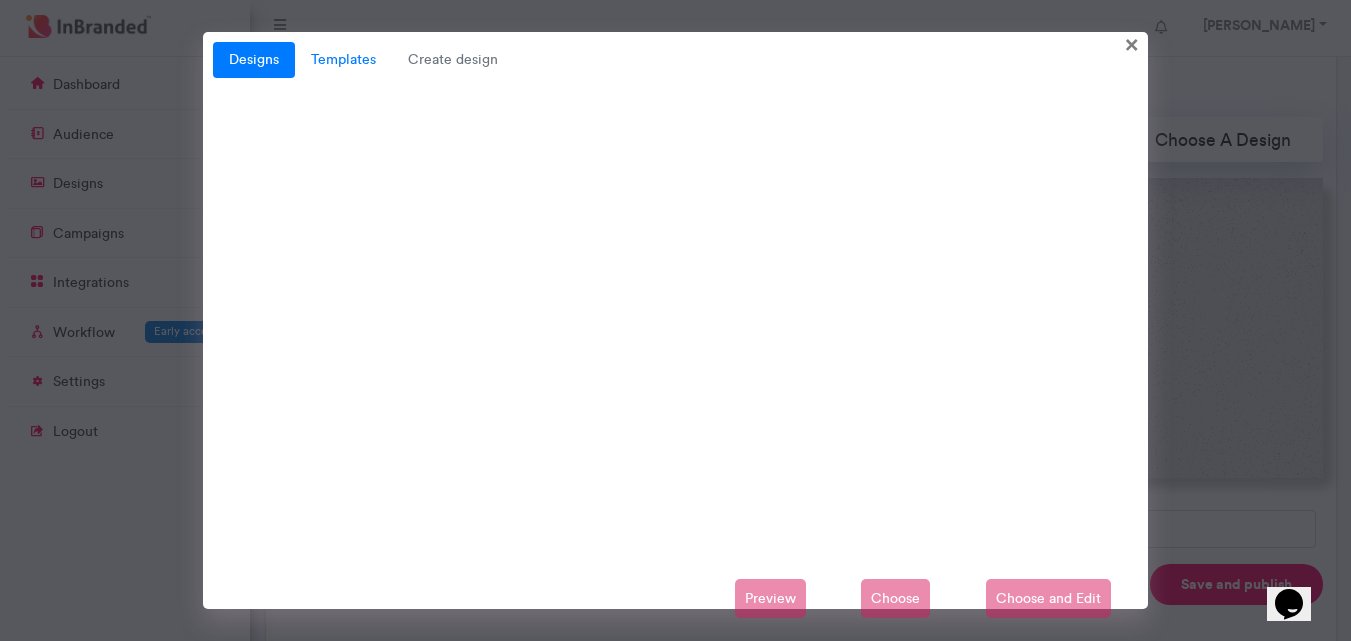 click on "Templates" at bounding box center (343, 60) 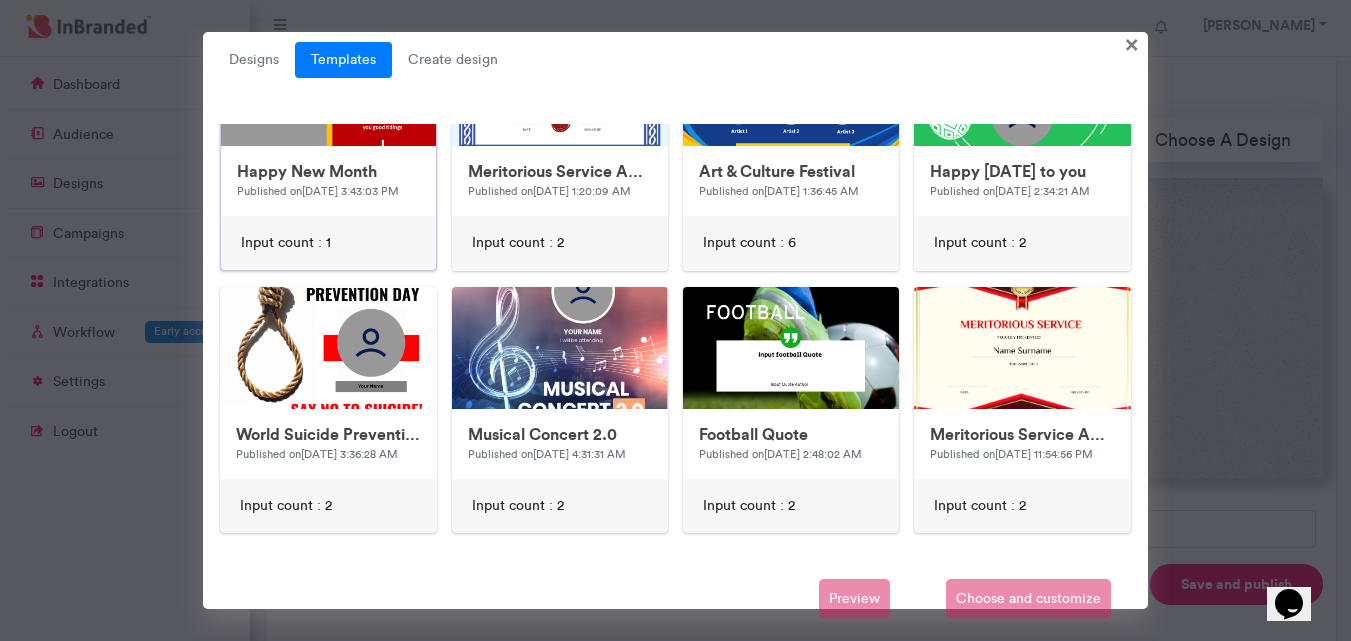 scroll, scrollTop: 0, scrollLeft: 0, axis: both 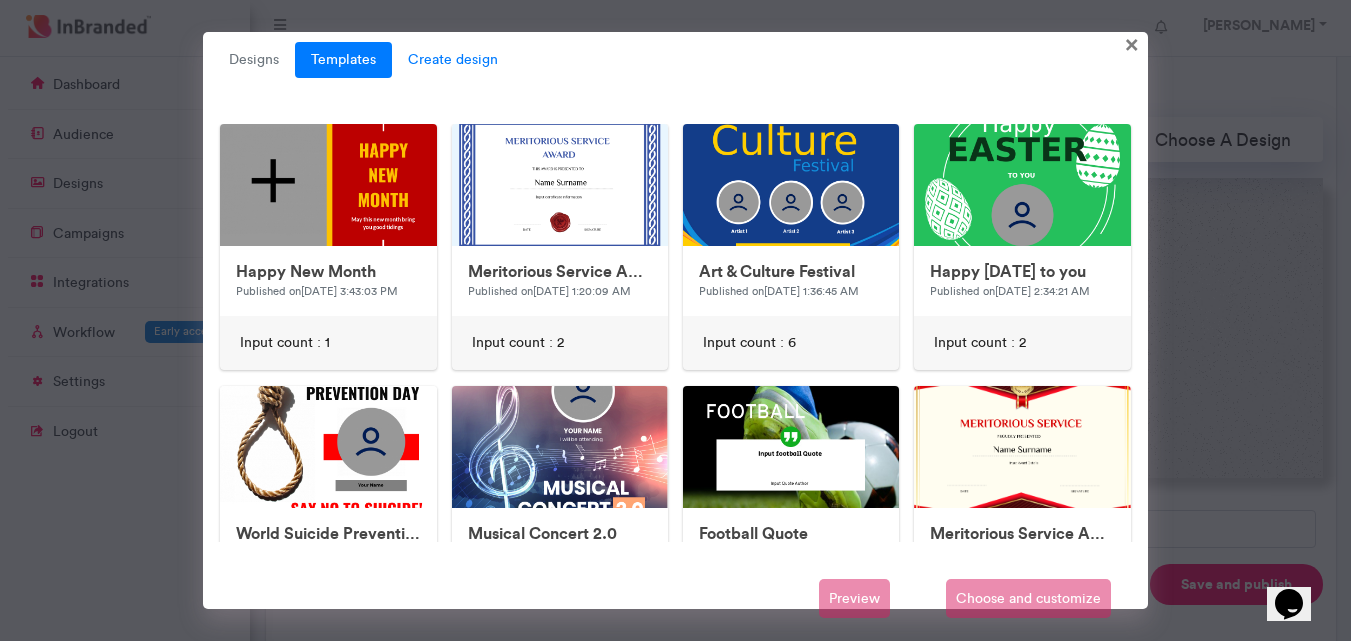 click on "Create design" at bounding box center [453, 60] 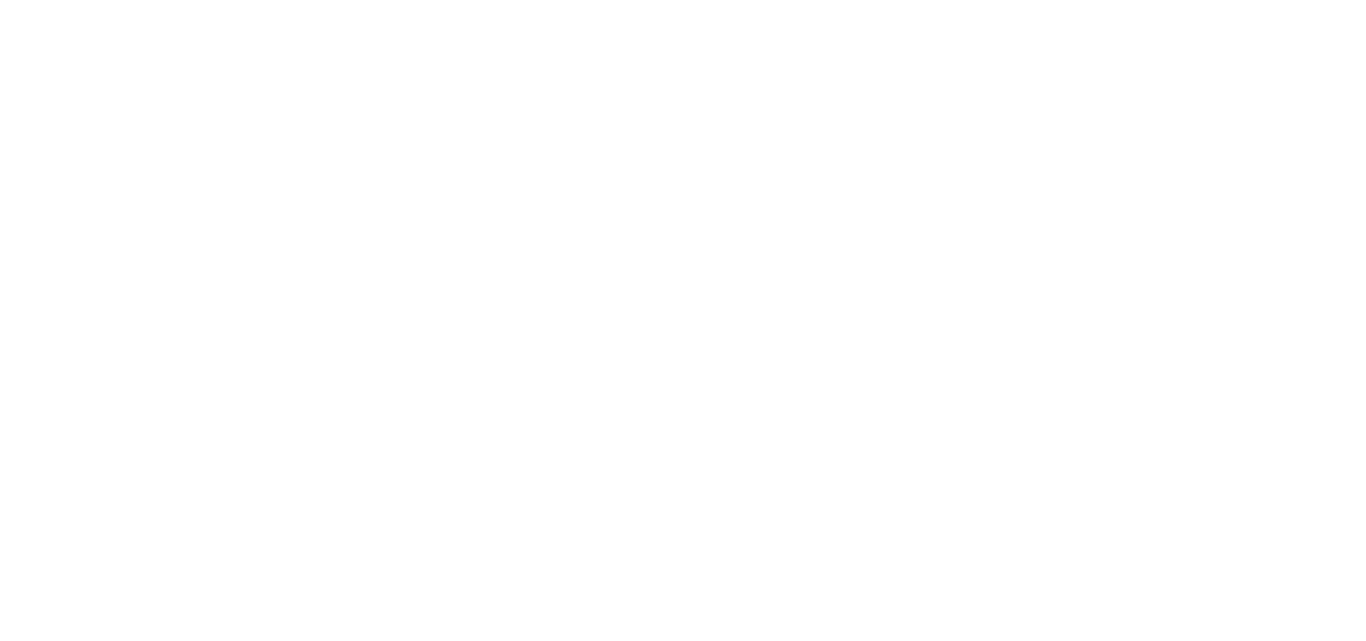 scroll, scrollTop: 0, scrollLeft: 0, axis: both 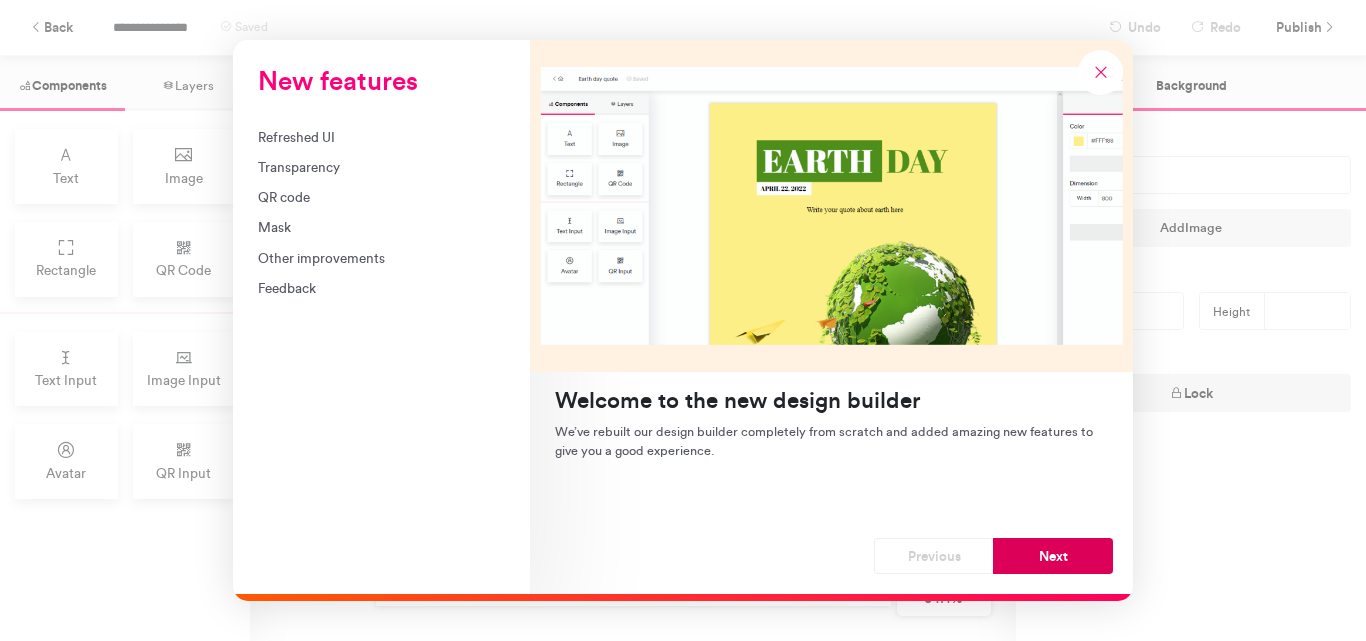 click on "Next" at bounding box center [1053, 556] 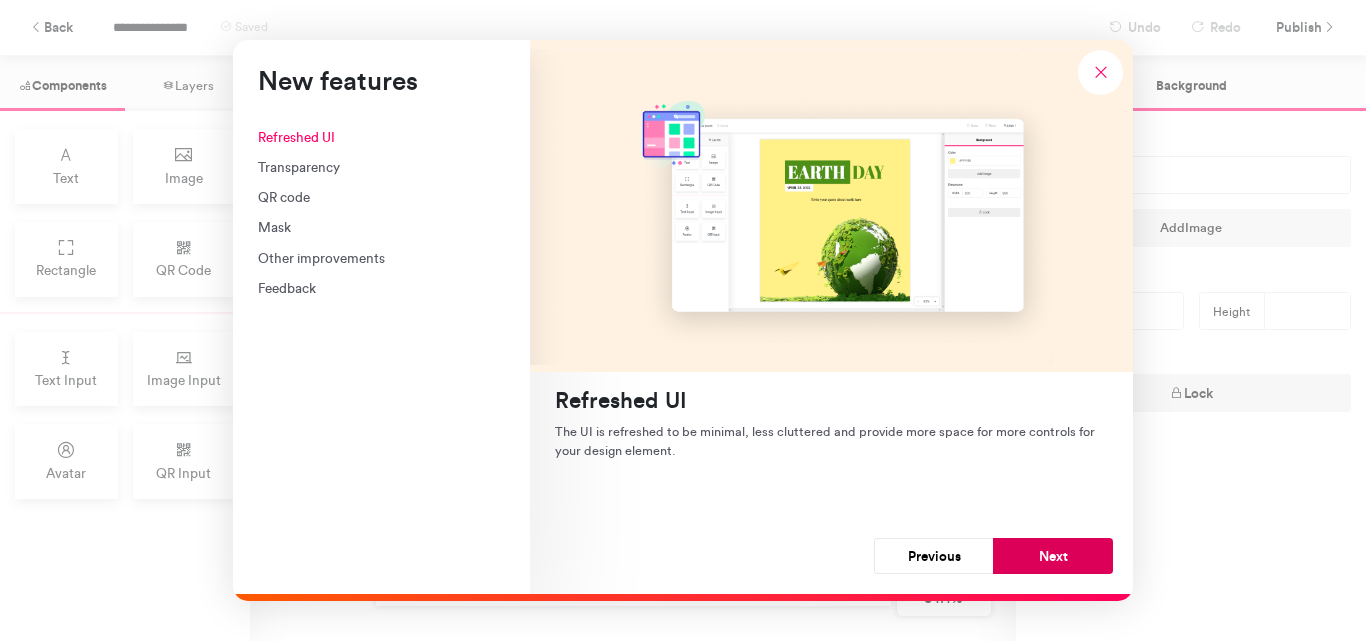 click on "Next" at bounding box center (1053, 556) 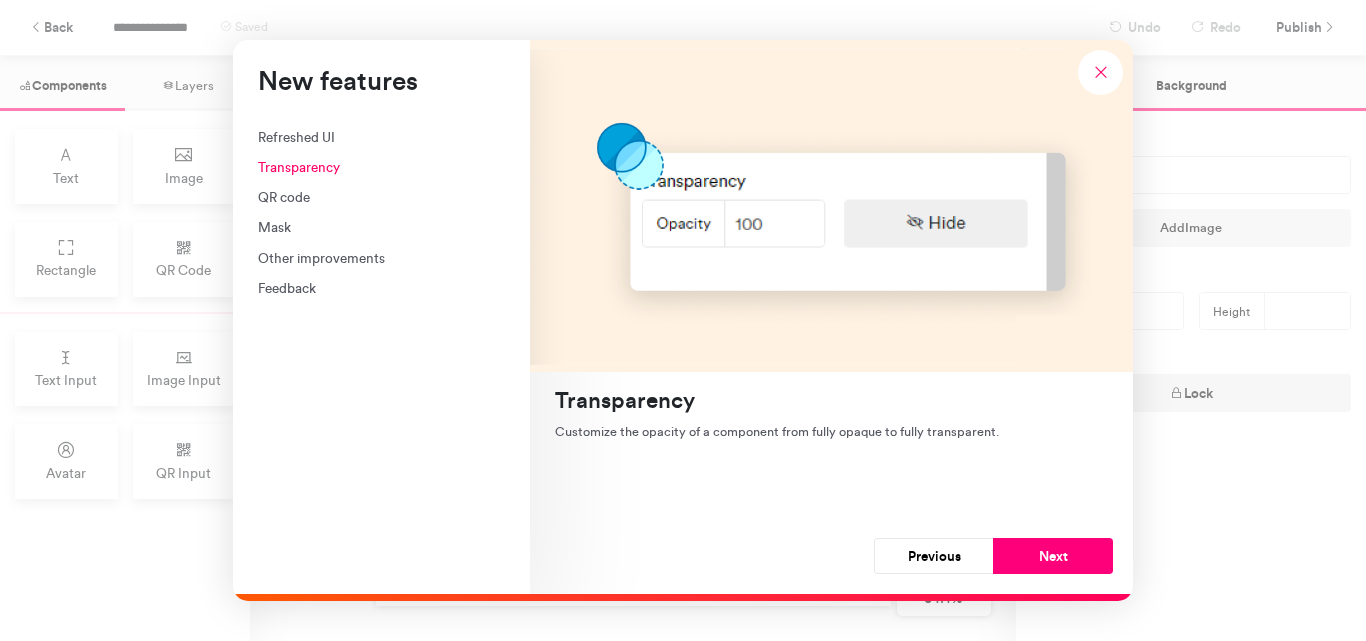 click on "Next" at bounding box center (1053, 556) 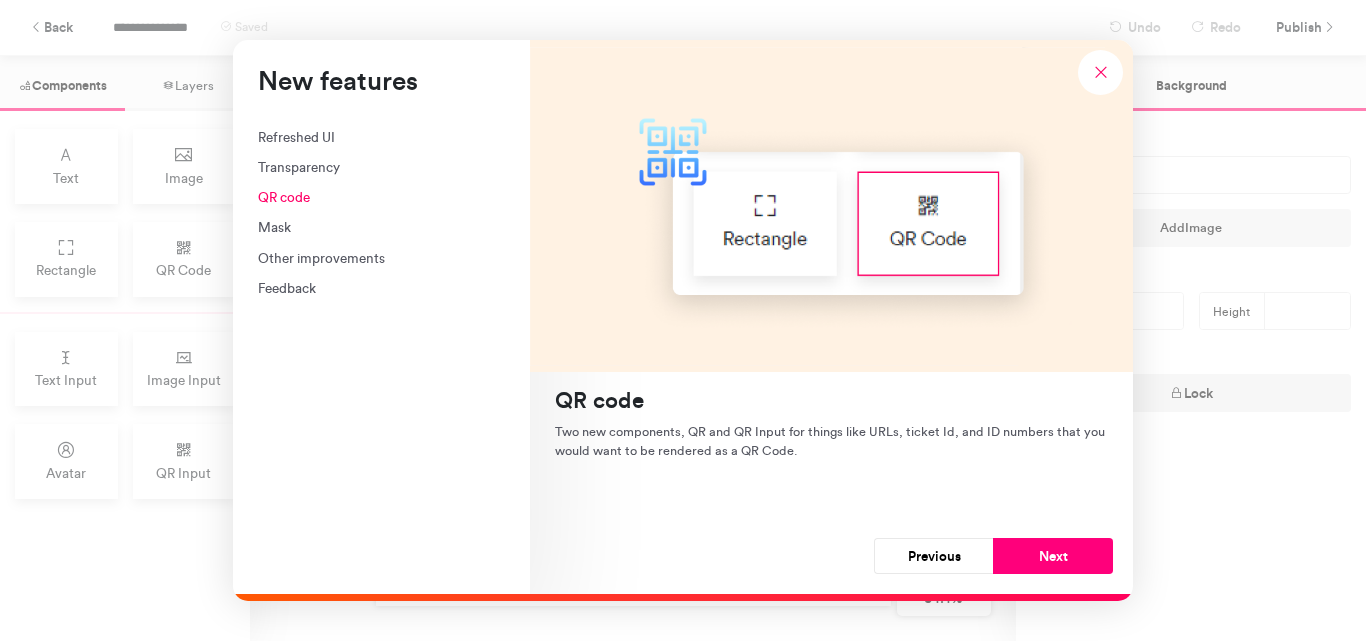 click on "Next" at bounding box center (1053, 556) 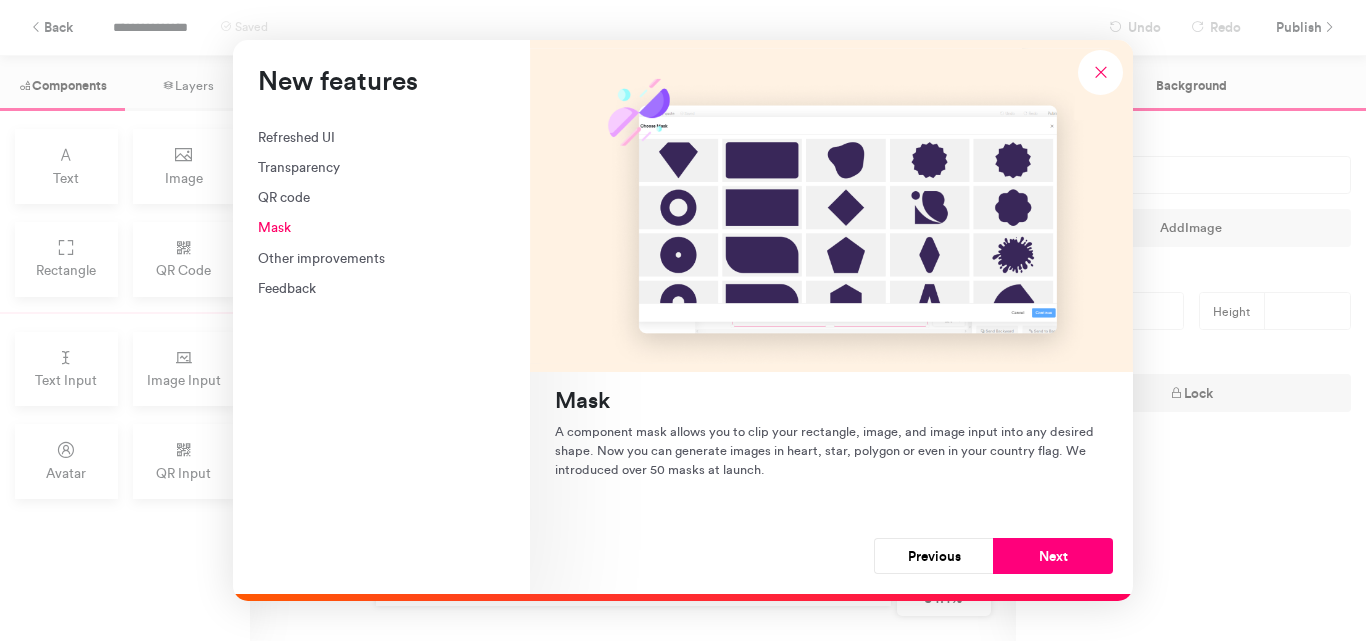 click on "Next" at bounding box center (1053, 556) 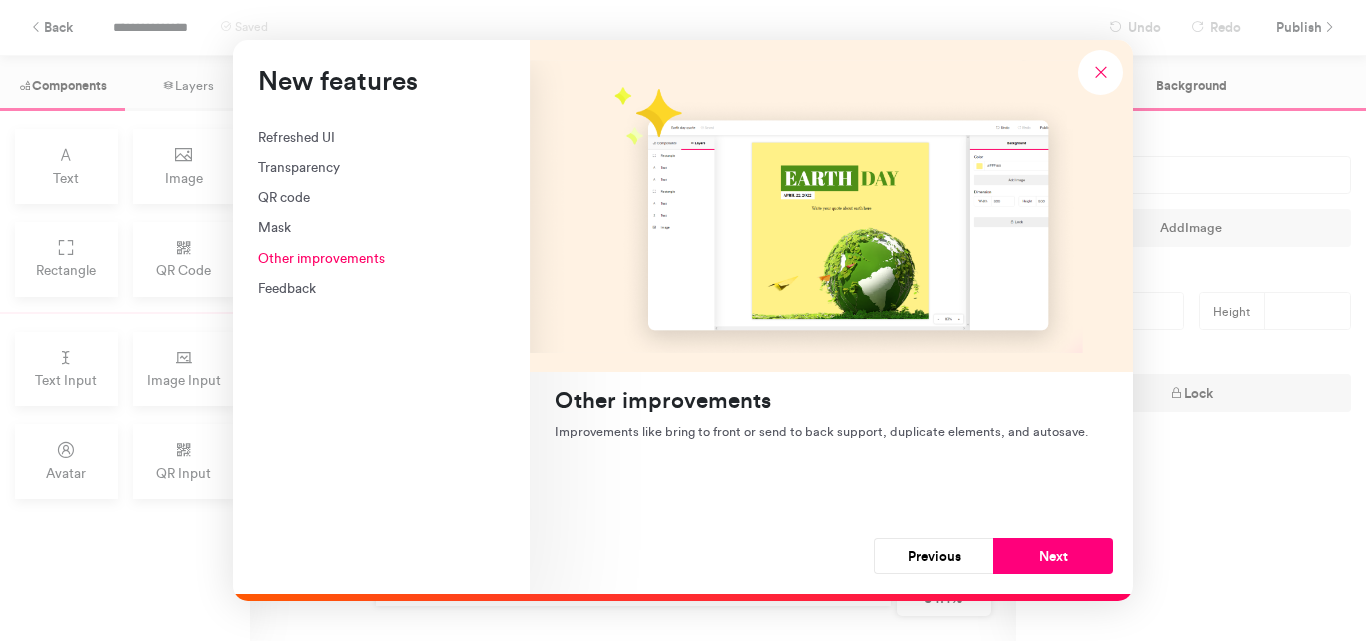 click on "Next" at bounding box center [1053, 556] 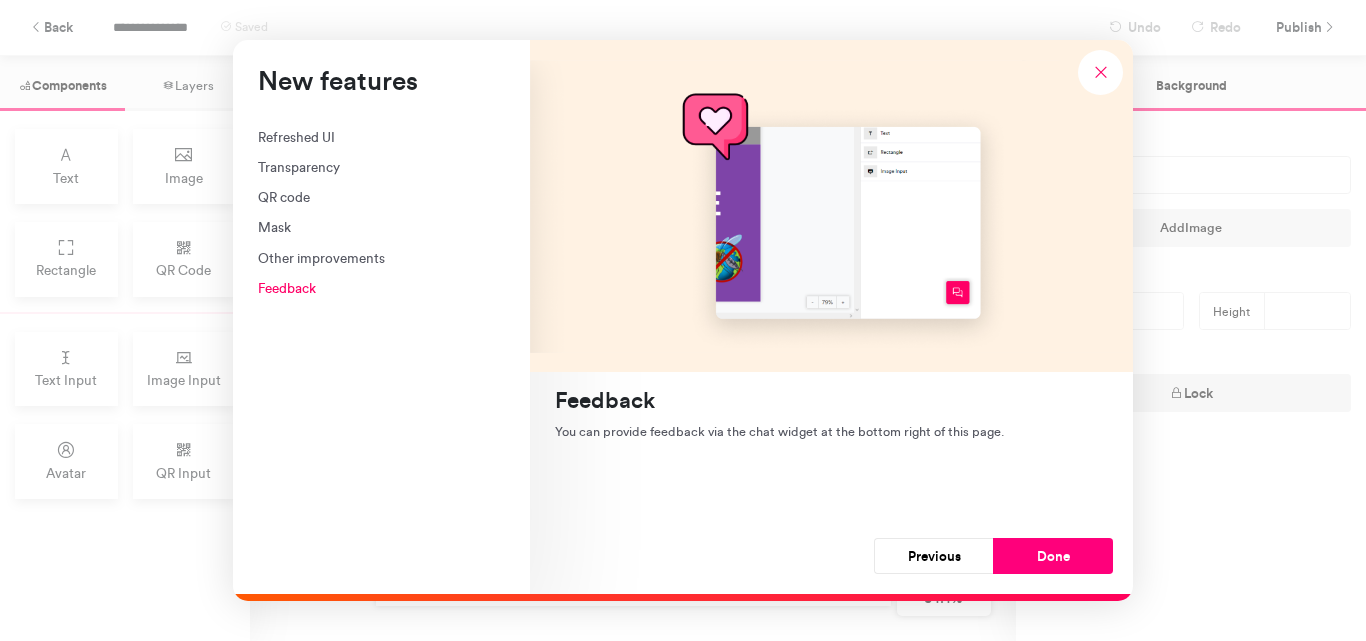 click on "Done" at bounding box center (1053, 556) 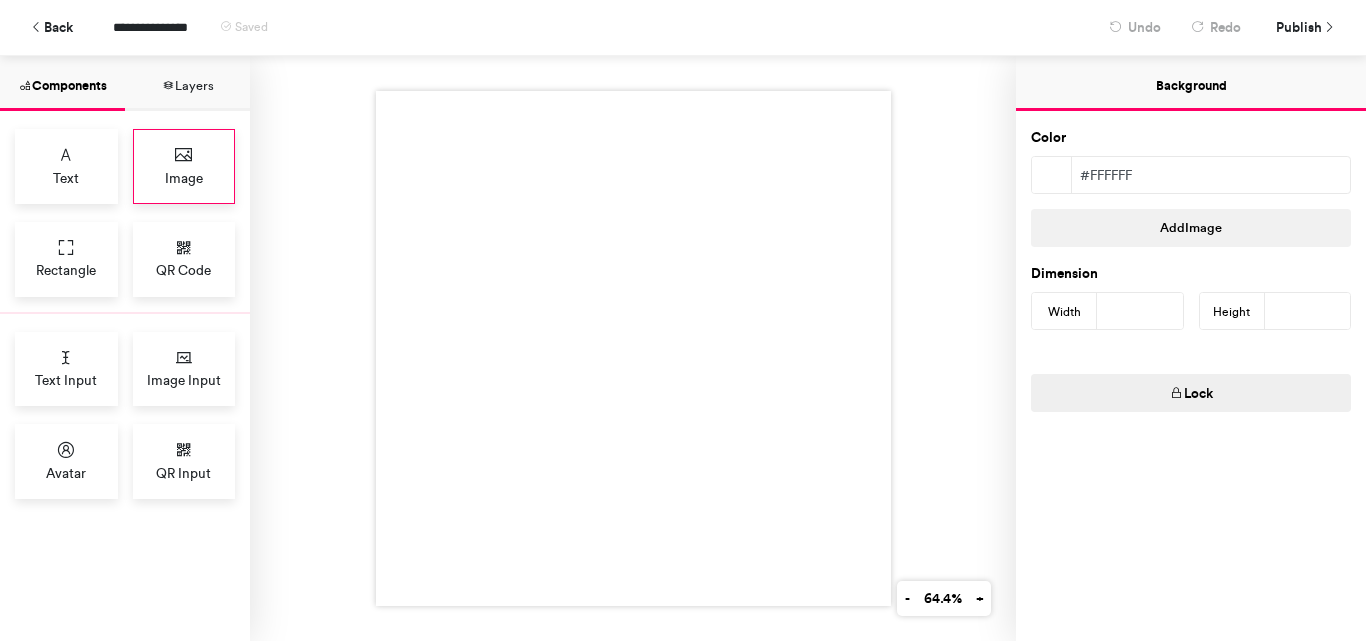 click on "Image" at bounding box center [184, 178] 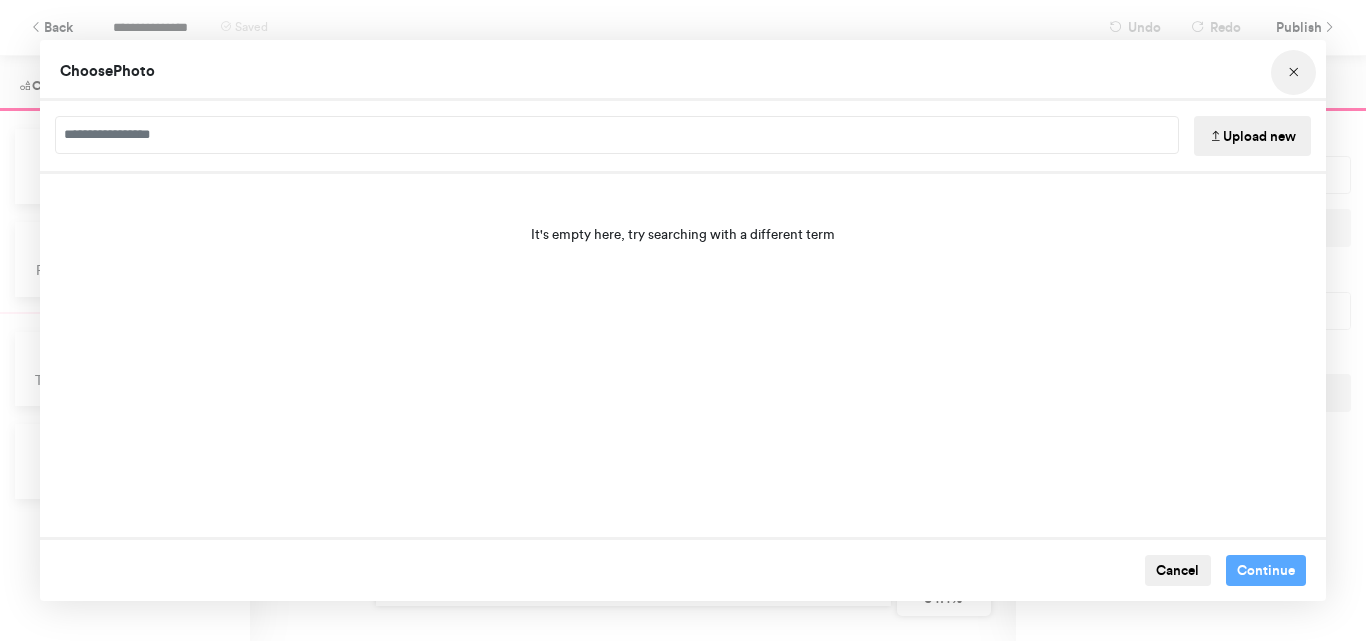 click at bounding box center (1293, 72) 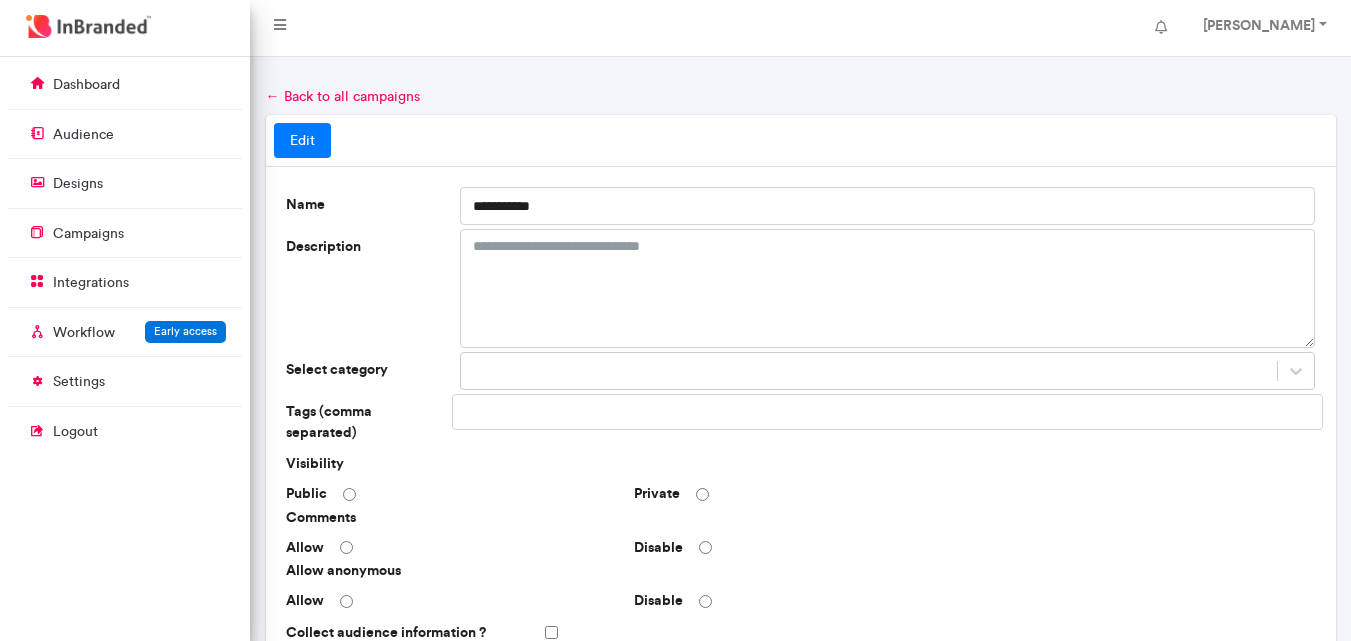 scroll, scrollTop: 556, scrollLeft: 0, axis: vertical 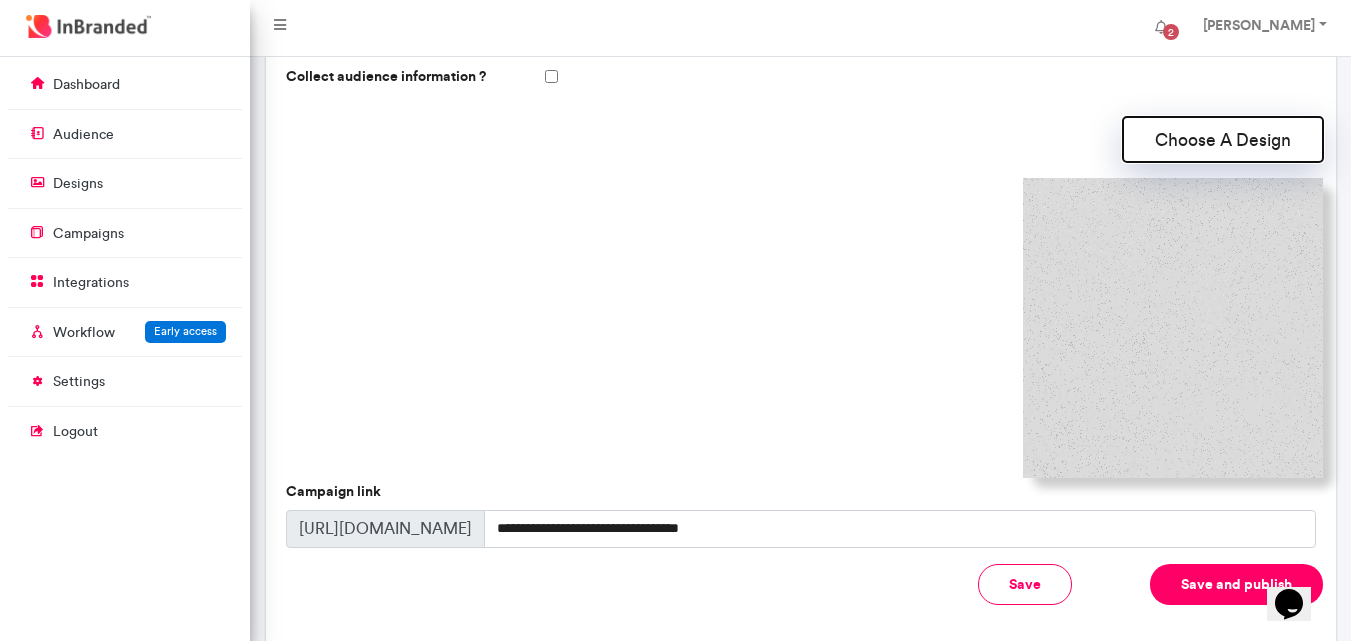 click on "Choose A Design" at bounding box center (1223, 139) 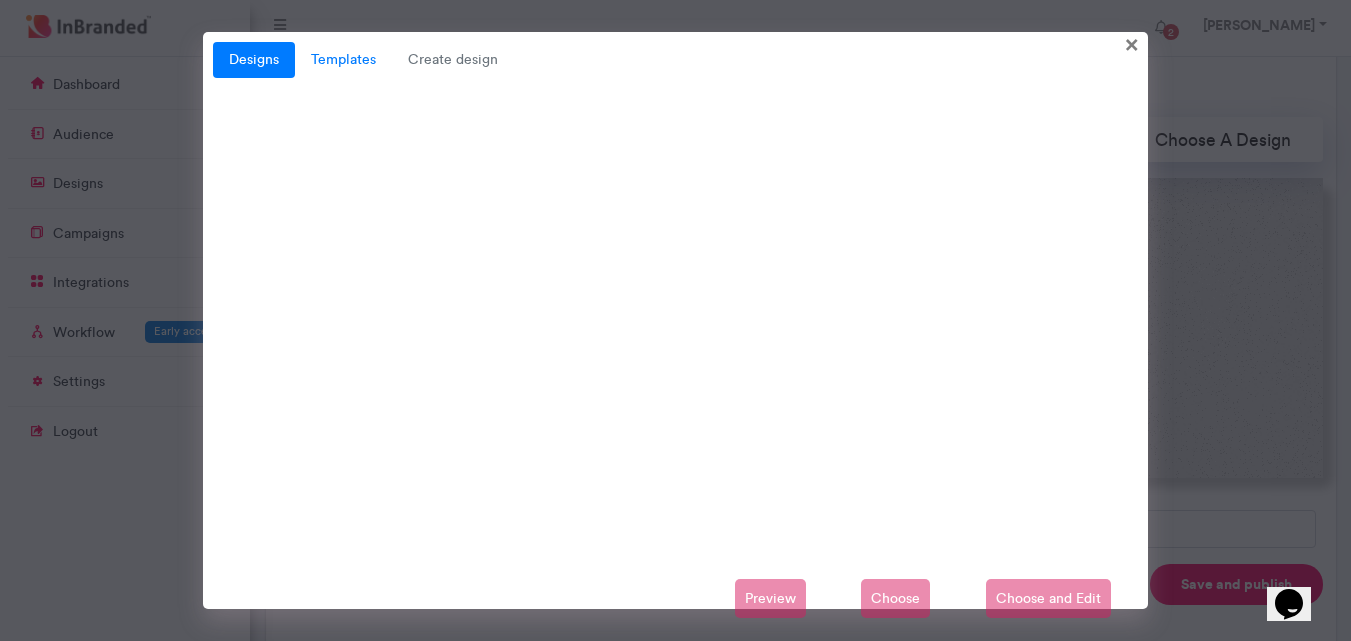 click on "Templates" at bounding box center (343, 60) 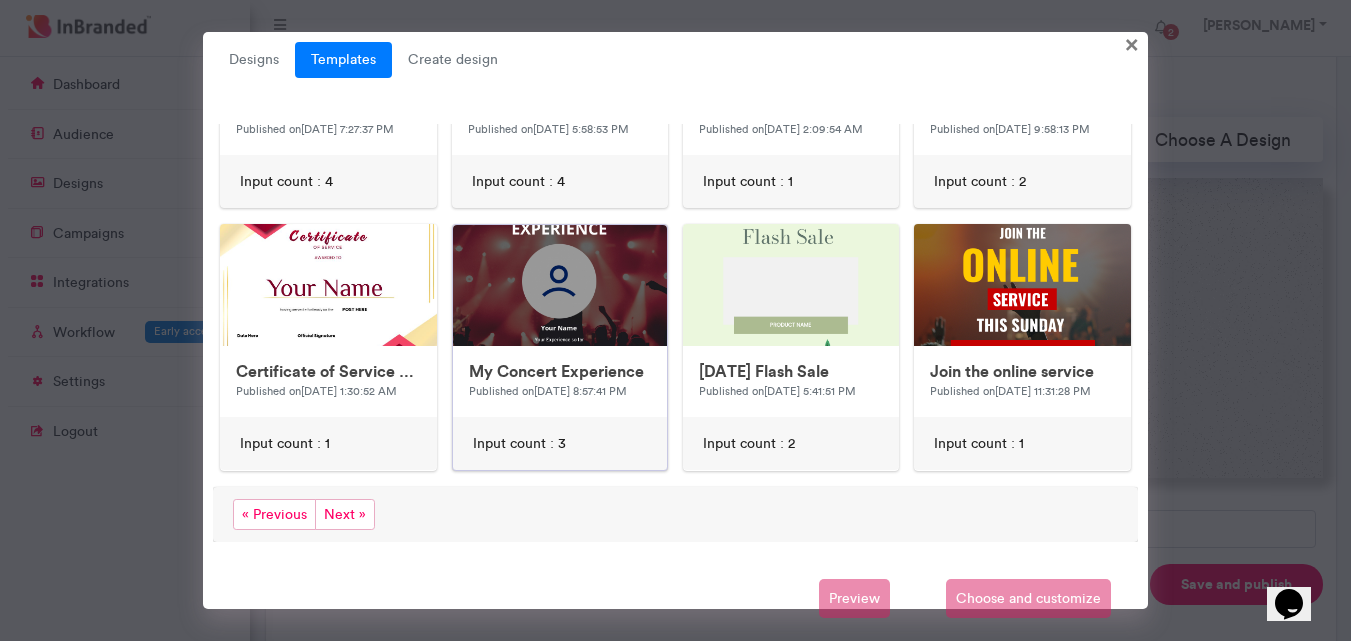 scroll, scrollTop: 1031, scrollLeft: 0, axis: vertical 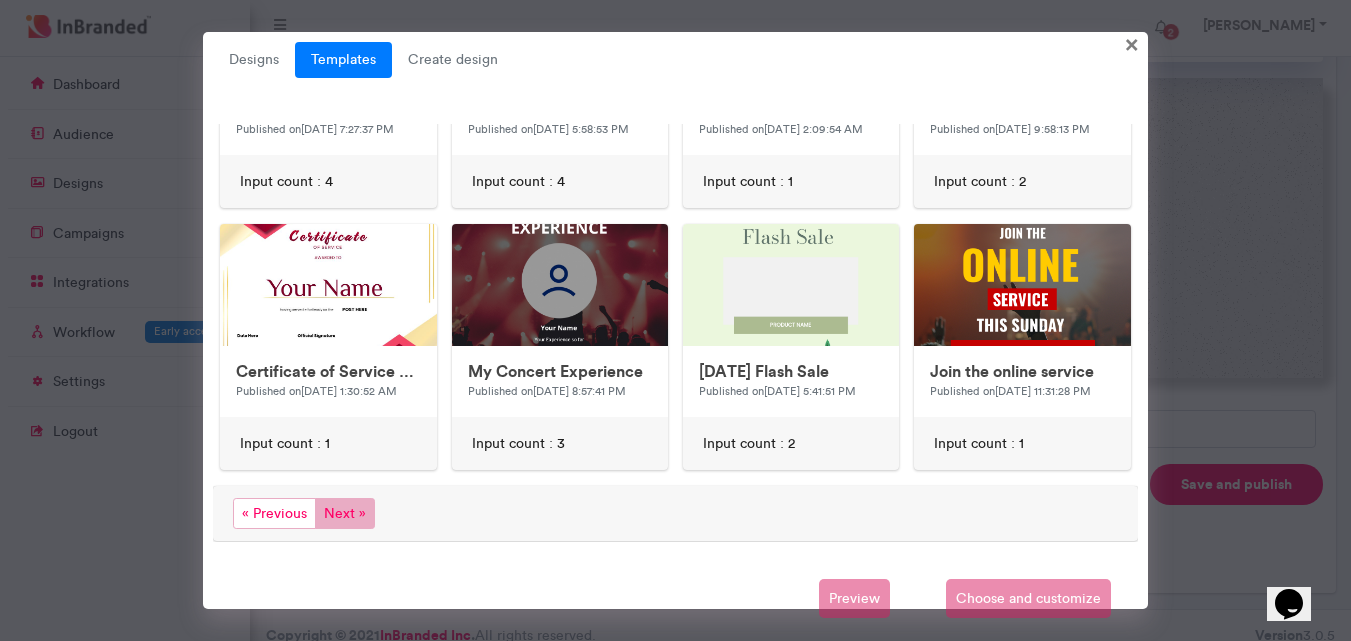 click on "Next »" at bounding box center [345, 513] 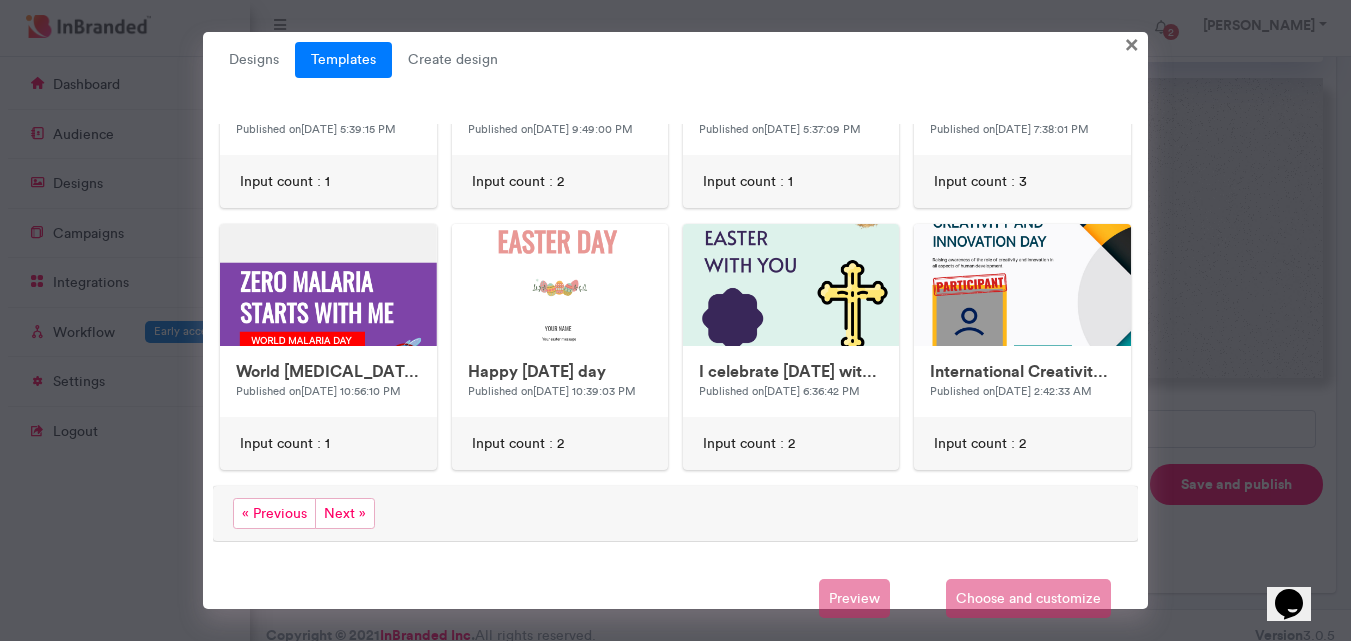 scroll, scrollTop: 1050, scrollLeft: 0, axis: vertical 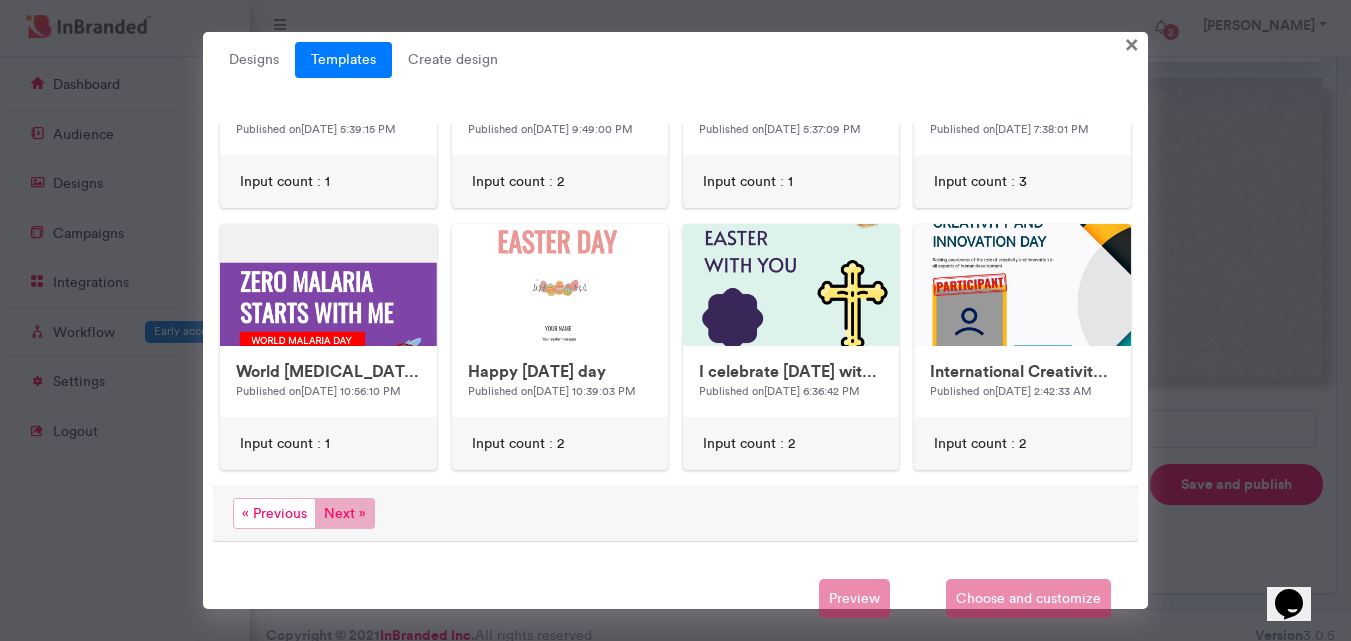 click on "Next »" at bounding box center [345, 513] 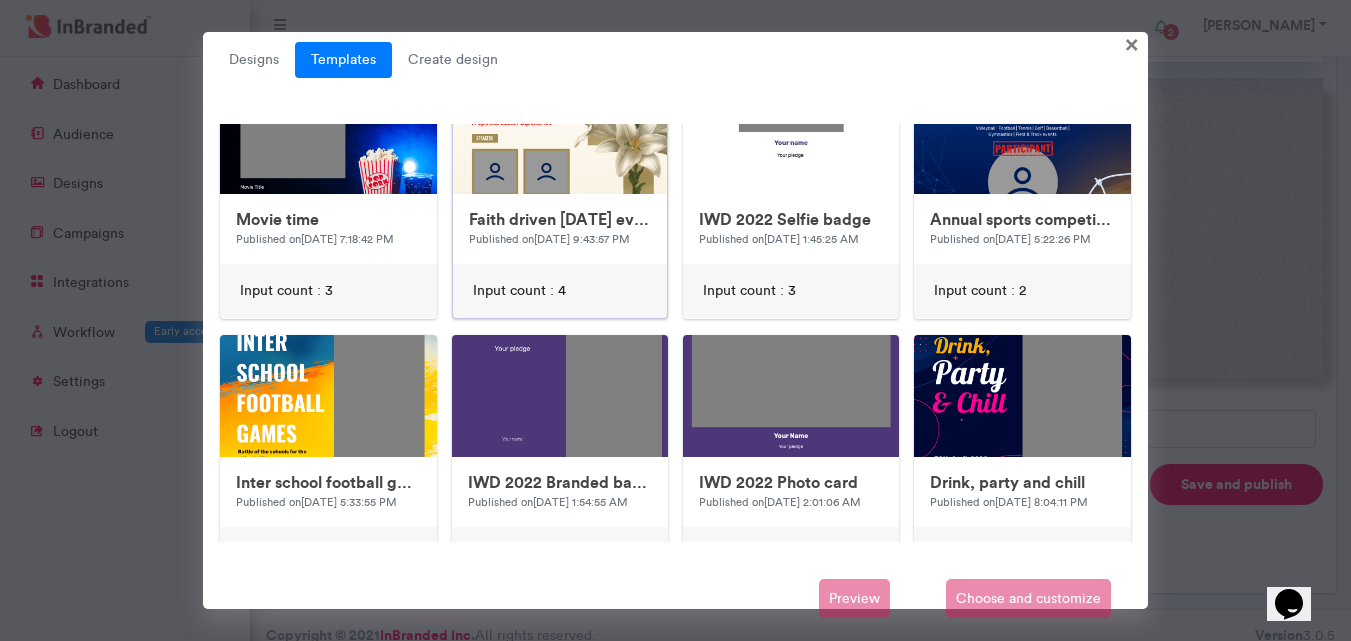 scroll, scrollTop: 0, scrollLeft: 0, axis: both 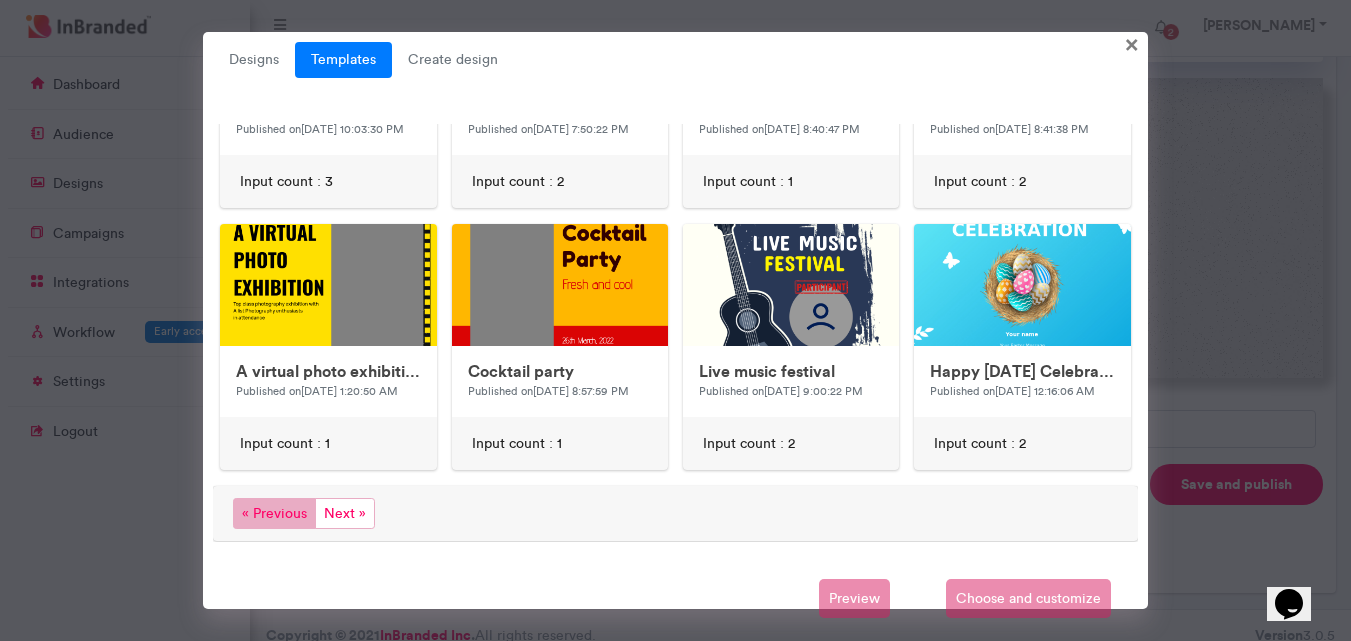 click on "« Previous" at bounding box center [274, 513] 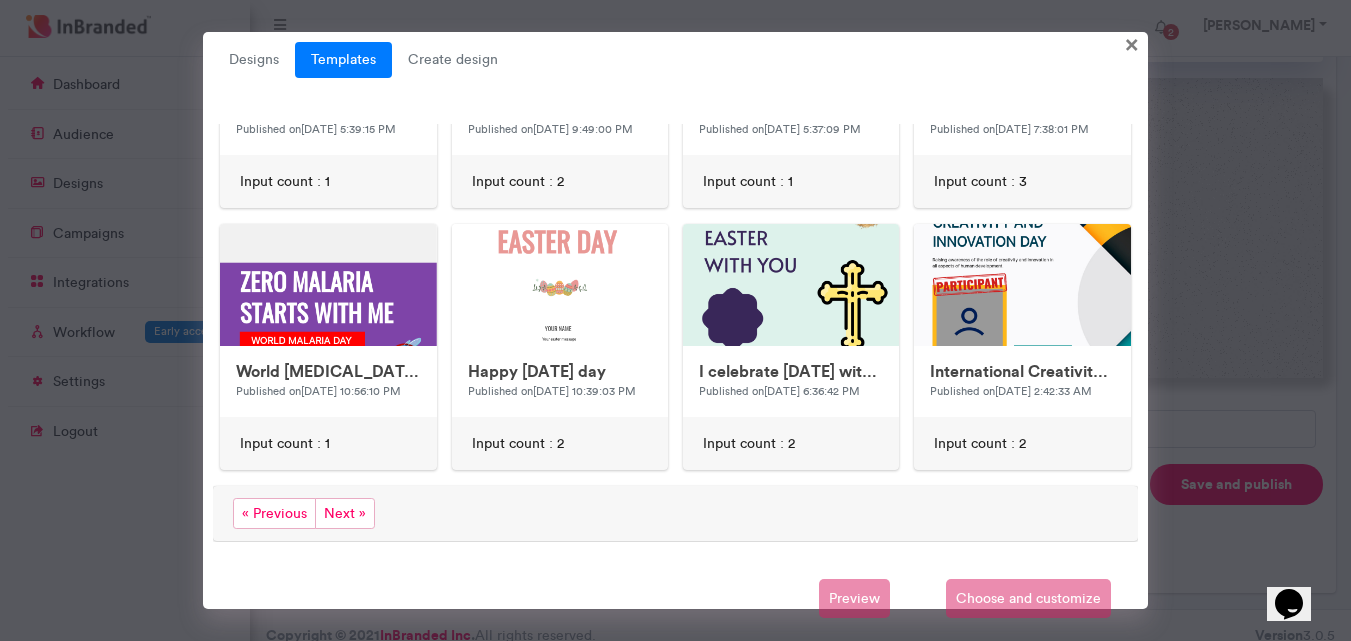 scroll, scrollTop: 1050, scrollLeft: 0, axis: vertical 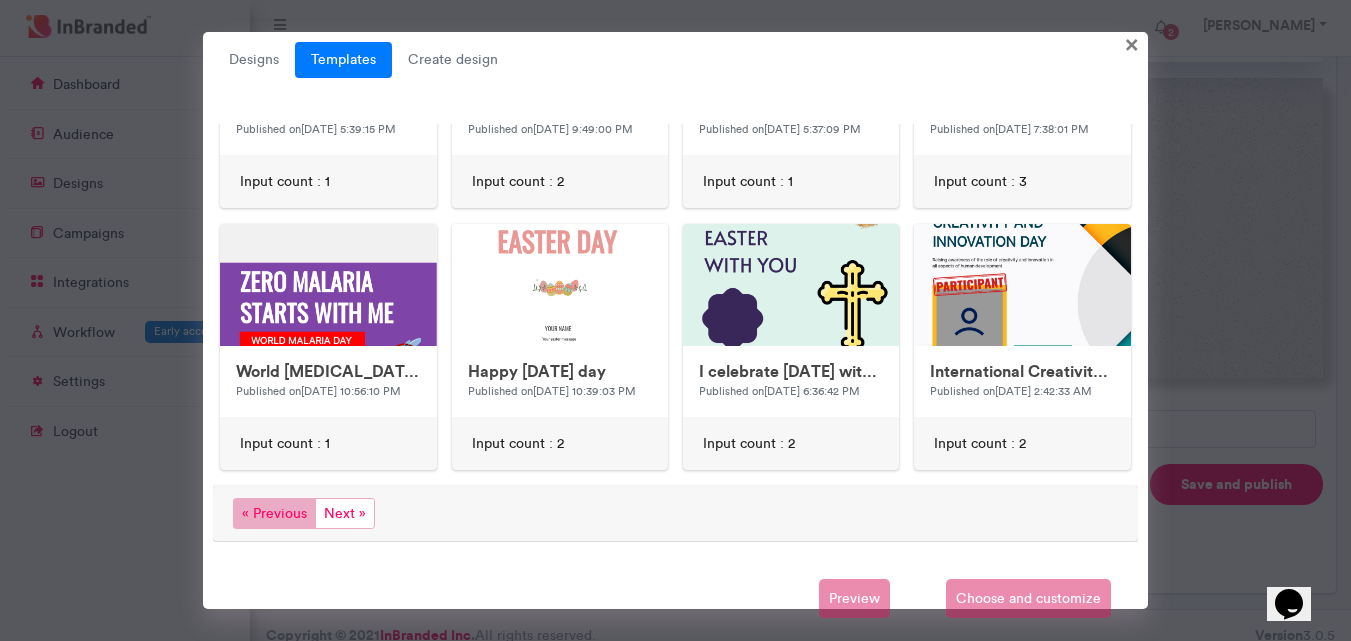 click on "« Previous" at bounding box center (274, 513) 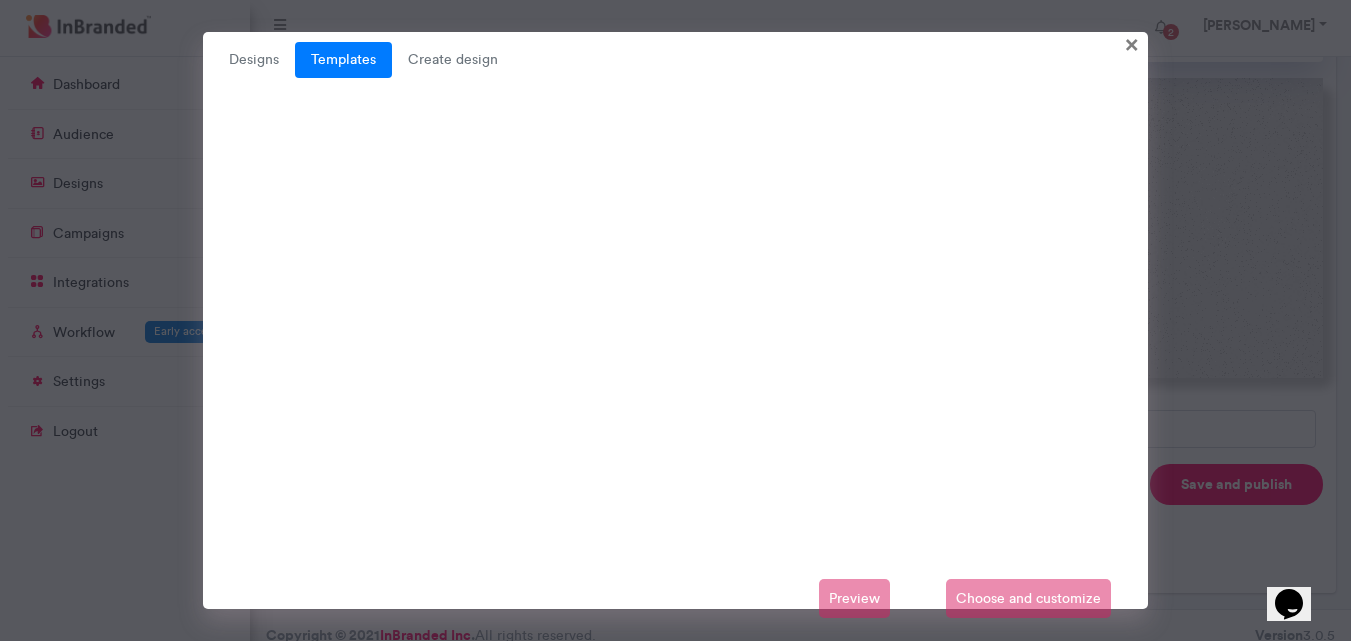 scroll, scrollTop: 0, scrollLeft: 0, axis: both 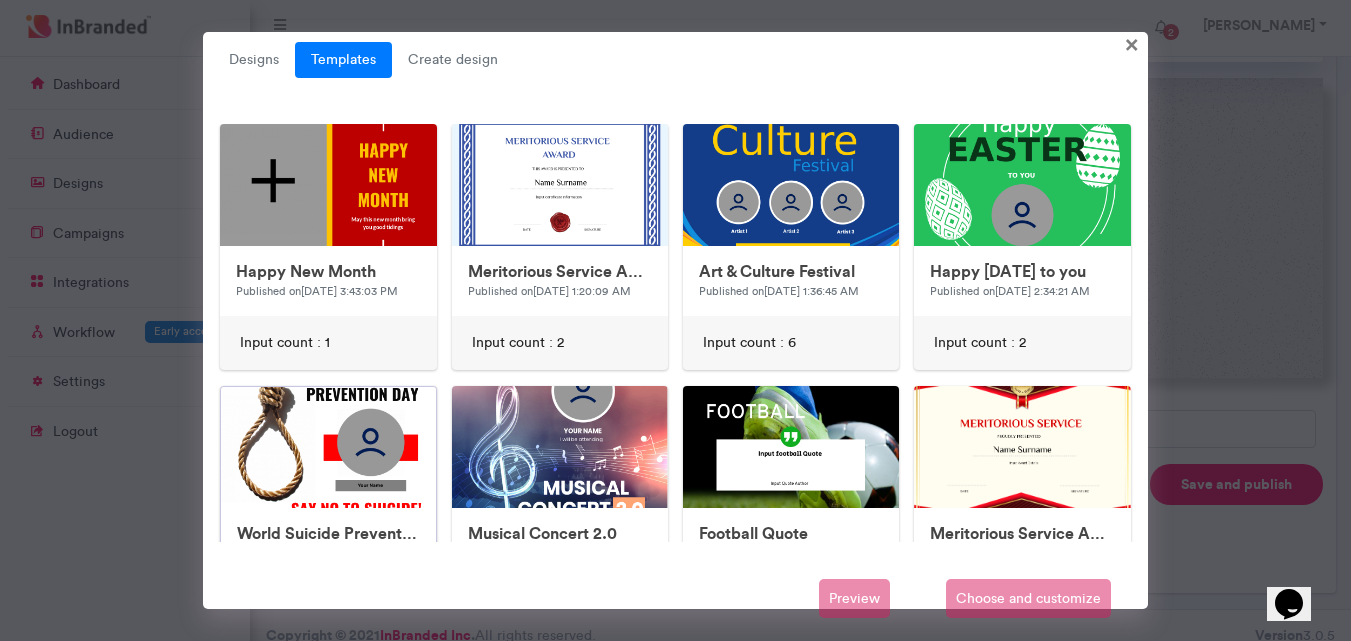 click at bounding box center (621, 787) 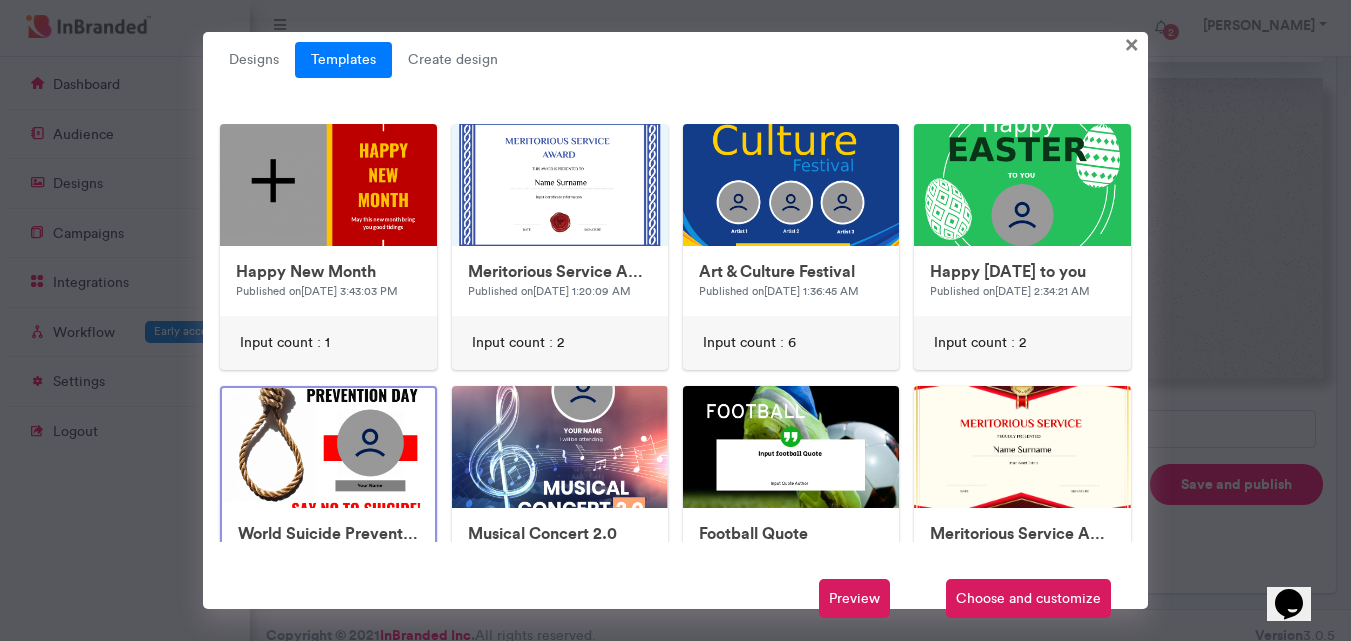 click on "Preview" at bounding box center (854, 599) 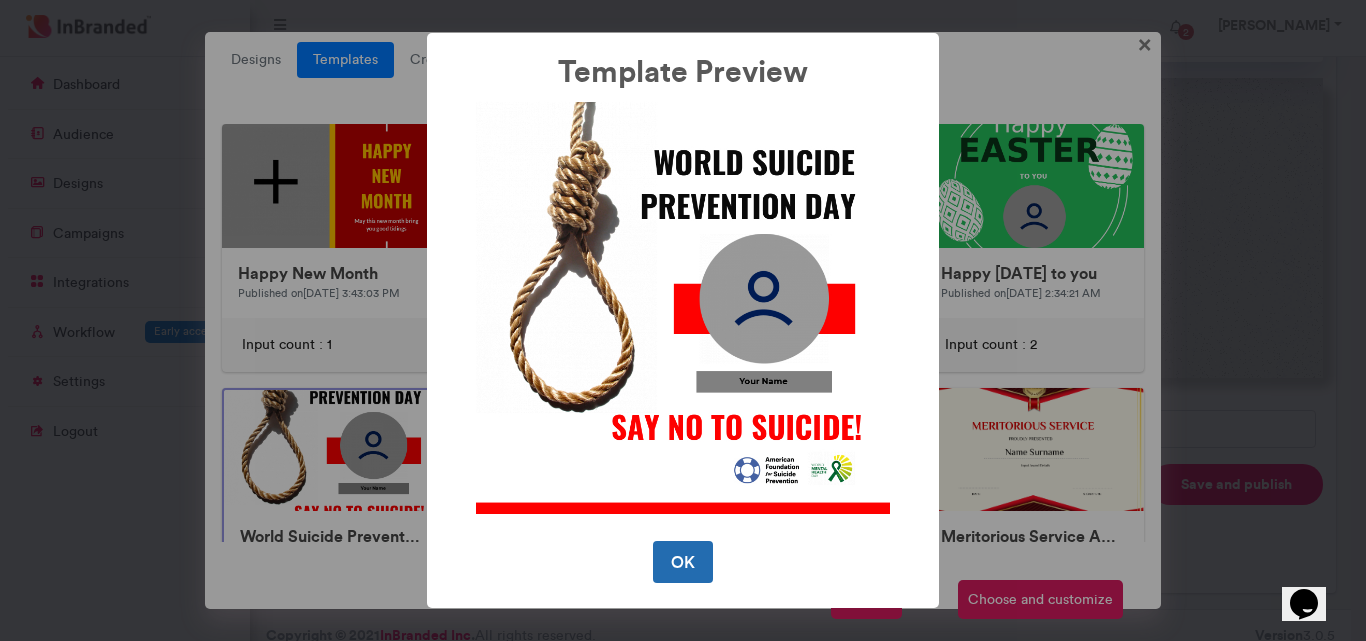 click on "OK" at bounding box center [682, 562] 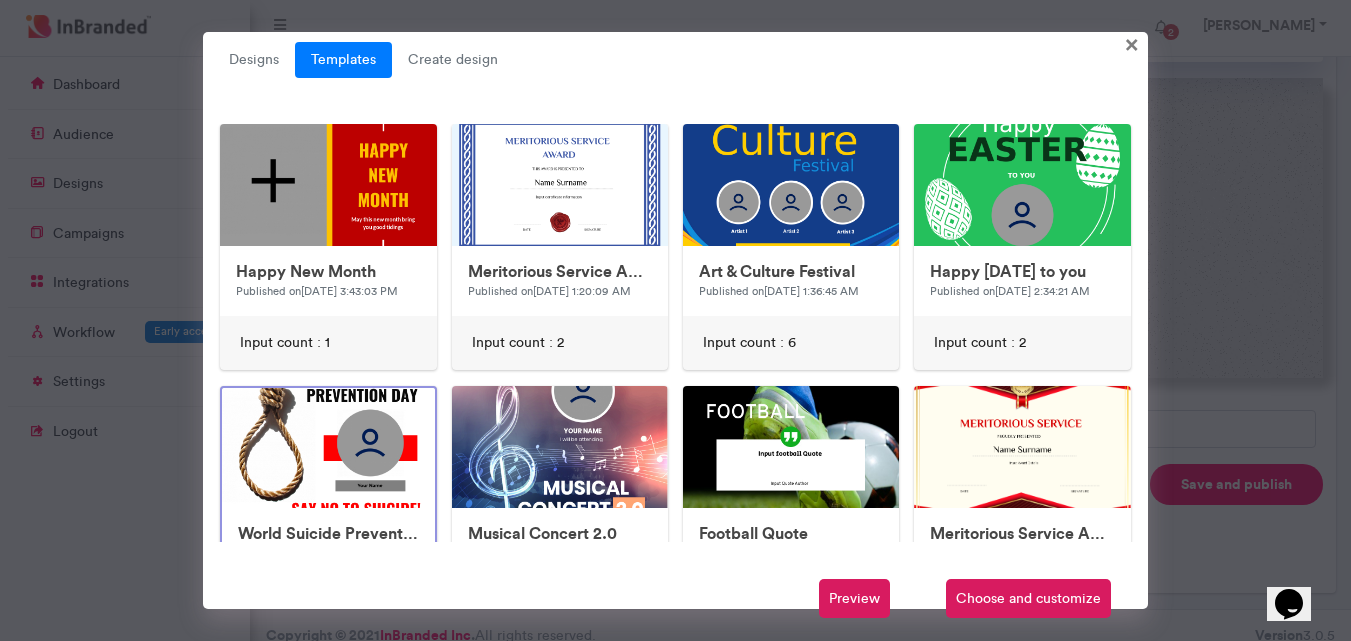 click on "Choose and customize" at bounding box center (1028, 599) 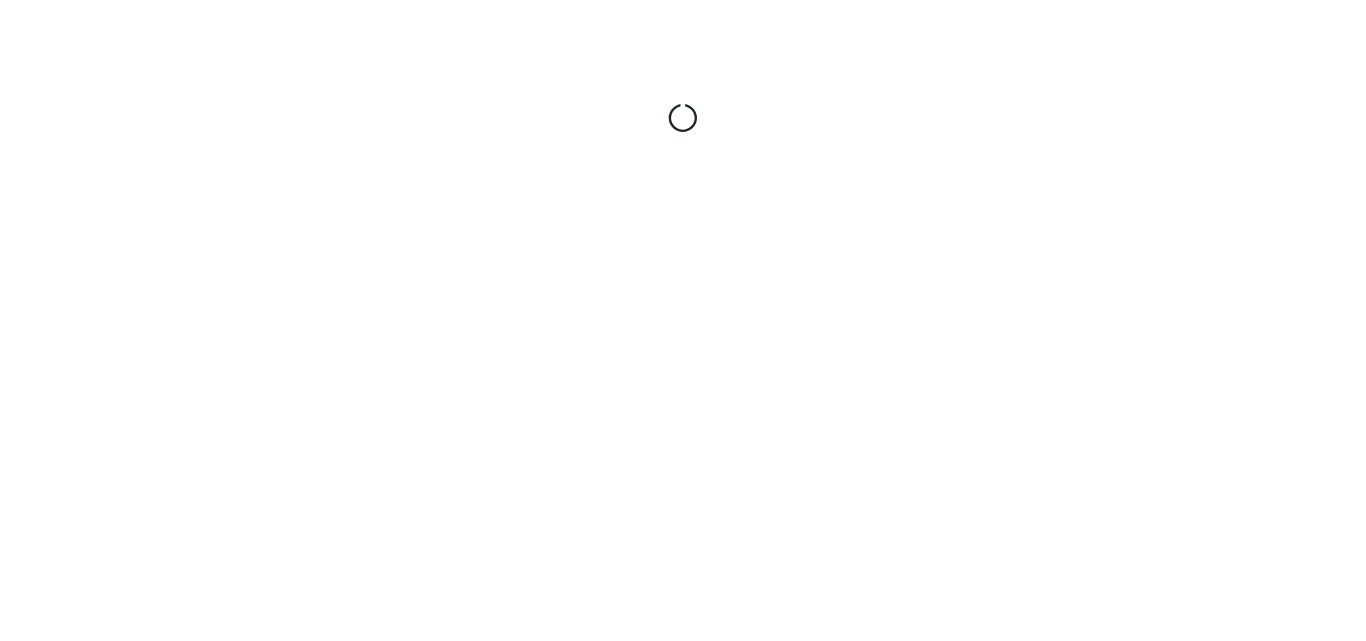 scroll, scrollTop: 0, scrollLeft: 0, axis: both 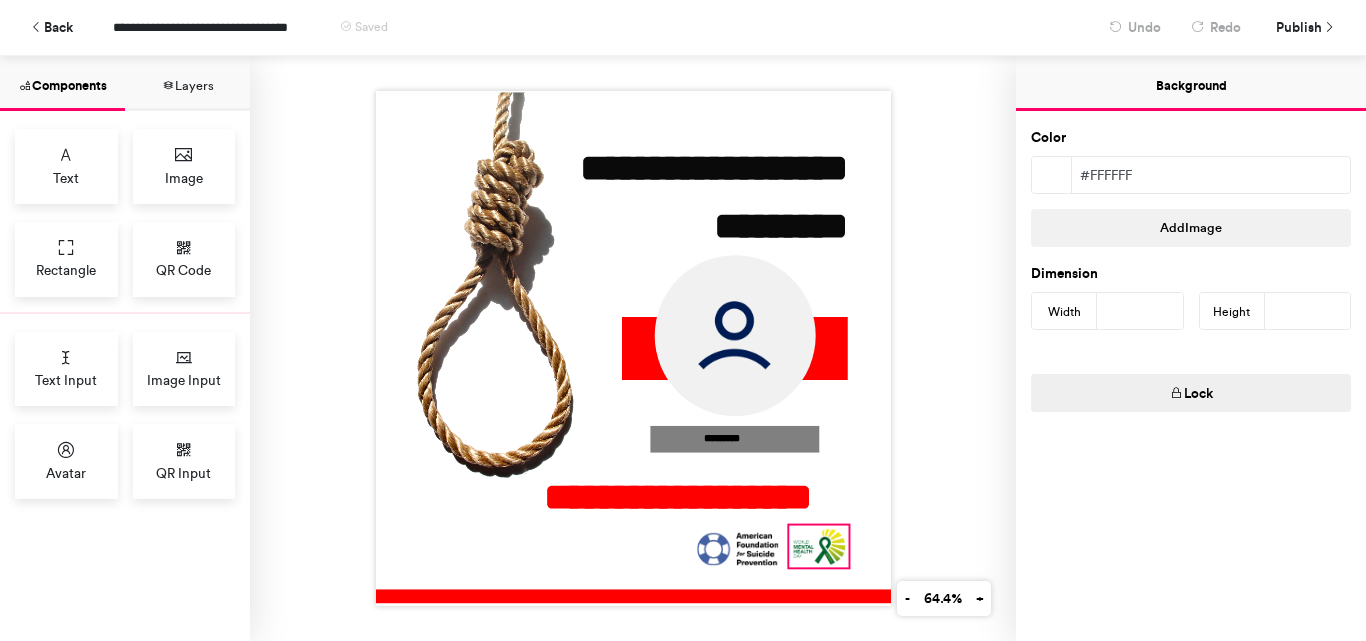 click at bounding box center (818, 546) 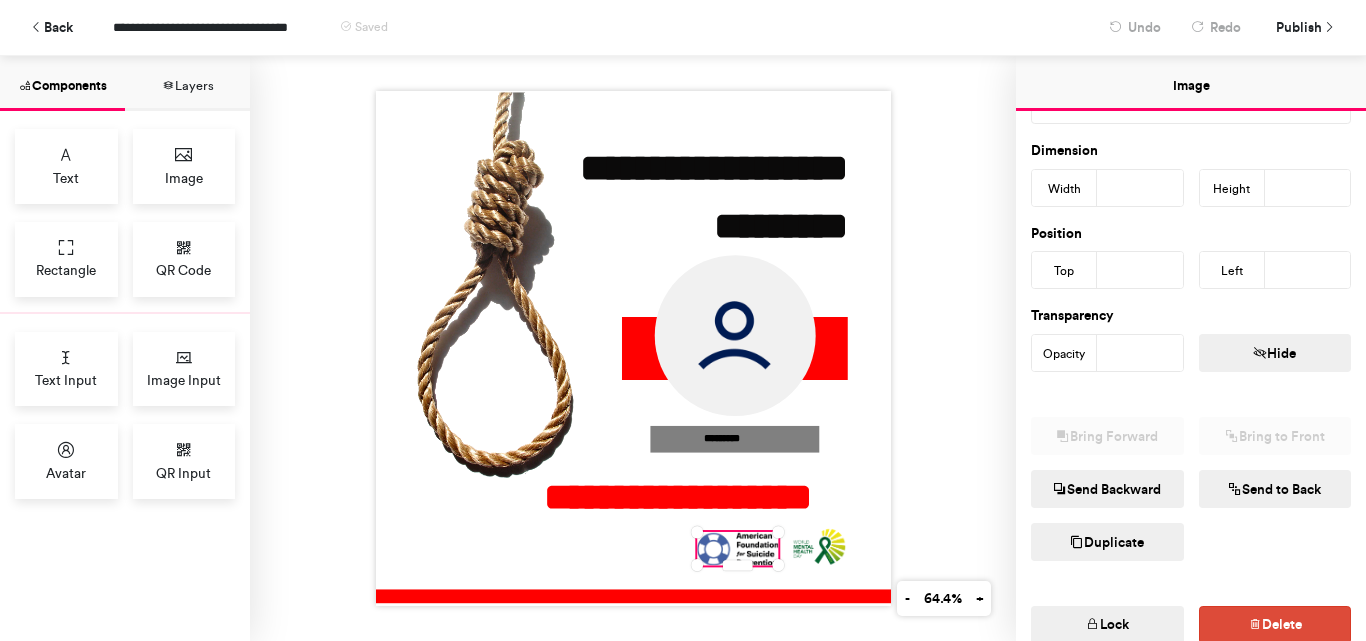scroll, scrollTop: 404, scrollLeft: 0, axis: vertical 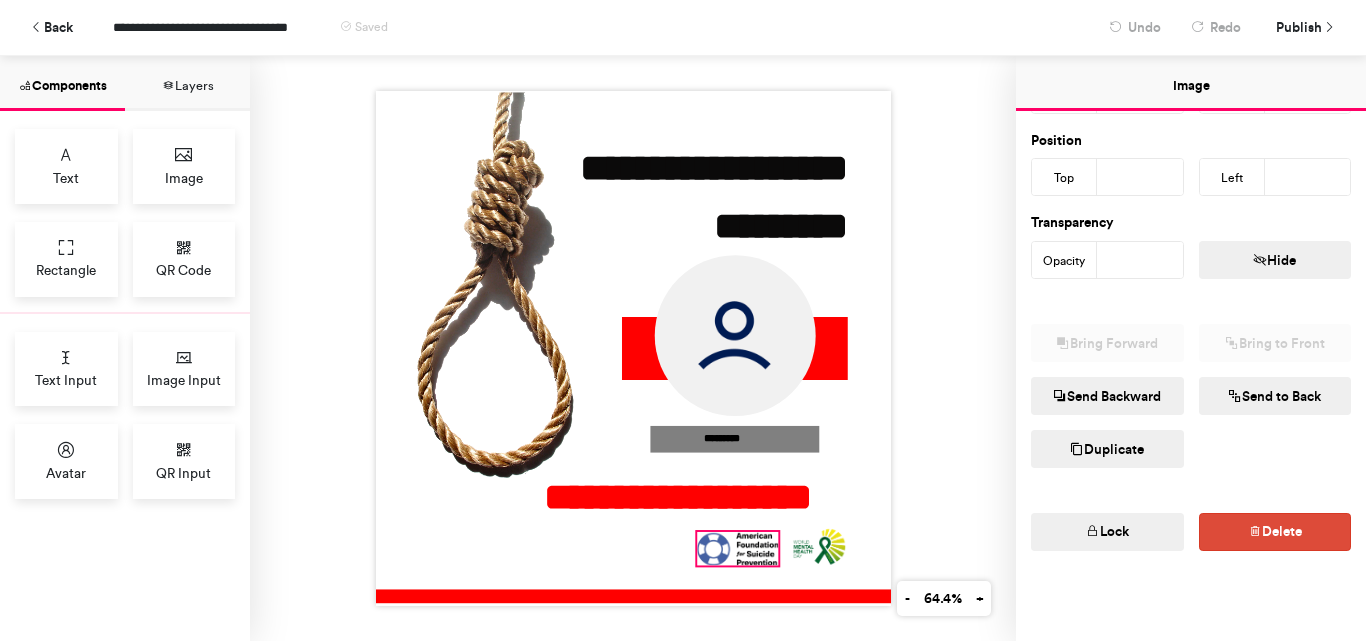 click at bounding box center [818, 546] 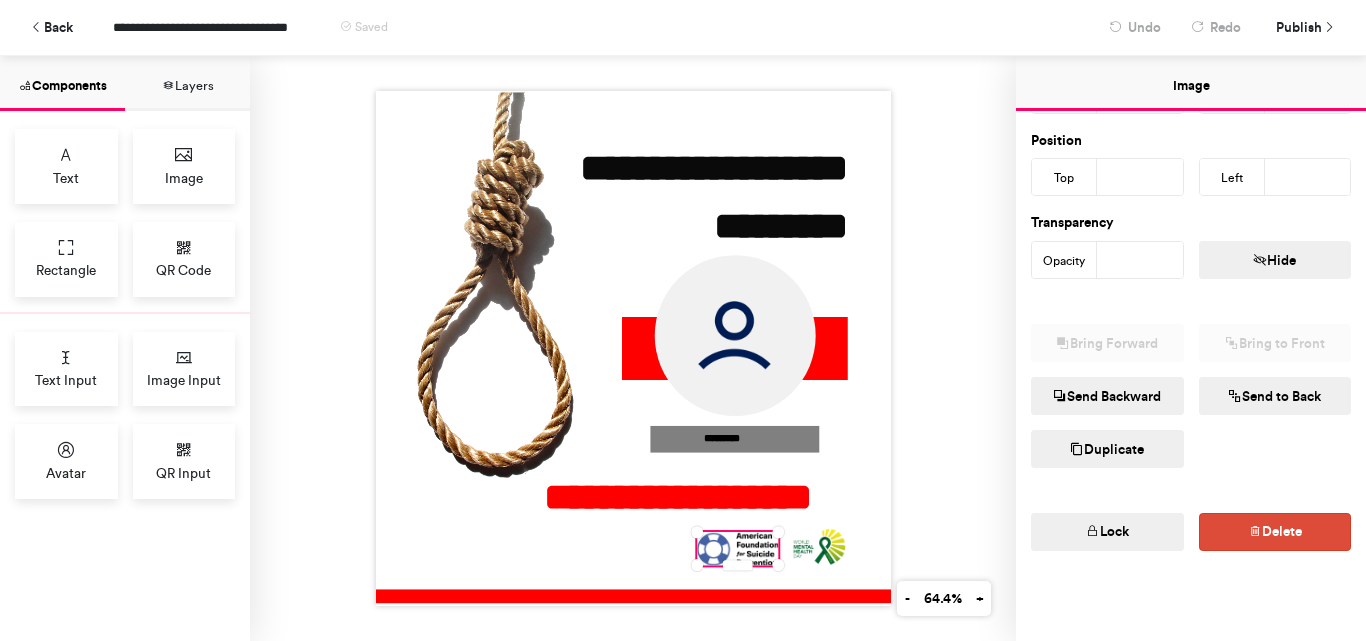 click at bounding box center (633, 348) 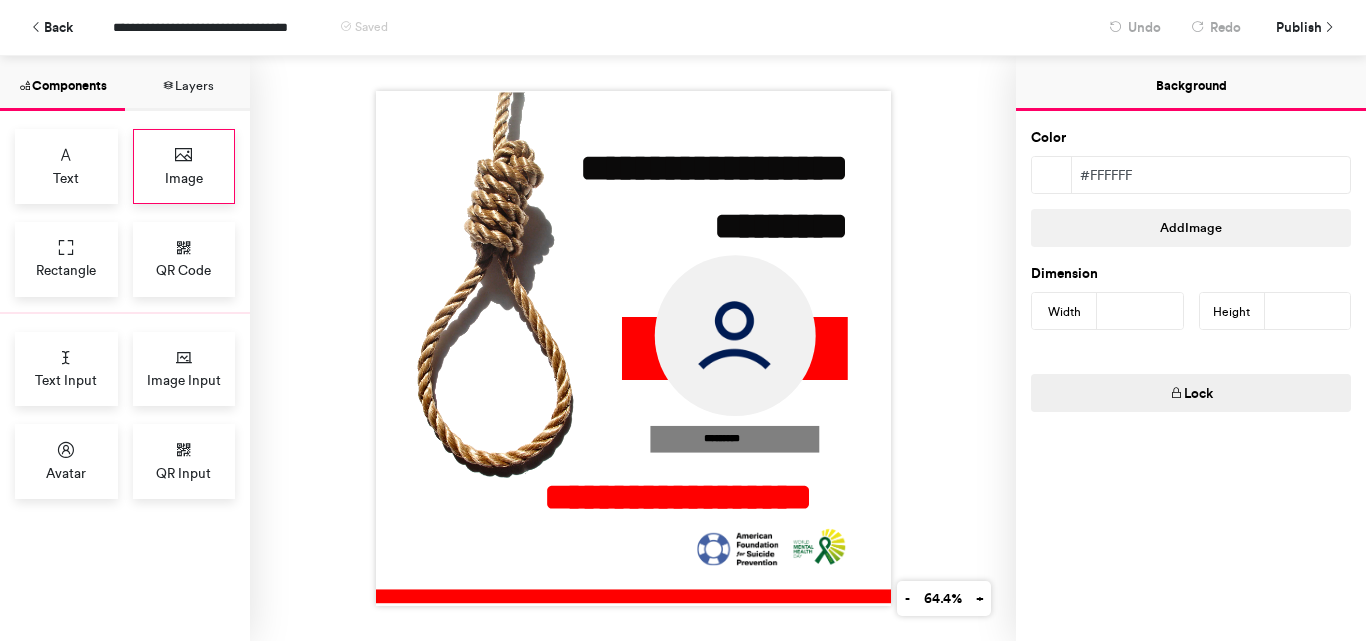 click on "Image" at bounding box center (184, 166) 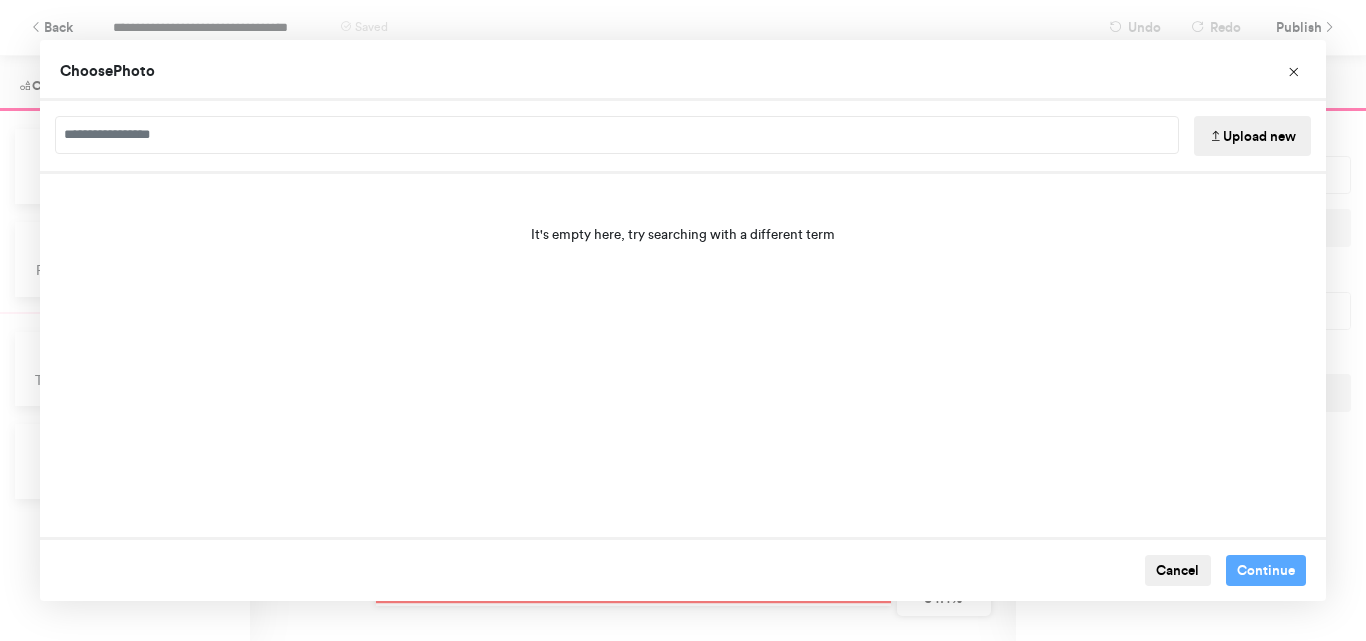 click on "Upload new" at bounding box center [1252, 136] 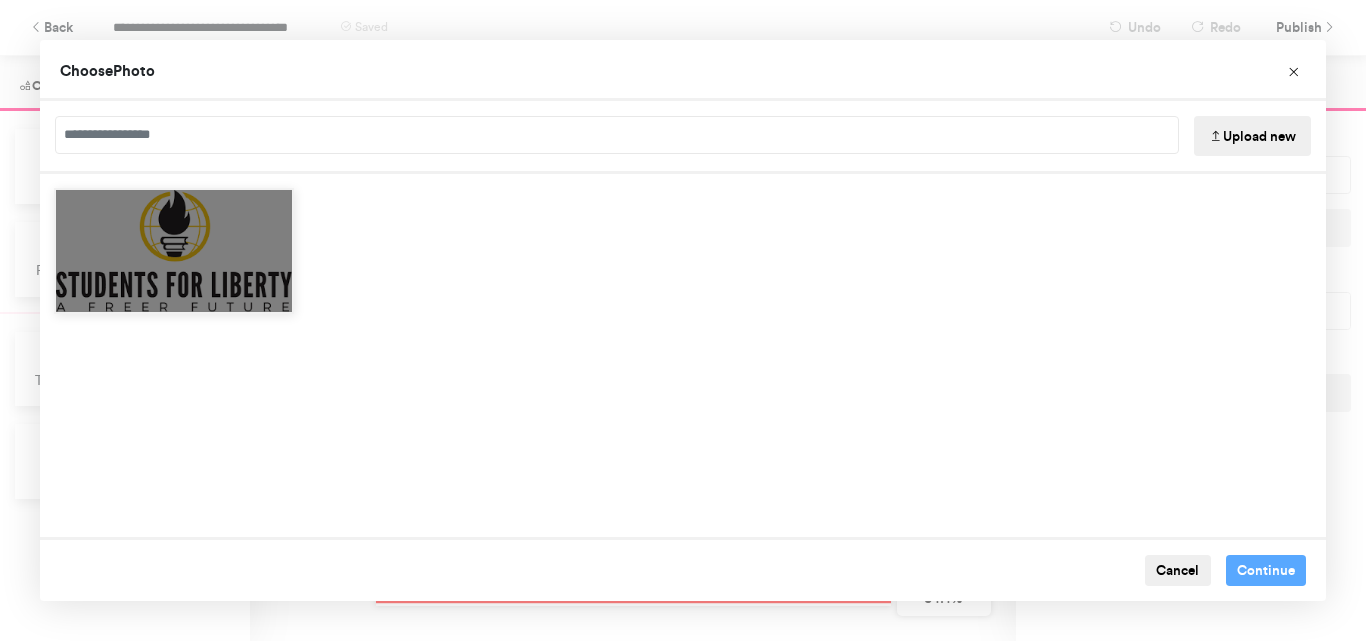 click at bounding box center [174, 251] 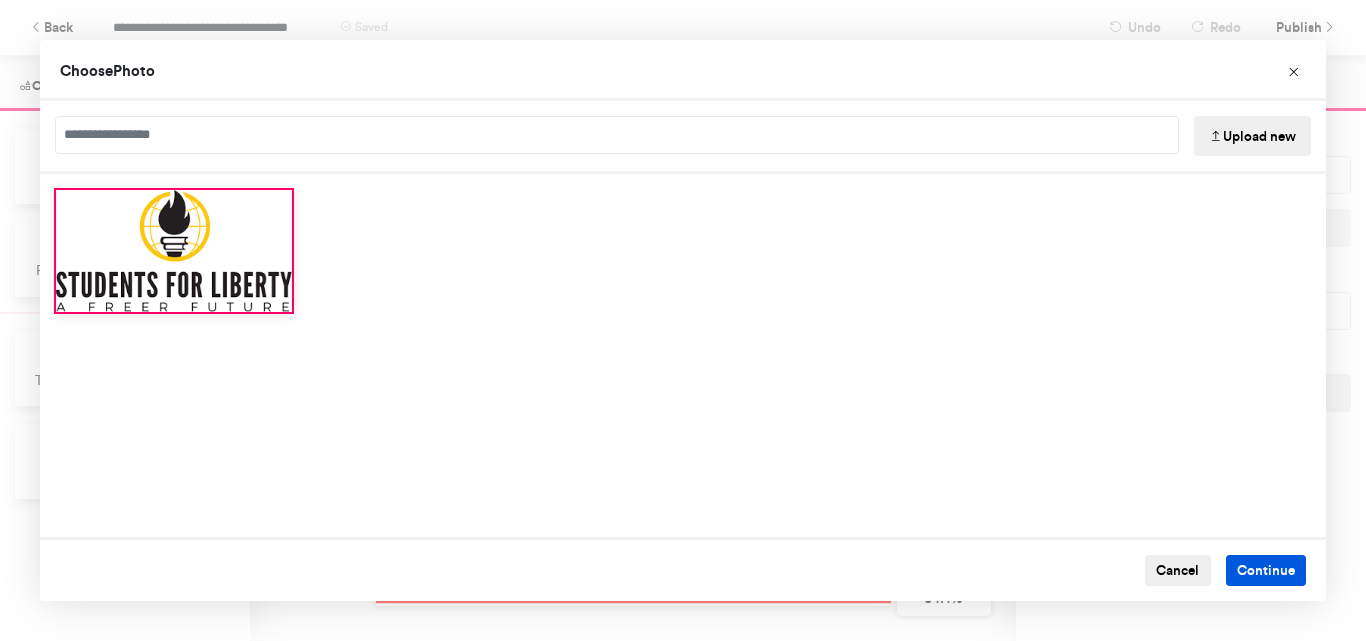 click on "Continue" at bounding box center (1266, 571) 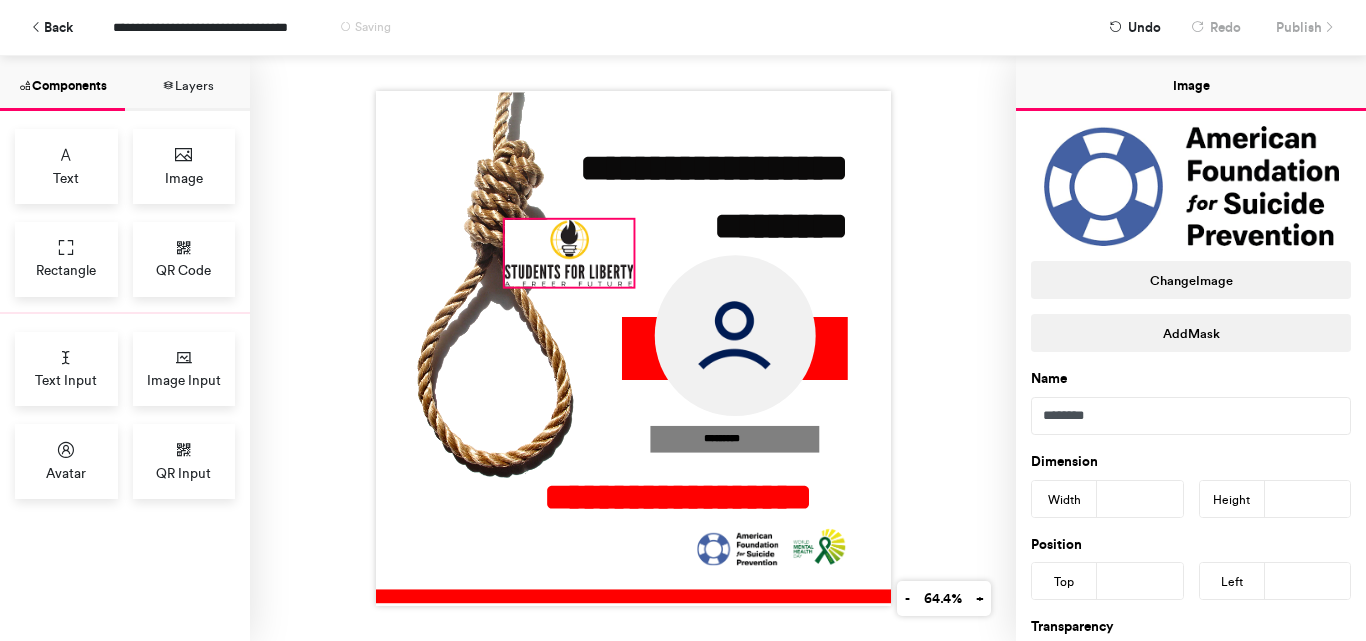 click at bounding box center (737, 548) 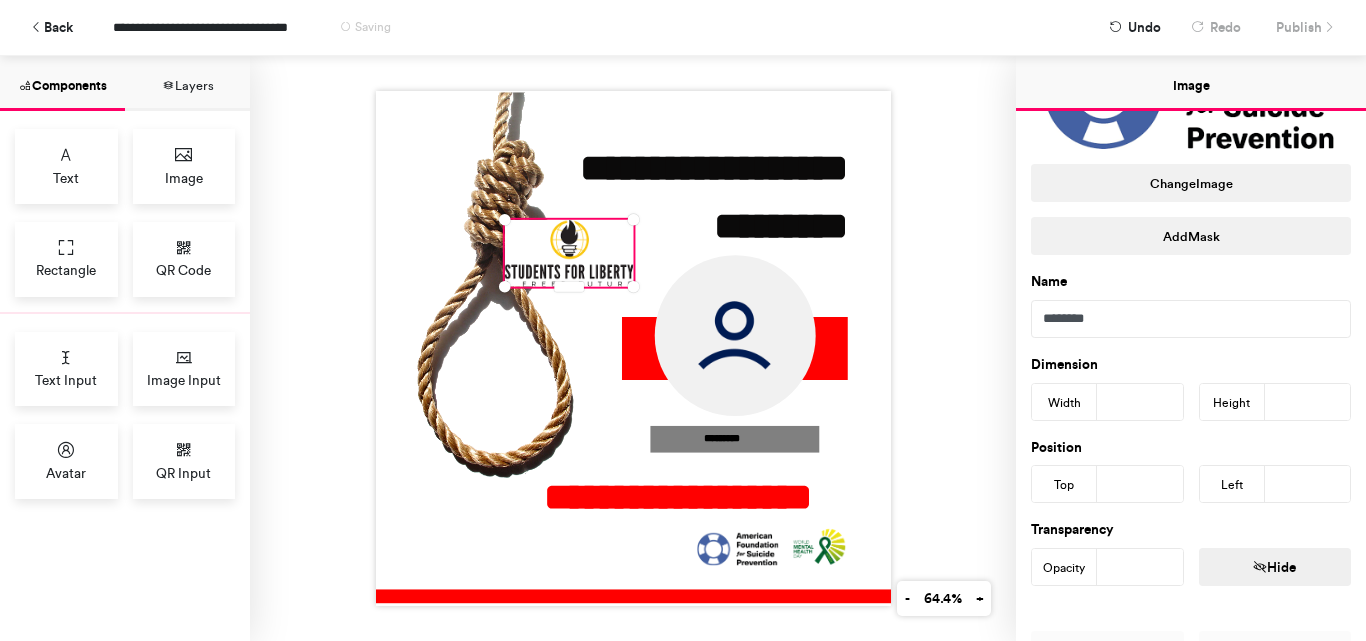 scroll, scrollTop: 400, scrollLeft: 0, axis: vertical 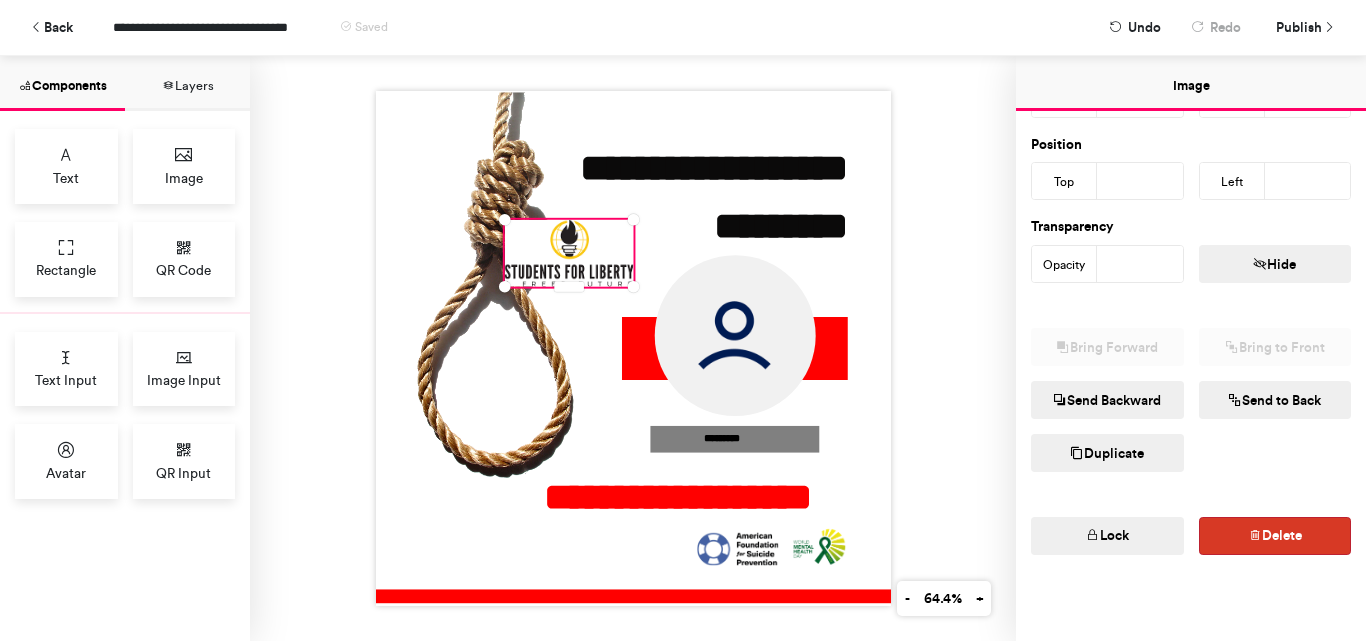 click on "Delete" at bounding box center [1275, 536] 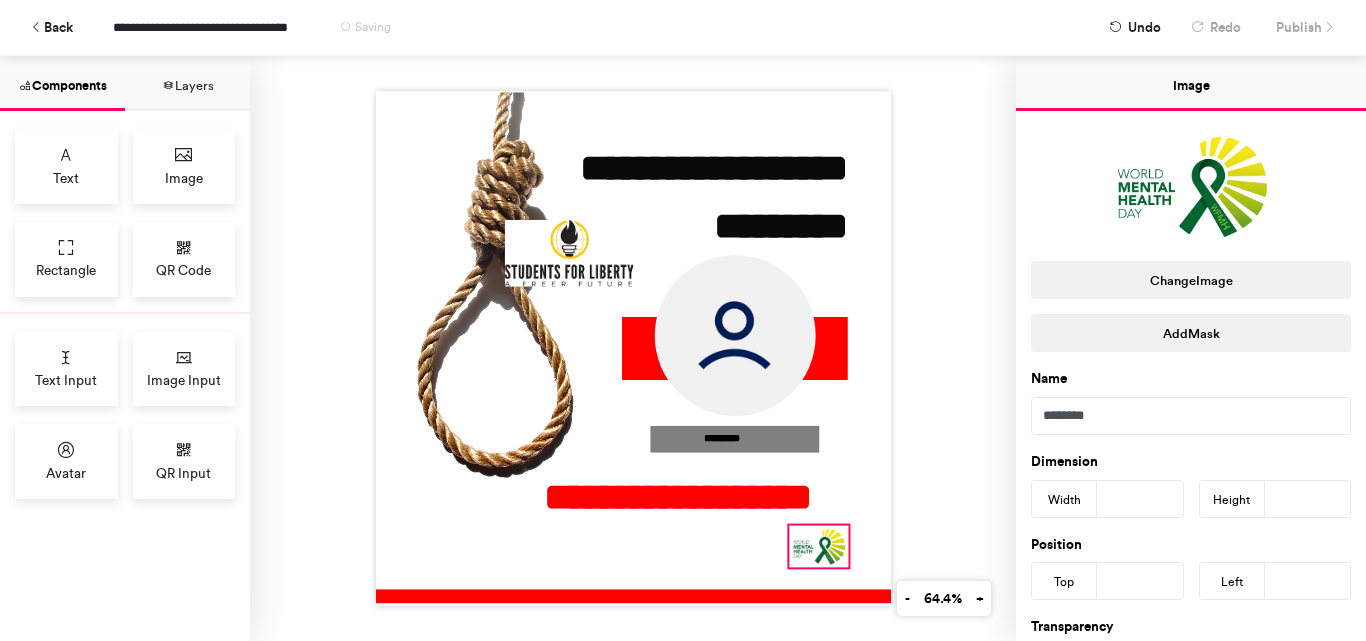 click at bounding box center [818, 546] 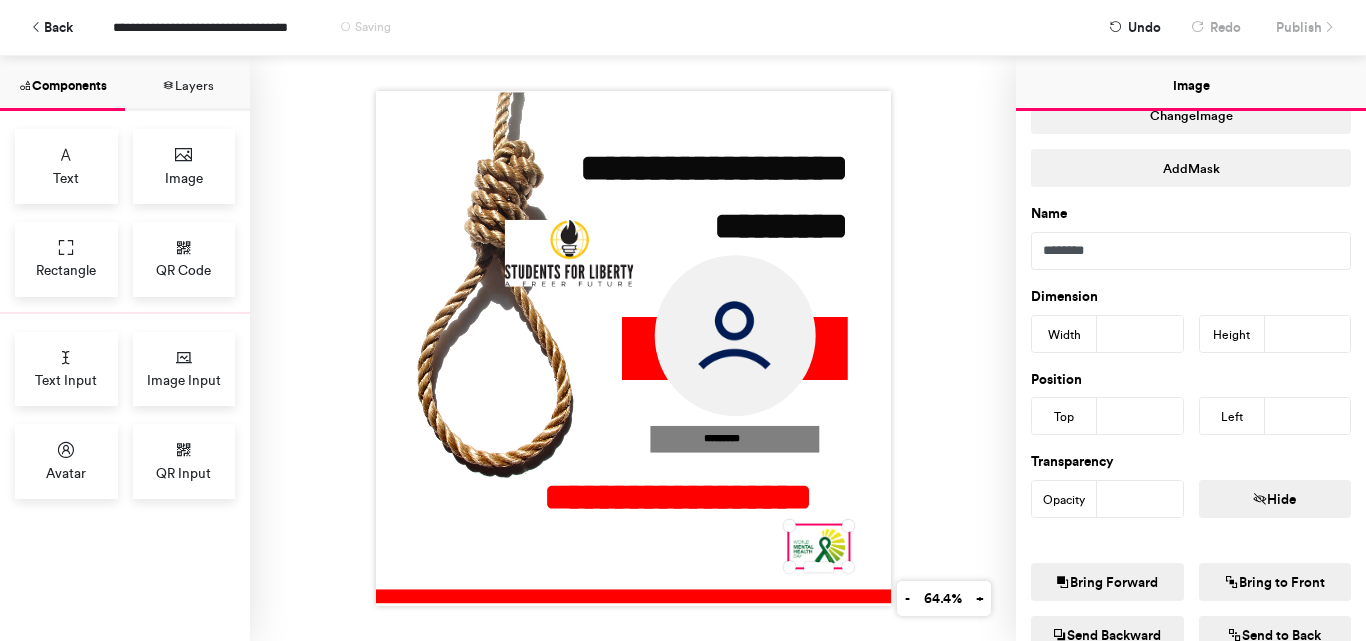 scroll, scrollTop: 404, scrollLeft: 0, axis: vertical 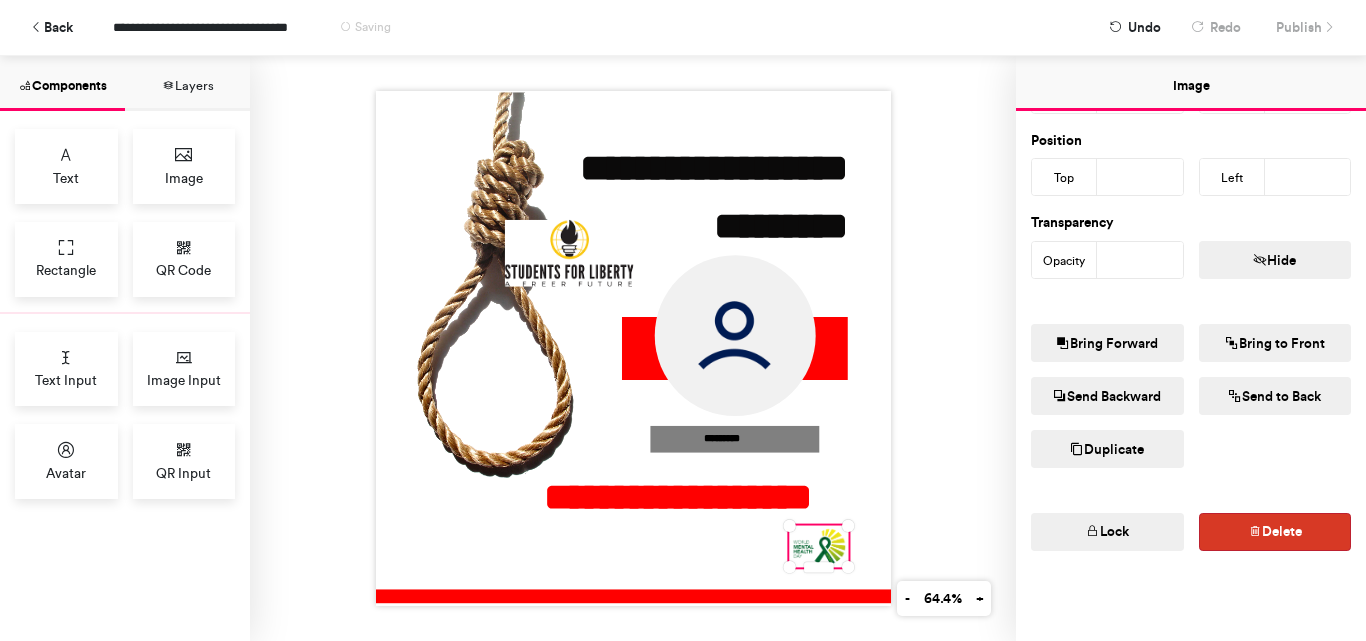 click on "Delete" at bounding box center (1275, 532) 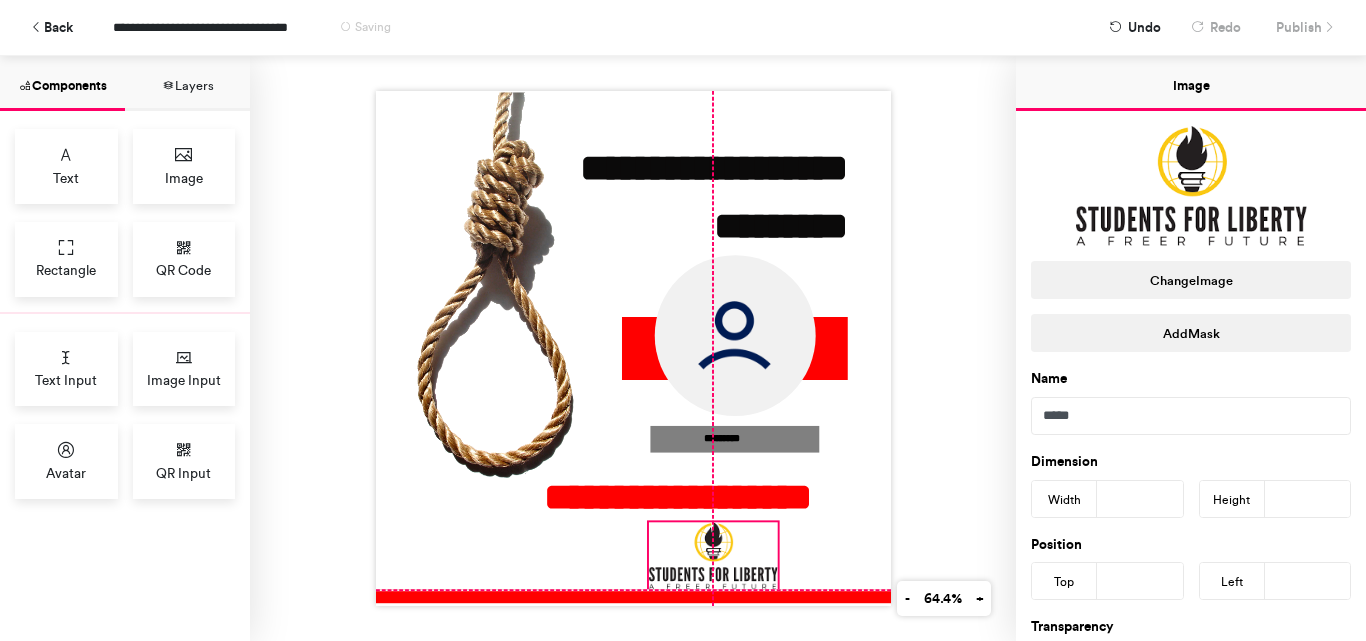 drag, startPoint x: 566, startPoint y: 264, endPoint x: 710, endPoint y: 562, distance: 330.96826 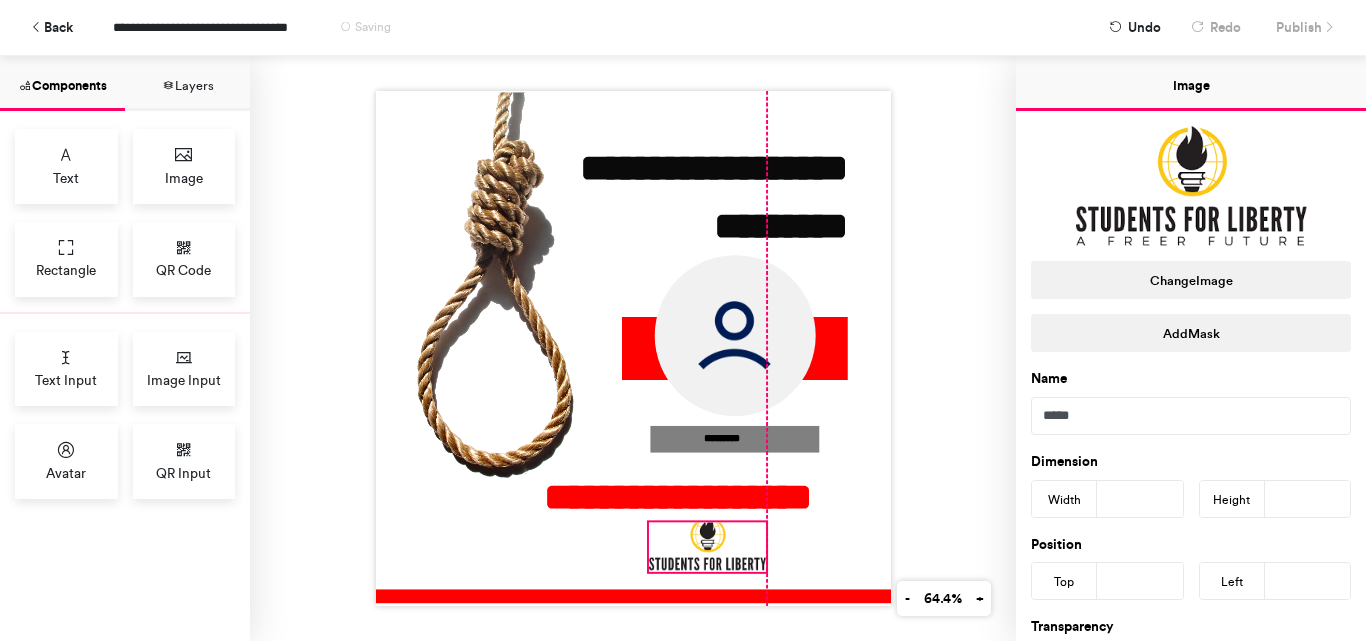 drag, startPoint x: 769, startPoint y: 580, endPoint x: 759, endPoint y: 563, distance: 19.723083 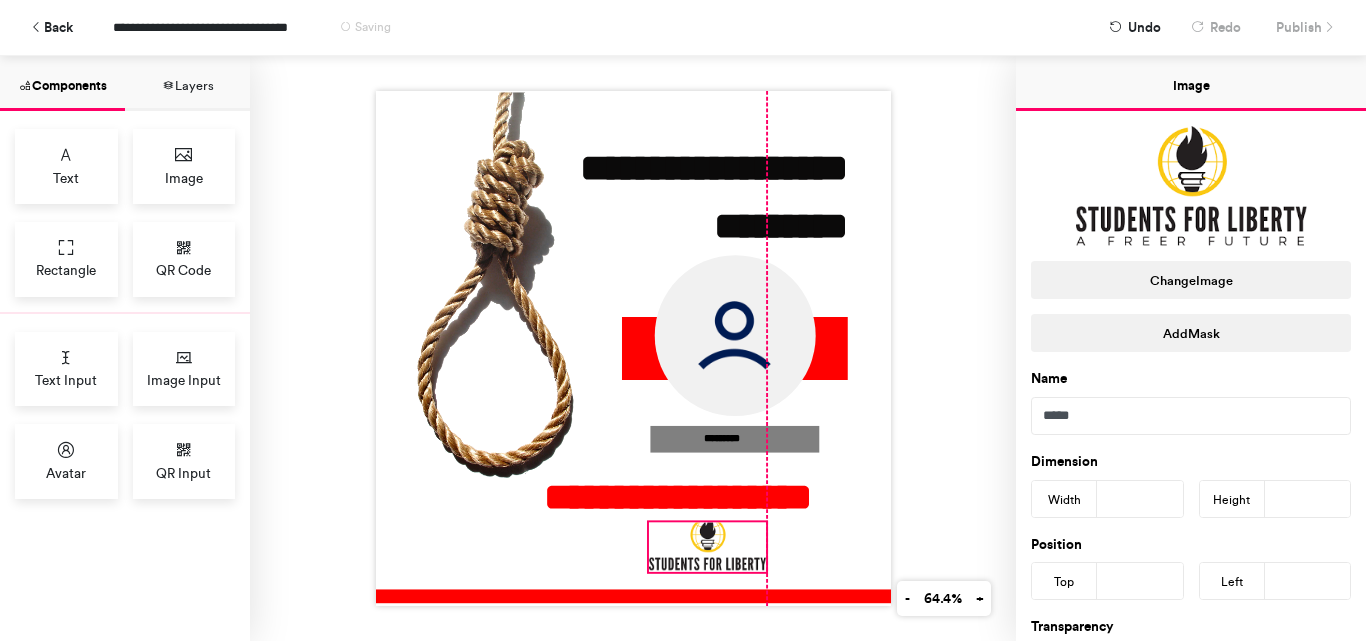click on "**********" at bounding box center [633, 348] 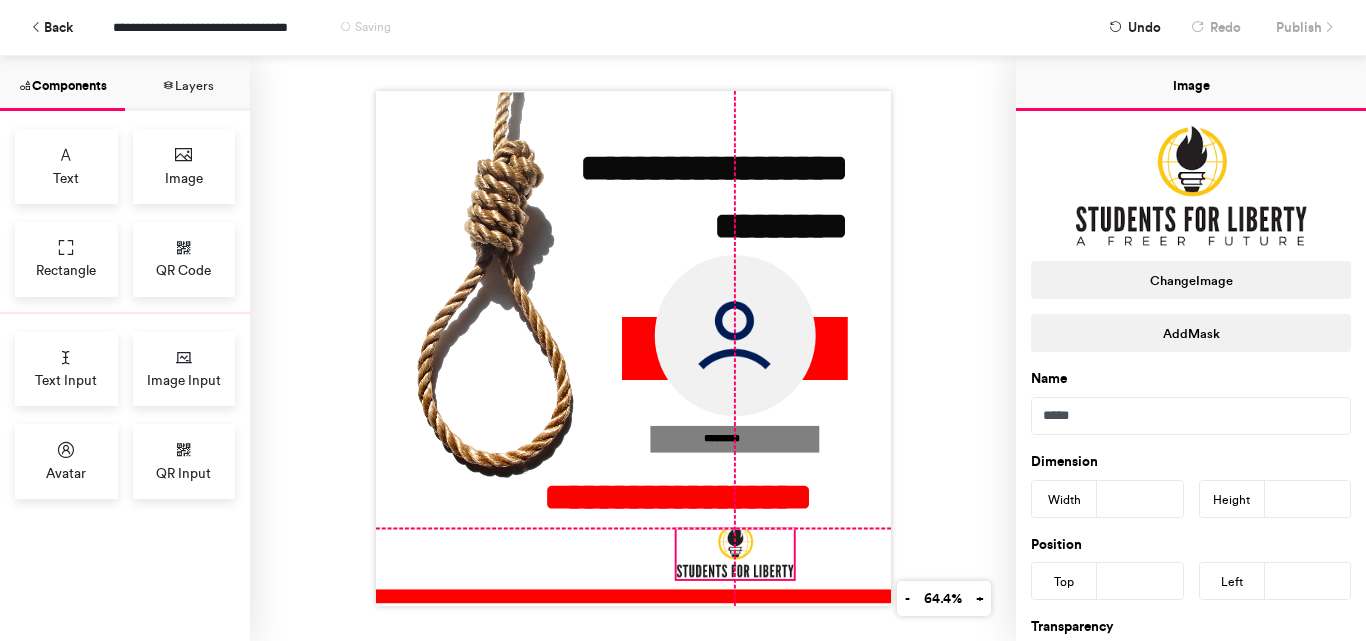 drag, startPoint x: 731, startPoint y: 536, endPoint x: 757, endPoint y: 537, distance: 26.019224 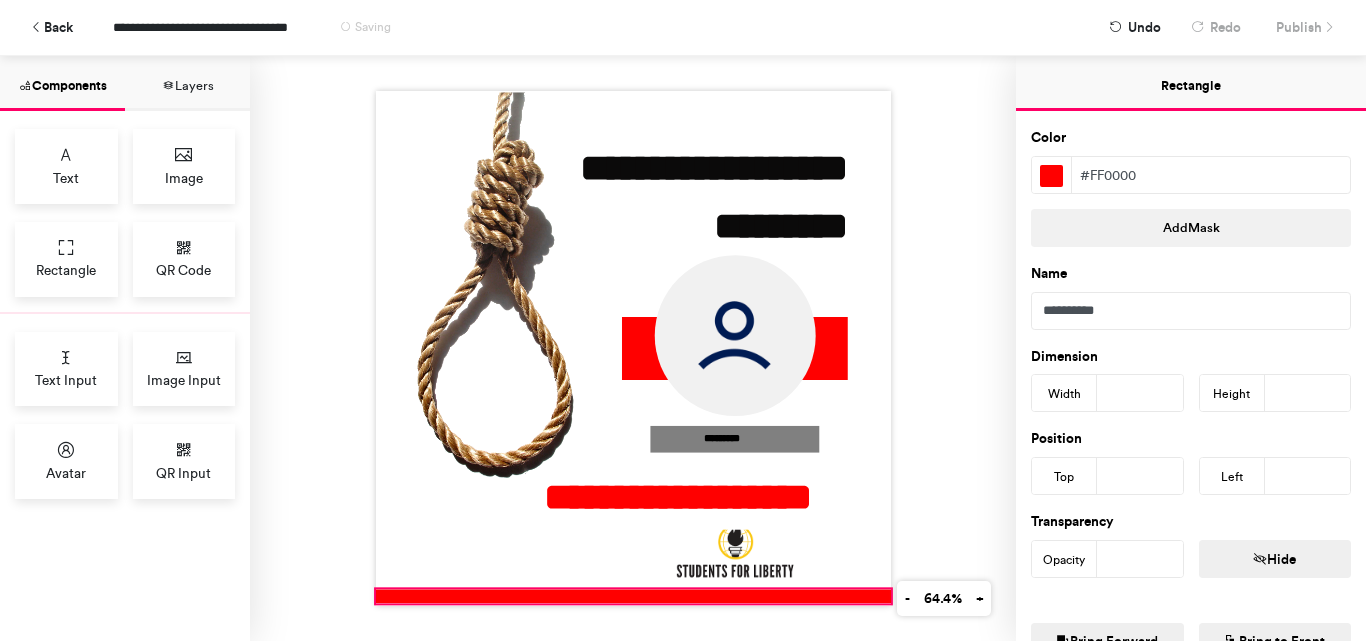 click at bounding box center [633, 596] 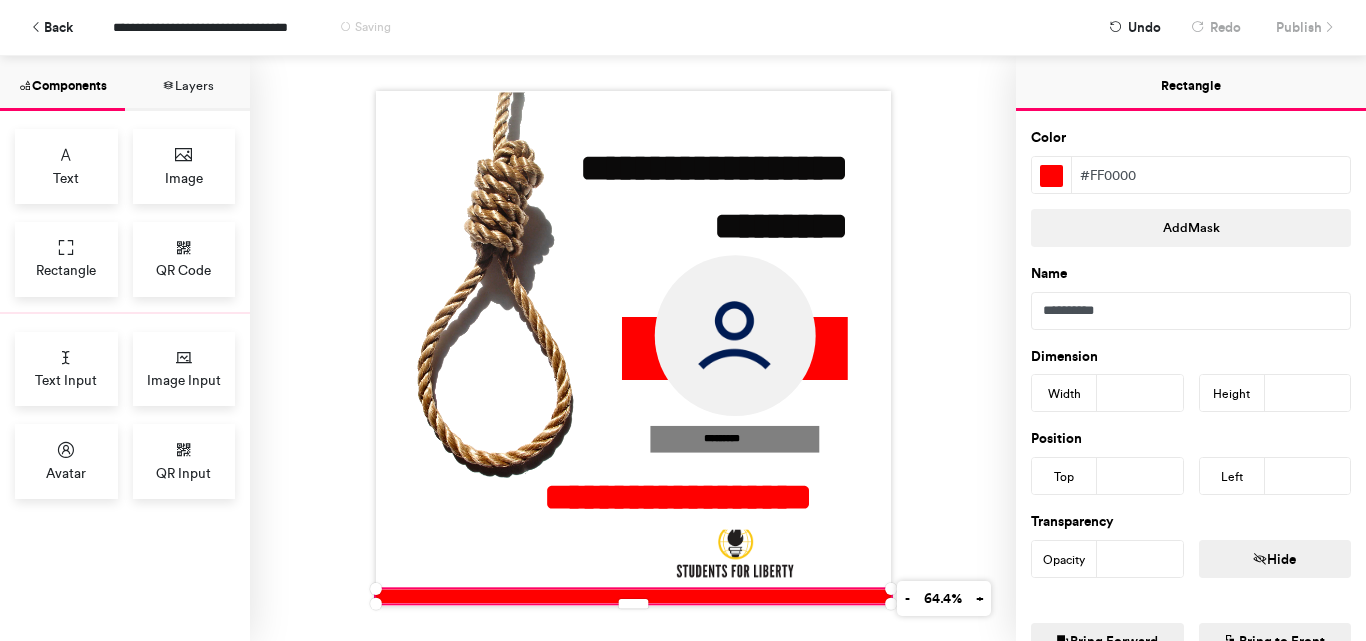 click at bounding box center [1051, 176] 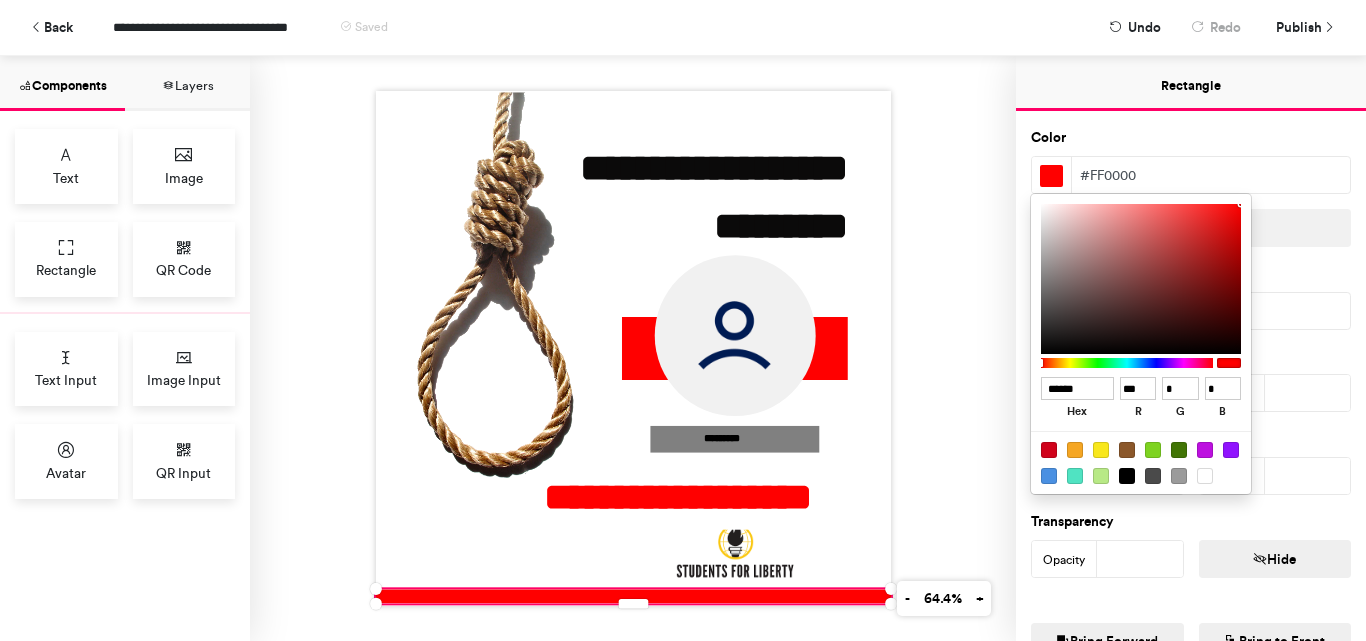 type on "******" 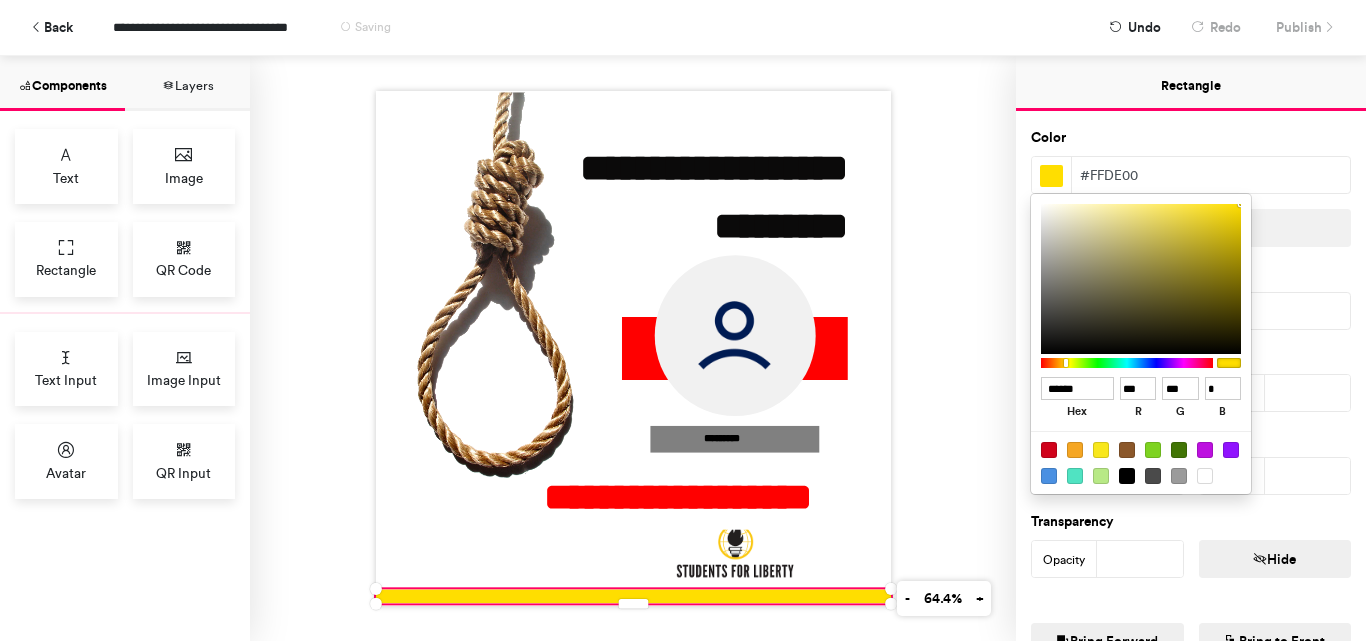 click at bounding box center [1127, 363] 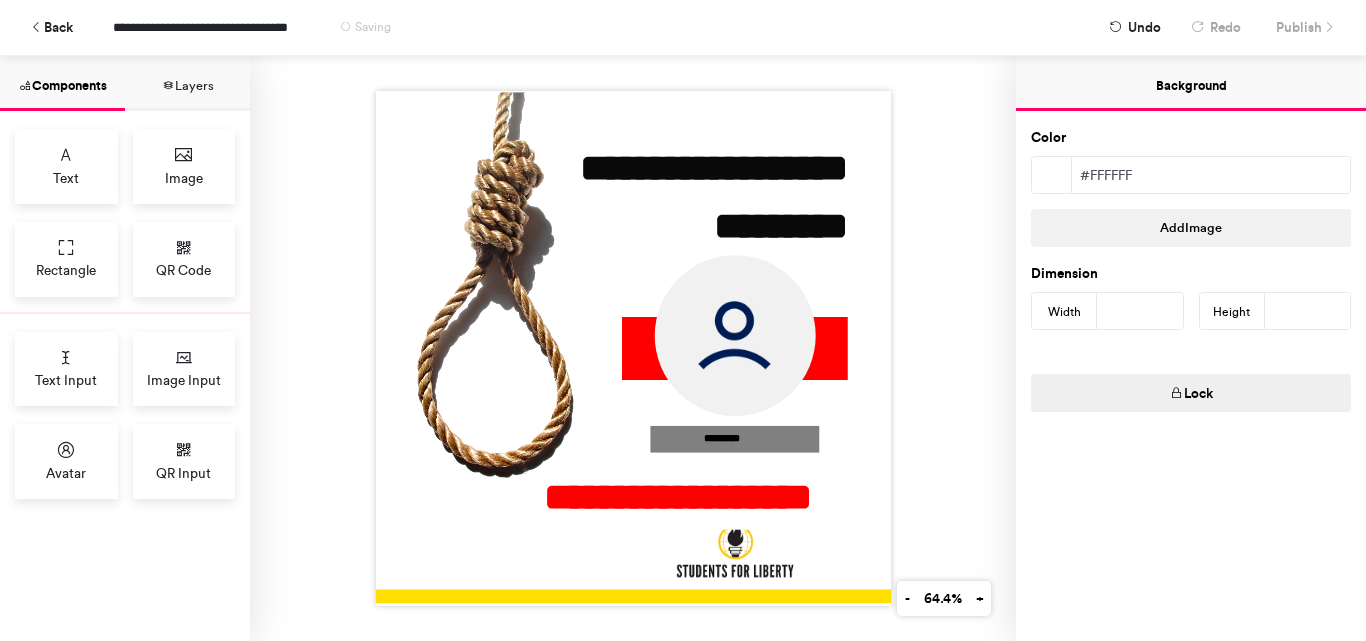 click at bounding box center [633, 348] 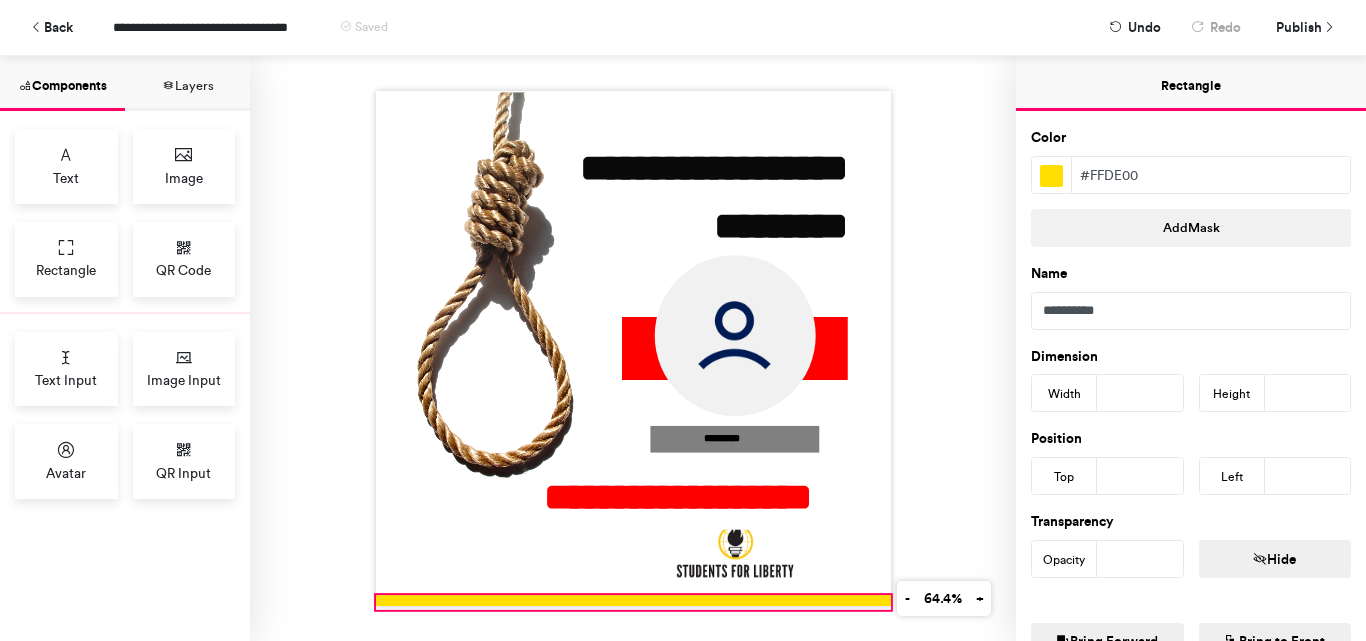click at bounding box center [633, 602] 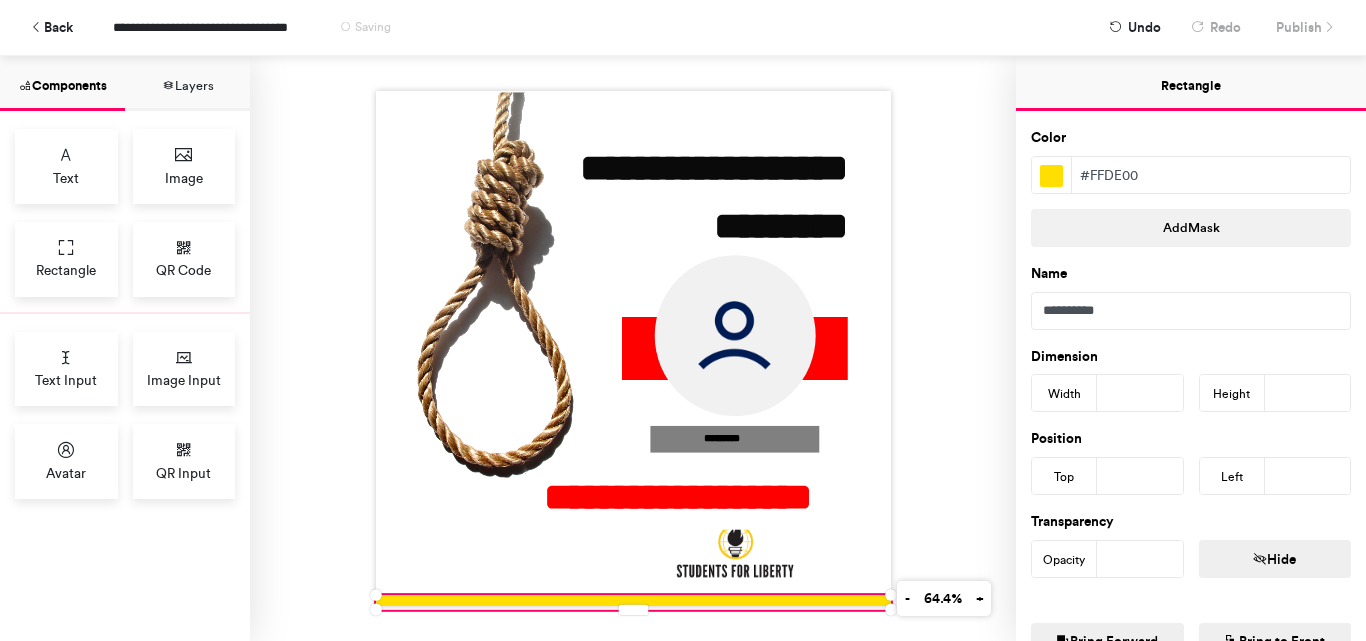 click on "**********" at bounding box center (633, 348) 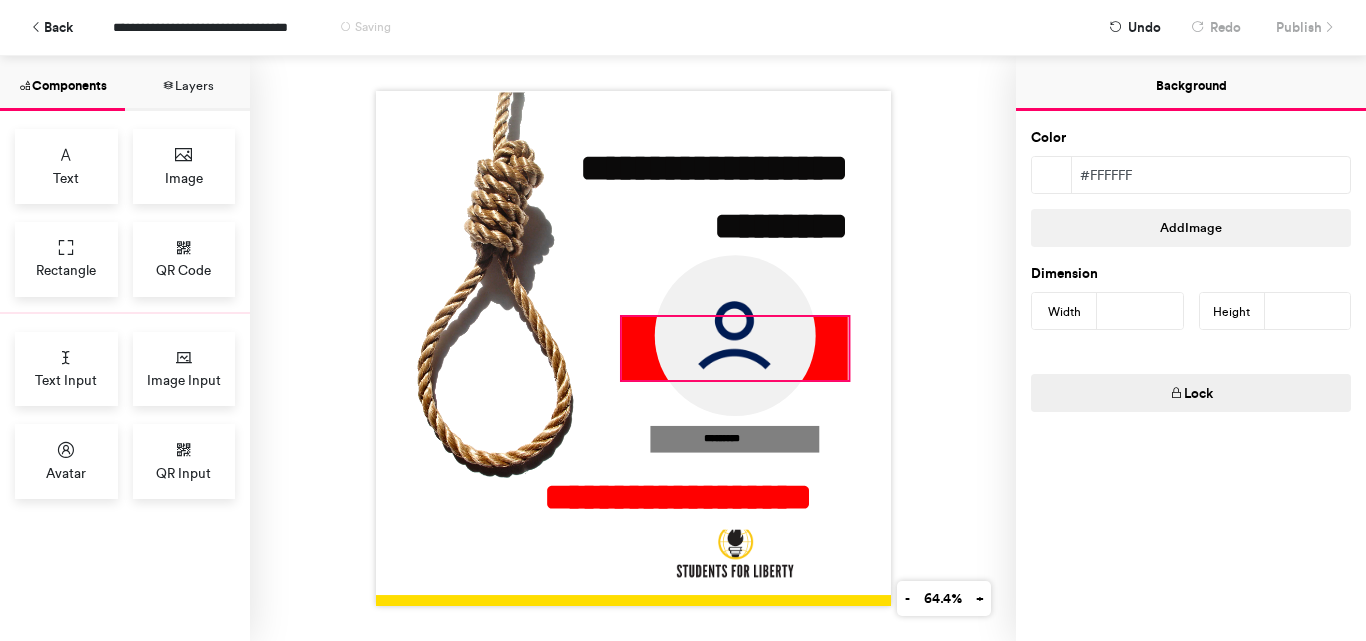 click at bounding box center [734, 348] 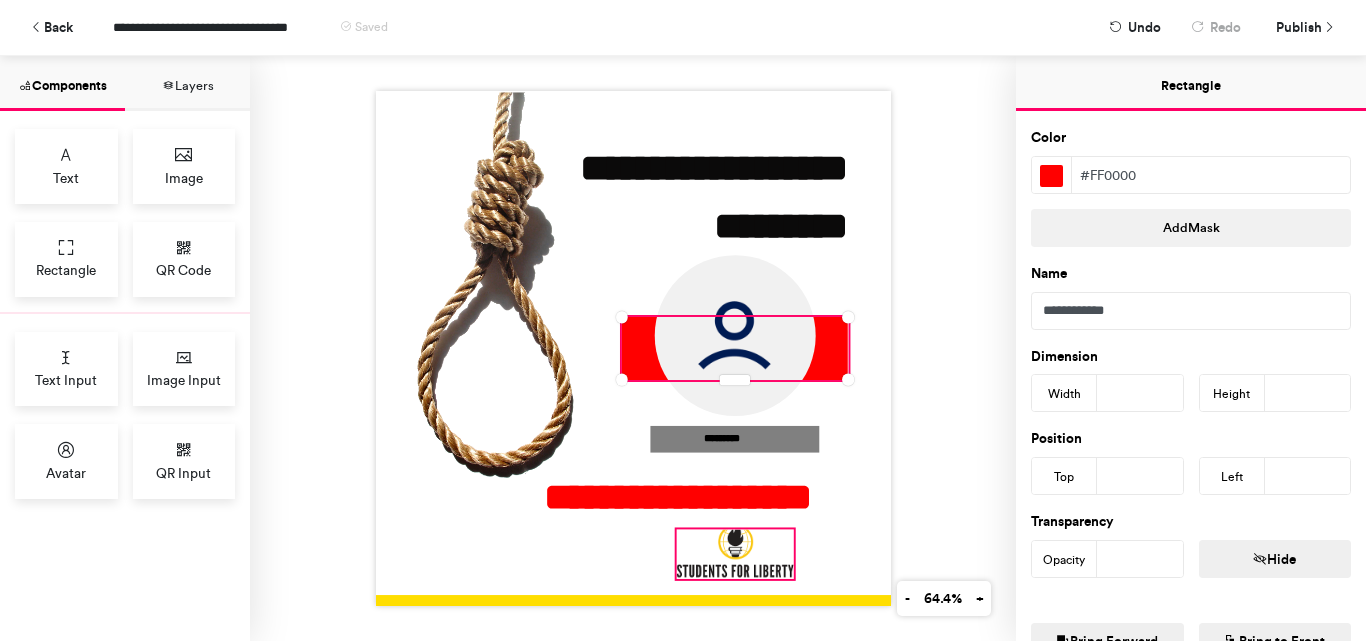 click at bounding box center [734, 554] 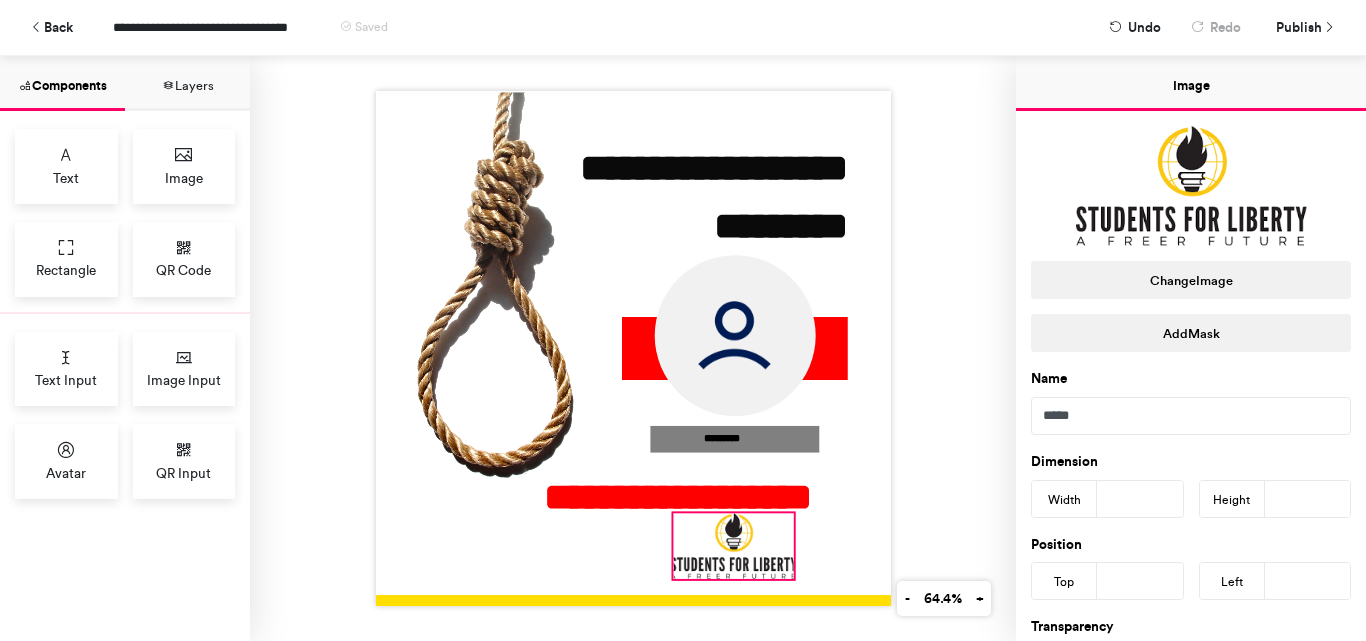 drag, startPoint x: 674, startPoint y: 521, endPoint x: 671, endPoint y: 506, distance: 15.297058 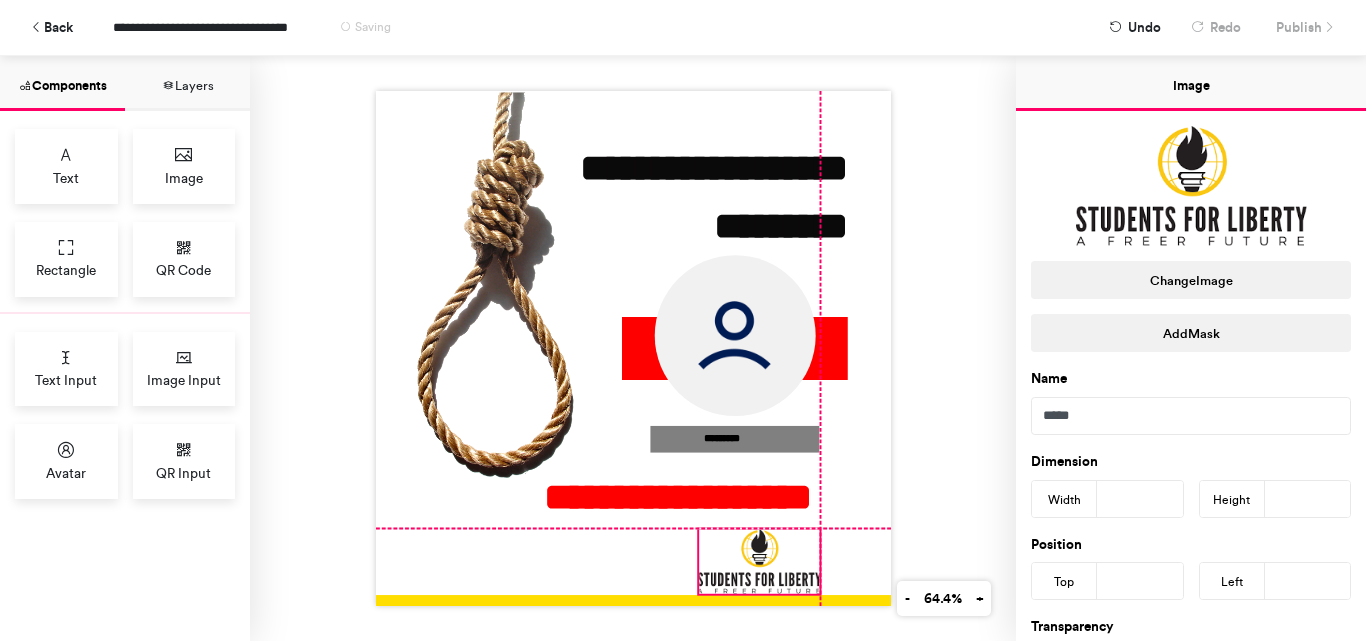 drag, startPoint x: 748, startPoint y: 527, endPoint x: 774, endPoint y: 535, distance: 27.202942 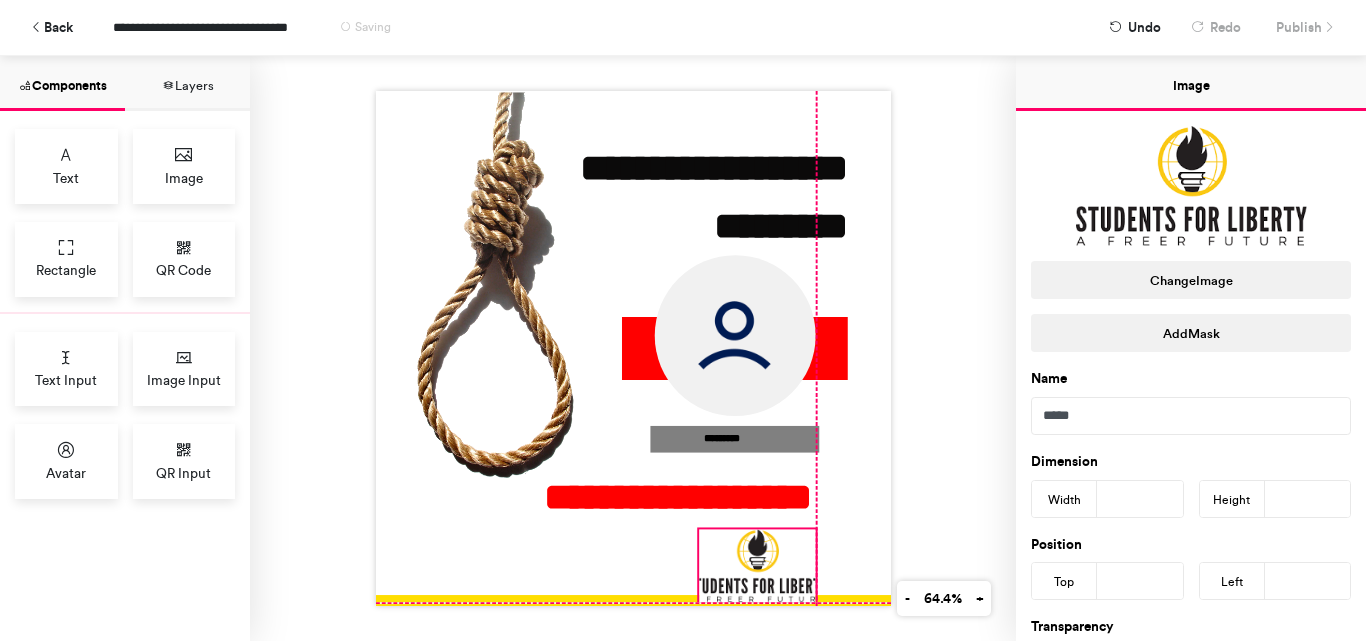 drag, startPoint x: 811, startPoint y: 584, endPoint x: 806, endPoint y: 596, distance: 13 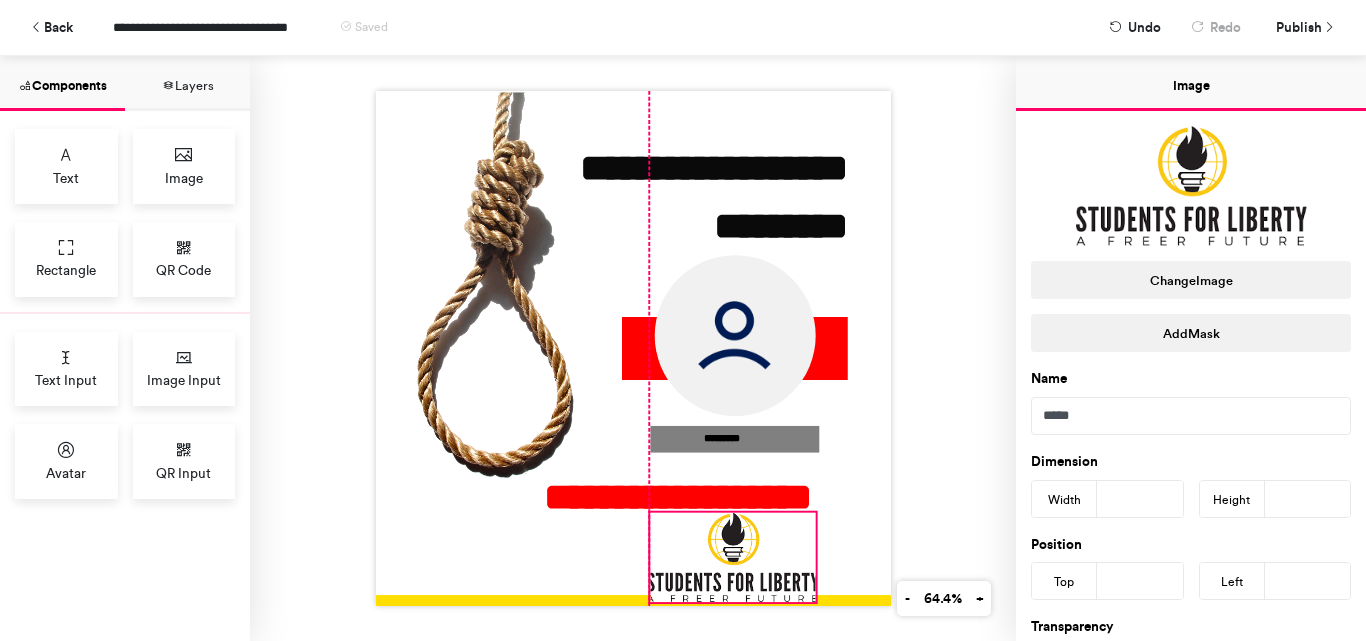 drag, startPoint x: 689, startPoint y: 518, endPoint x: 638, endPoint y: 501, distance: 53.75872 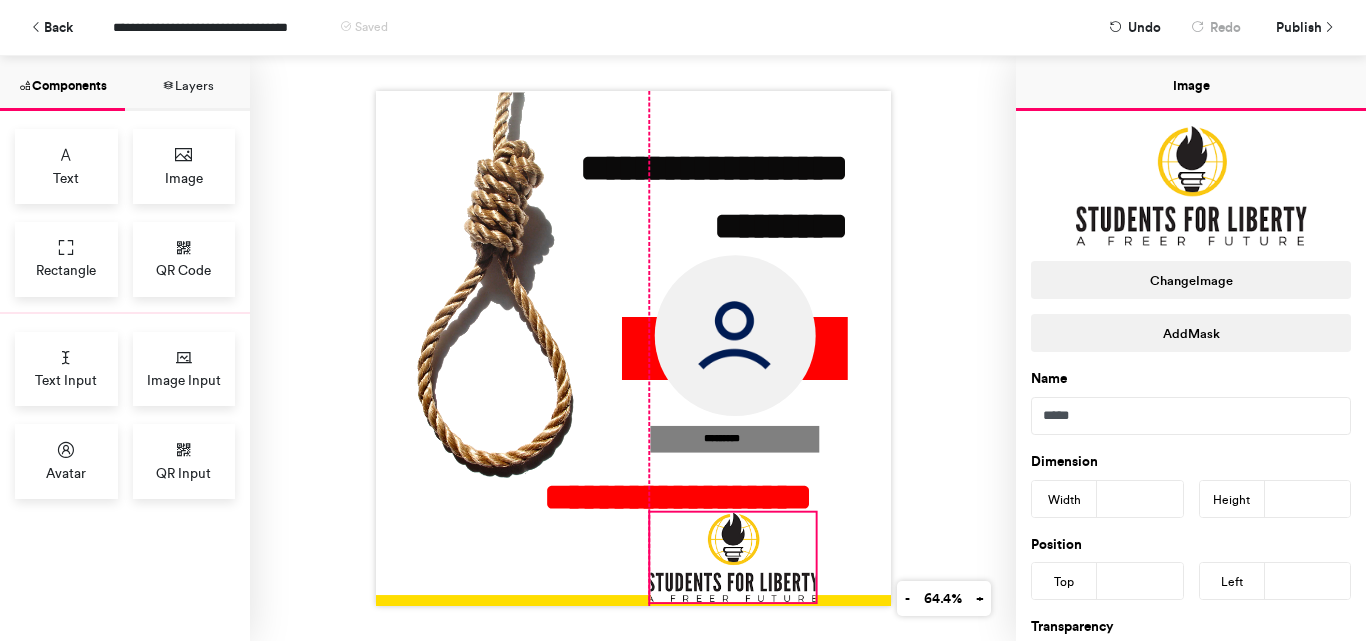 click on "**********" at bounding box center (633, 348) 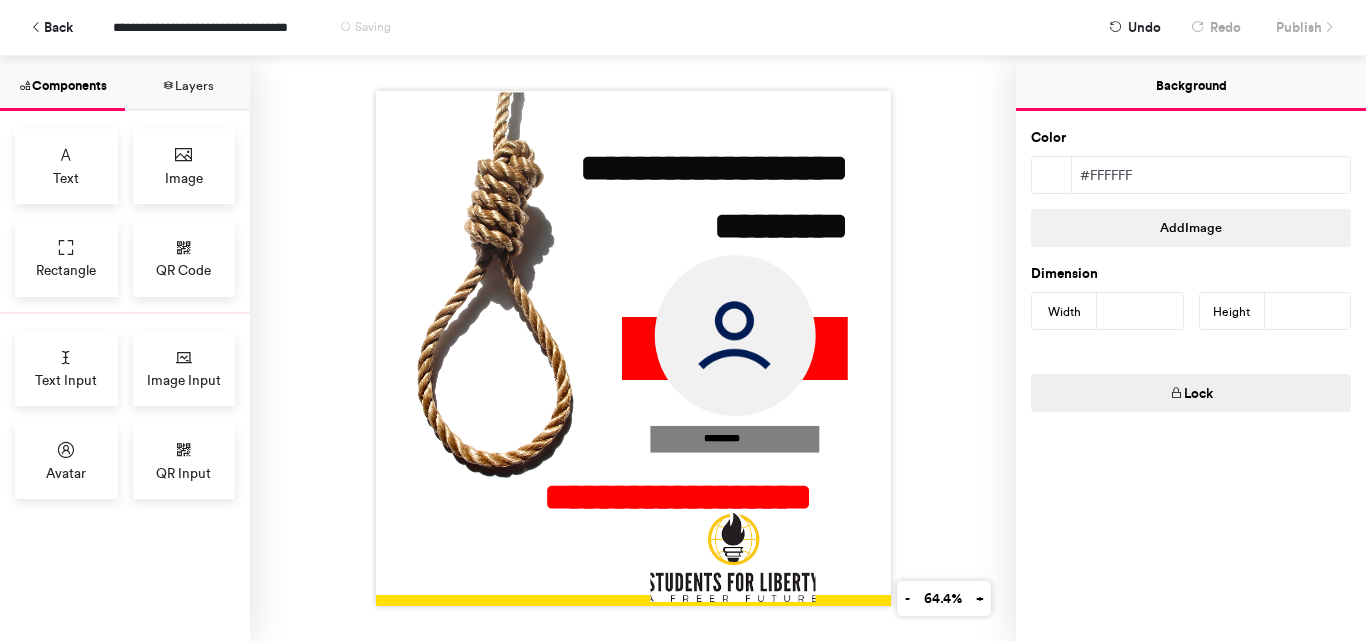 click at bounding box center [633, 348] 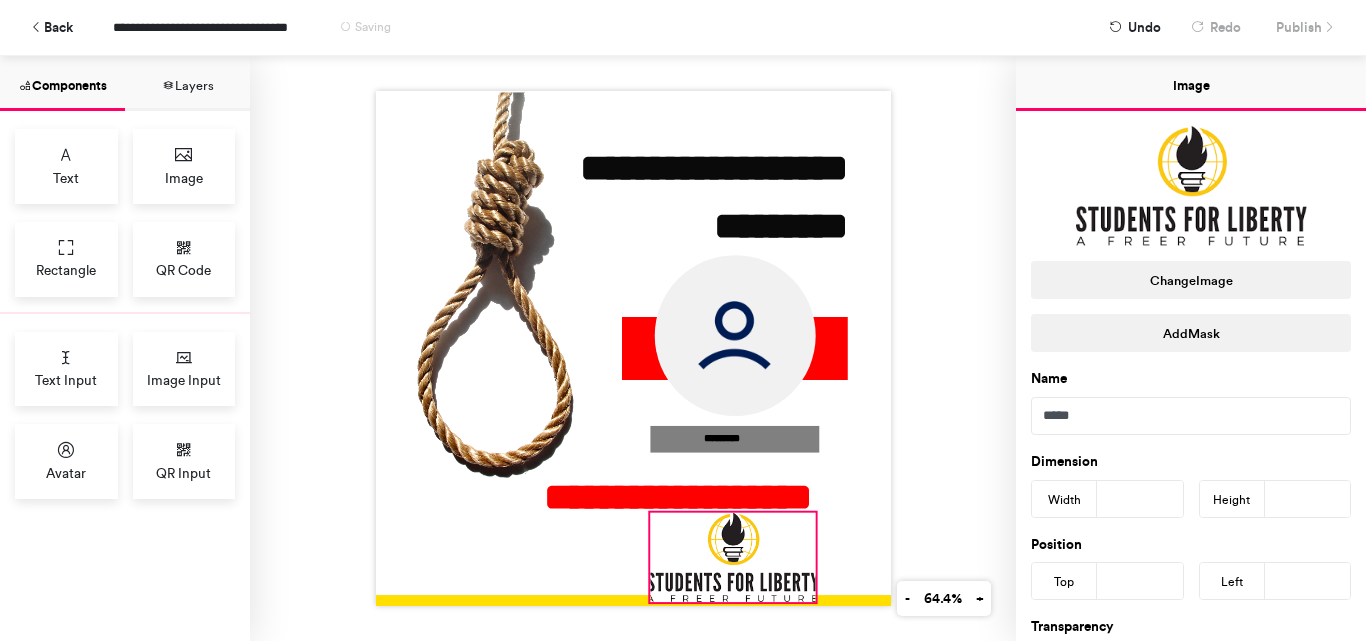 click at bounding box center [732, 557] 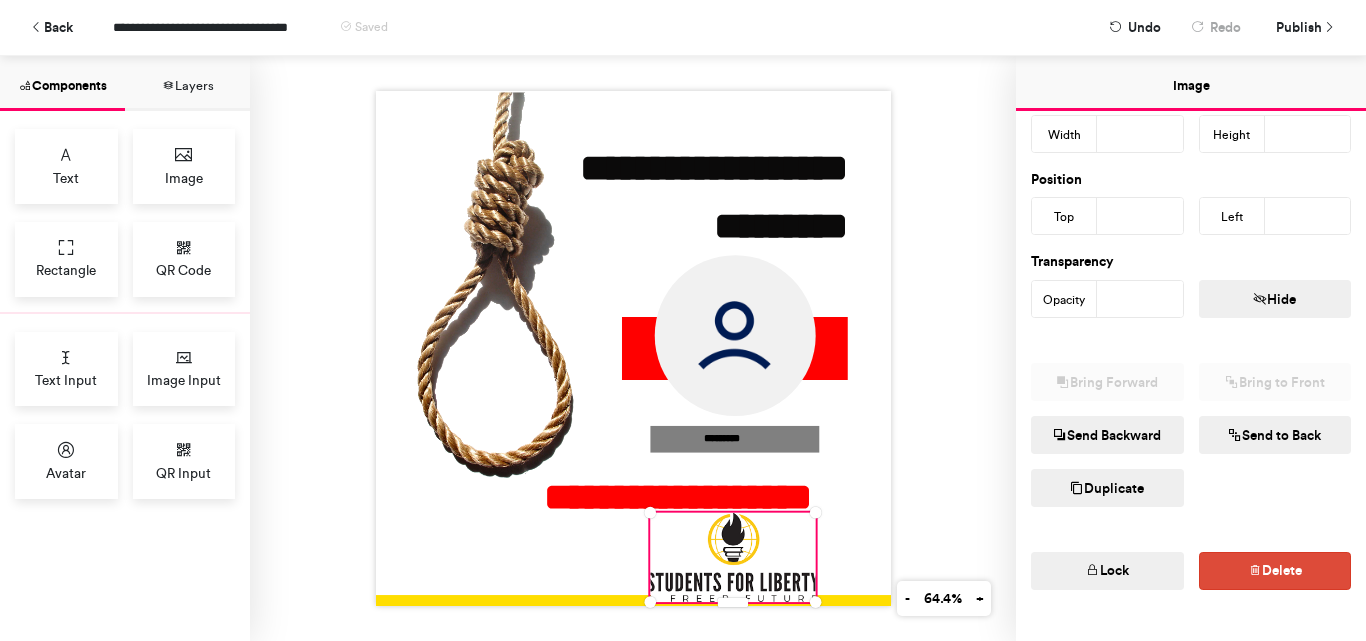 scroll, scrollTop: 404, scrollLeft: 0, axis: vertical 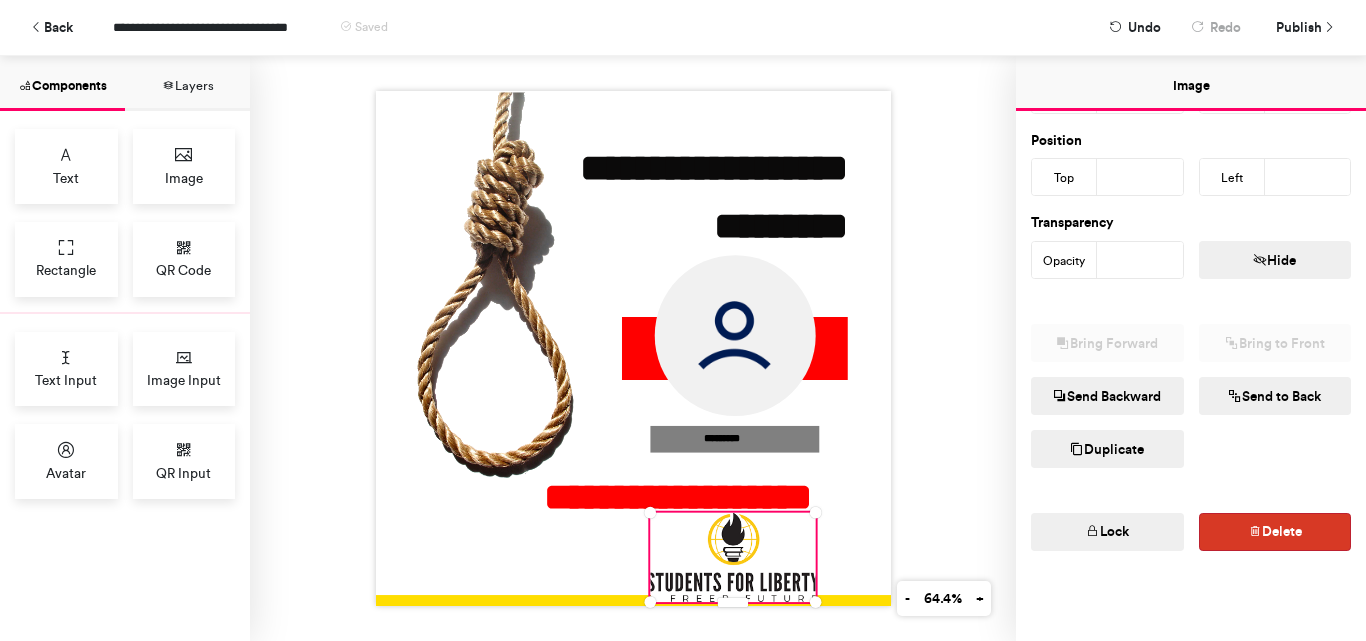 click on "Delete" at bounding box center (1275, 532) 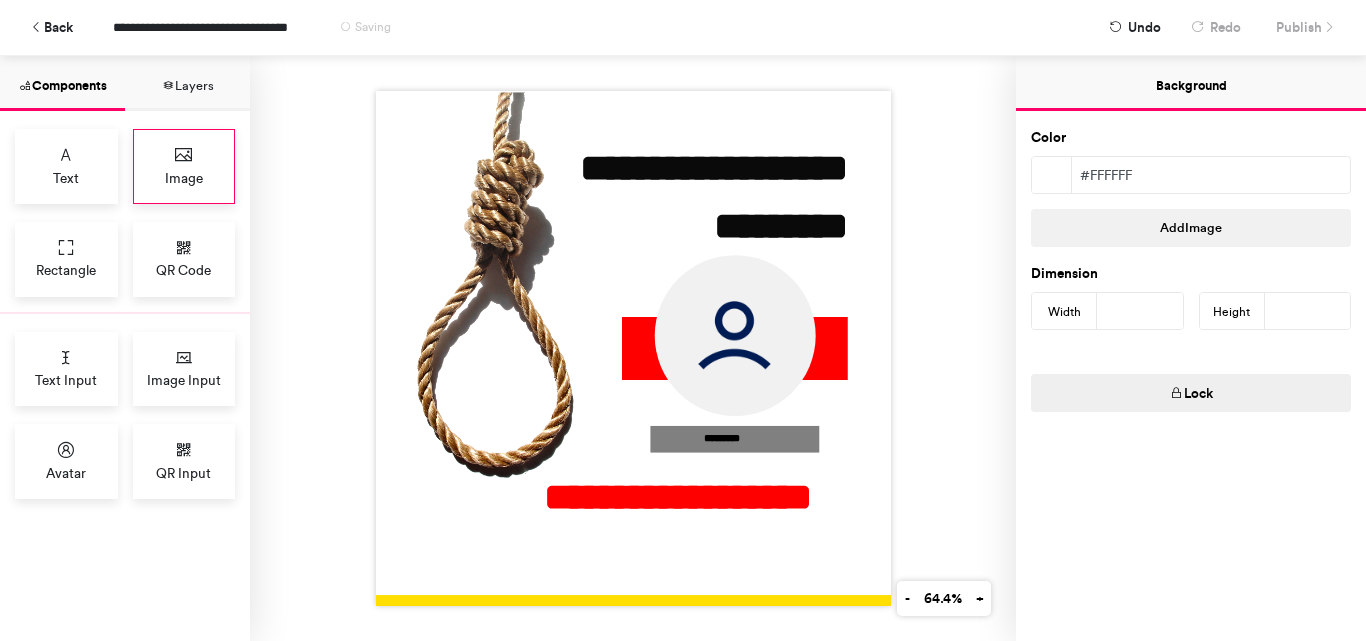 click on "Image" at bounding box center (184, 166) 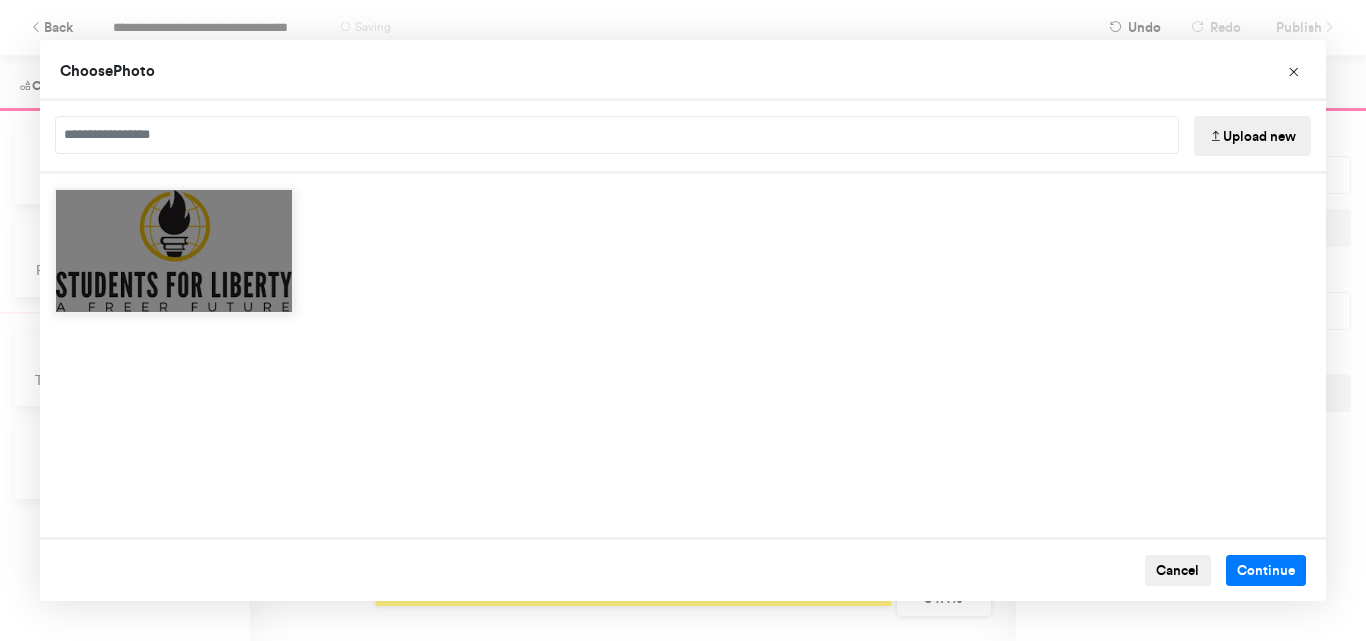 click at bounding box center (174, 251) 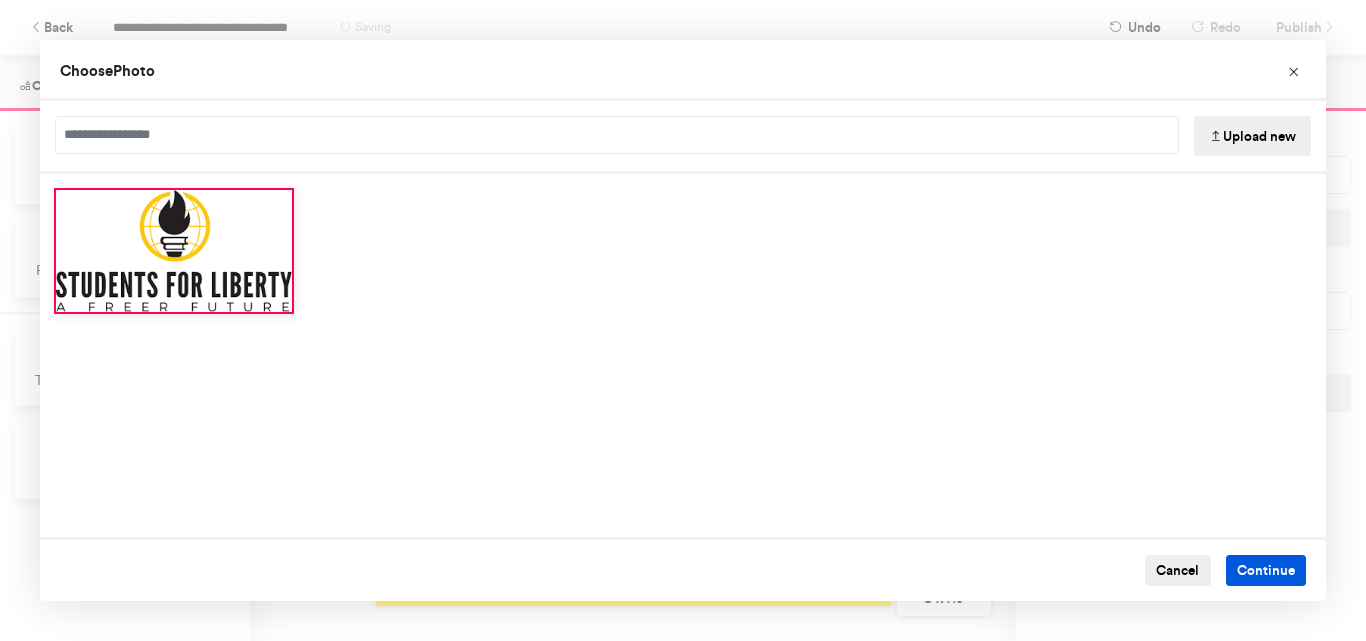 click on "Continue" at bounding box center (1266, 571) 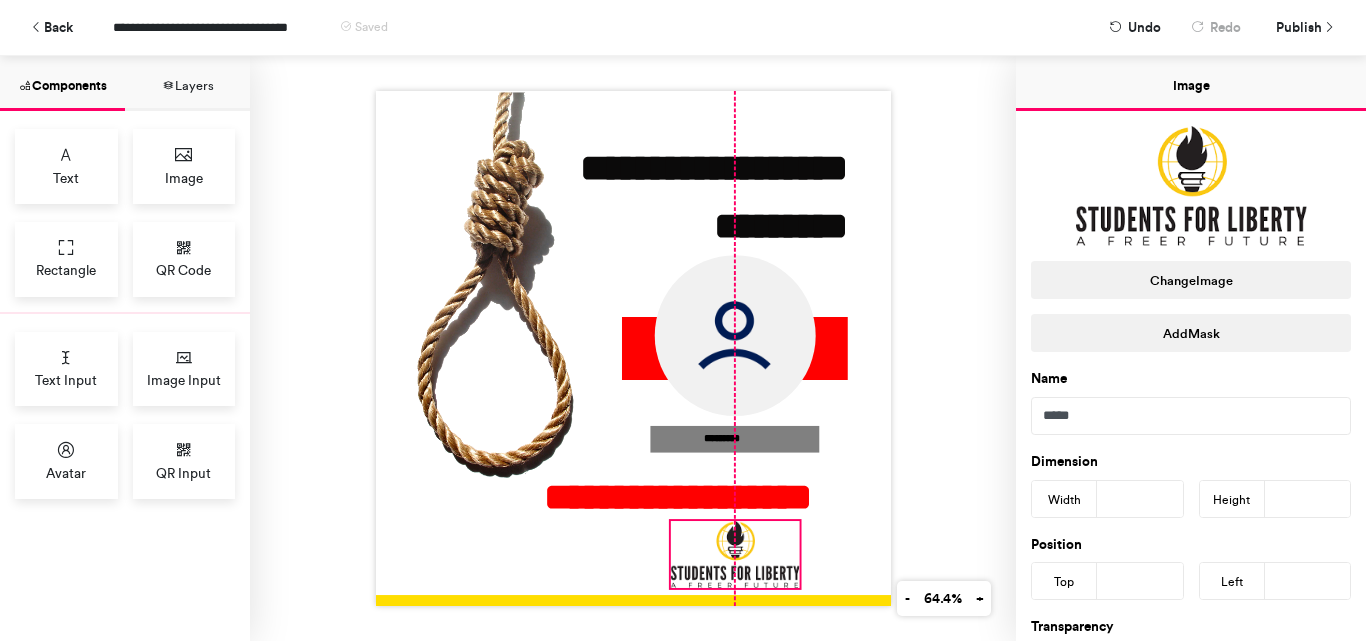 drag, startPoint x: 558, startPoint y: 235, endPoint x: 722, endPoint y: 536, distance: 342.77835 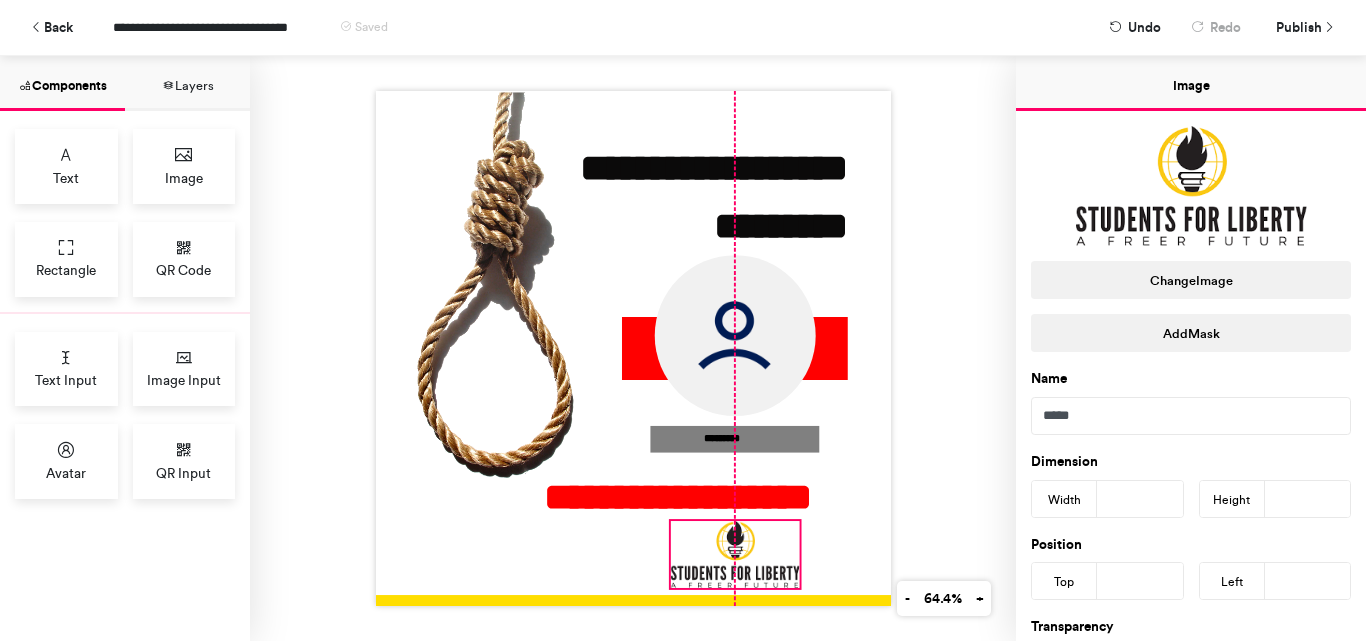 click at bounding box center (734, 554) 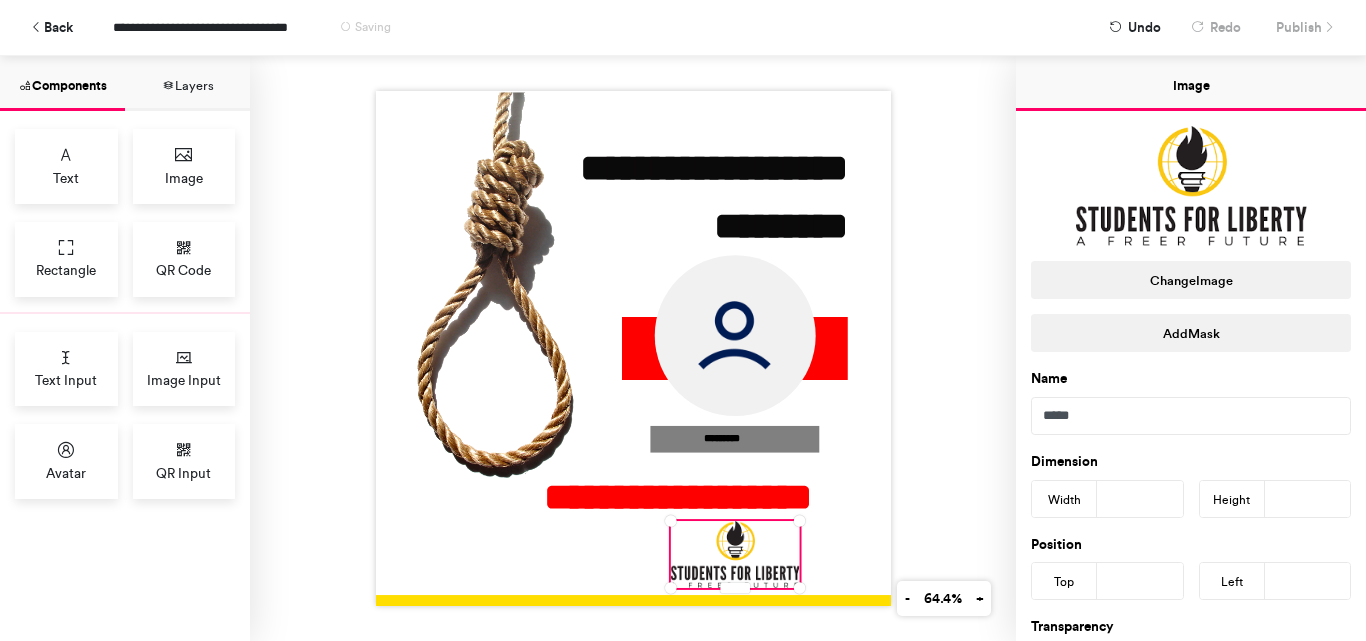 click at bounding box center (633, 348) 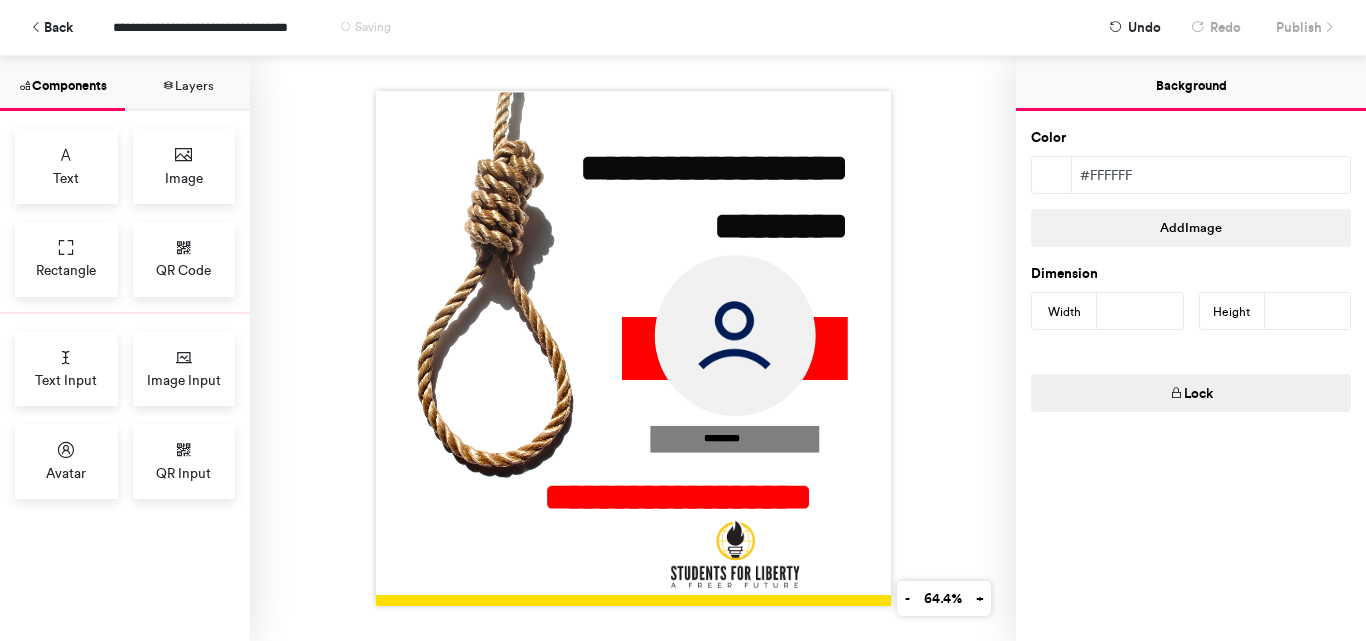 click on "**********" at bounding box center (633, 348) 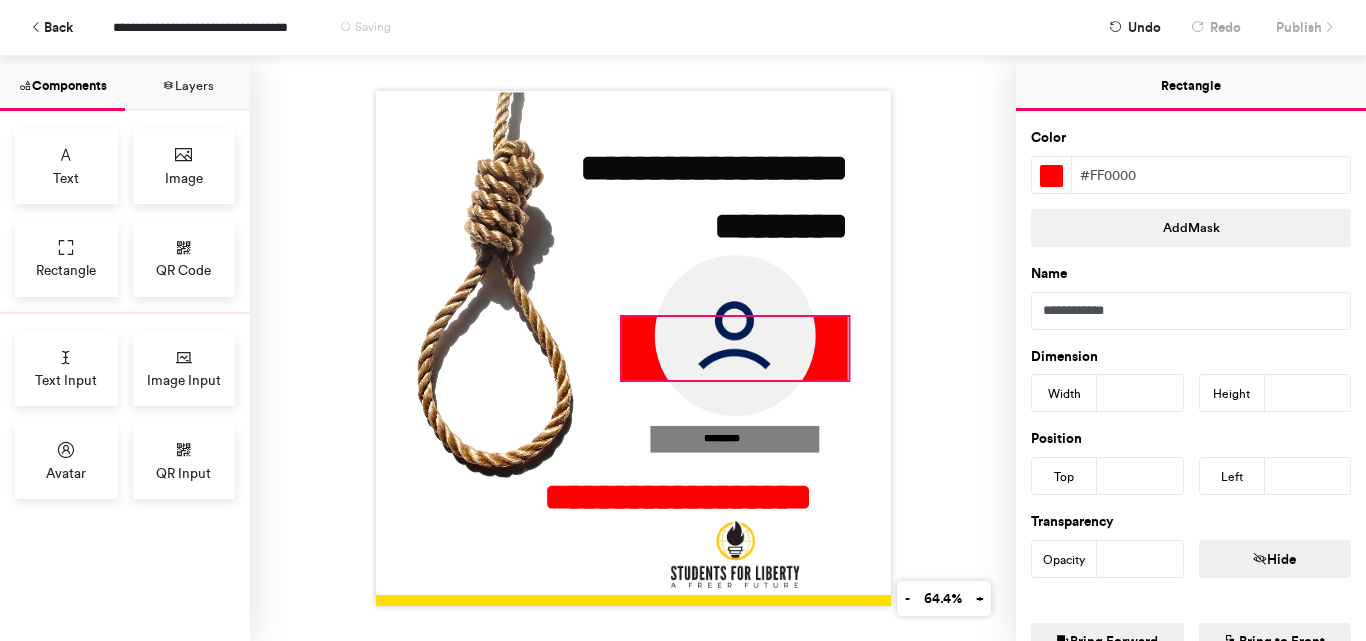 click at bounding box center [734, 348] 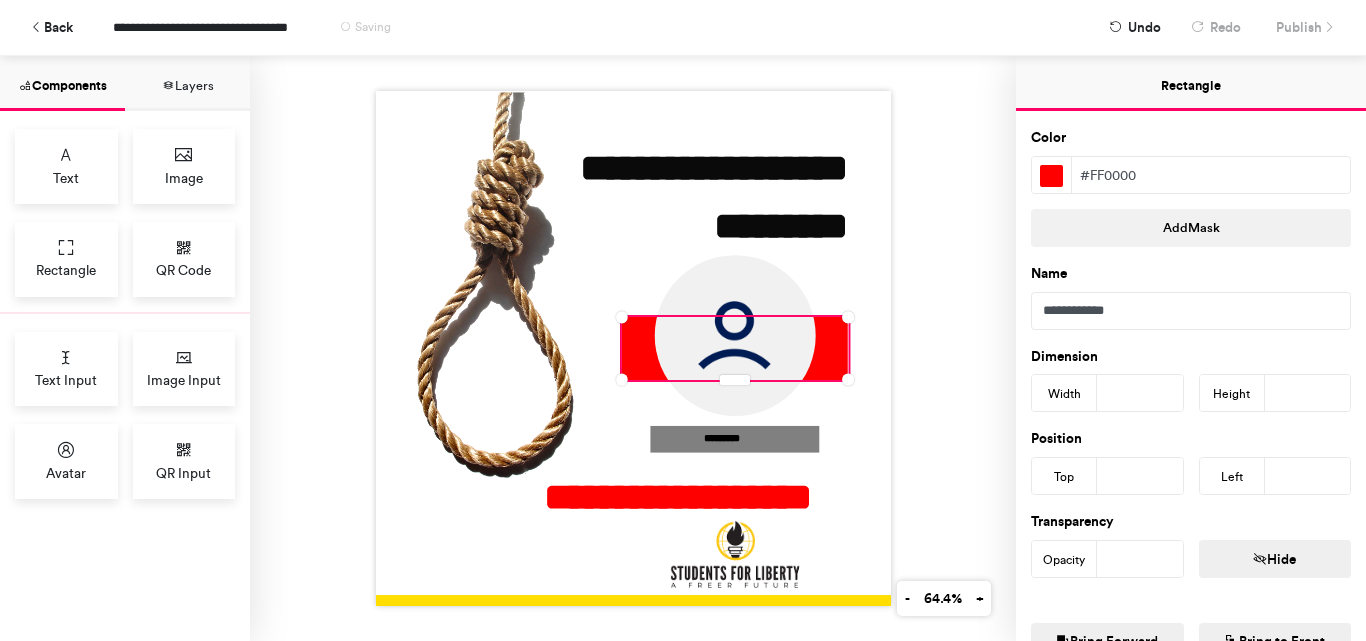 click at bounding box center (1051, 176) 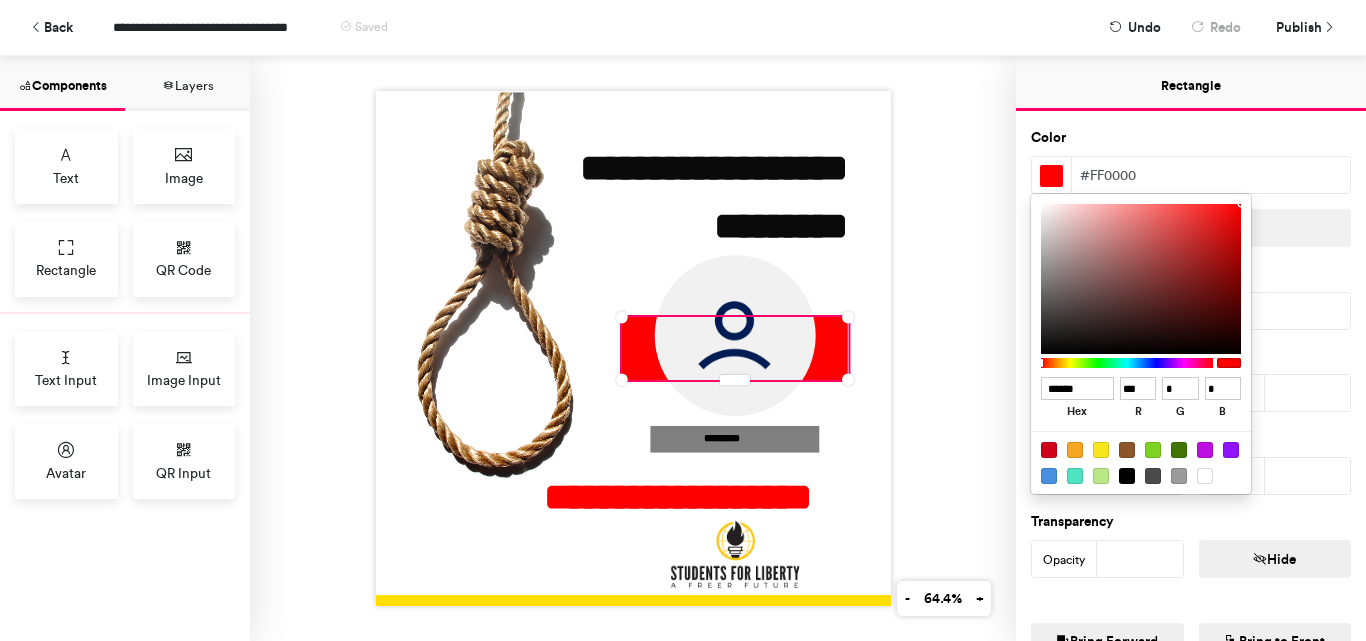 type on "******" 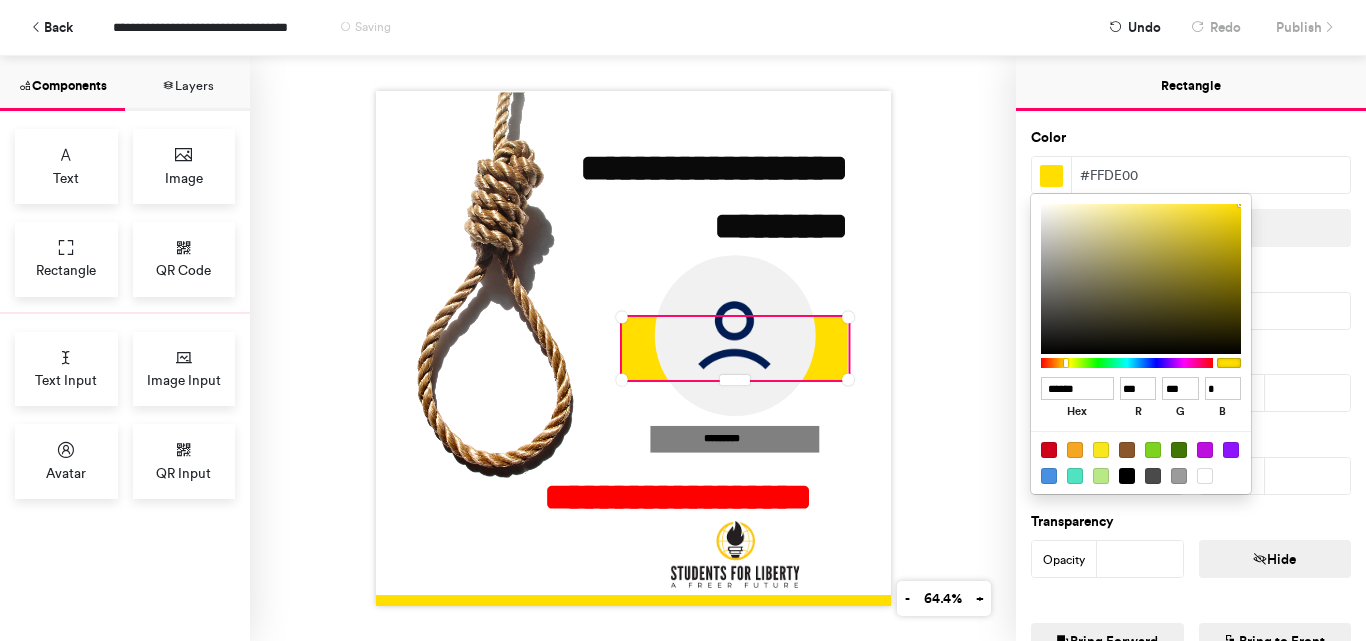 click at bounding box center [1127, 363] 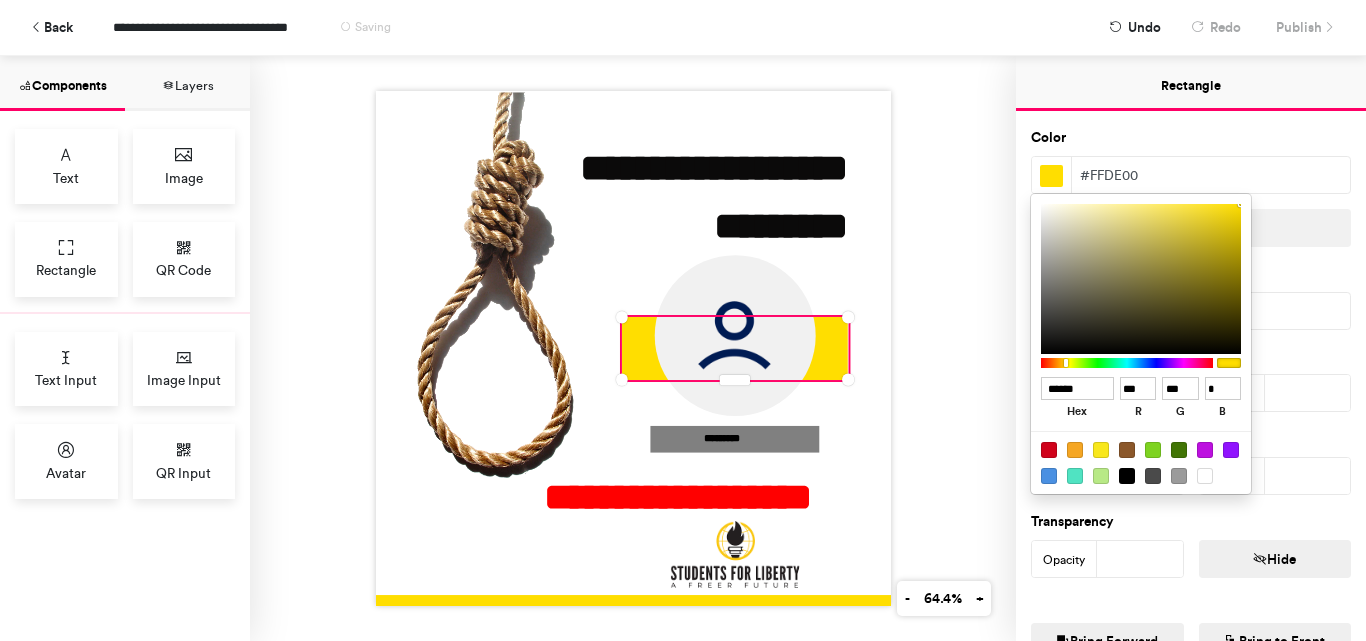 click at bounding box center [683, 320] 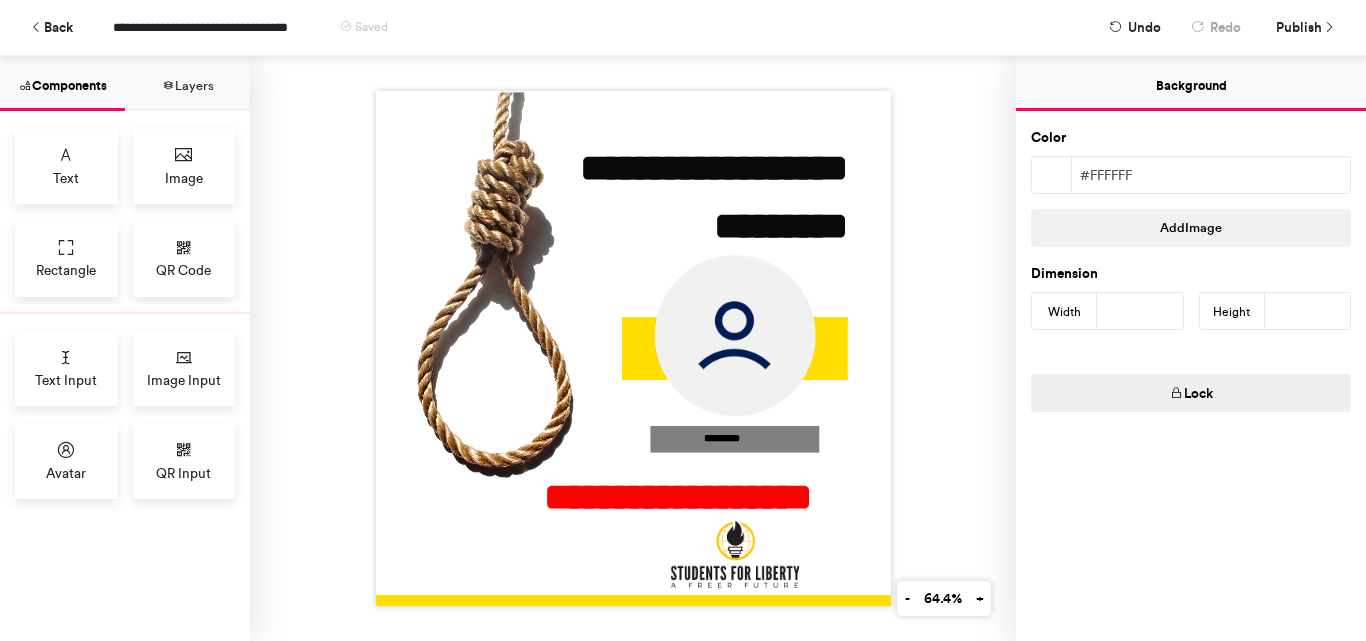 click at bounding box center [633, 348] 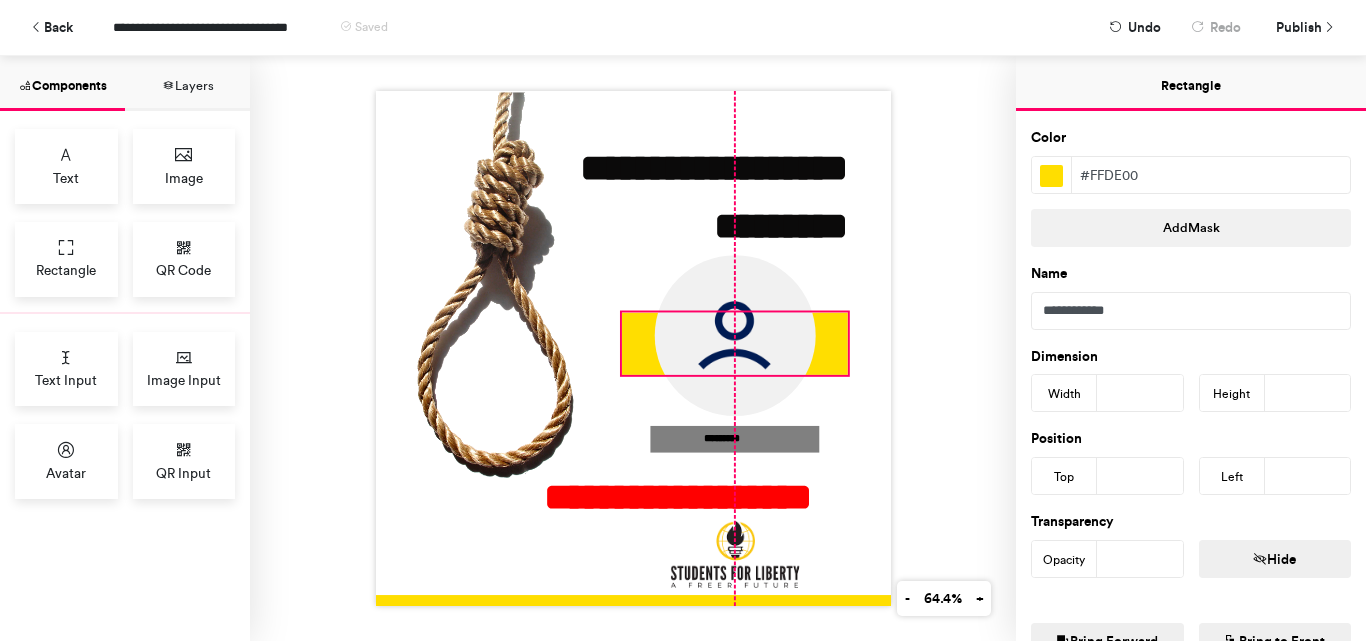 click at bounding box center (734, 343) 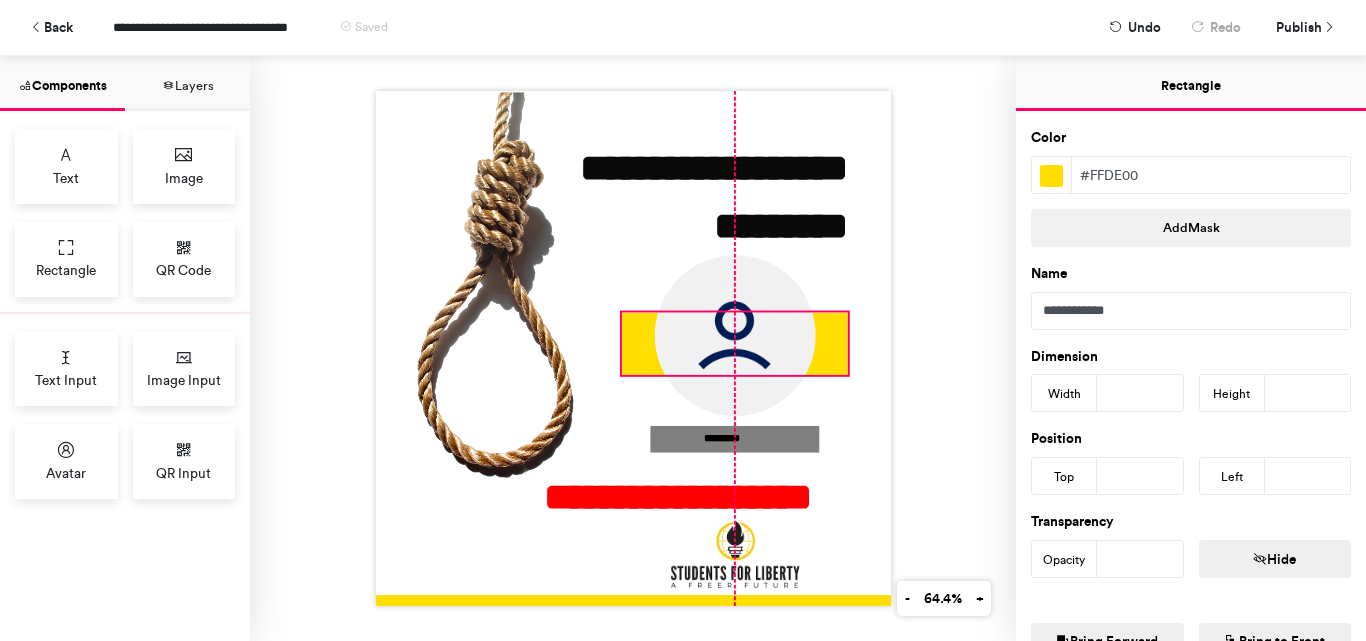 type on "***" 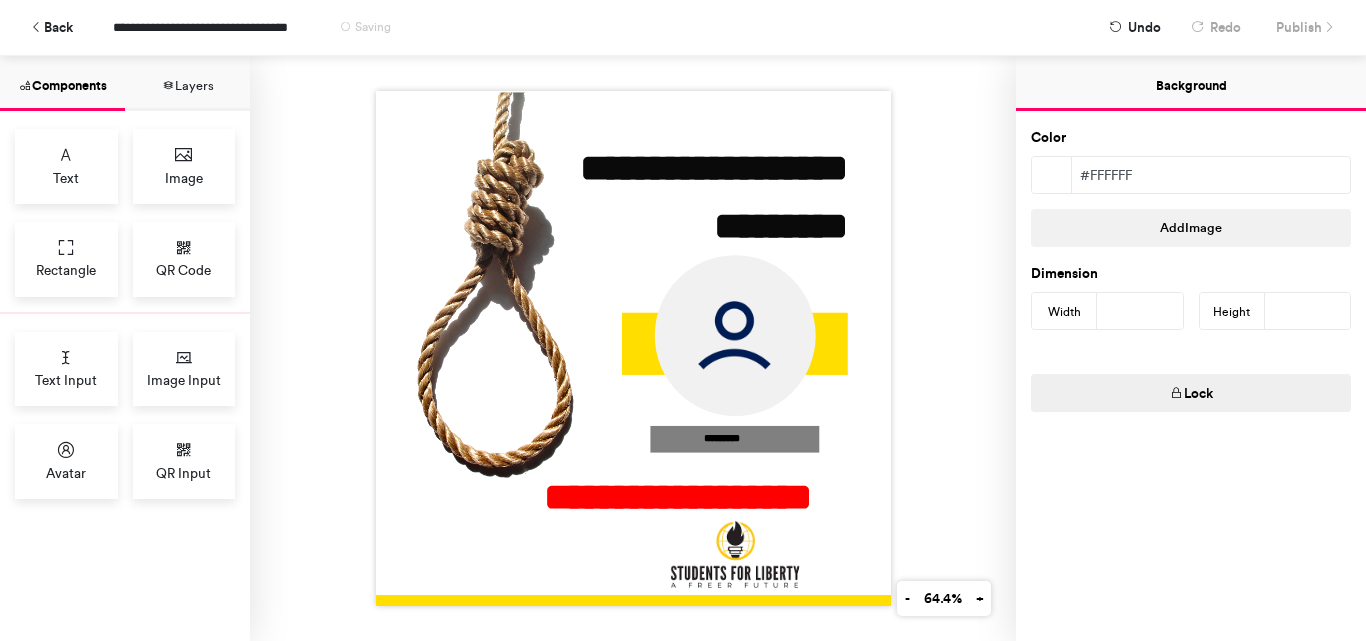 click at bounding box center [633, 348] 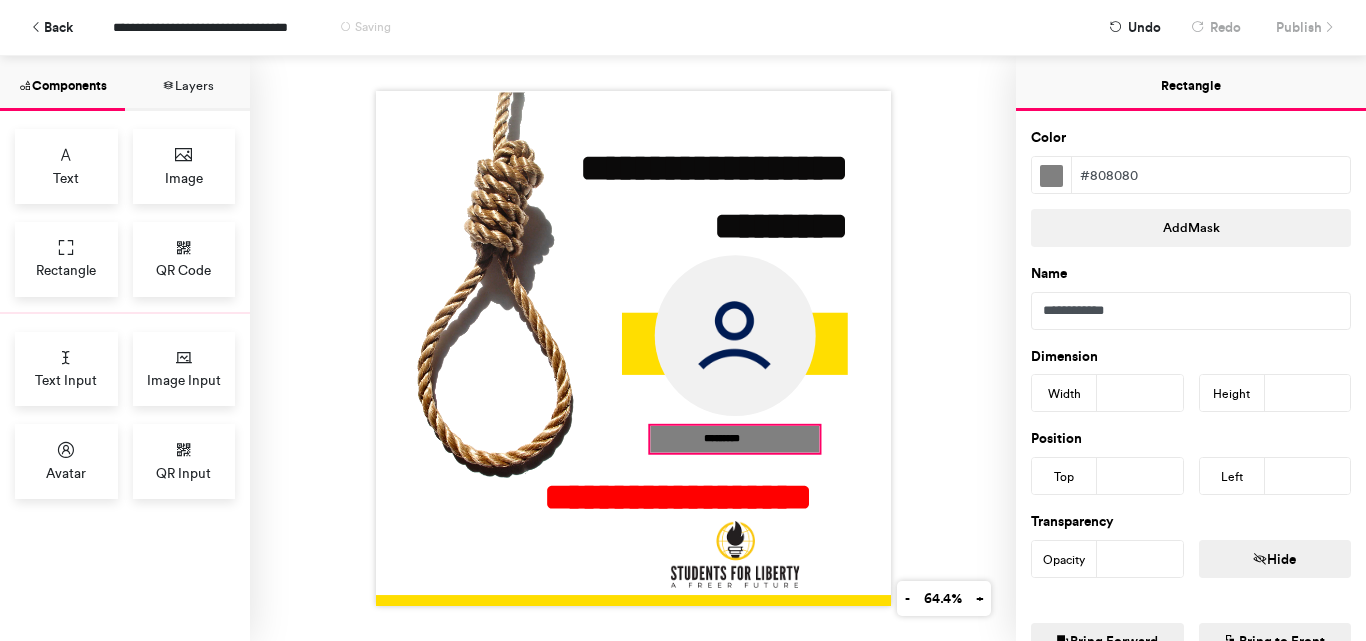 click at bounding box center [734, 439] 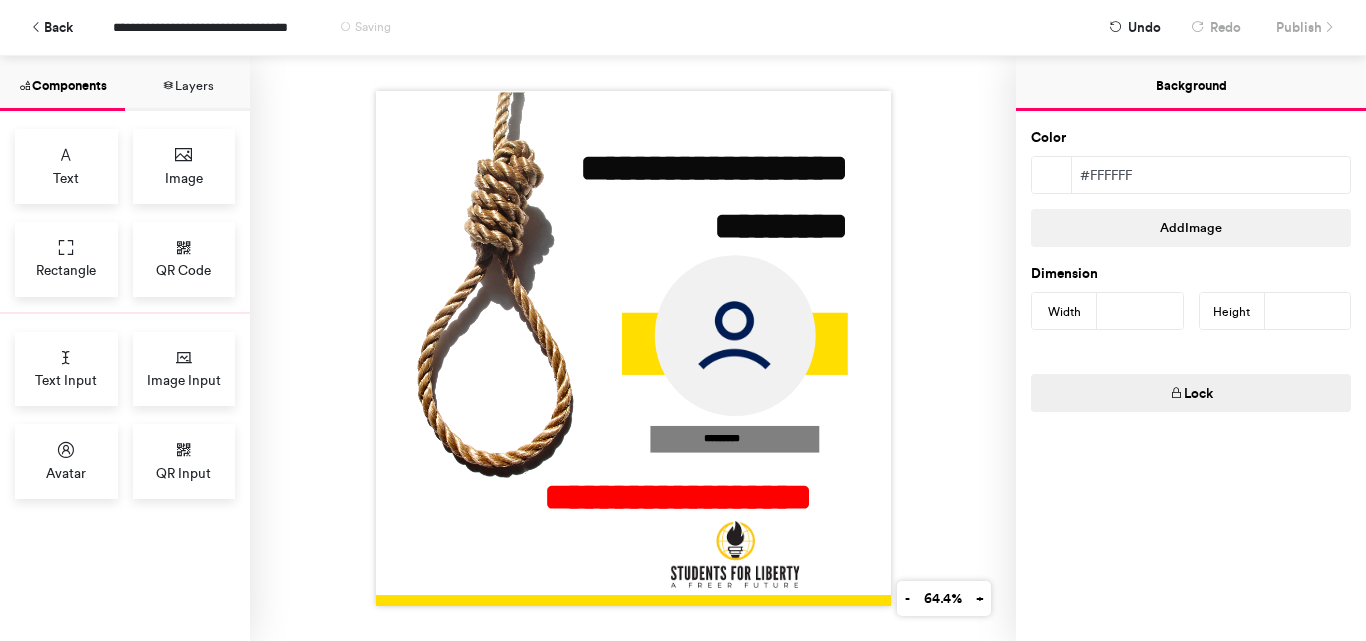 click at bounding box center (633, 348) 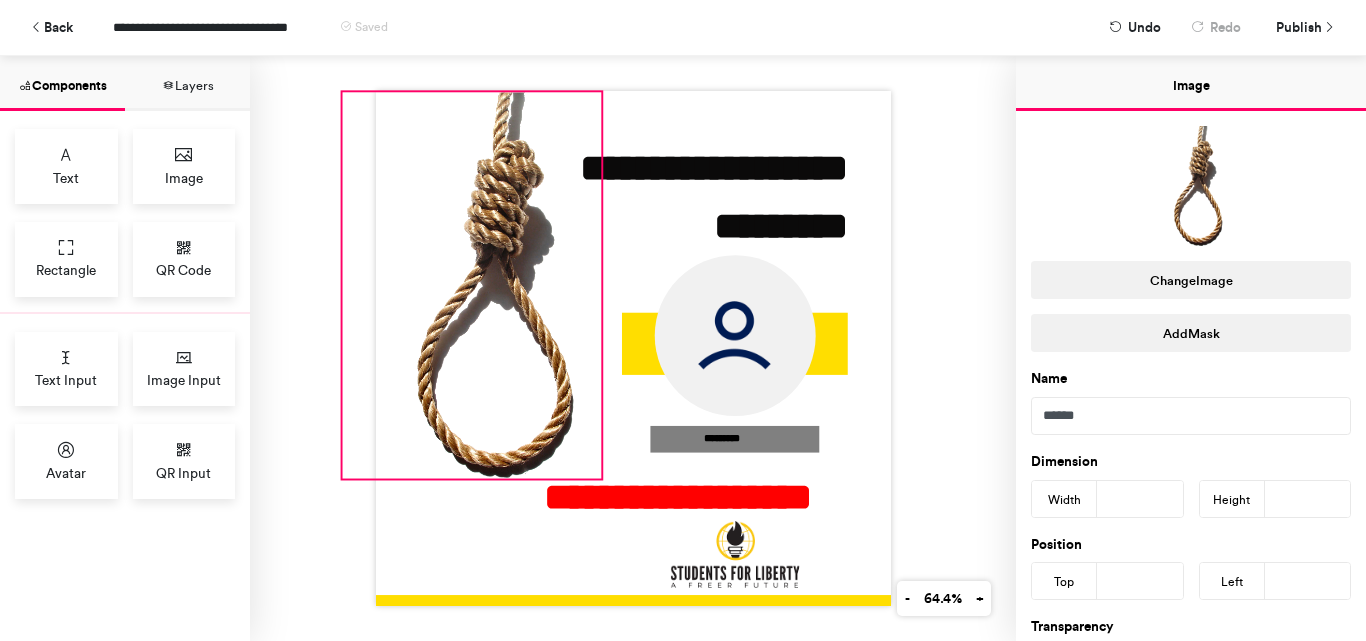 click at bounding box center (471, 285) 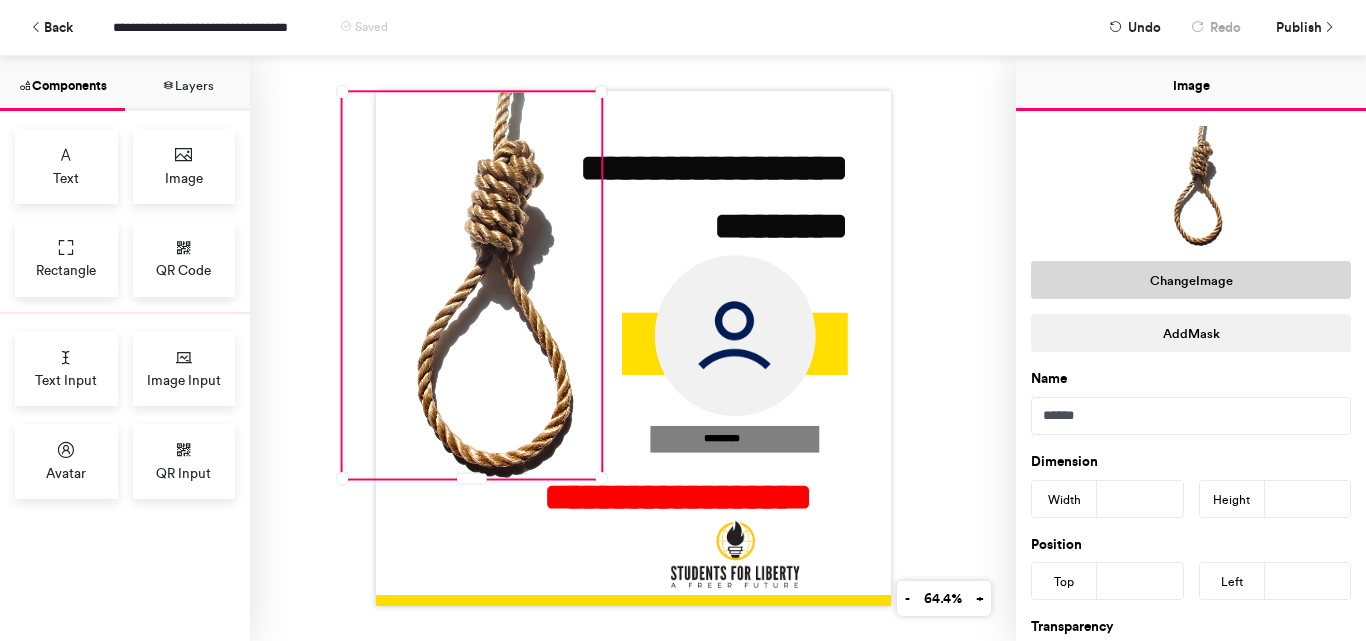 click on "Change  Image" at bounding box center (1191, 280) 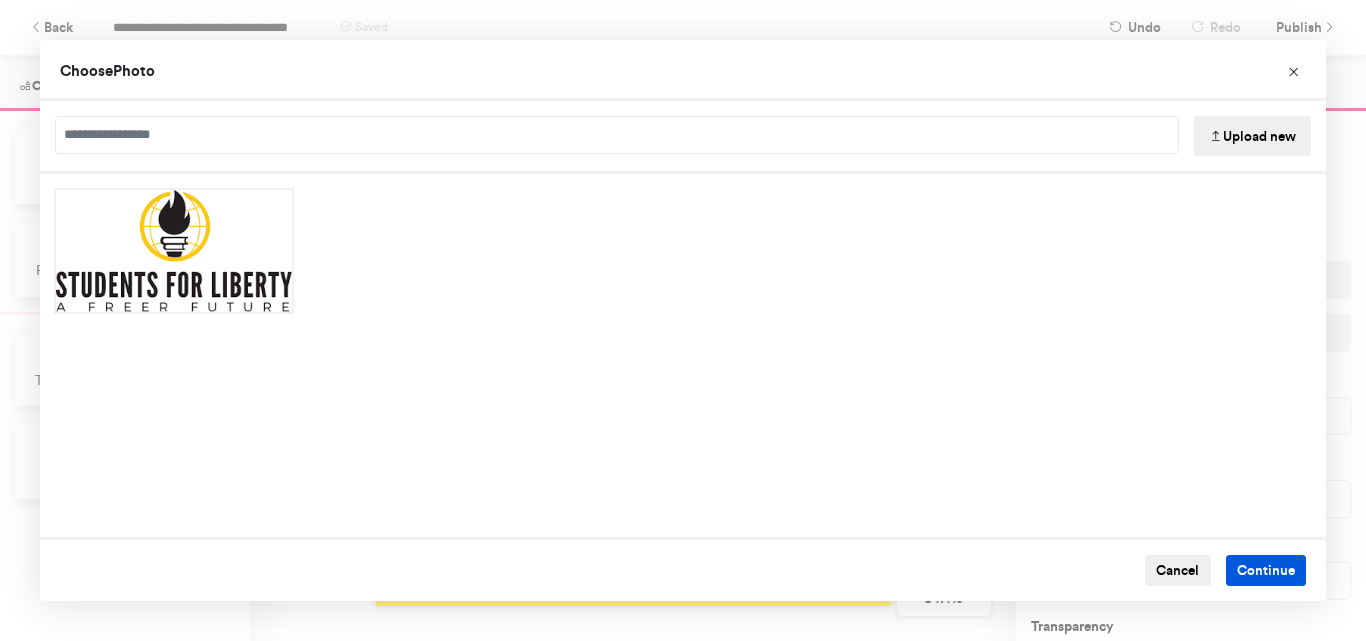 click on "Continue" at bounding box center [1266, 571] 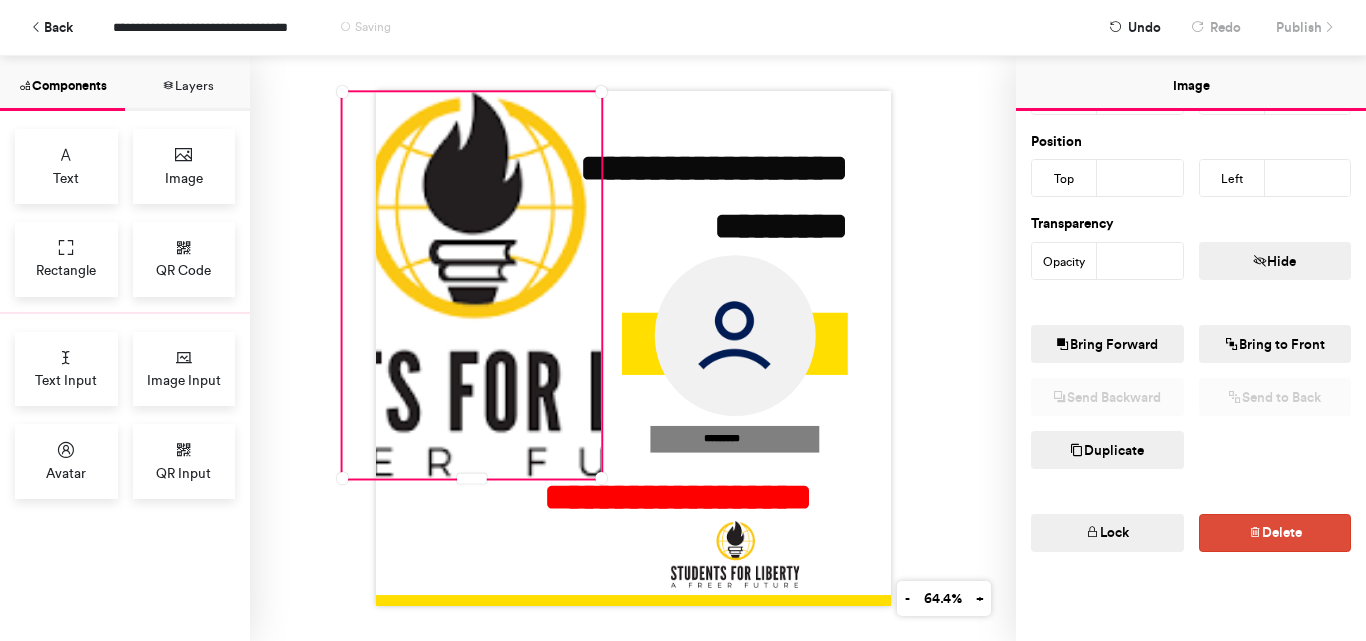 scroll, scrollTop: 404, scrollLeft: 0, axis: vertical 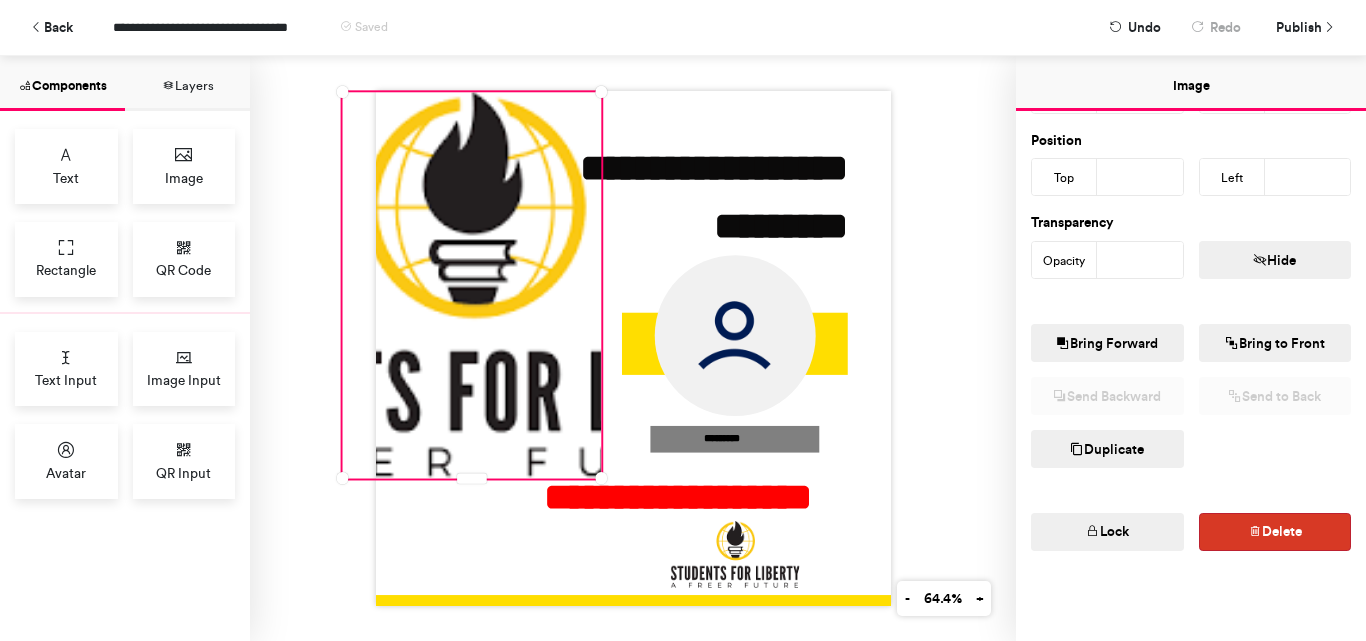 click on "Delete" at bounding box center (1275, 532) 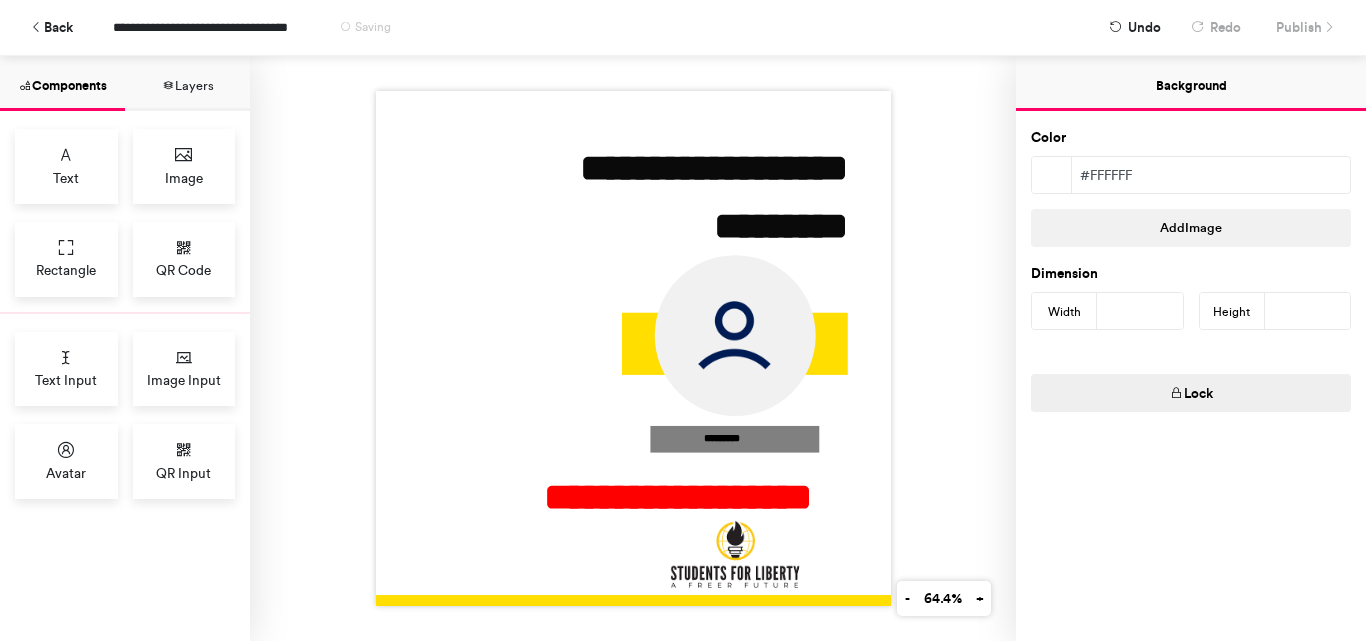 click on "#ffffff" at bounding box center (1211, 175) 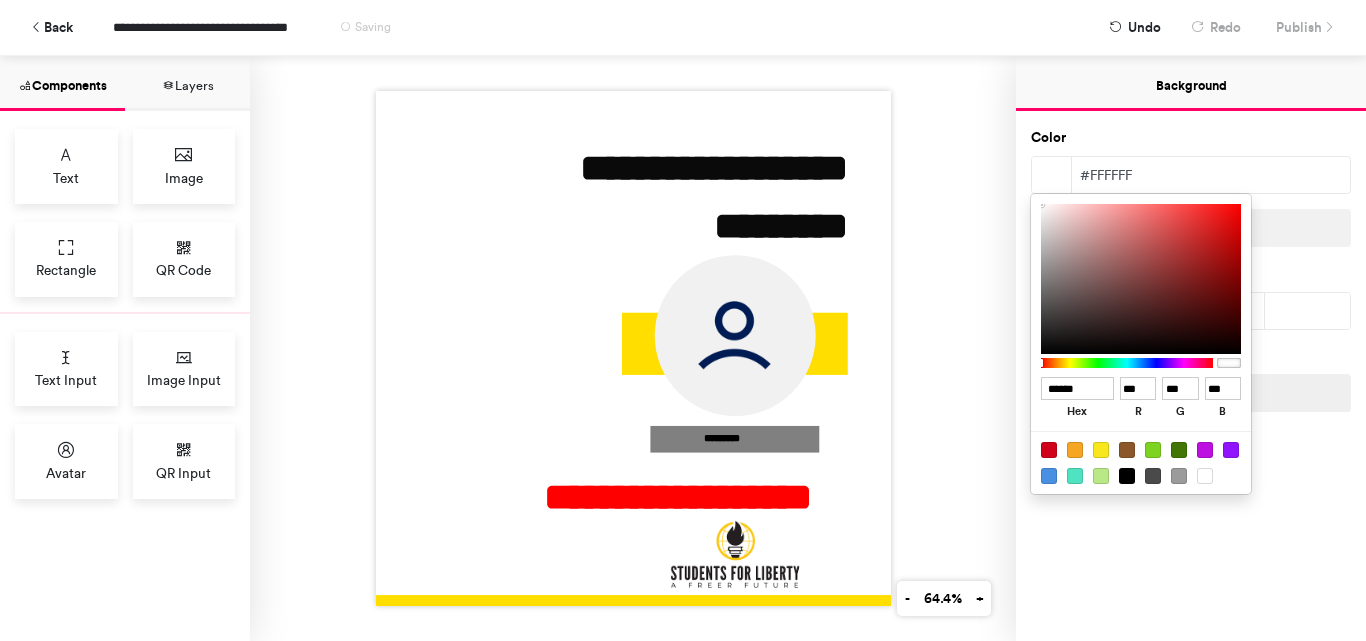 click at bounding box center (683, 320) 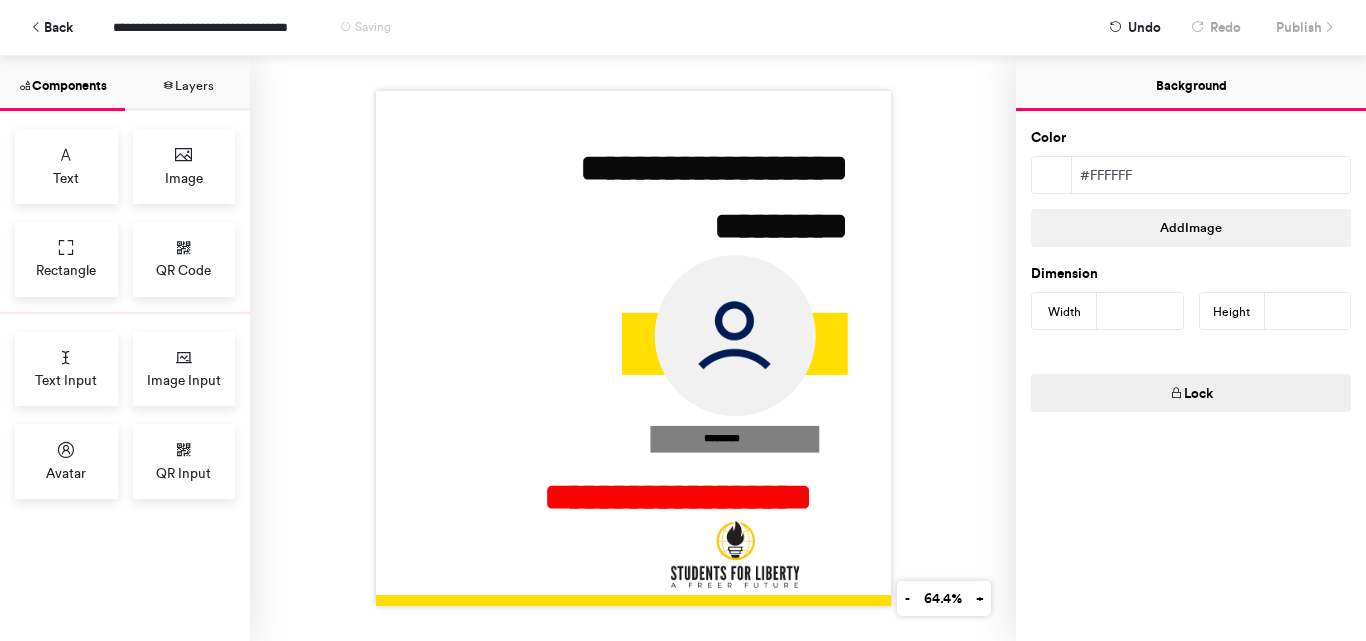 click on "#ffffff" at bounding box center [1211, 175] 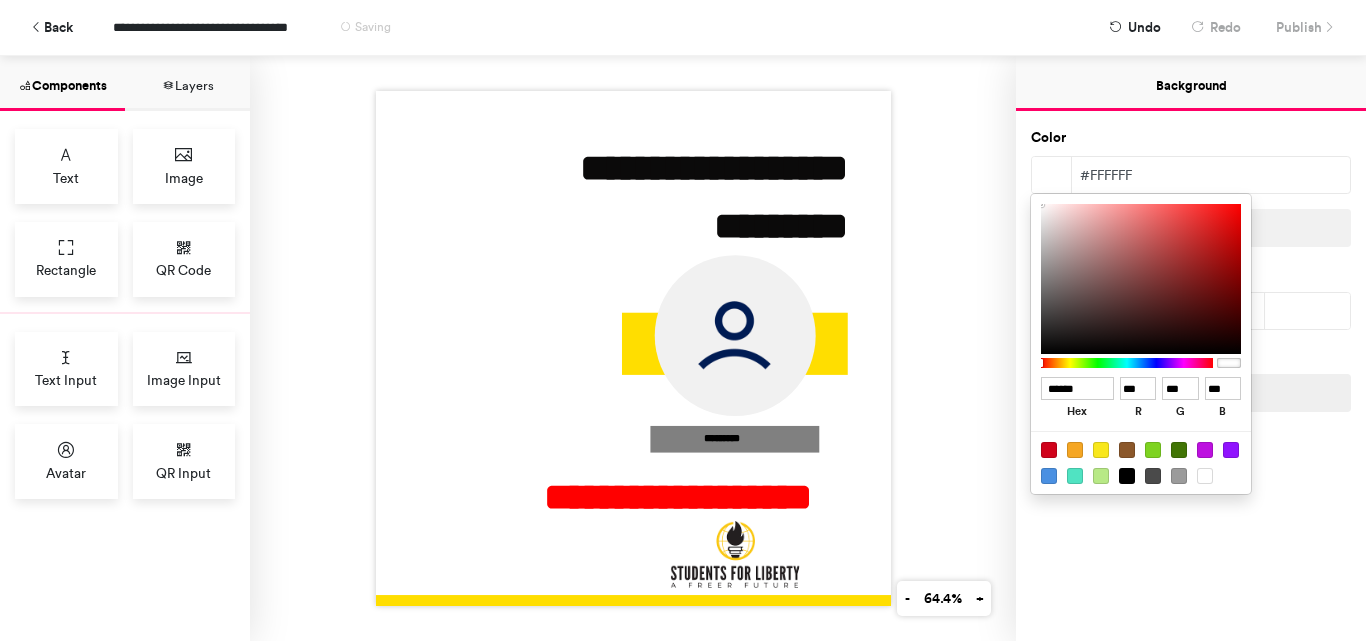 click at bounding box center (683, 320) 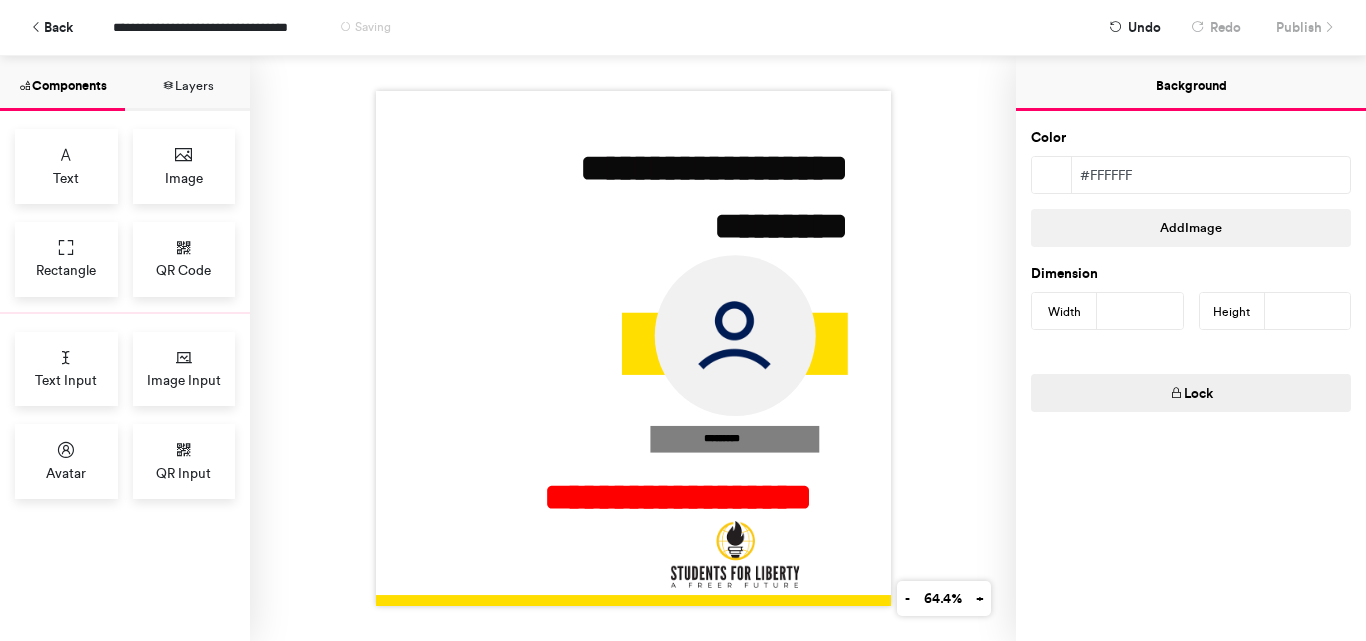 click on "#ffffff" at bounding box center [1211, 175] 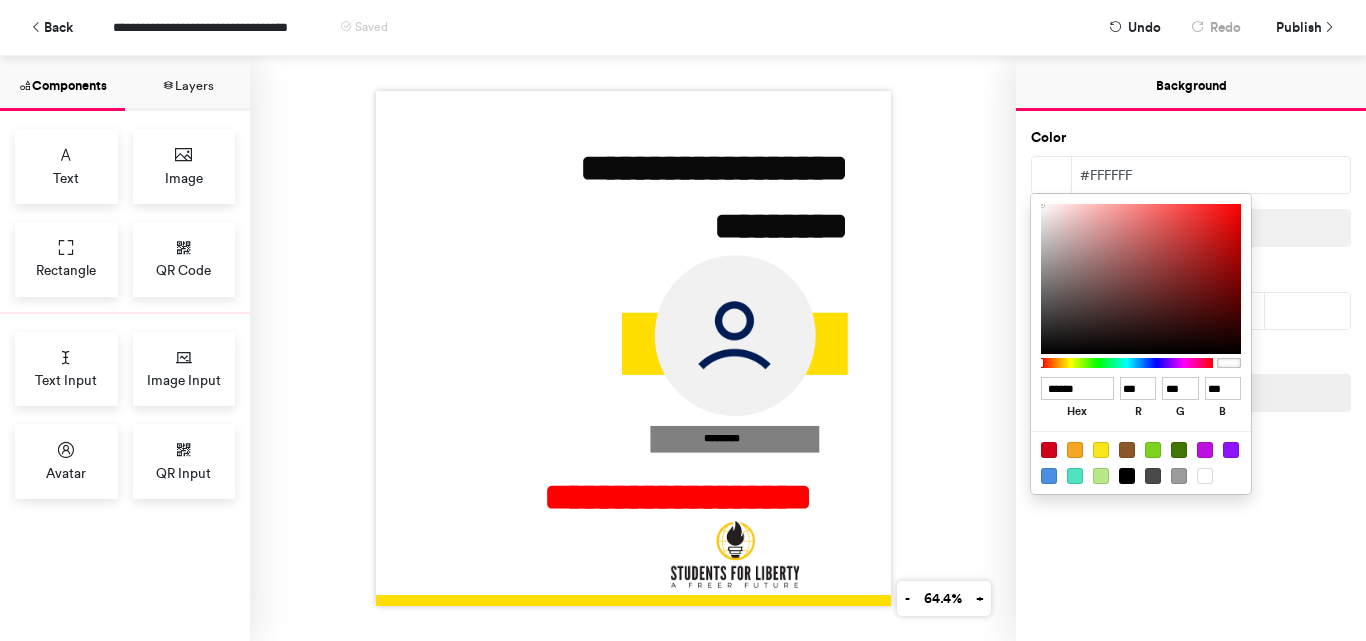 click at bounding box center [683, 320] 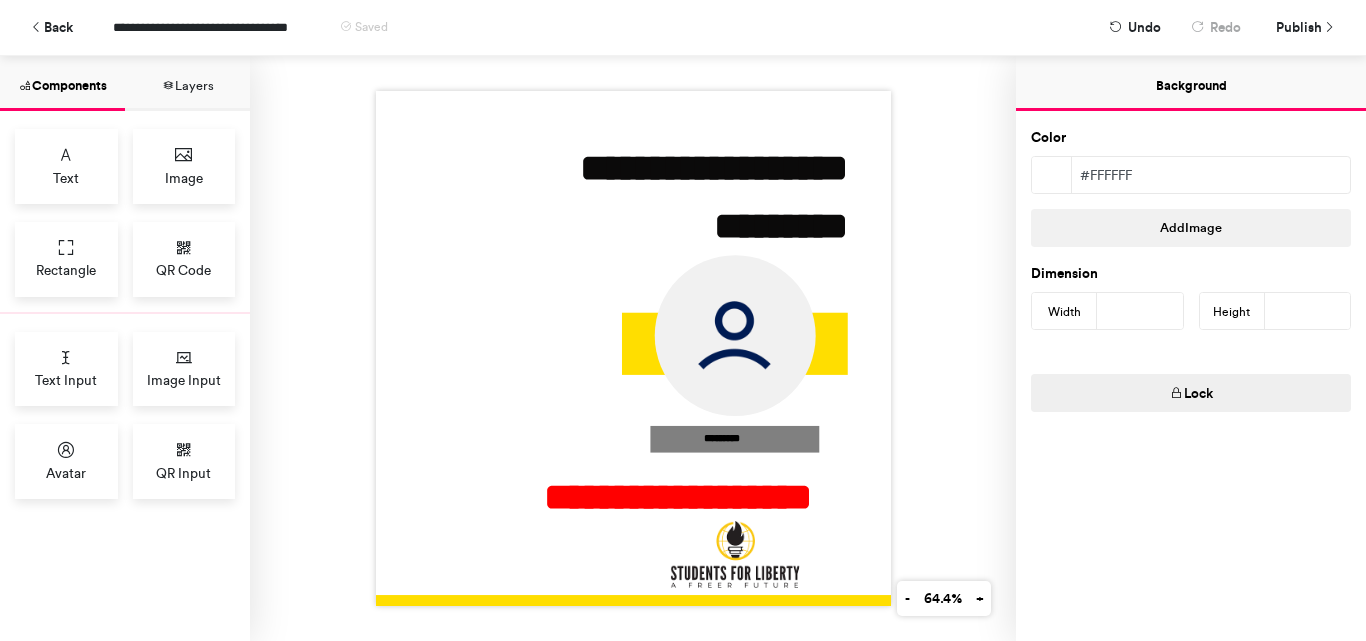 click on "#ffffff" at bounding box center [1211, 175] 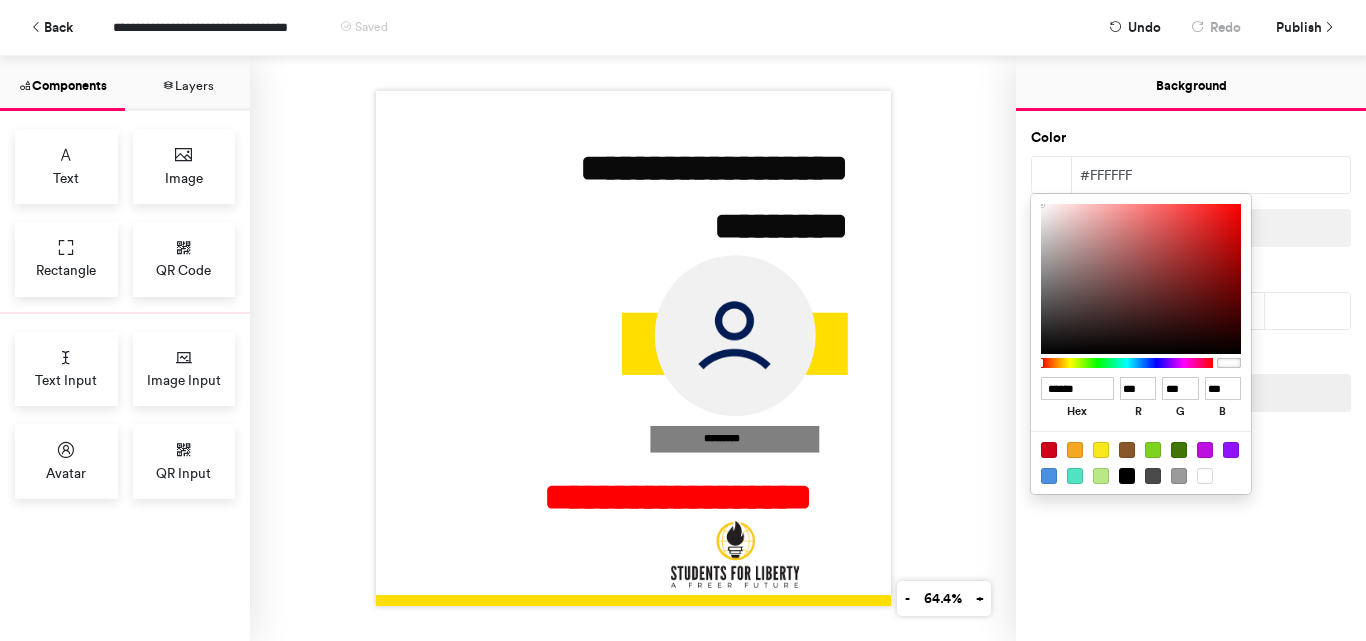 click at bounding box center (683, 320) 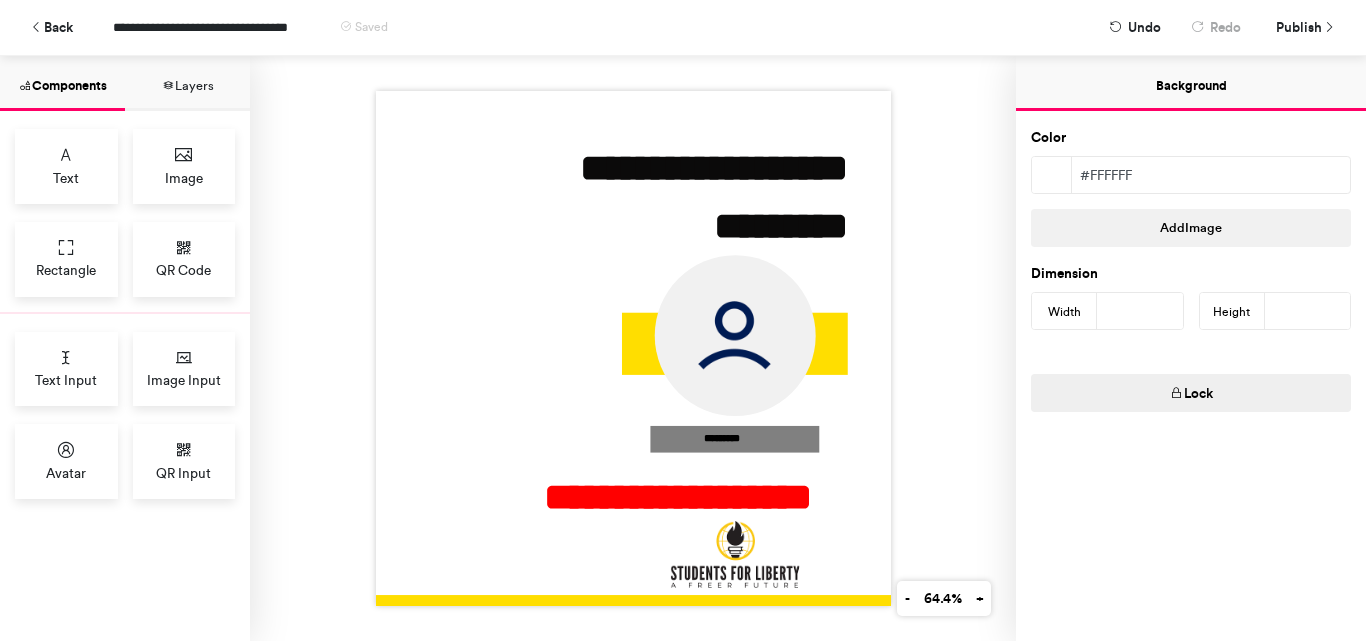 click on "#ffffff" at bounding box center (1211, 175) 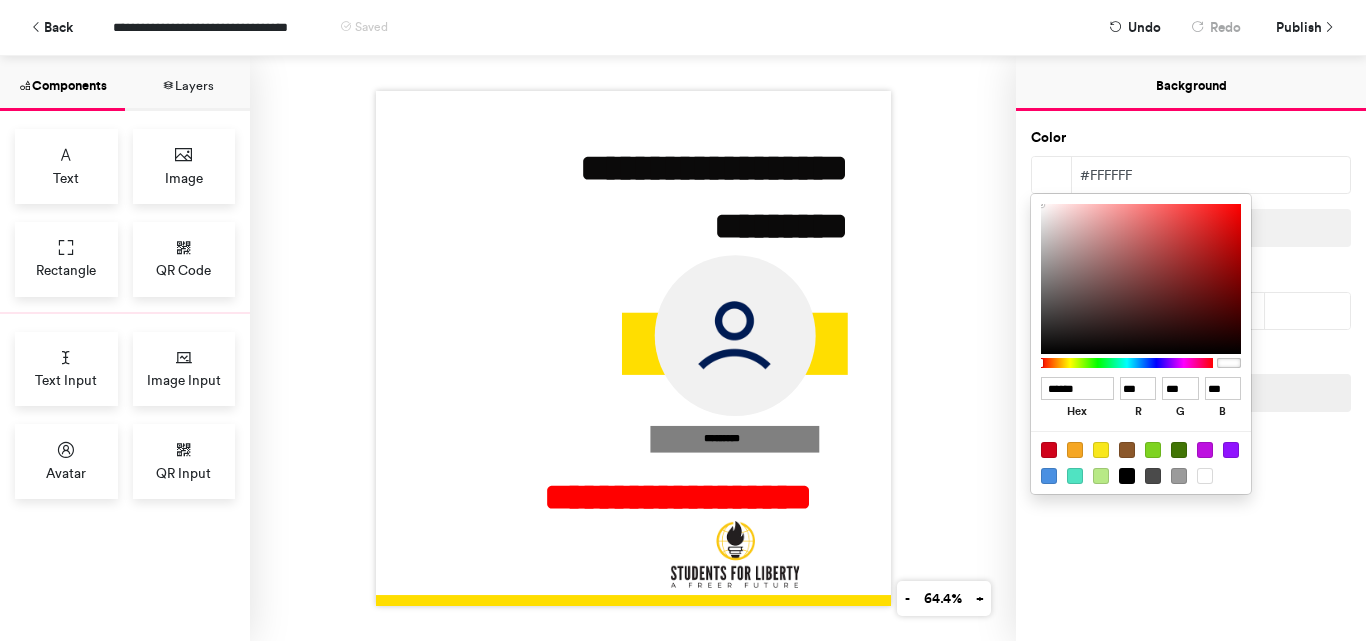 click at bounding box center [683, 320] 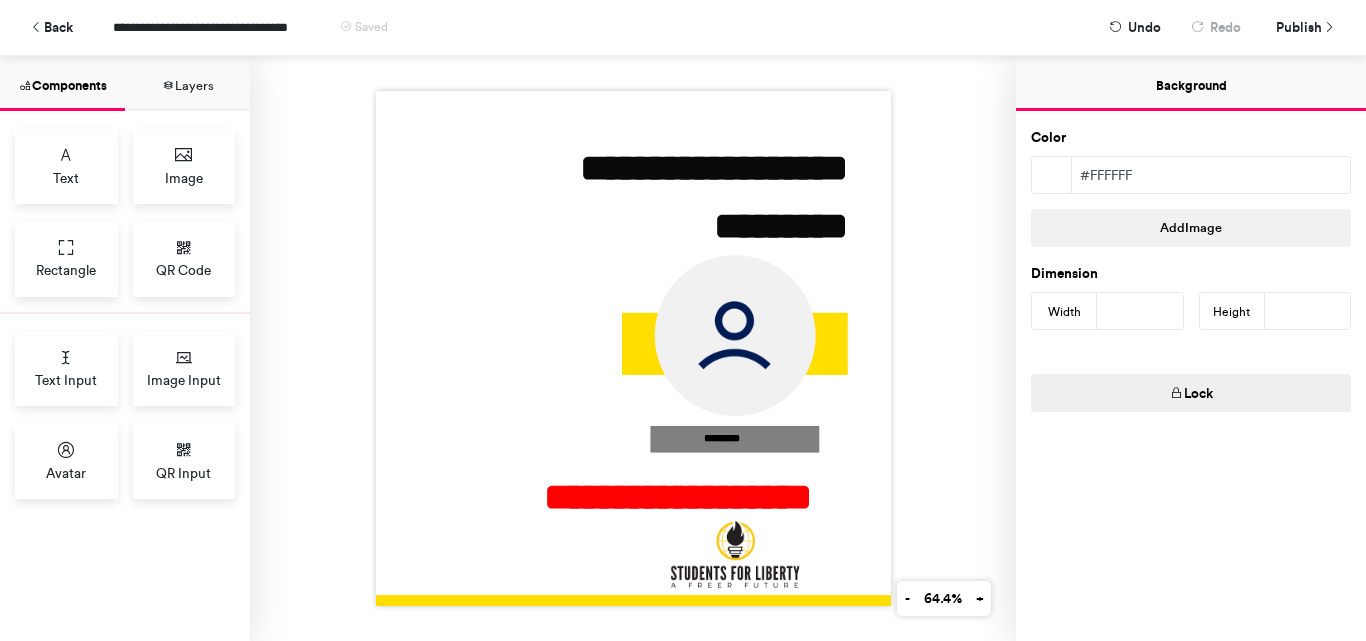click on "#ffffff" at bounding box center [1211, 175] 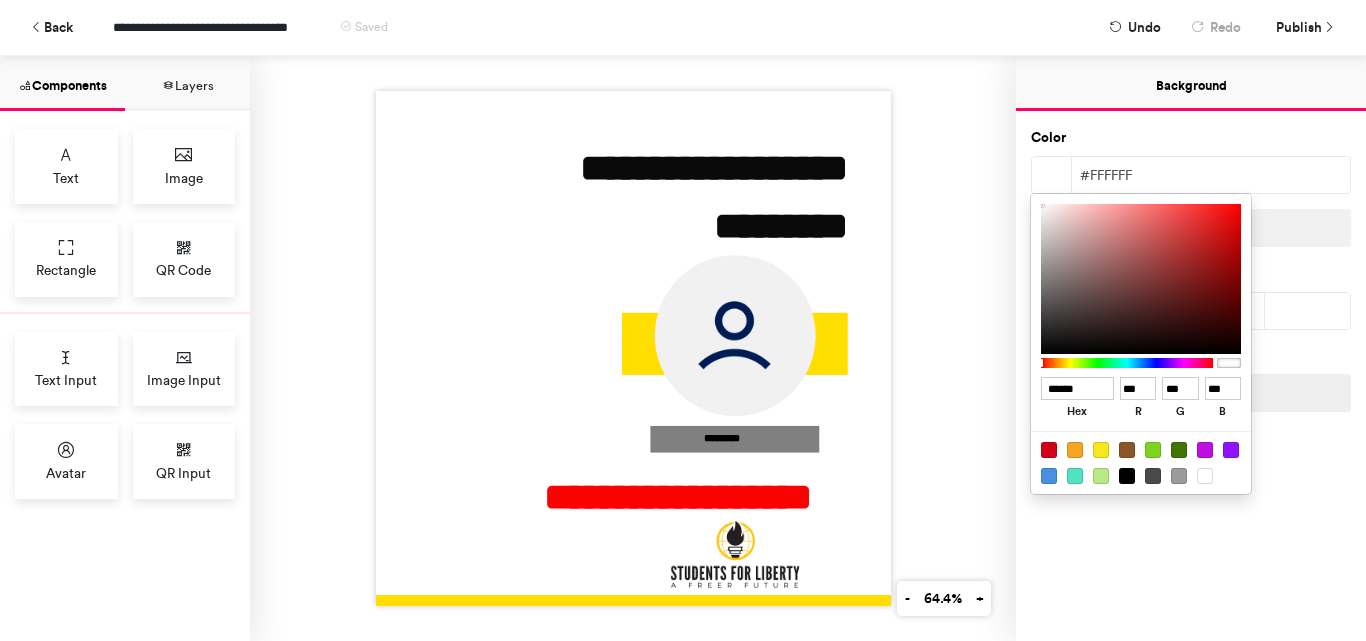 click at bounding box center (683, 320) 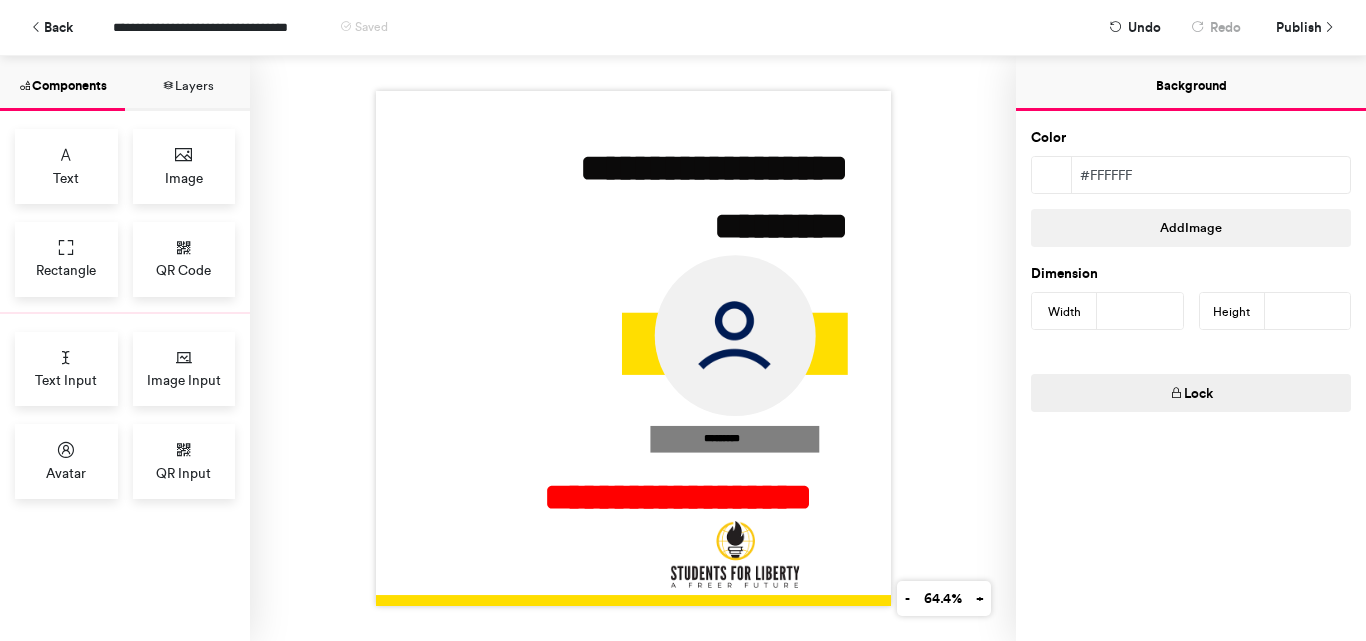 click on "#ffffff" at bounding box center (1211, 175) 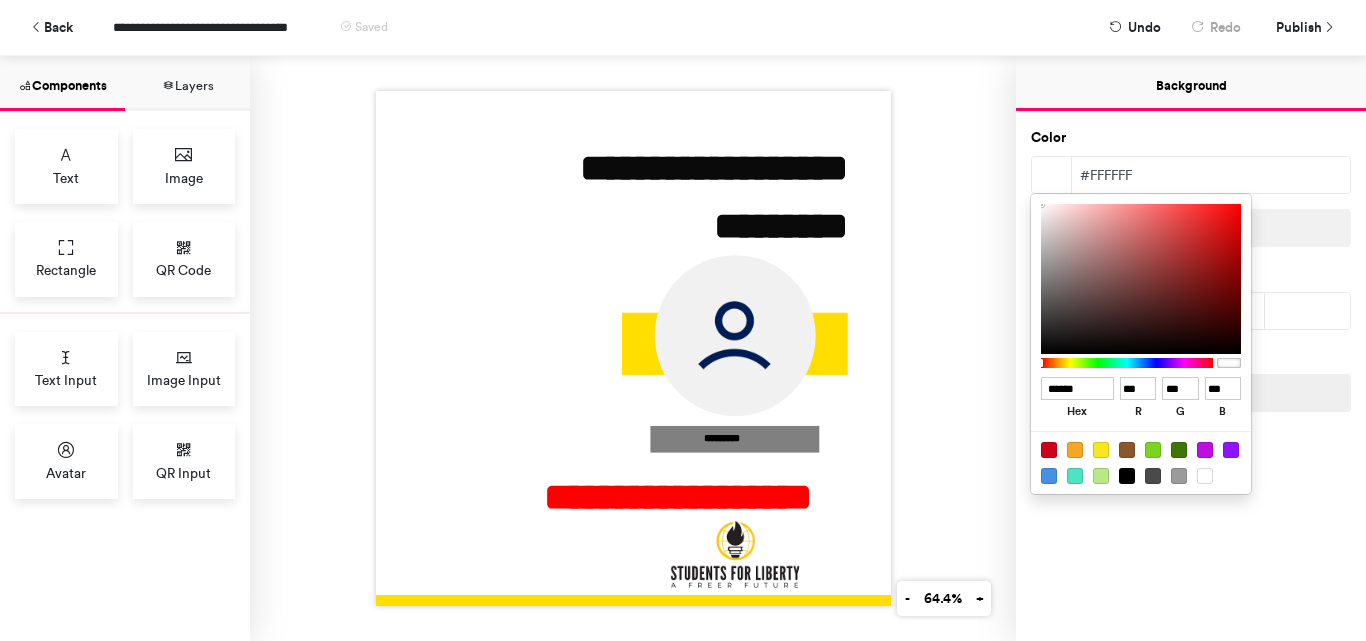 click at bounding box center [683, 320] 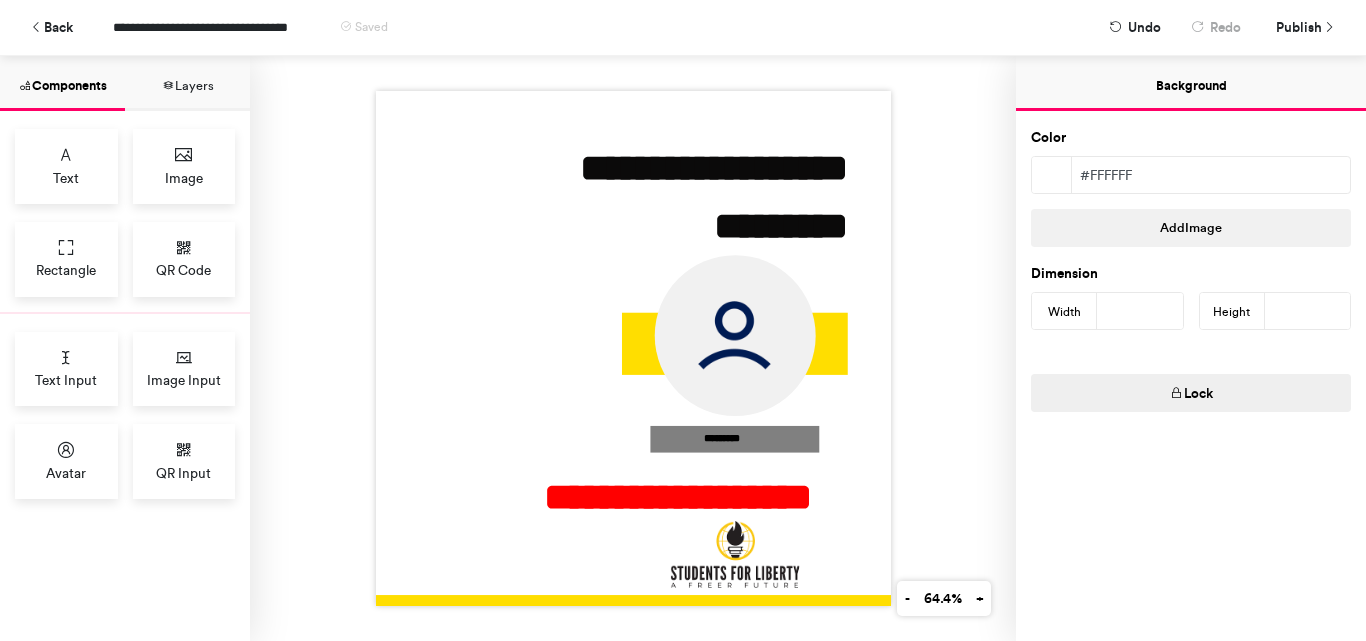 click on "#ffffff" at bounding box center [1211, 175] 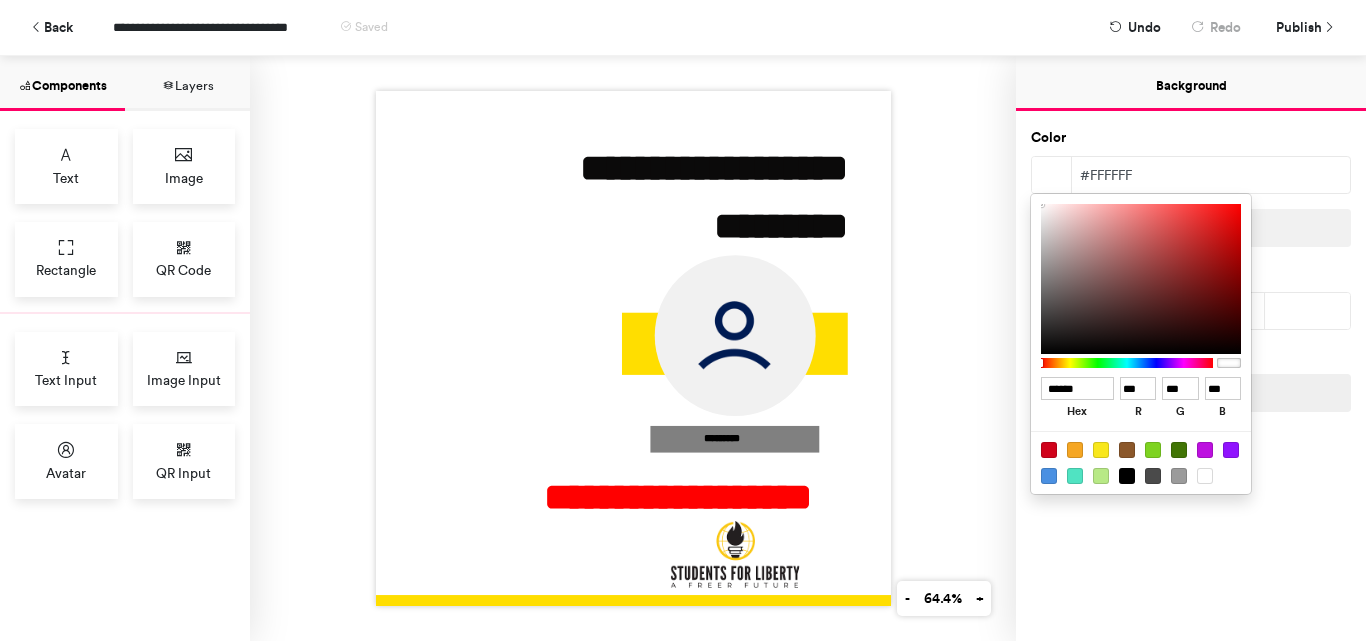 click at bounding box center [683, 320] 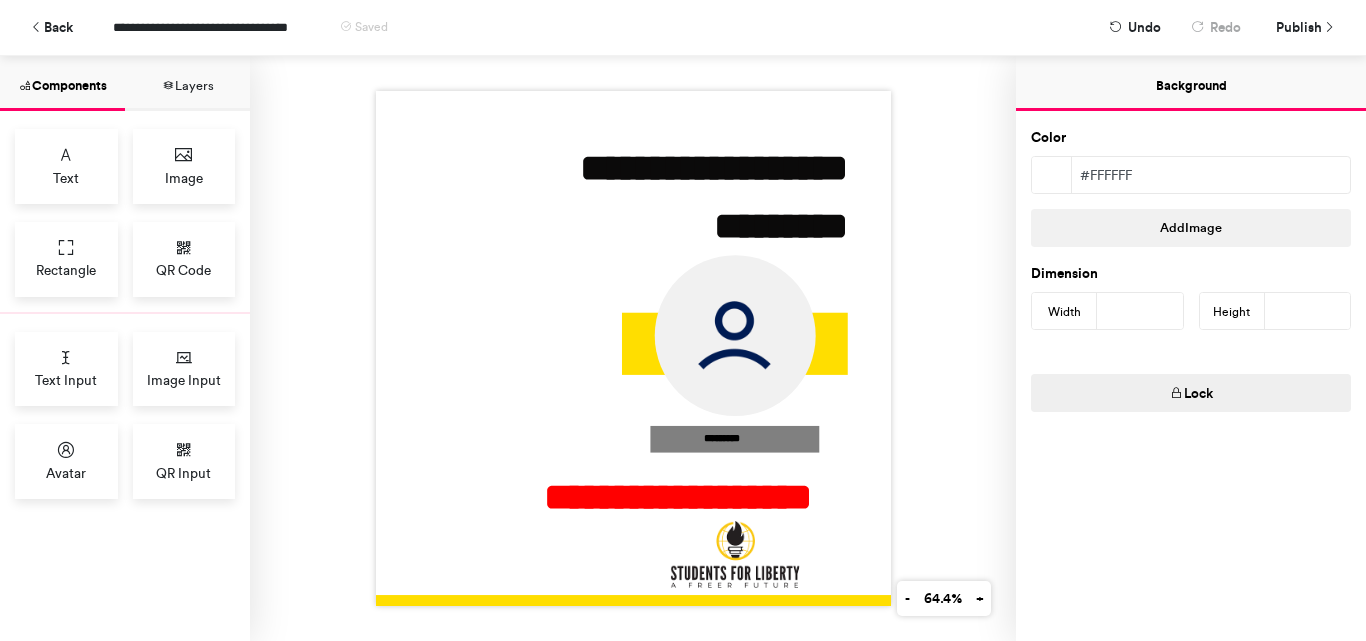 click at bounding box center (1052, 176) 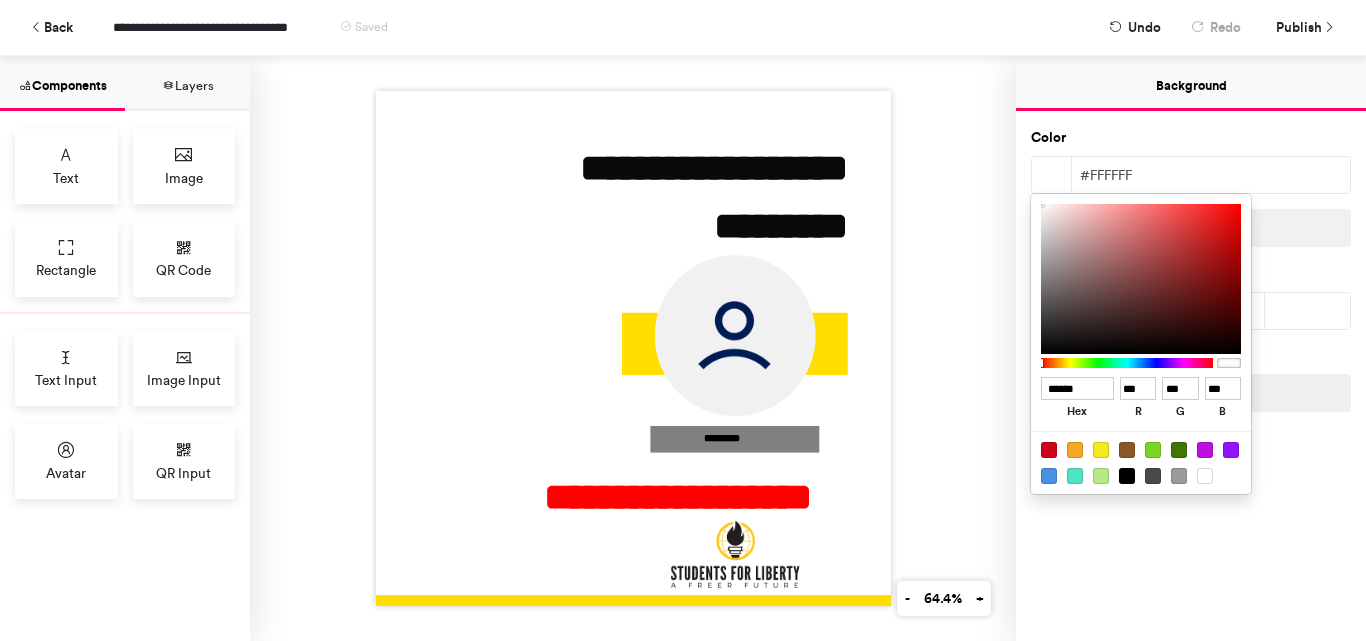 click on "******" at bounding box center [1077, 389] 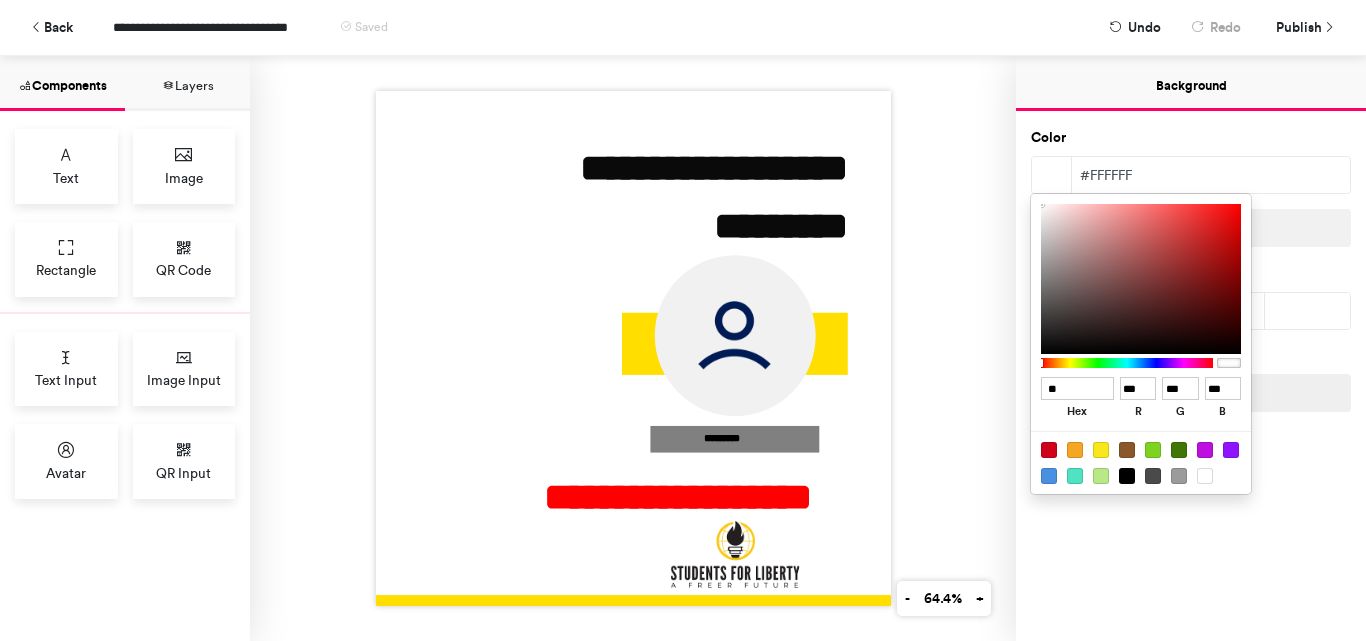 type on "*" 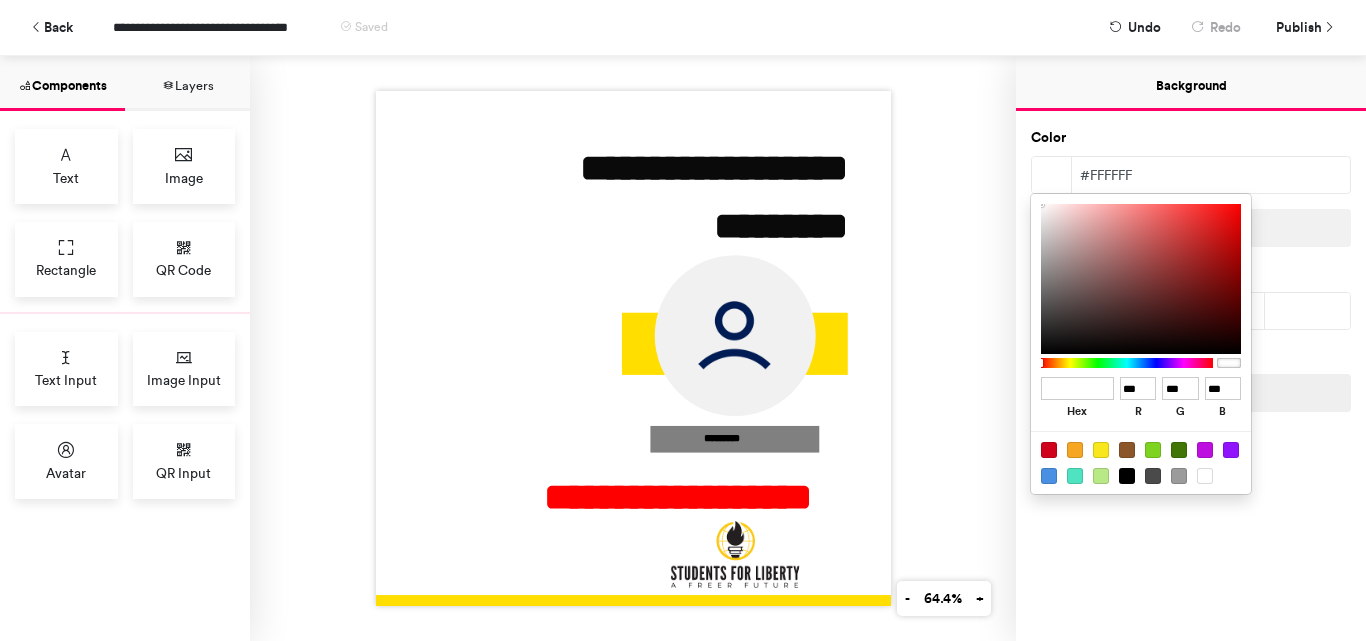 paste on "*******" 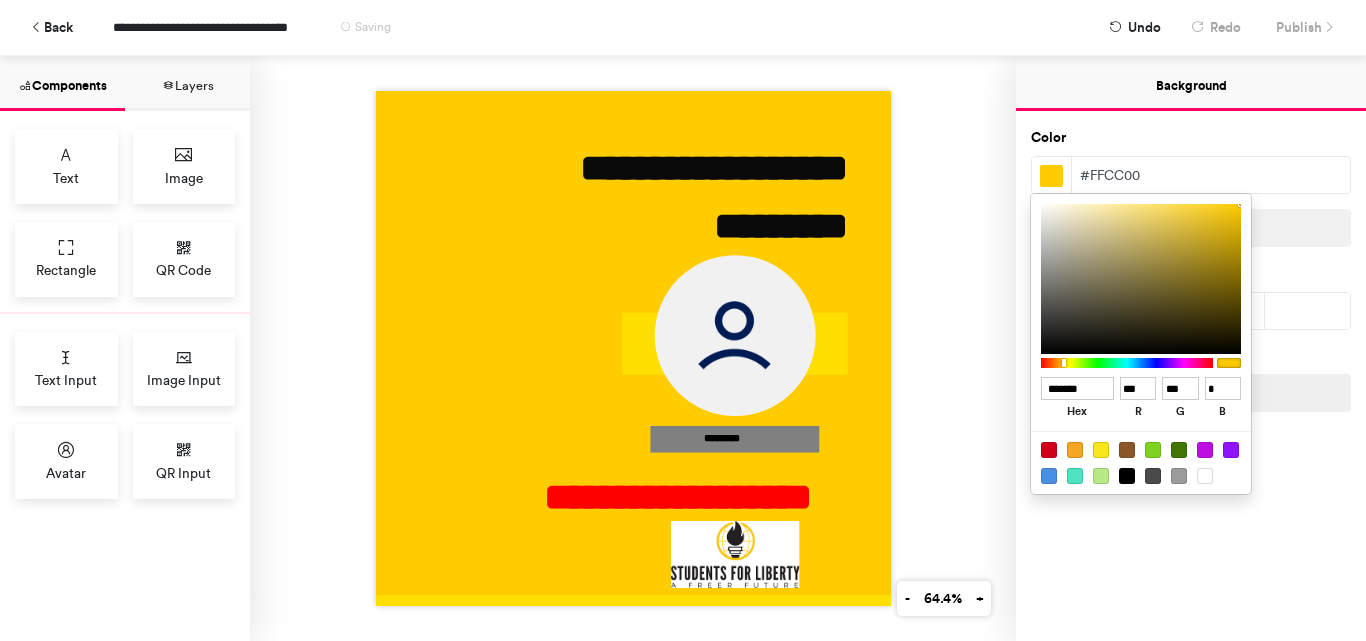 type on "******" 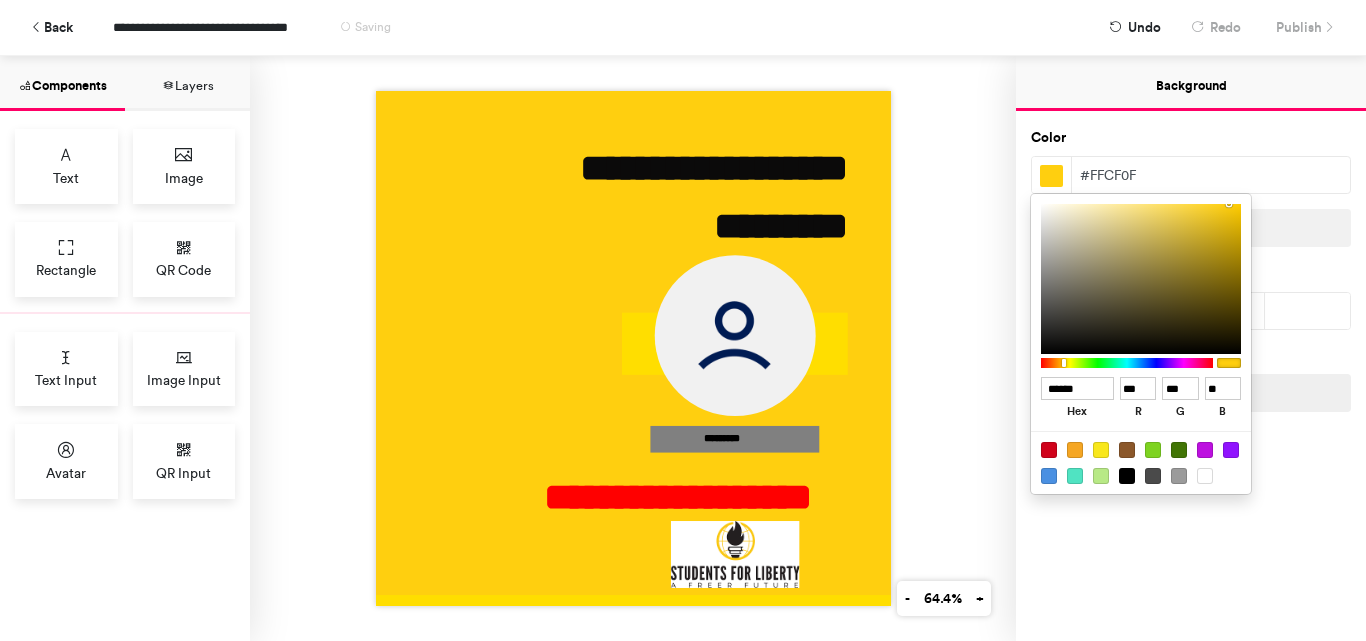 type on "******" 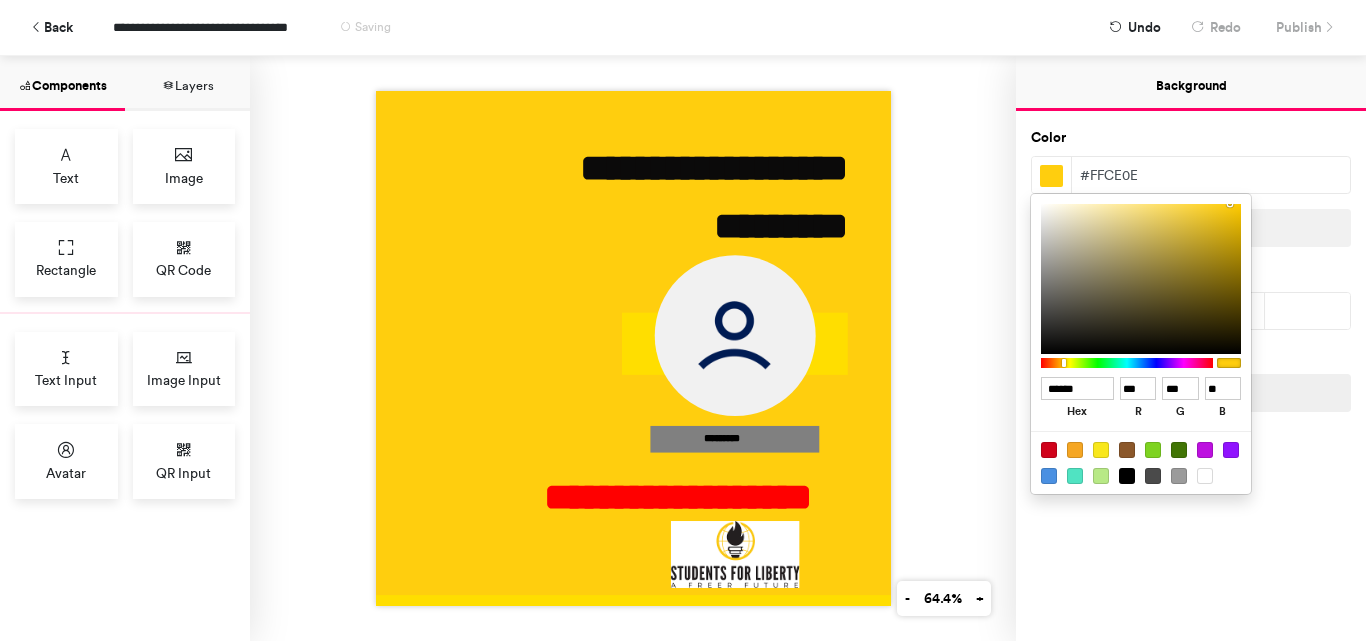 type on "******" 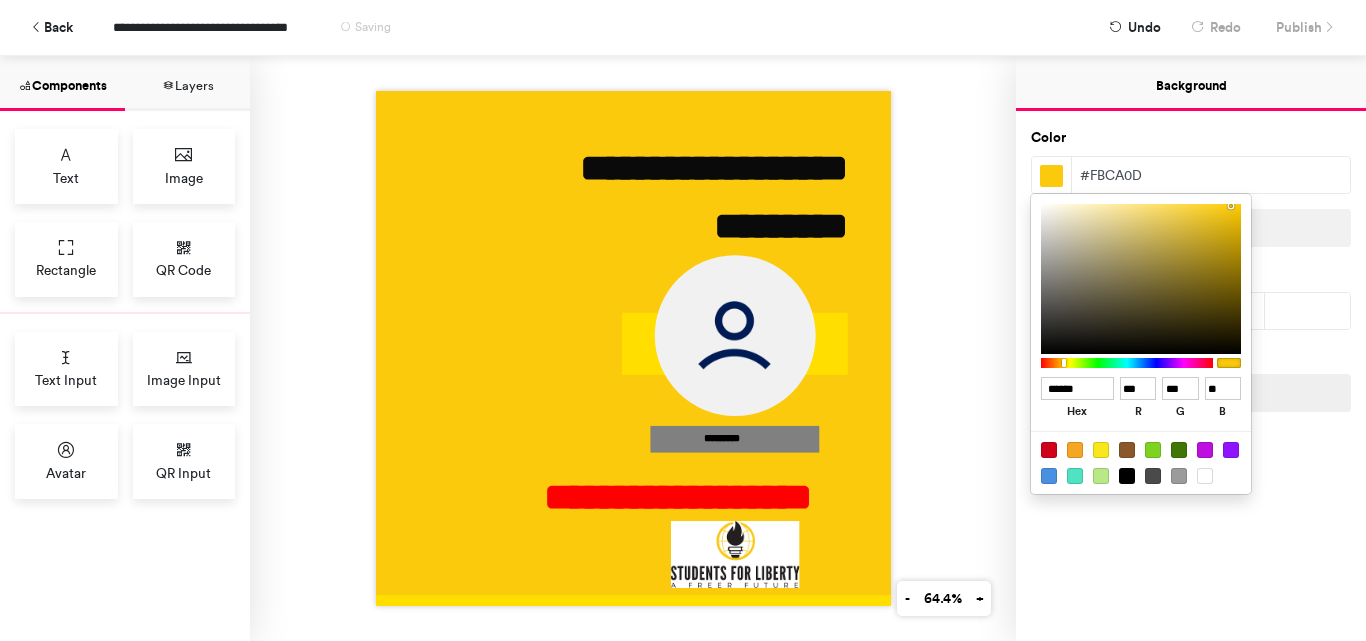 type on "******" 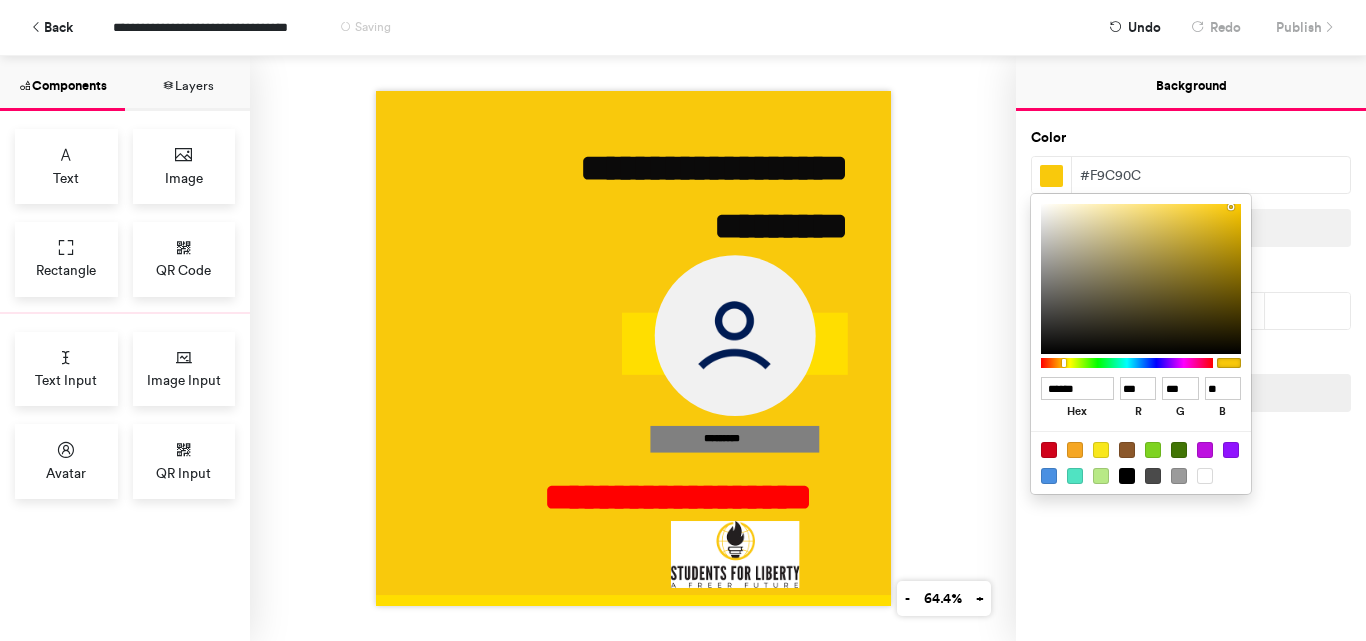 type on "******" 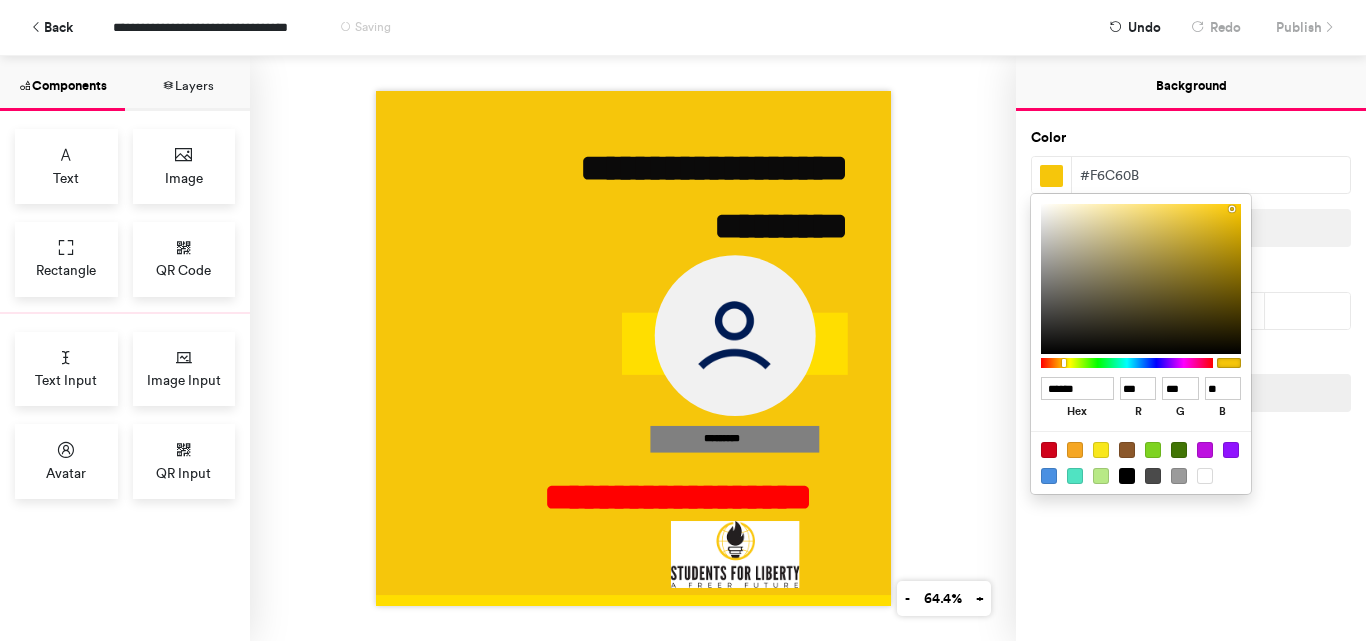 type on "******" 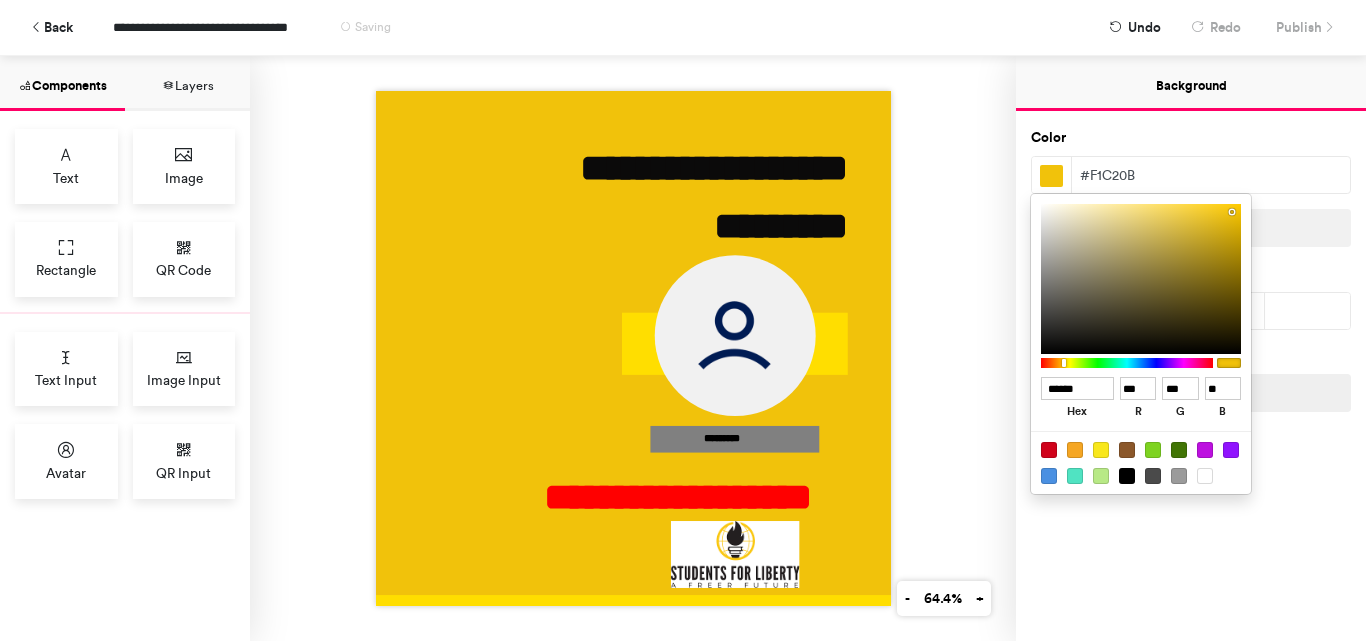 click at bounding box center (1141, 279) 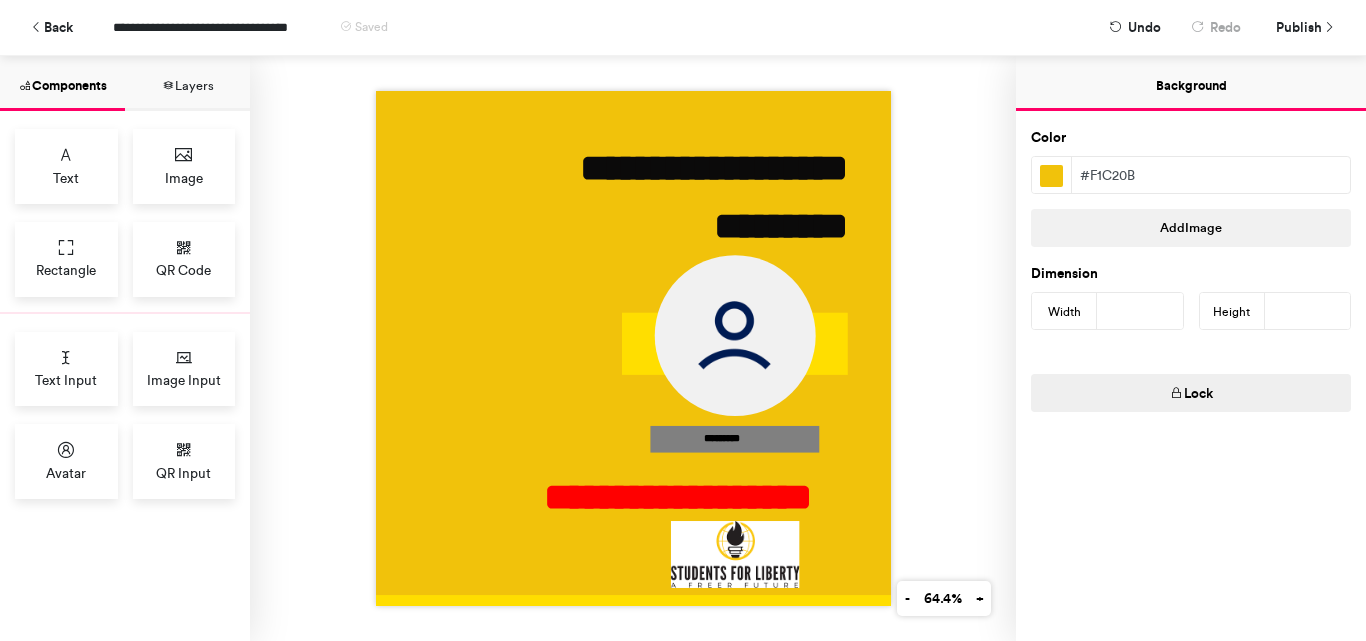 click at bounding box center [633, 348] 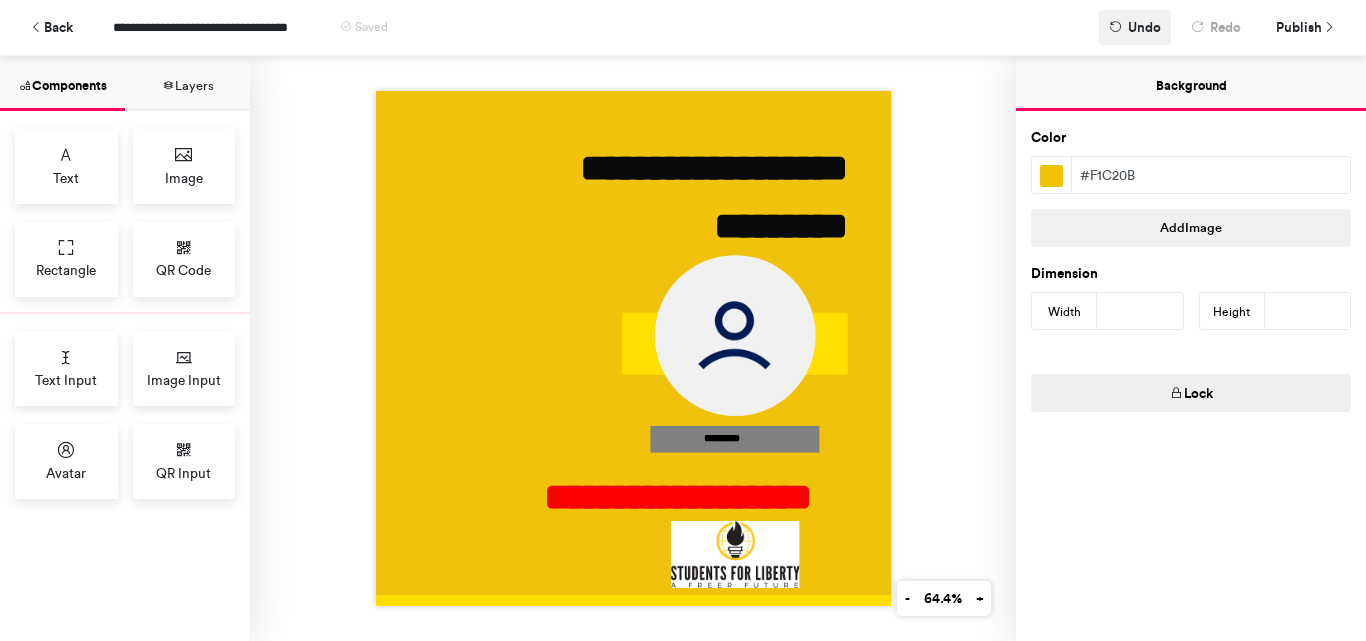click on "Undo" at bounding box center (1135, 27) 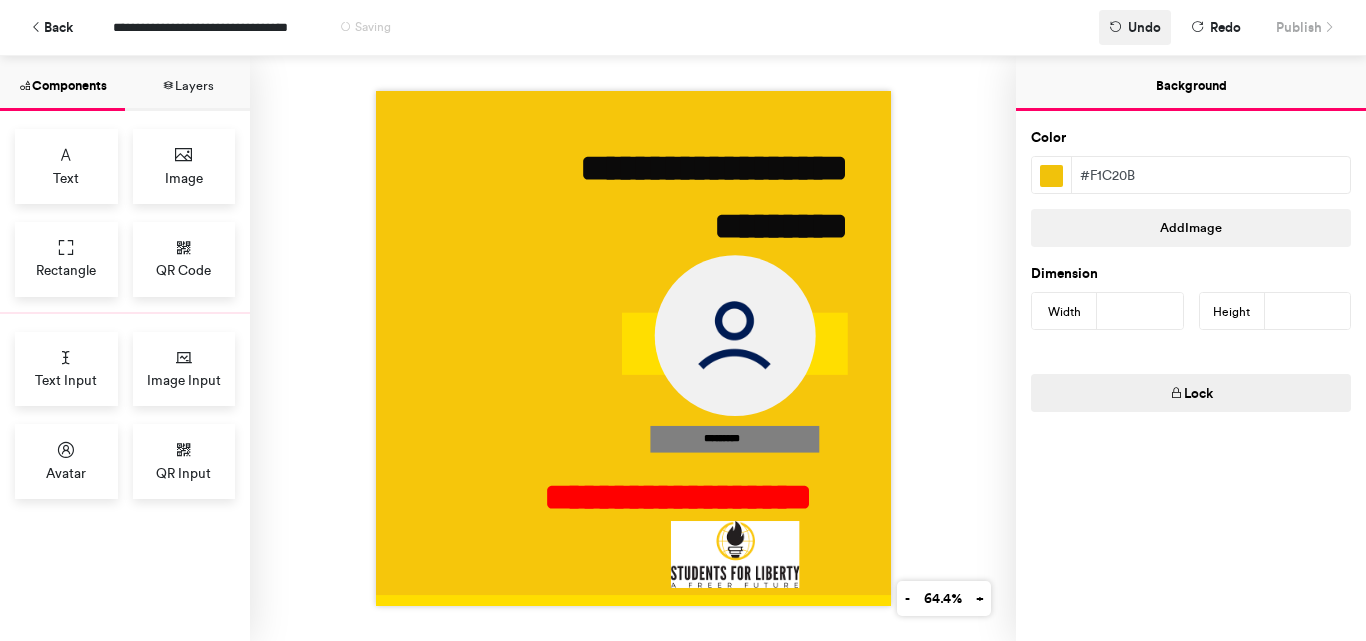 click on "Undo" at bounding box center [1135, 27] 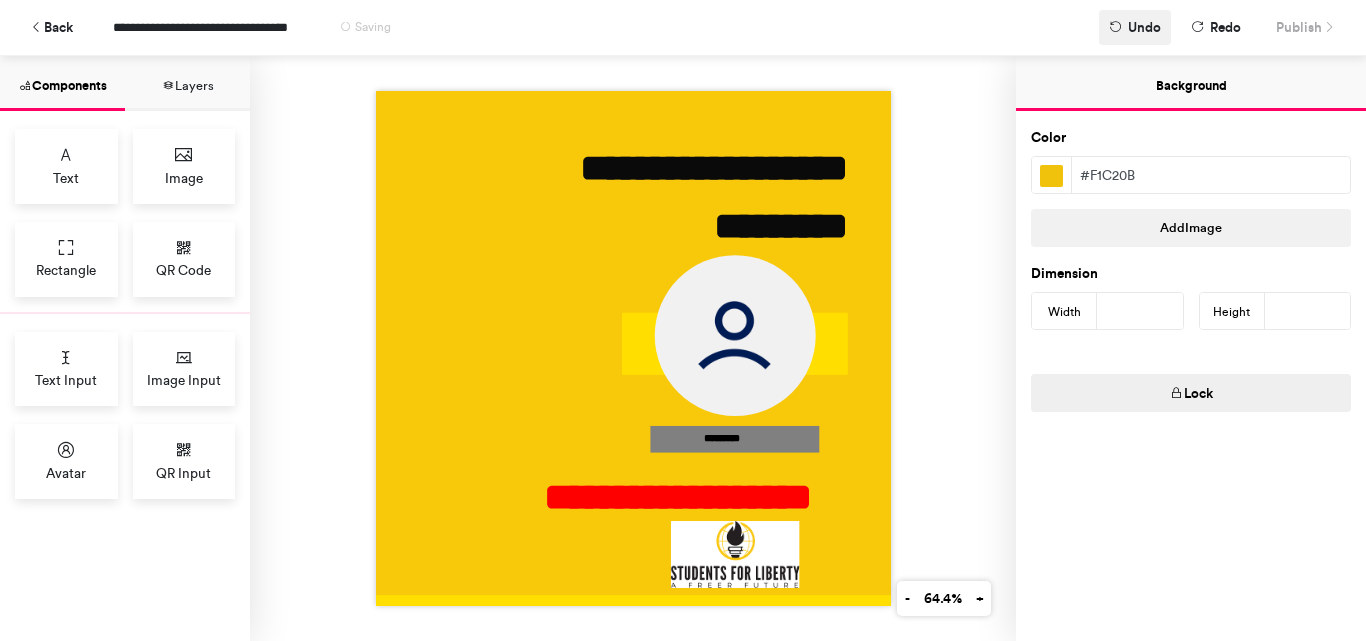 click on "Undo" at bounding box center [1135, 27] 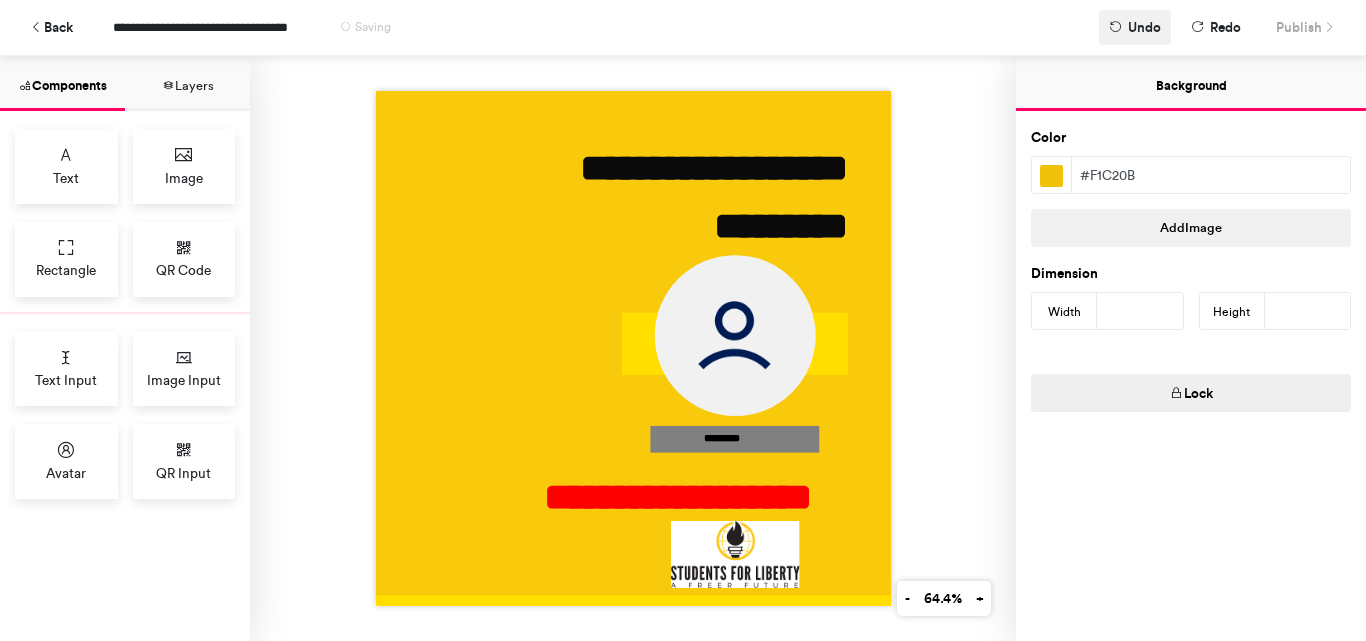 click on "Undo" at bounding box center [1135, 27] 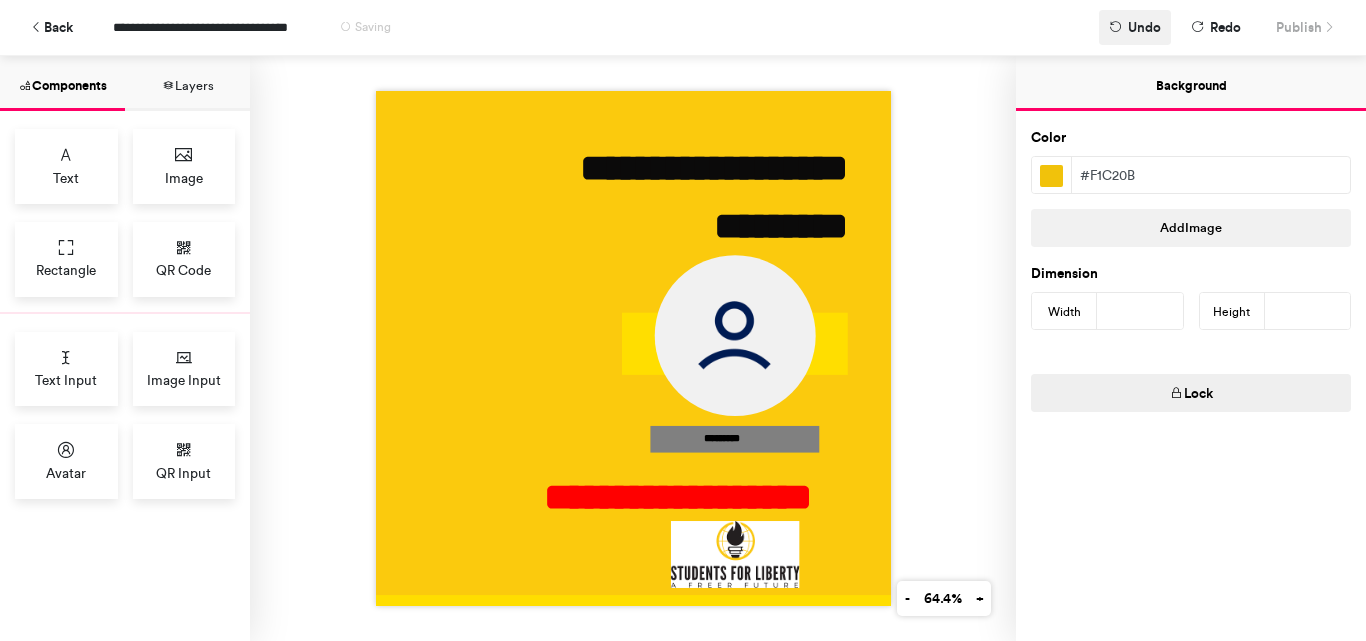 click on "Undo" at bounding box center [1135, 27] 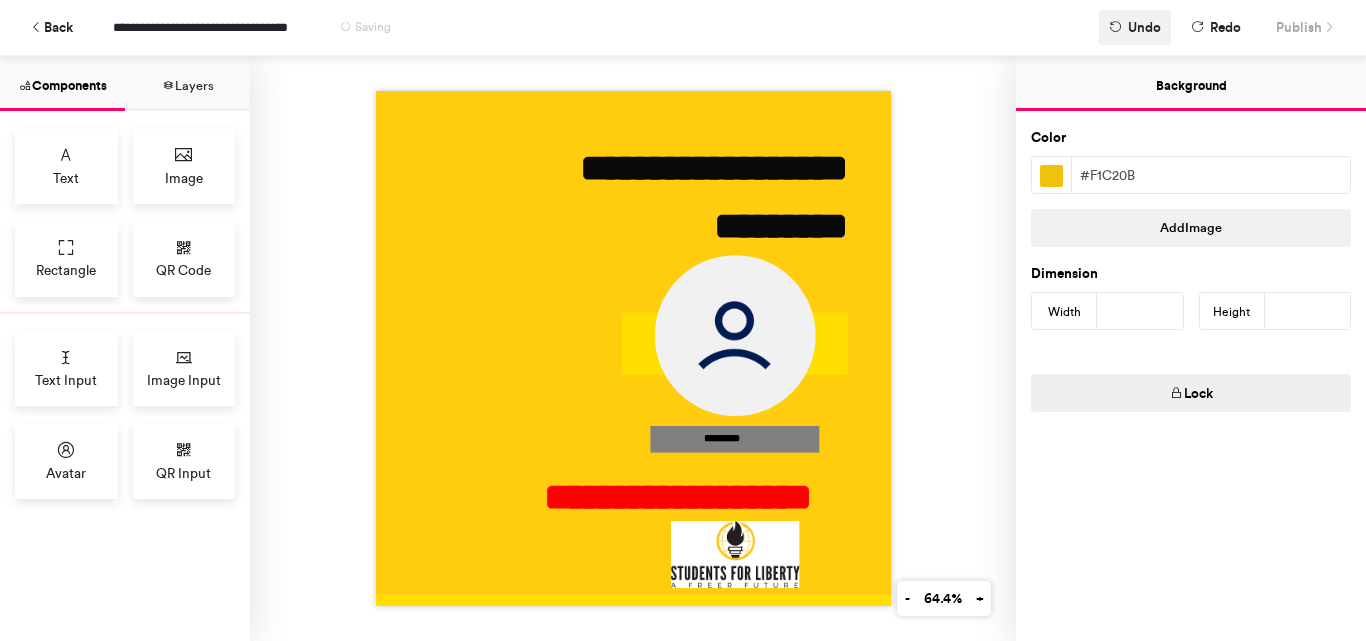 click on "Undo" at bounding box center [1135, 27] 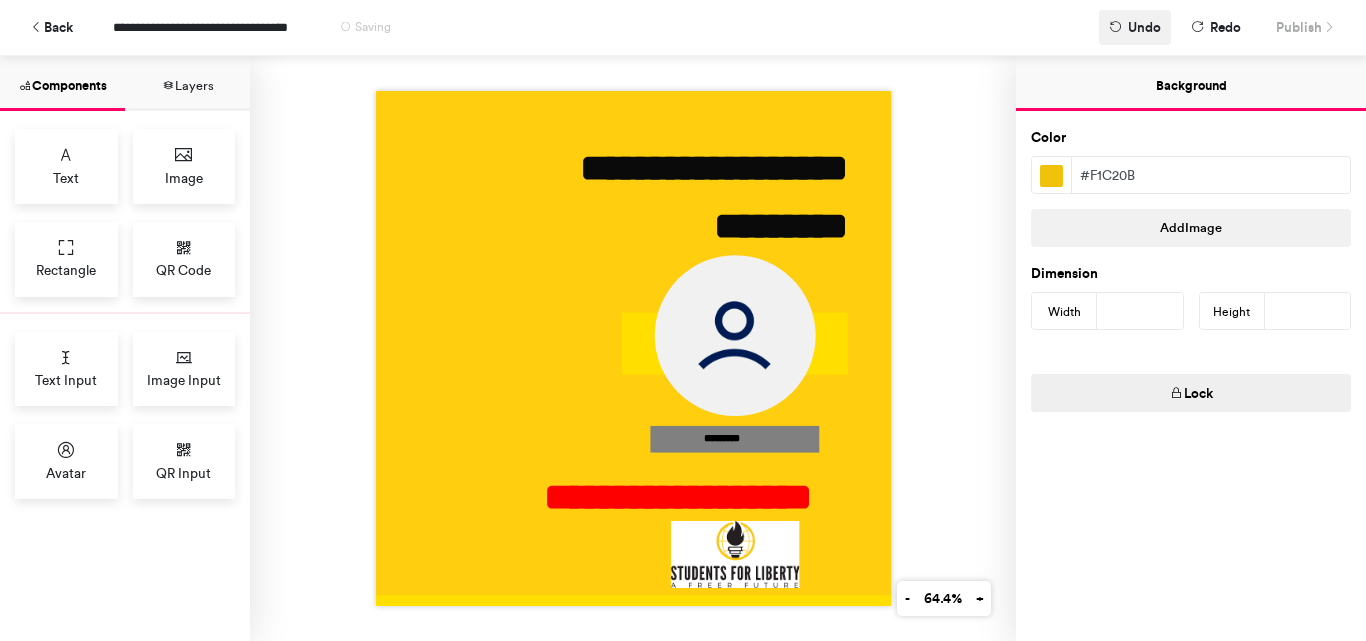 click on "Undo" at bounding box center [1135, 27] 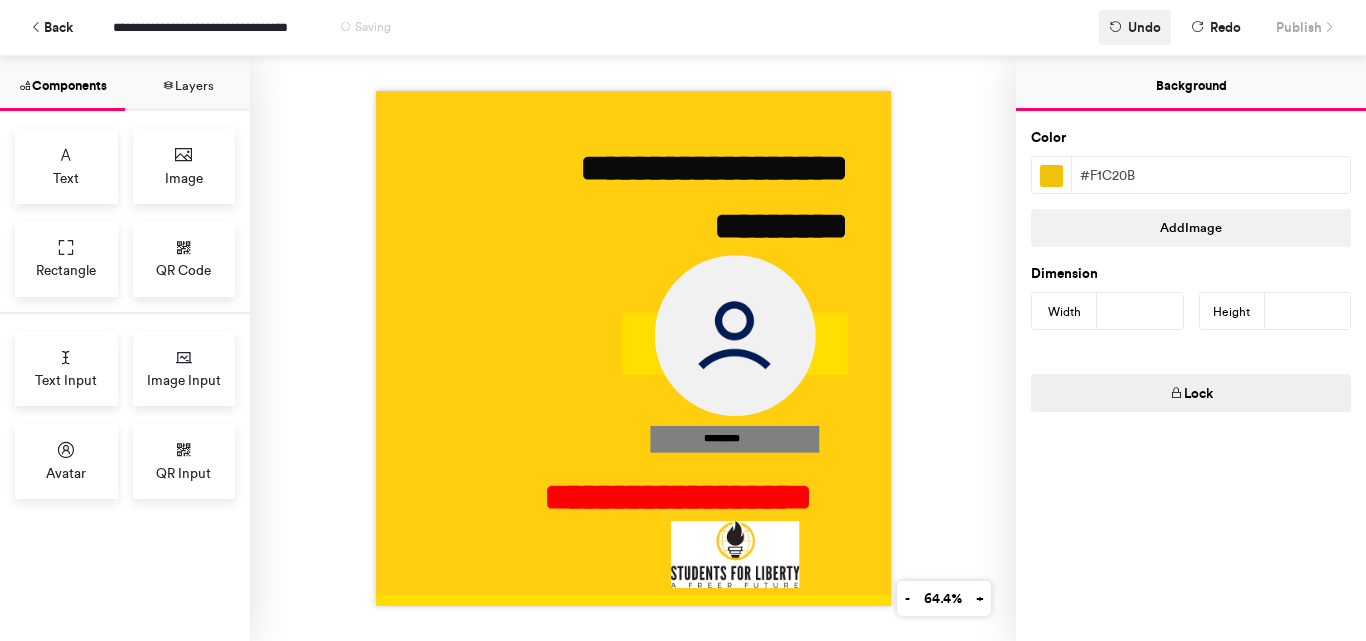 click on "Undo" at bounding box center (1135, 27) 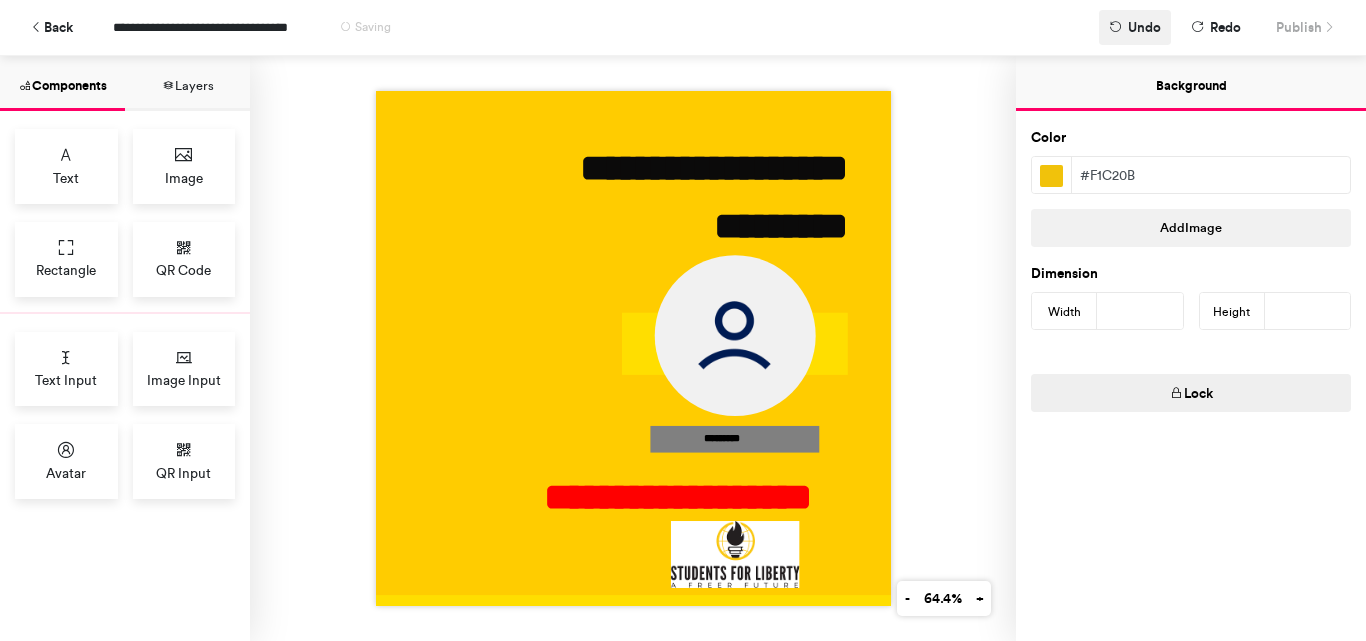 click on "Undo" at bounding box center [1135, 27] 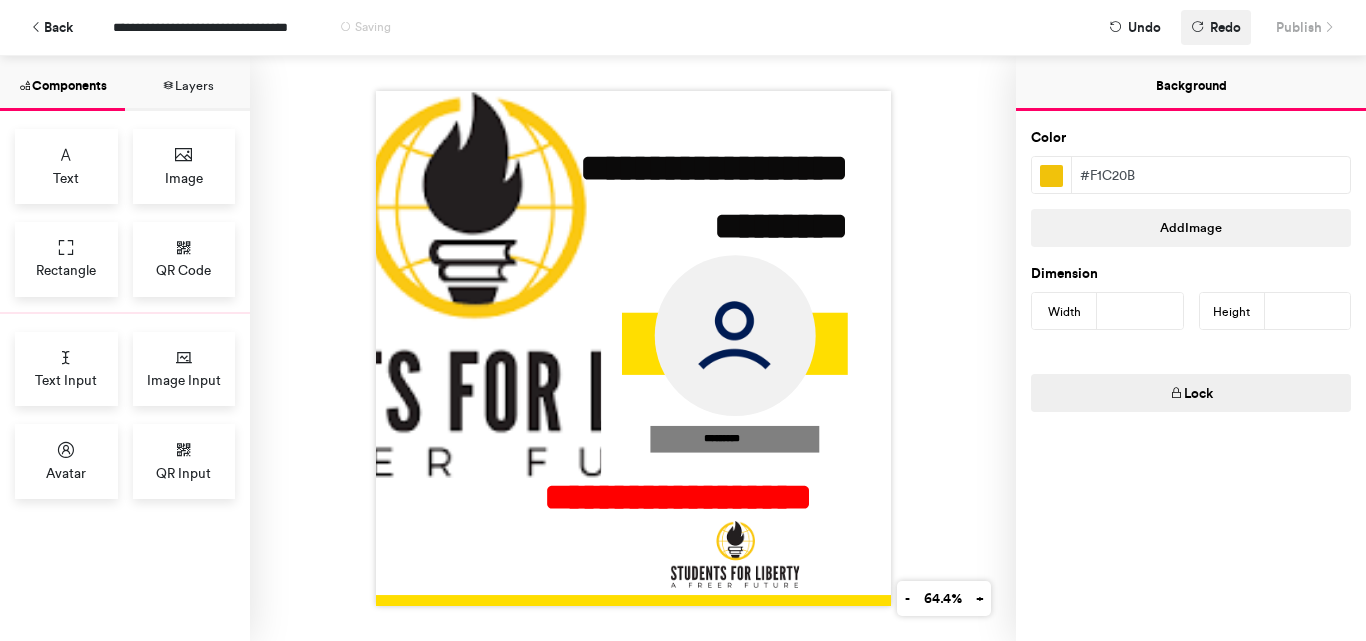 click on "Redo" at bounding box center [1225, 27] 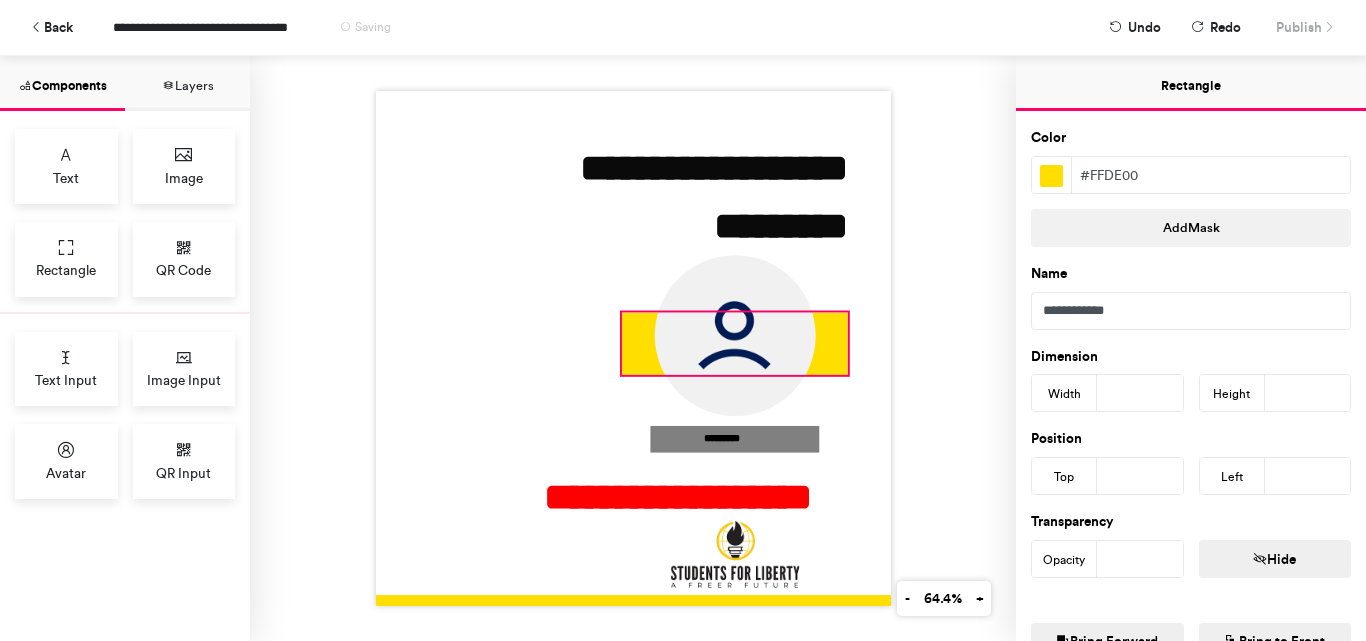 click at bounding box center (734, 343) 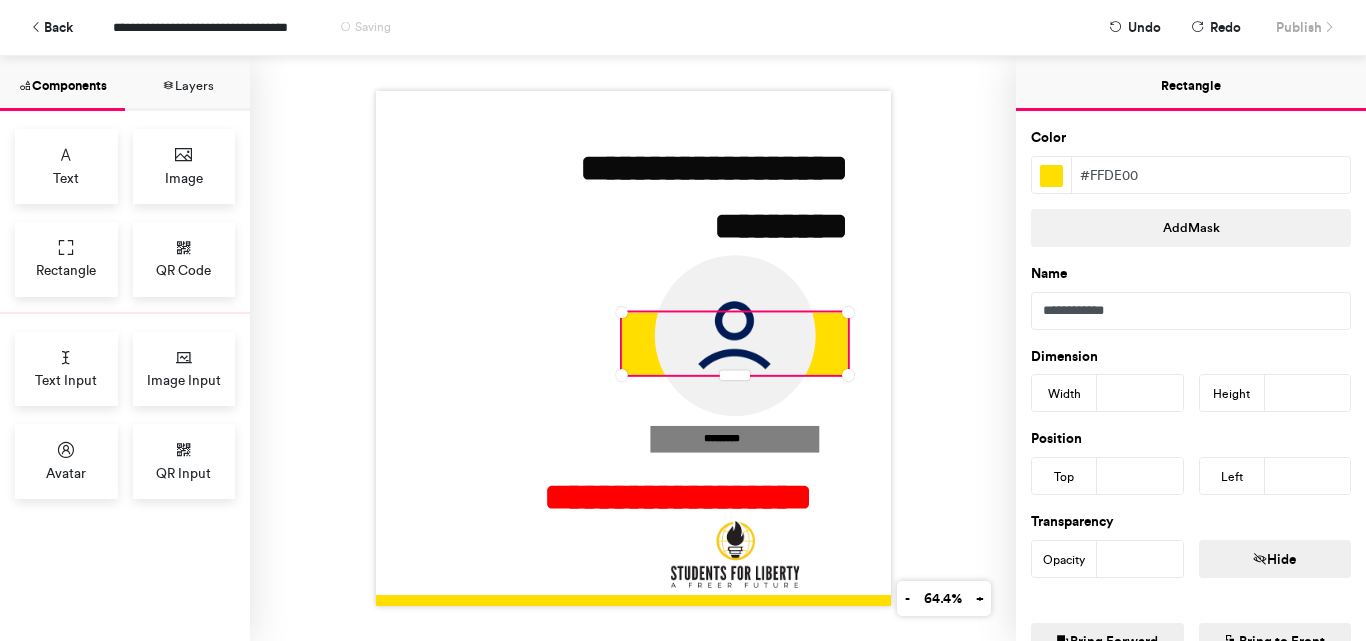 click on "#ffde00" at bounding box center (1211, 175) 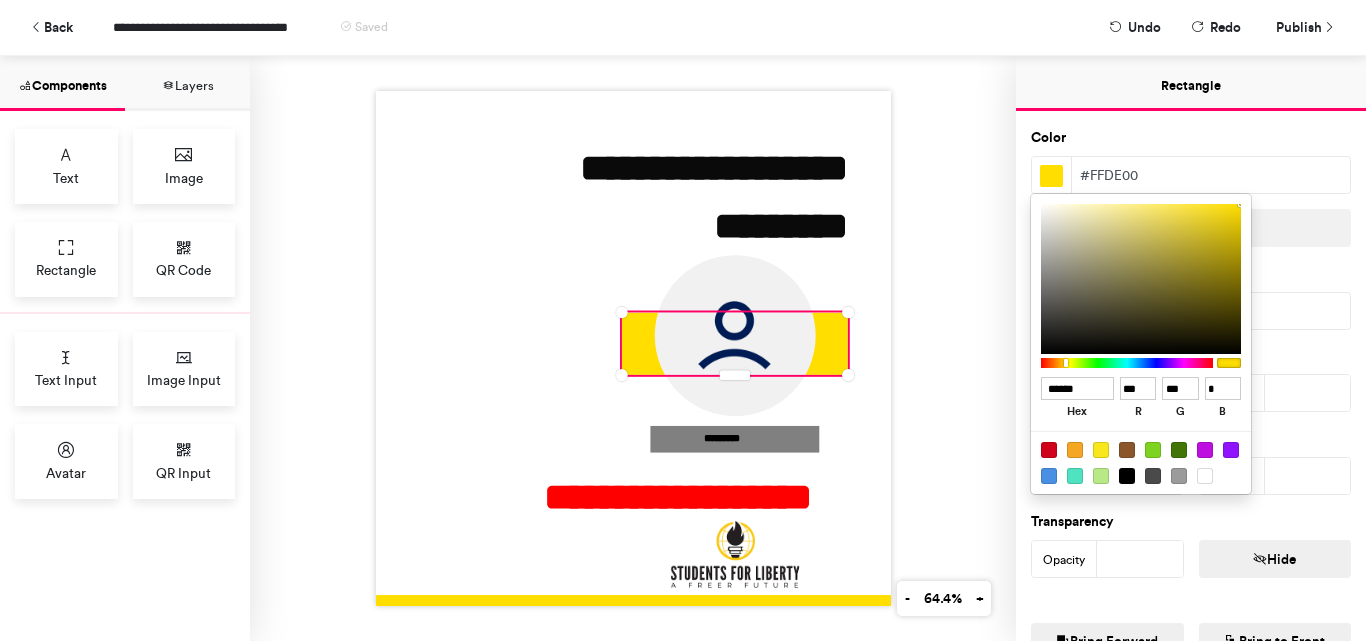 click on "******" at bounding box center [1077, 389] 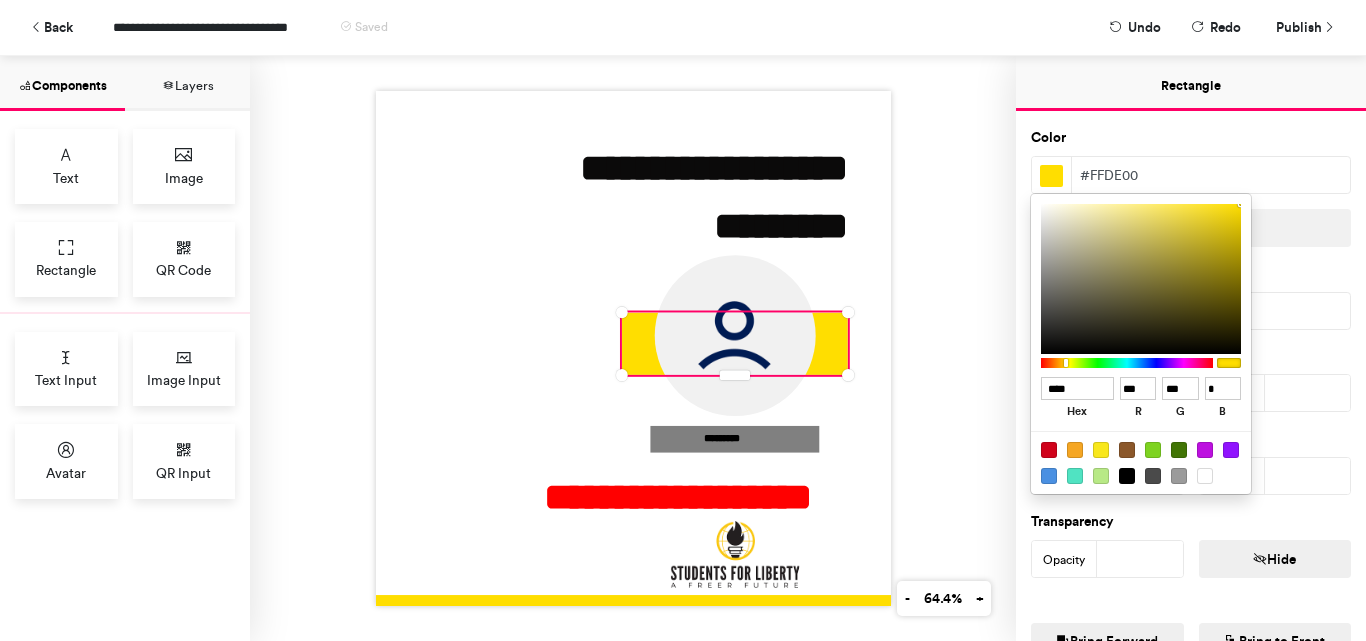 type on "***" 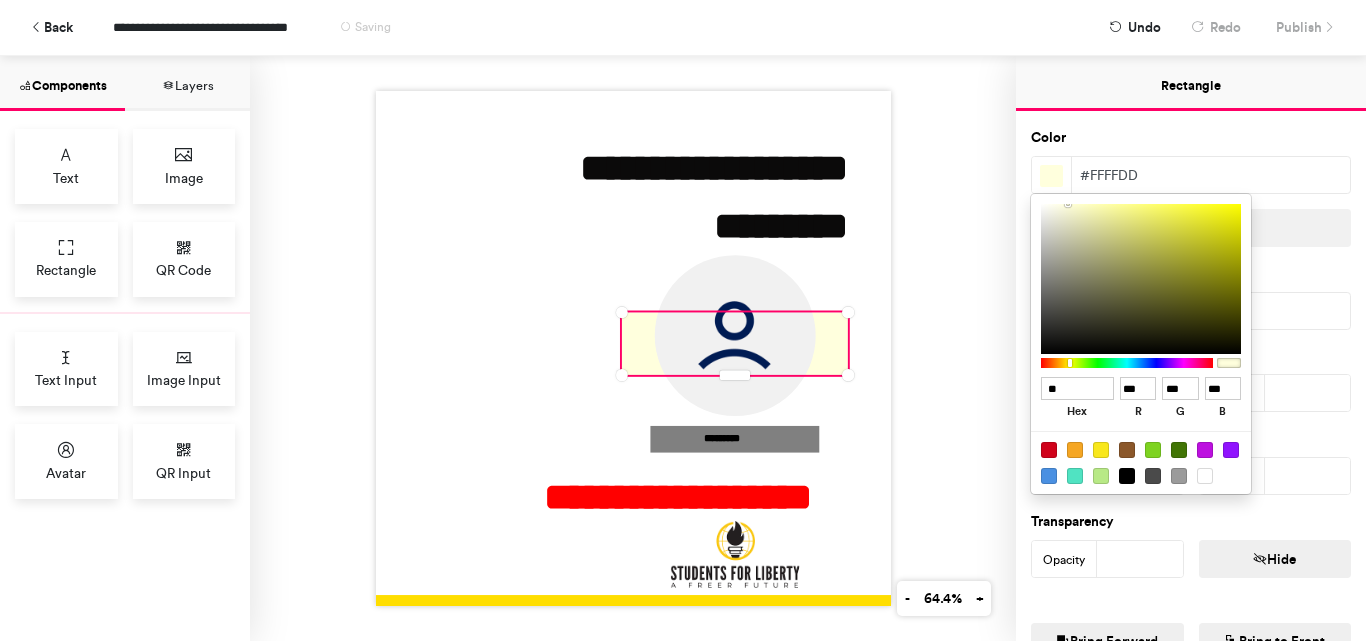 type on "*" 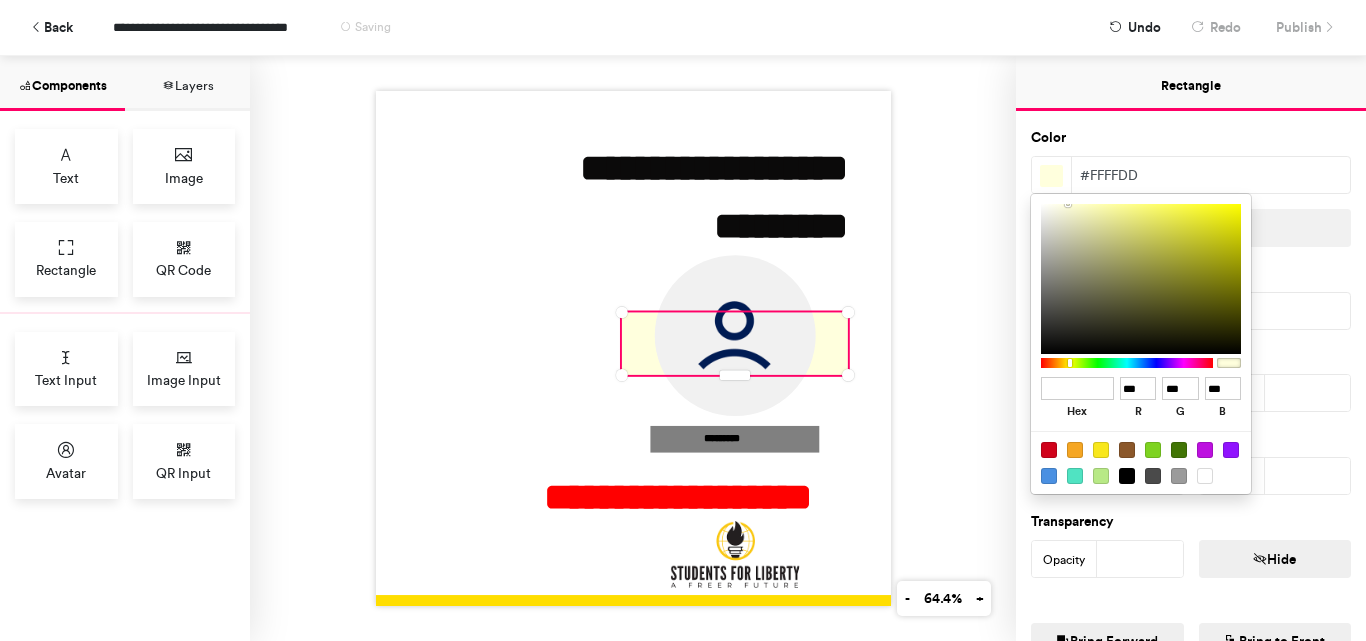 paste on "*******" 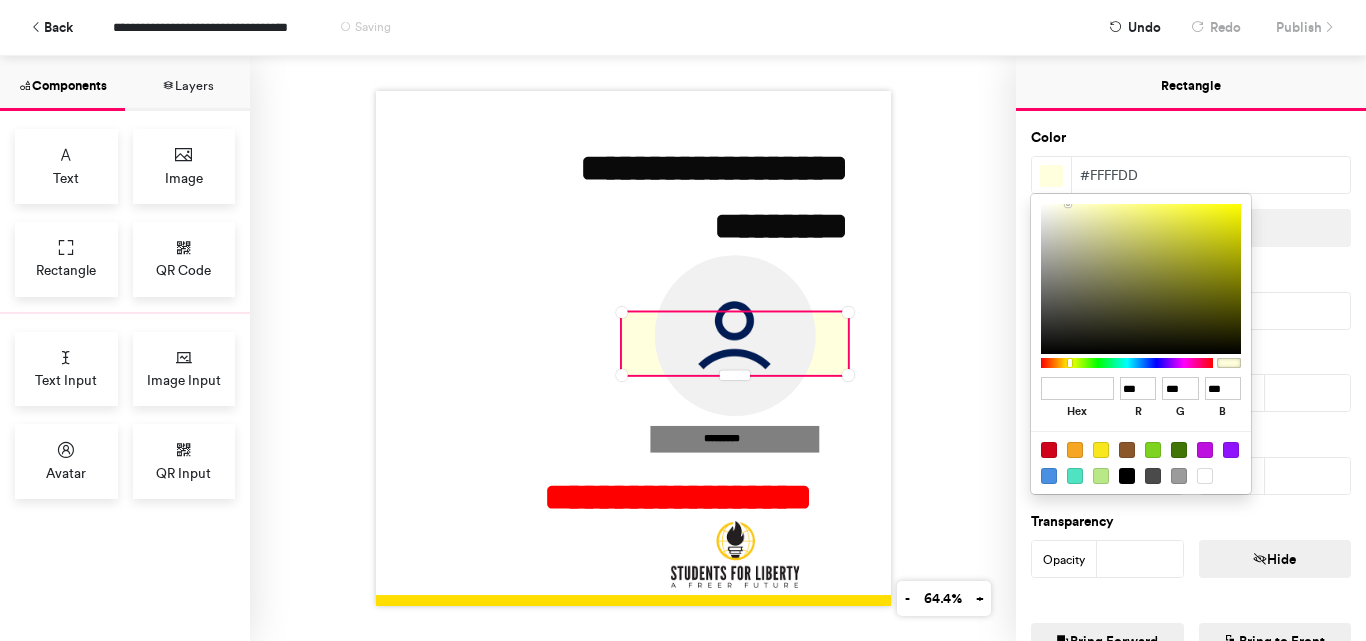 type on "*******" 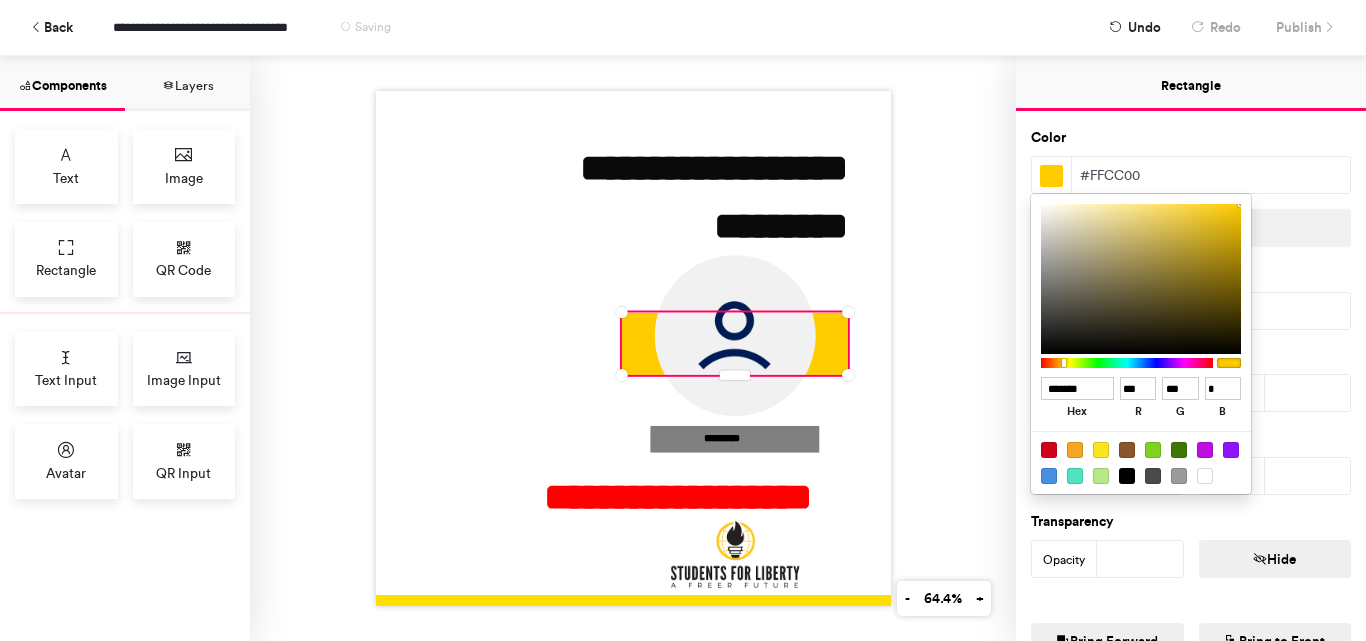 type on "******" 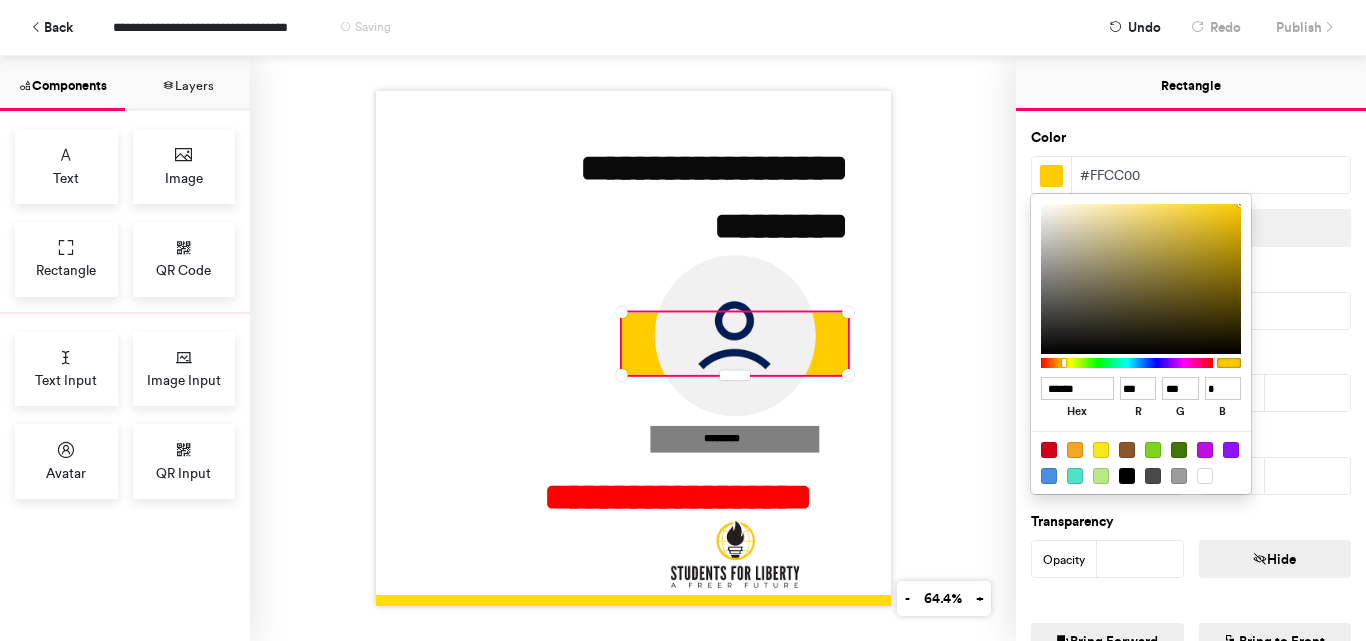 click at bounding box center [683, 320] 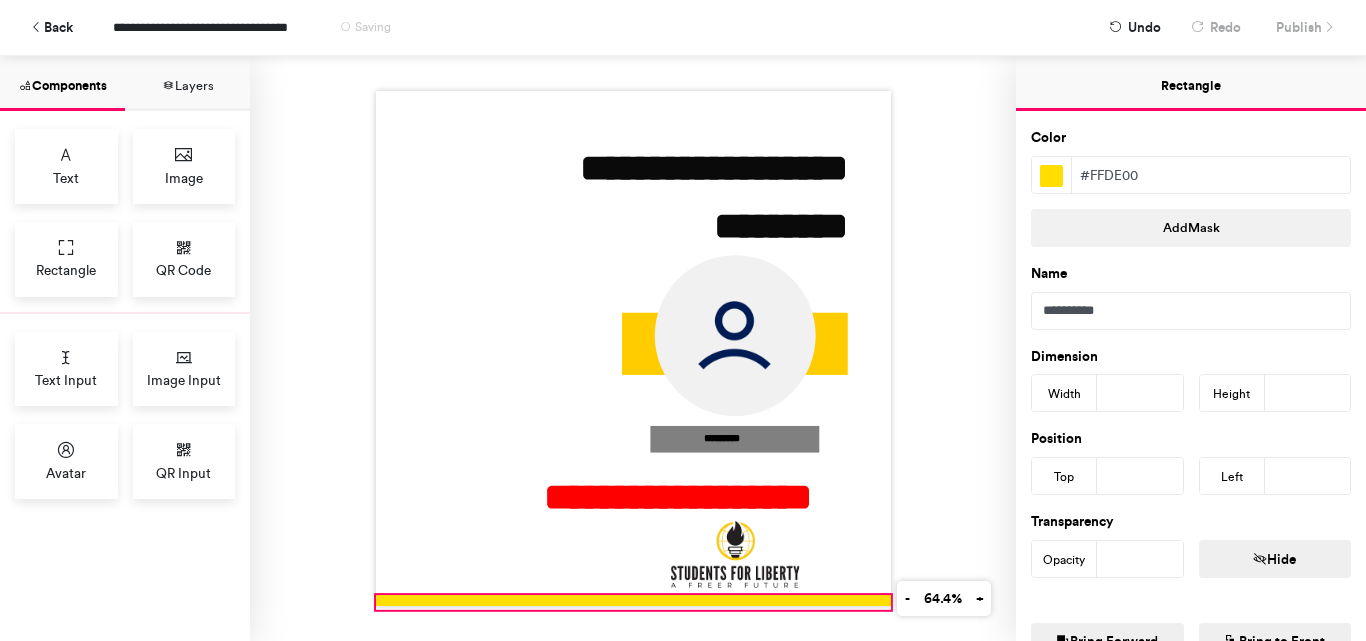 click at bounding box center (633, 602) 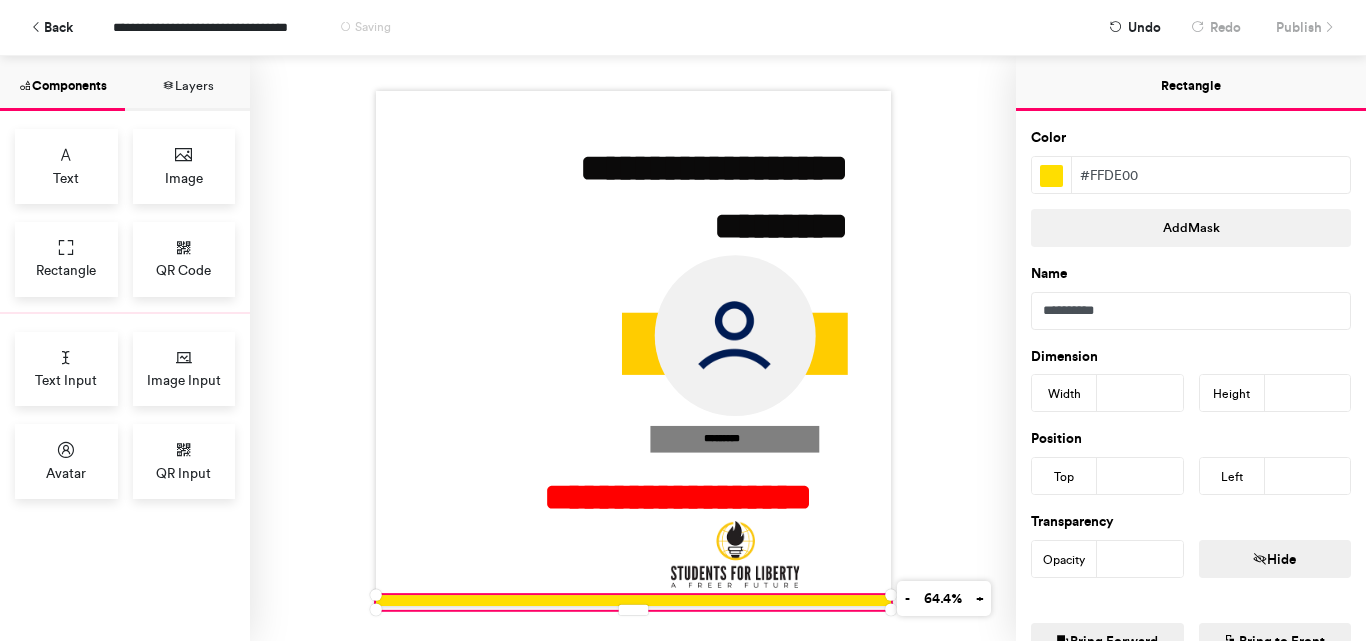click at bounding box center [1051, 176] 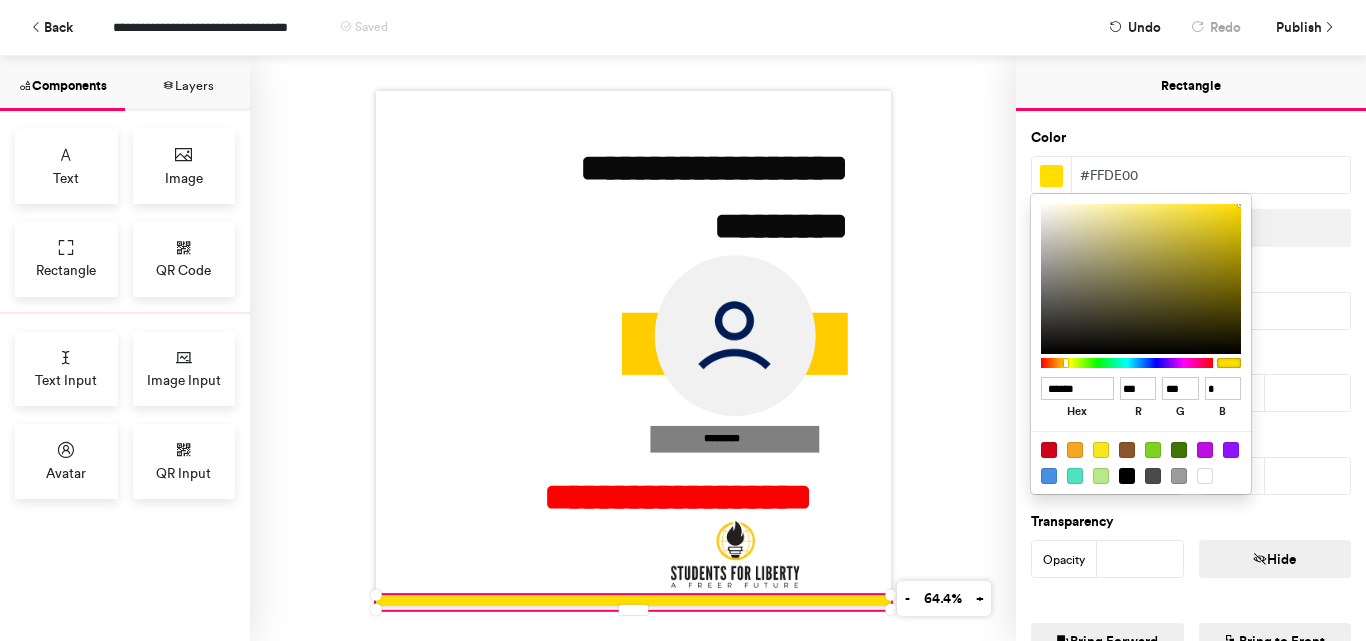 click on "******" at bounding box center [1077, 389] 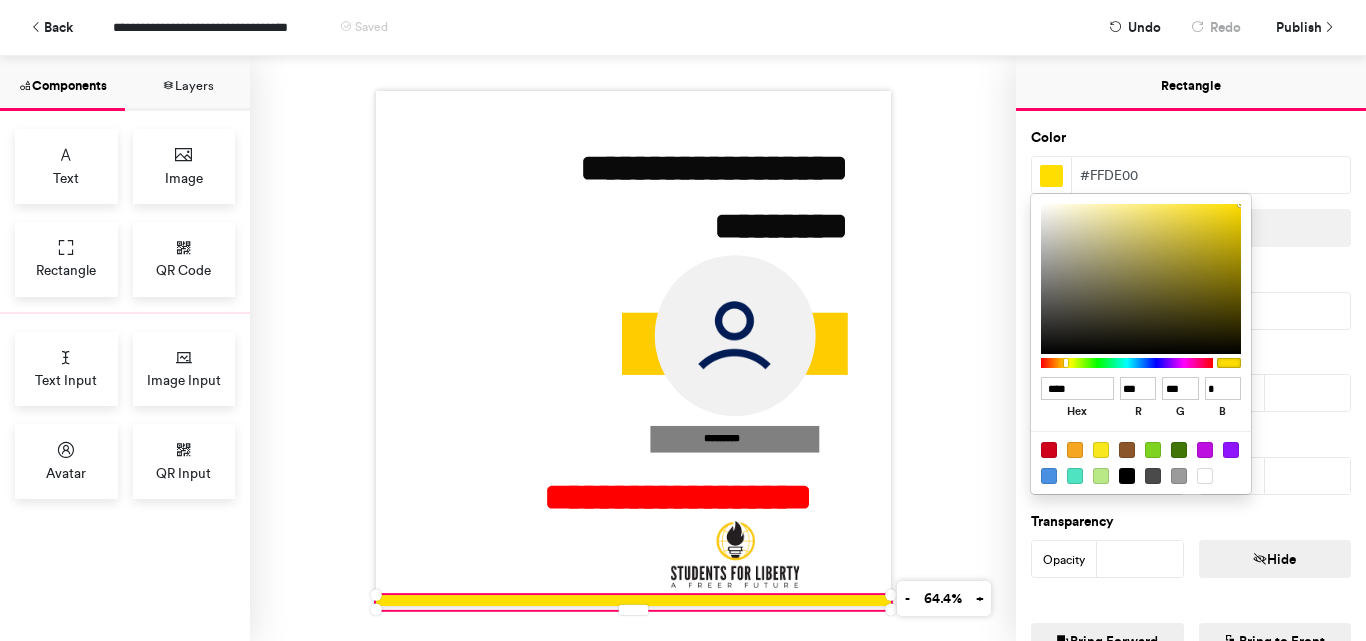 type on "***" 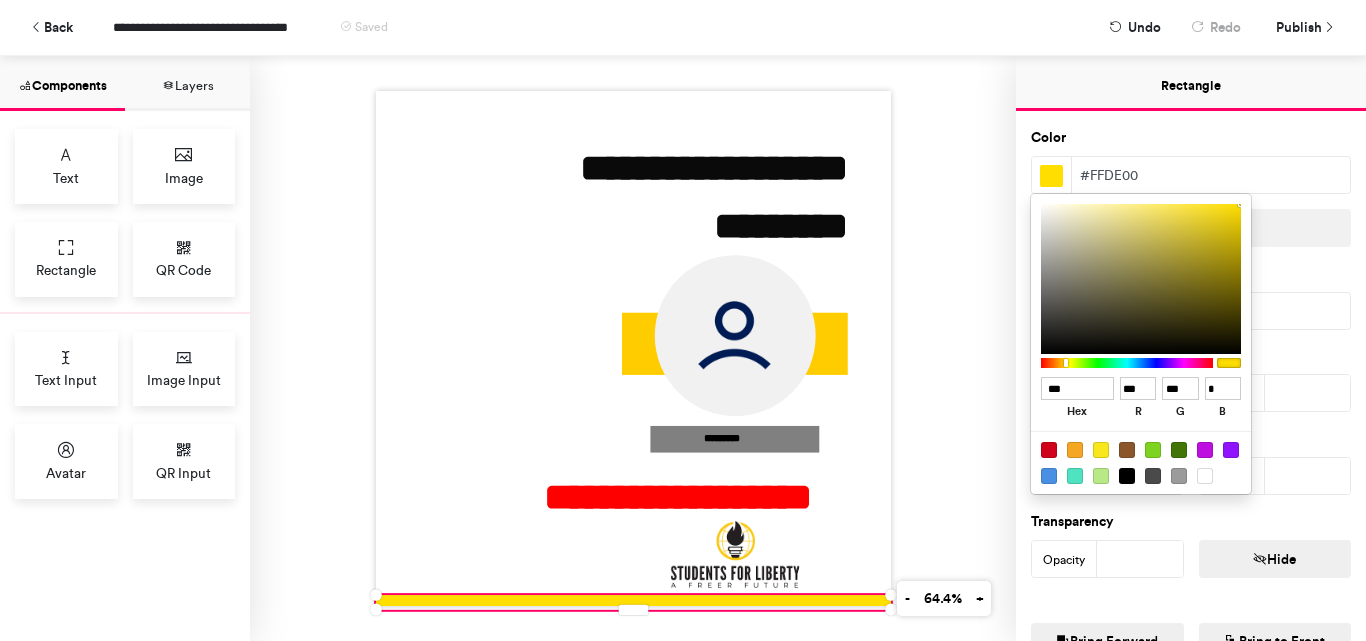 type on "***" 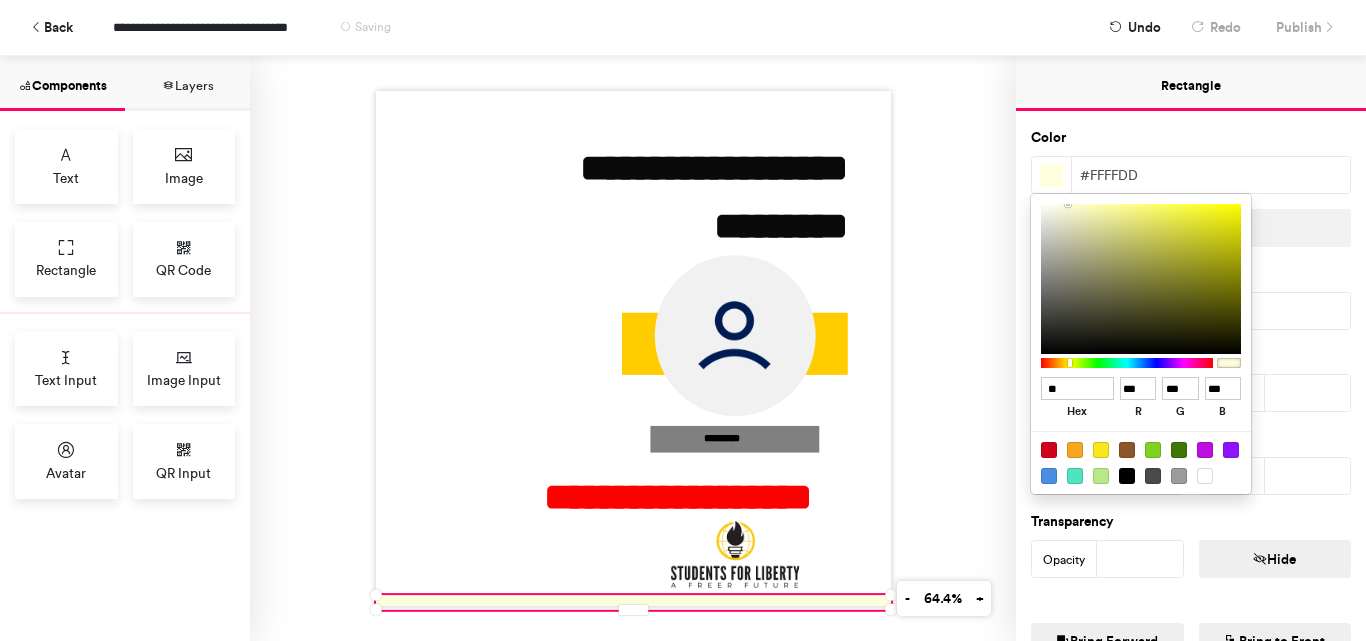 type on "*" 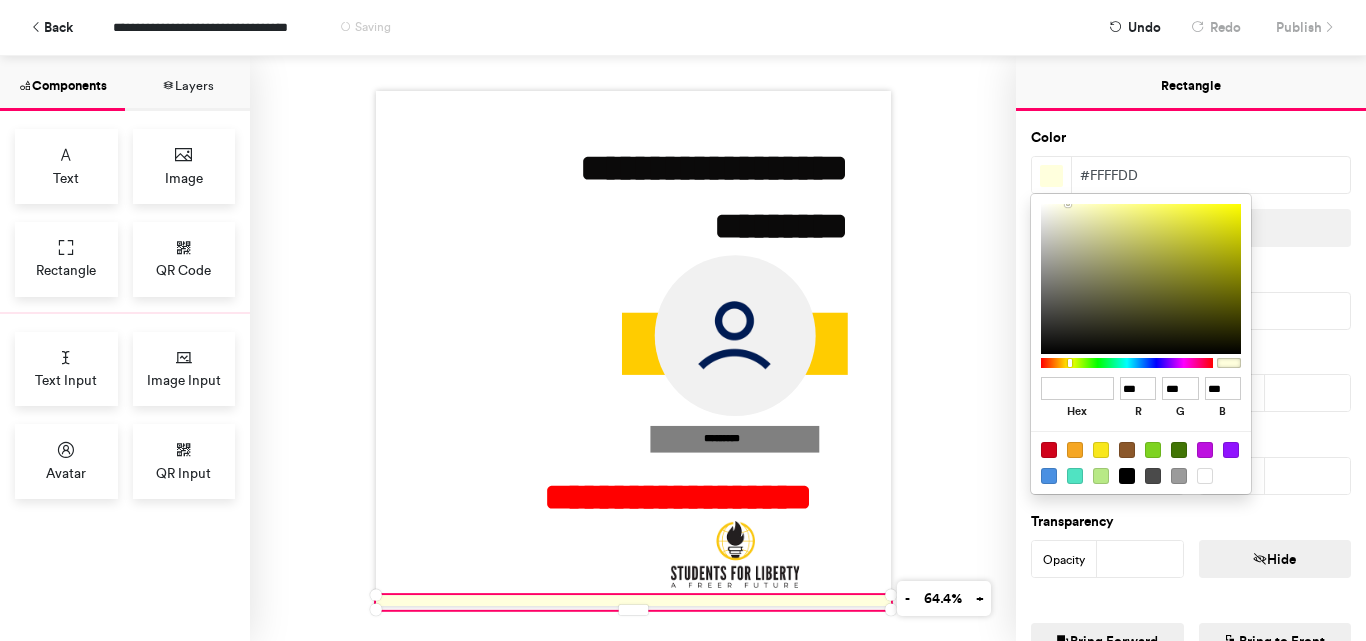 paste on "*******" 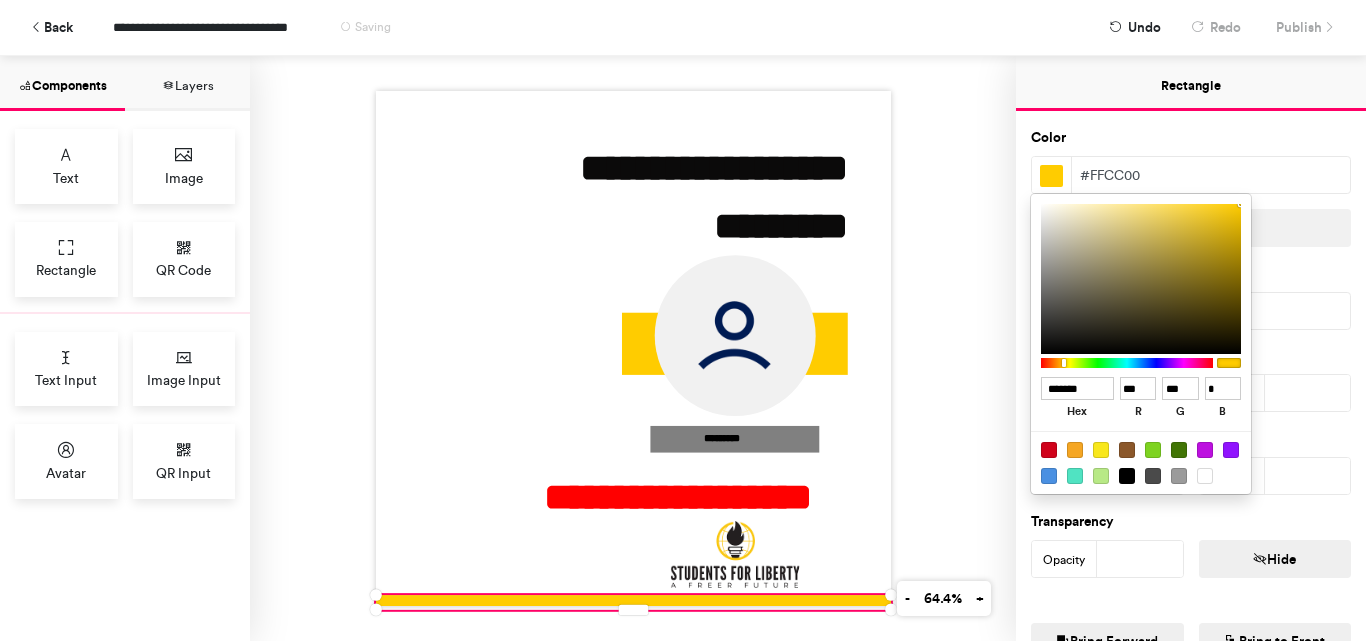 type on "******" 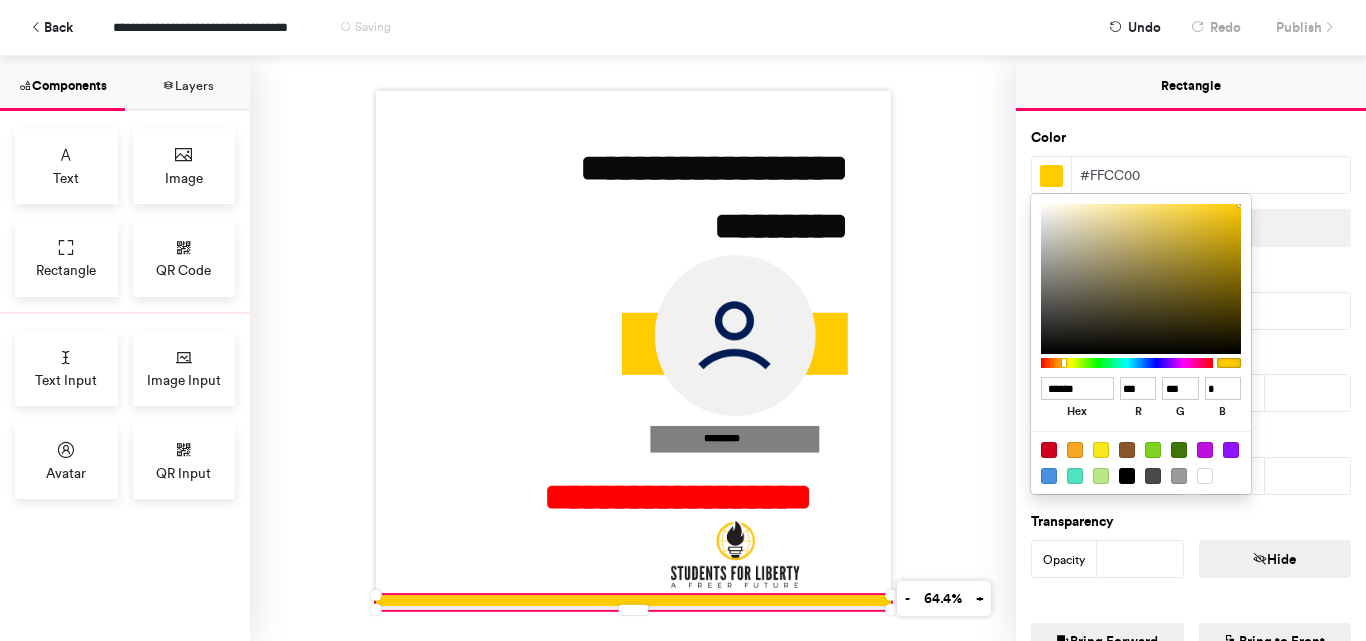 click at bounding box center [683, 320] 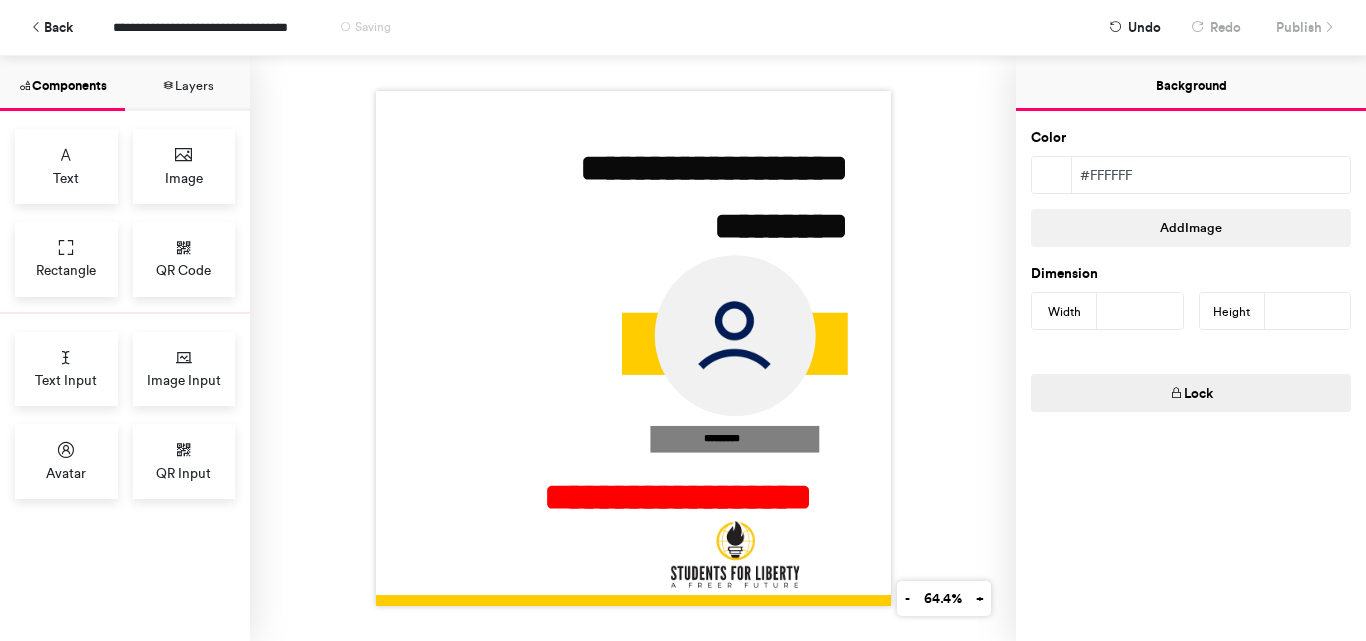 click at bounding box center [633, 348] 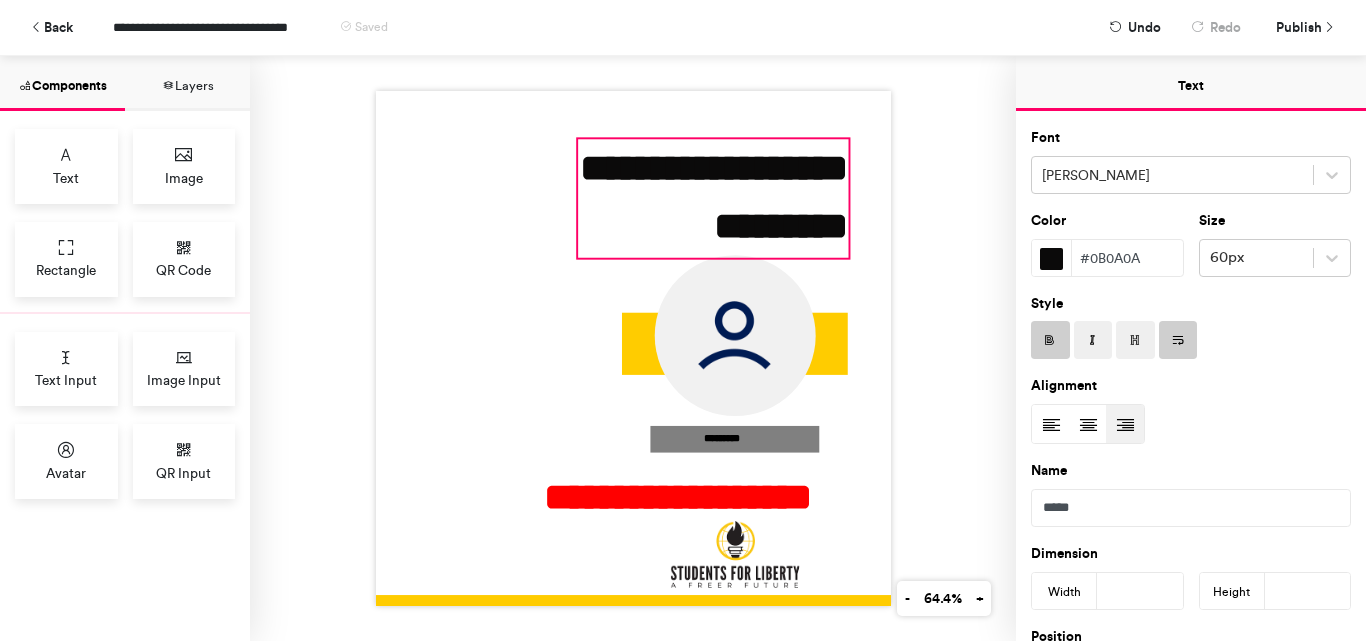 click on "**********" at bounding box center [713, 199] 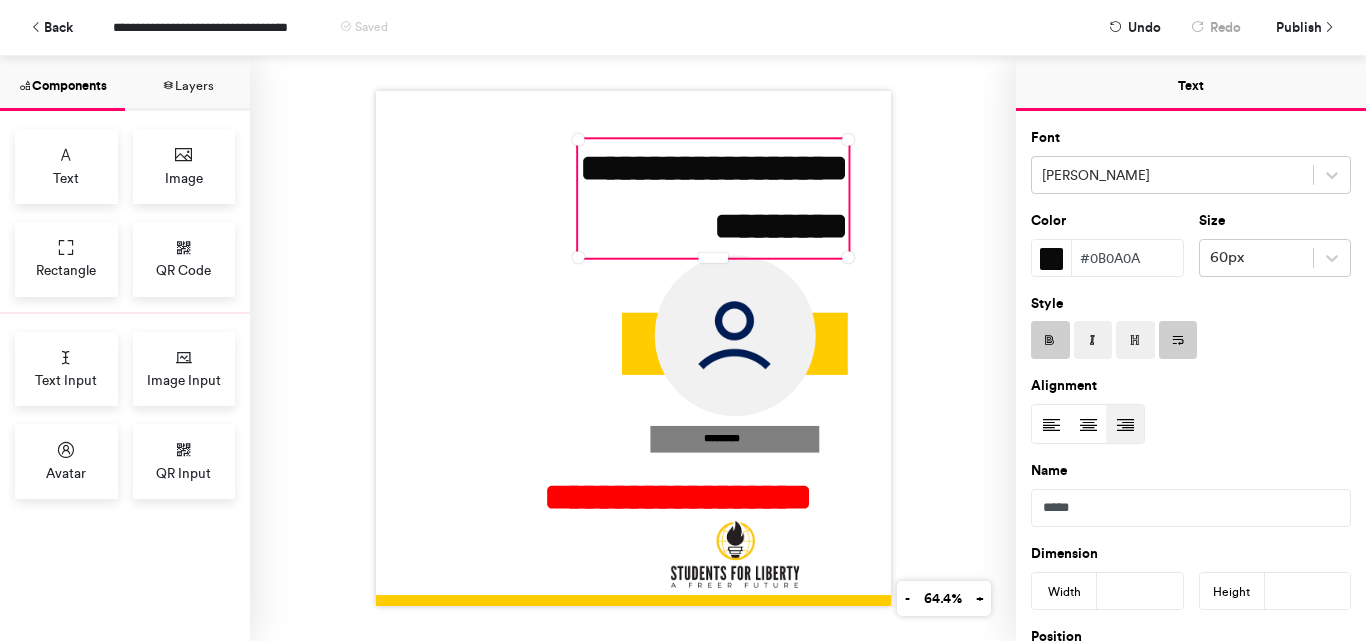 click on "**********" at bounding box center (713, 199) 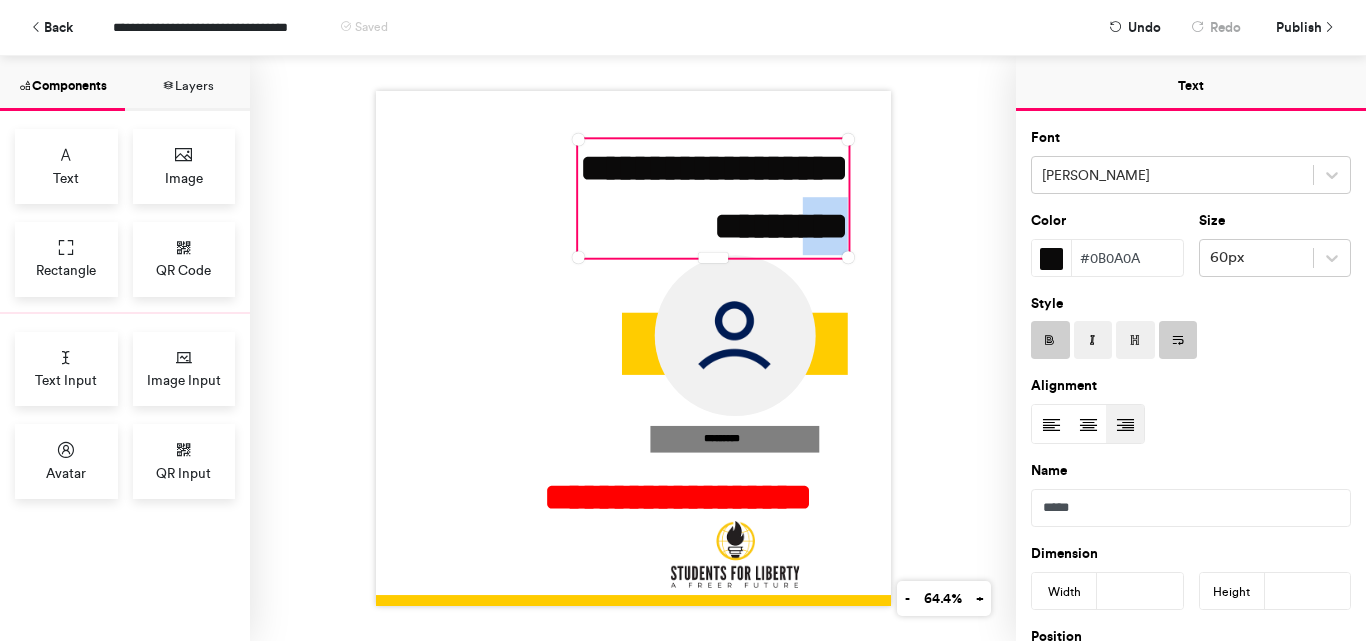 click on "**********" at bounding box center [713, 199] 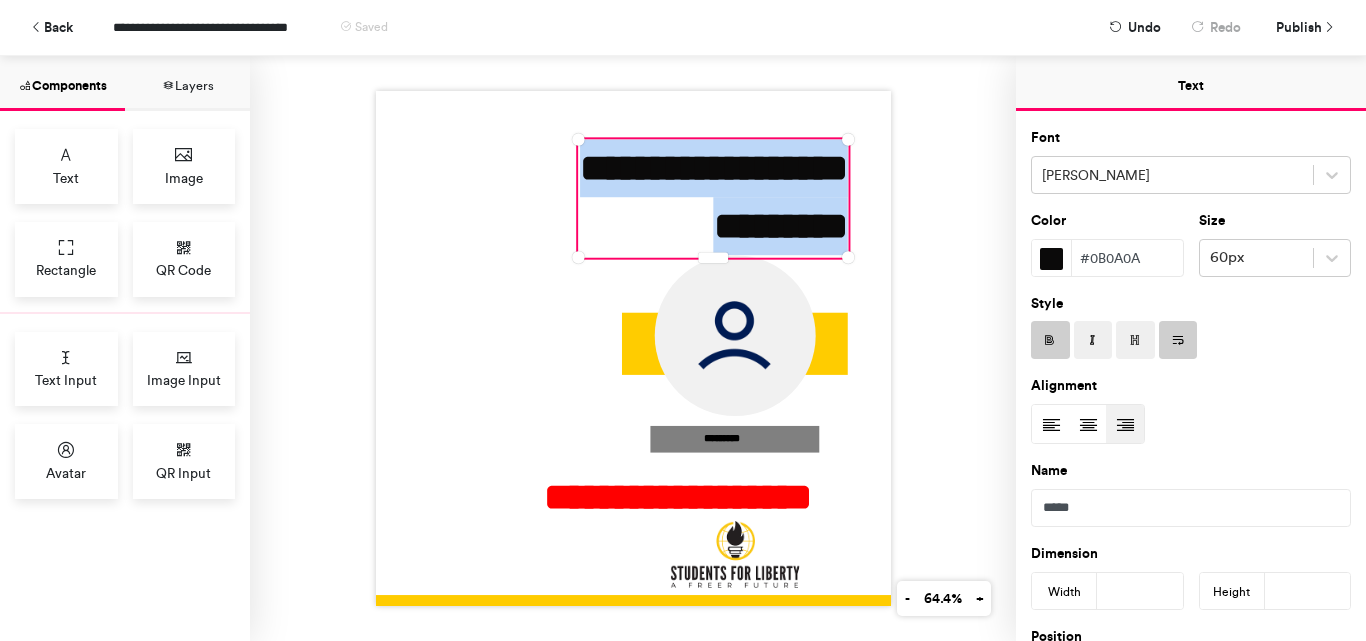 click on "**********" at bounding box center (713, 199) 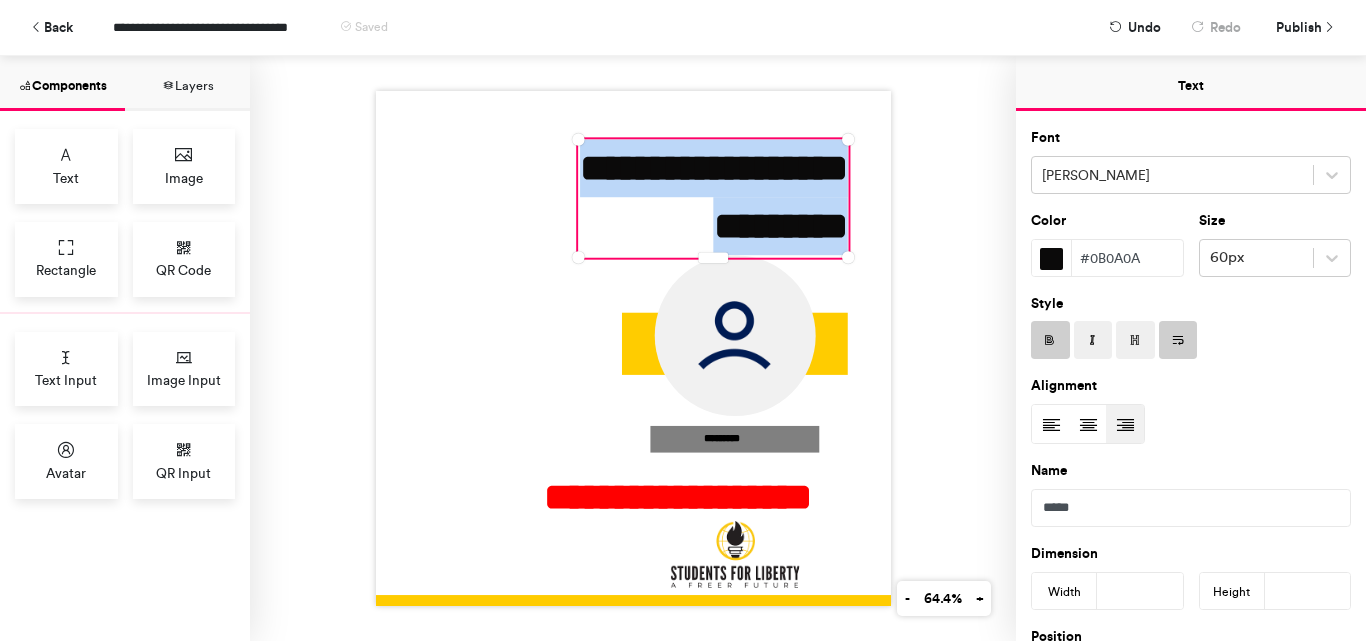 paste 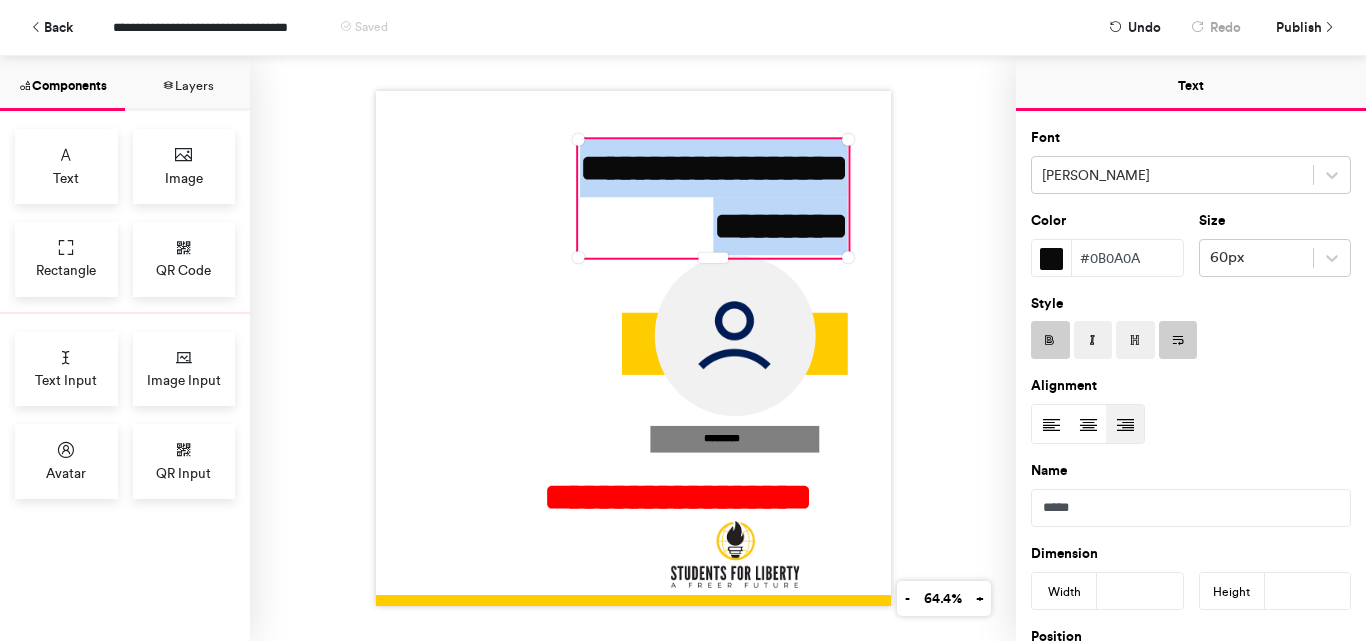 type 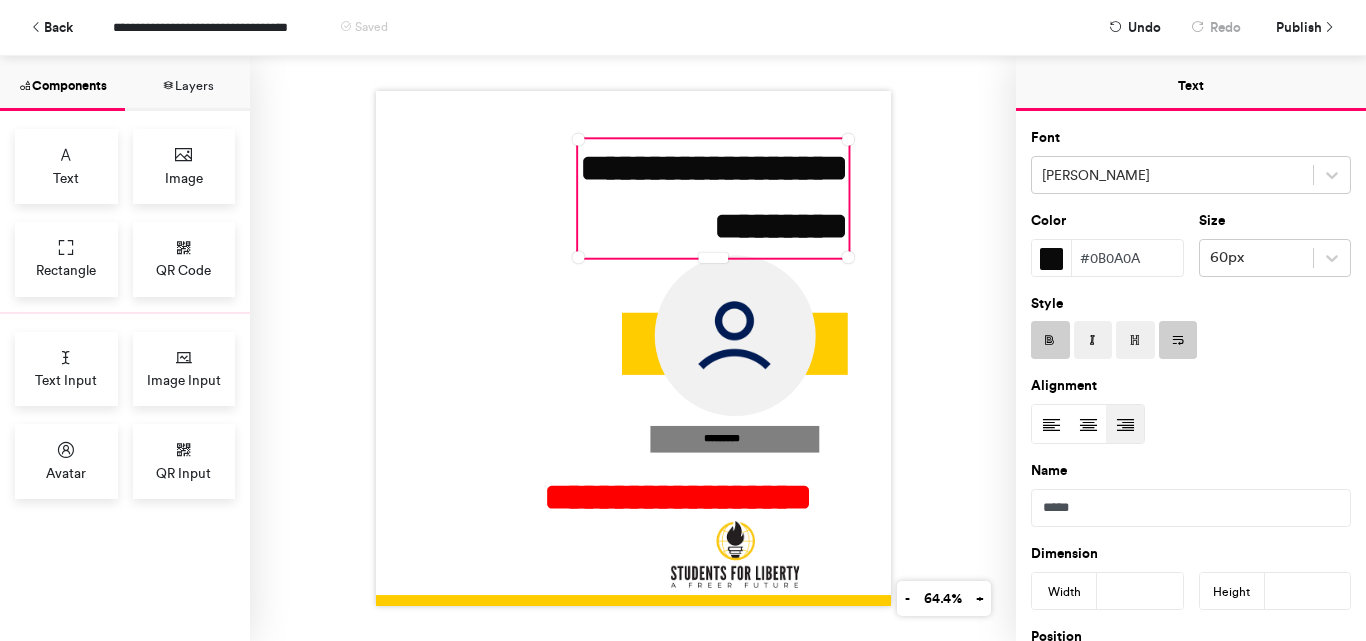 scroll, scrollTop: 177, scrollLeft: 0, axis: vertical 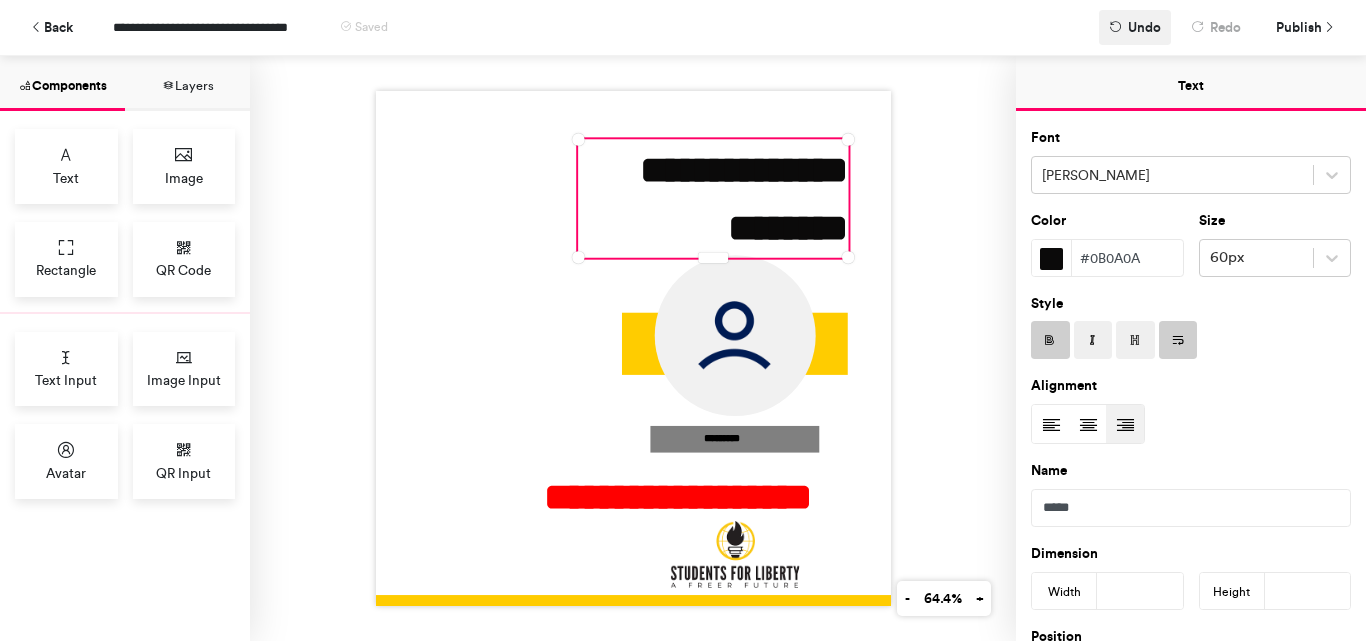 click on "Undo" at bounding box center [1144, 27] 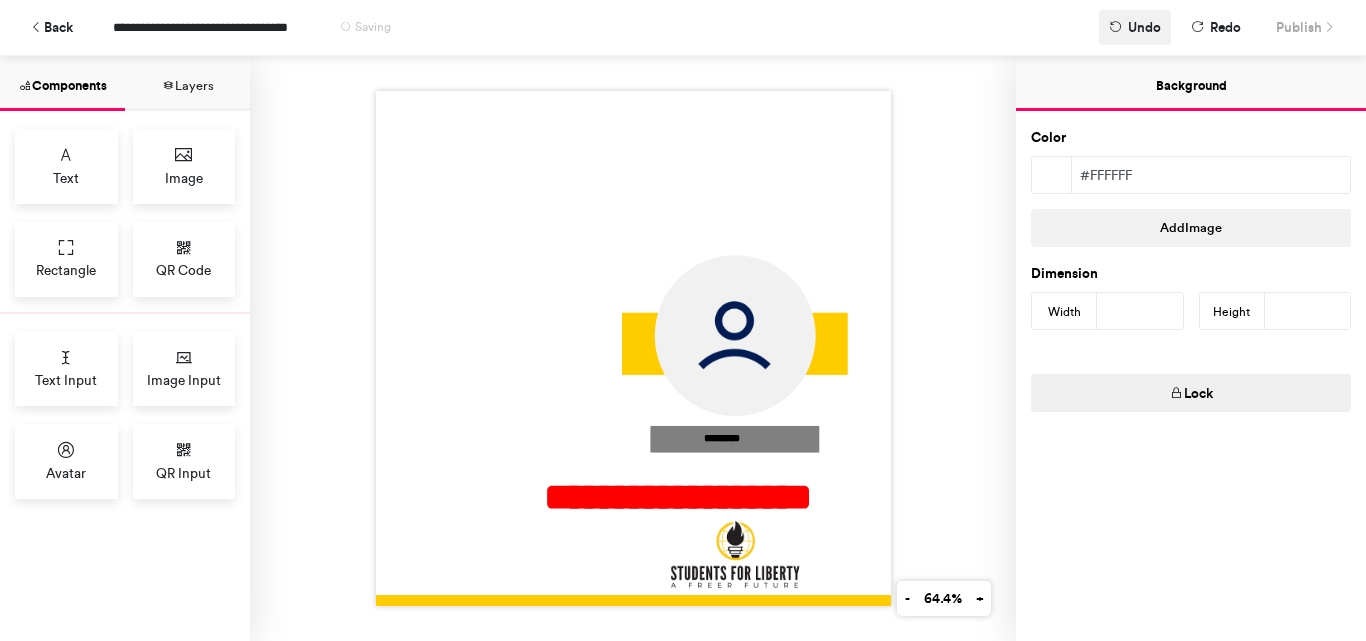 scroll, scrollTop: 0, scrollLeft: 0, axis: both 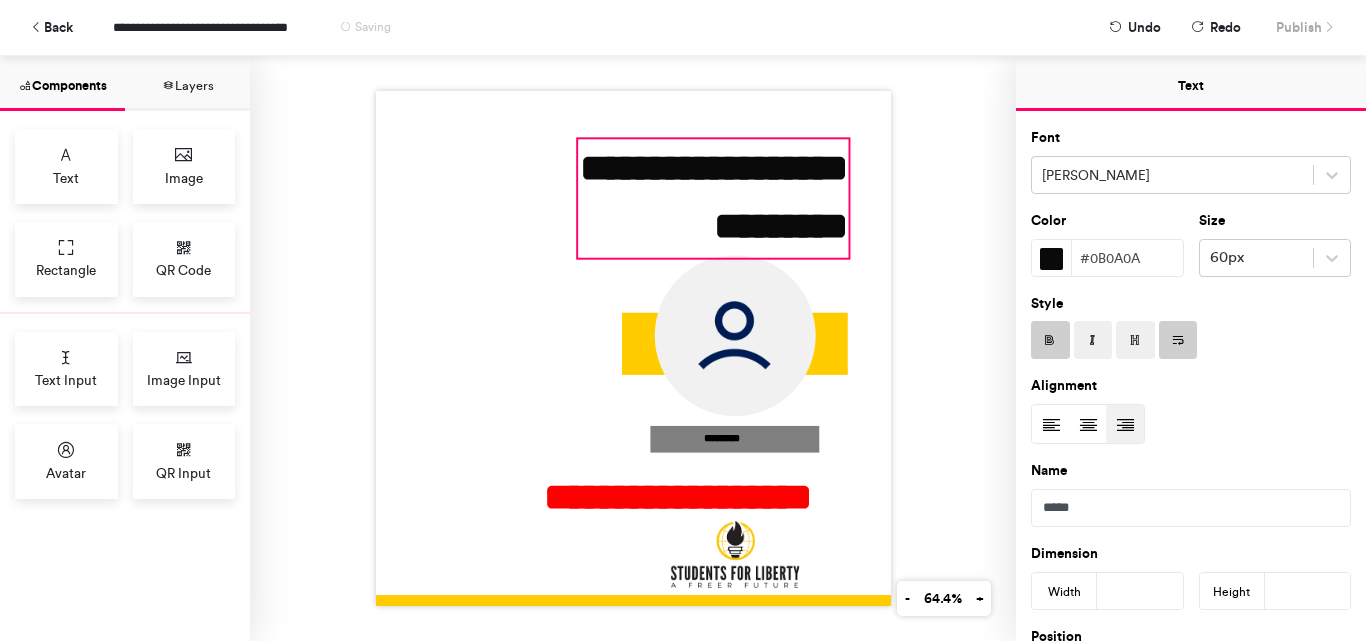 click on "**********" at bounding box center (713, 199) 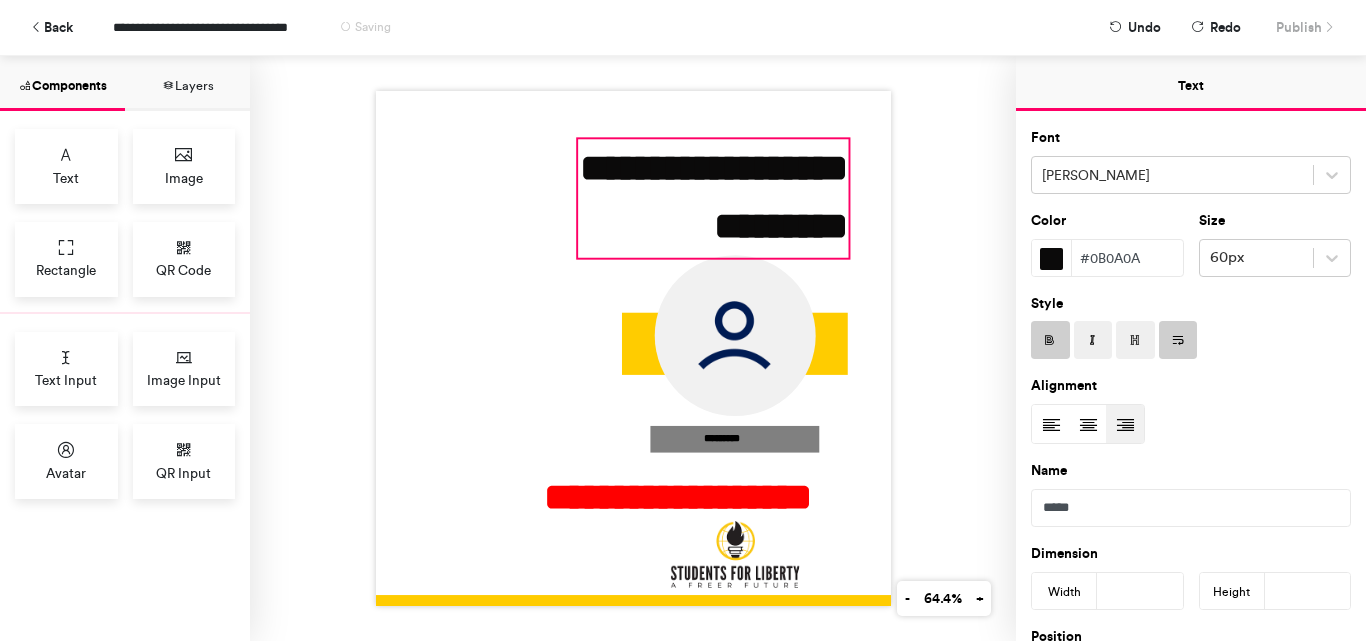 click on "**********" at bounding box center [633, 348] 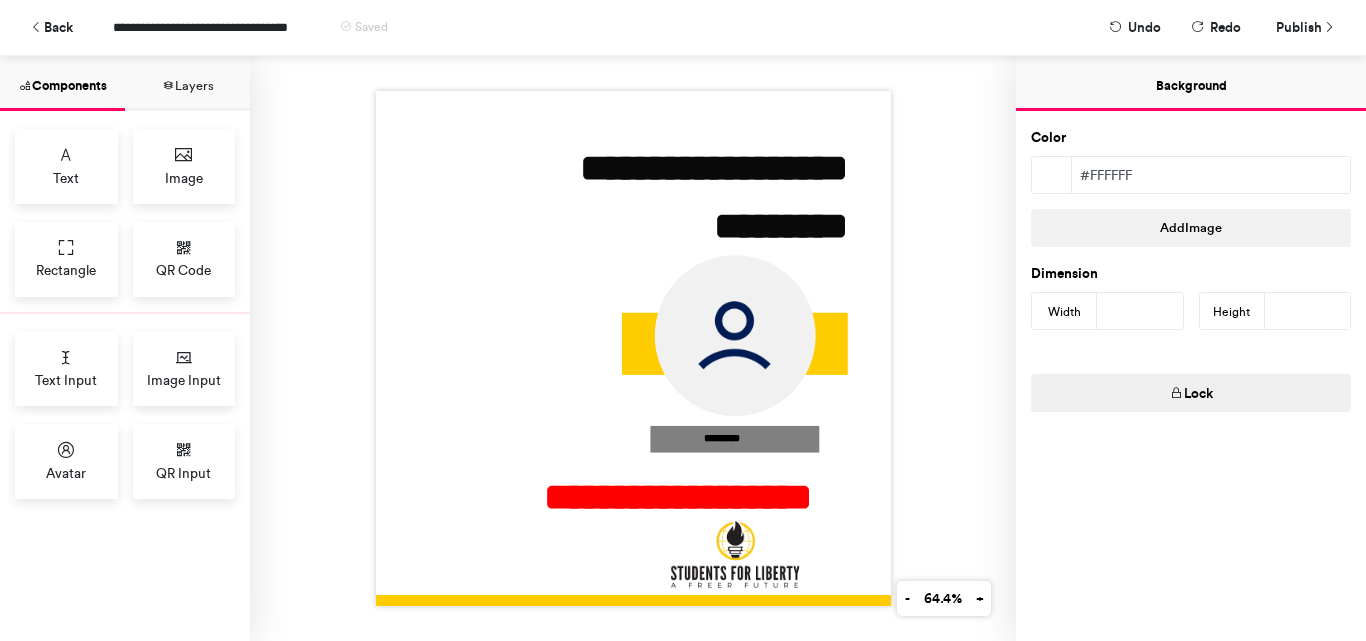 click at bounding box center (633, 348) 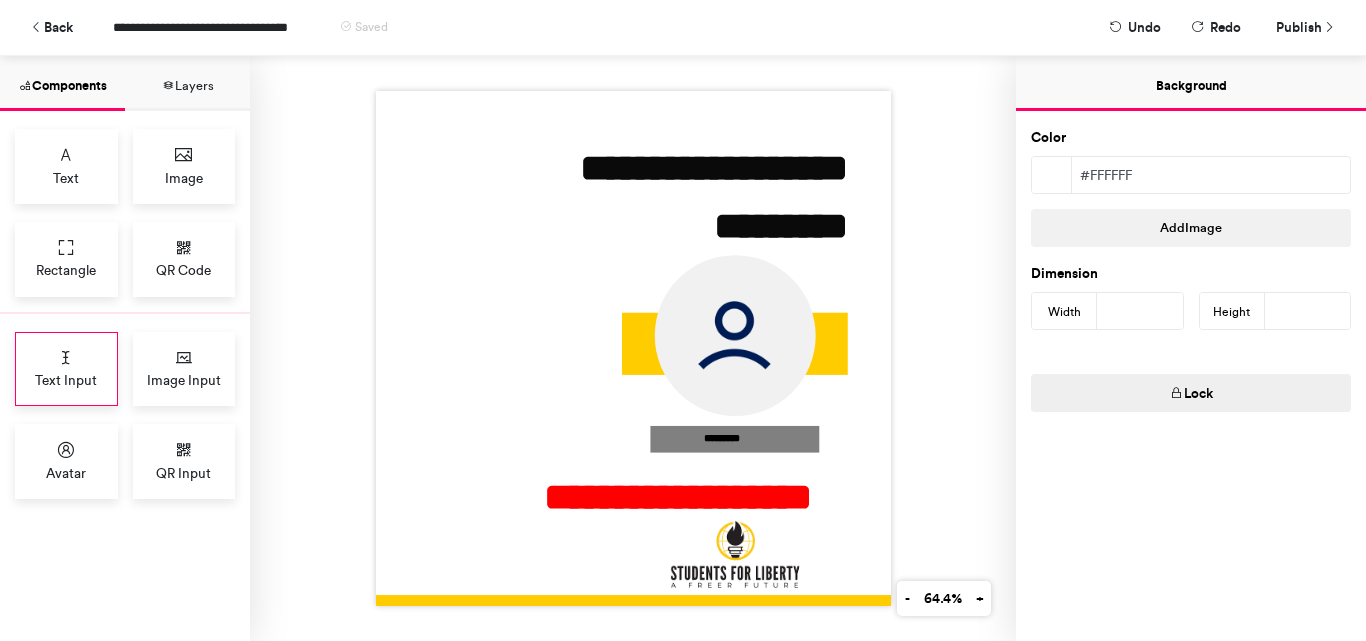 click on "Text Input" at bounding box center (66, 380) 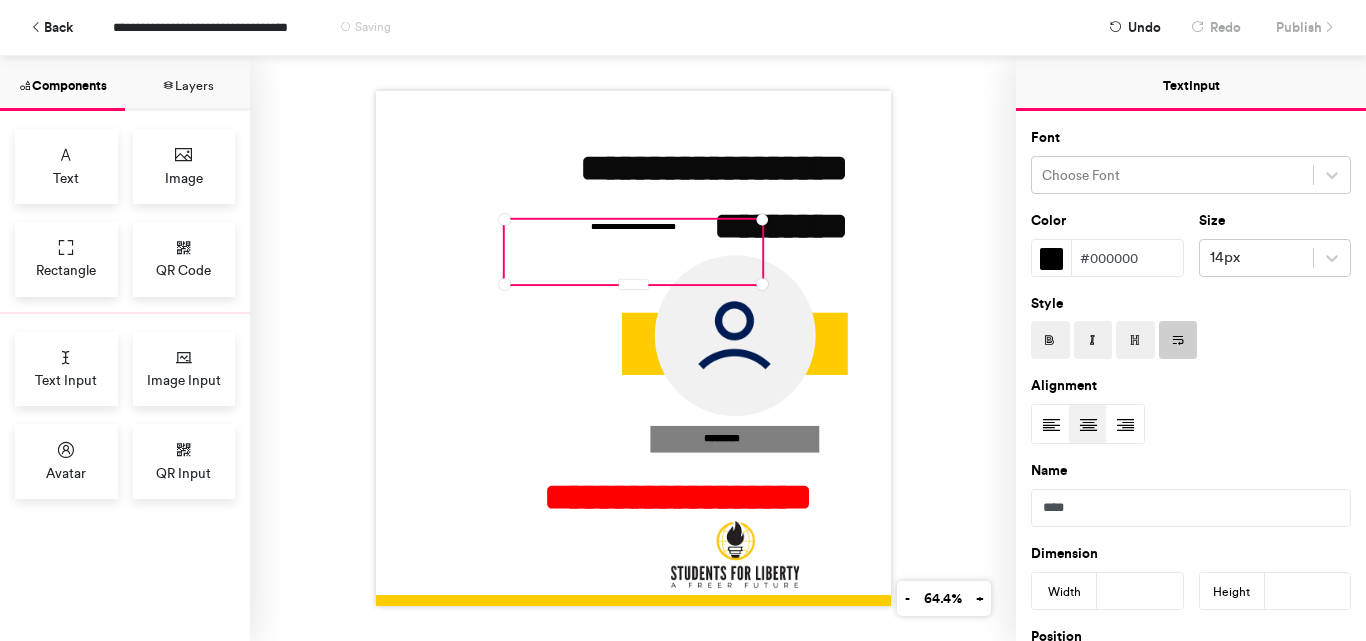 paste 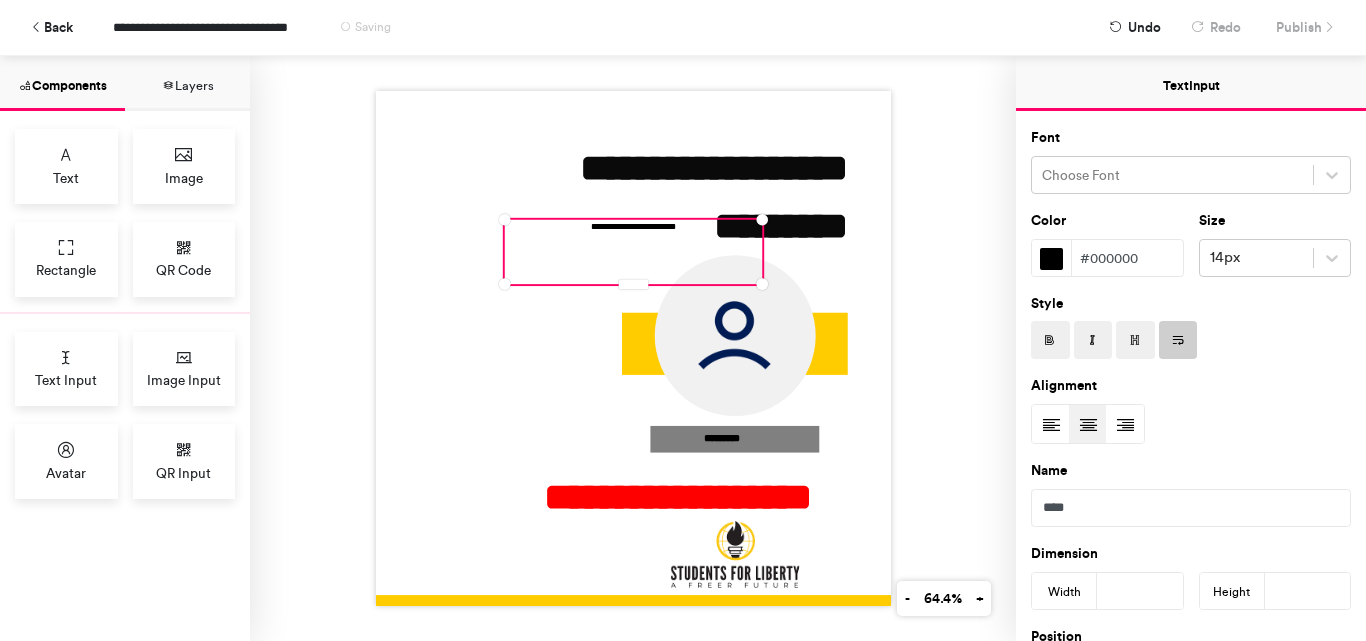 type 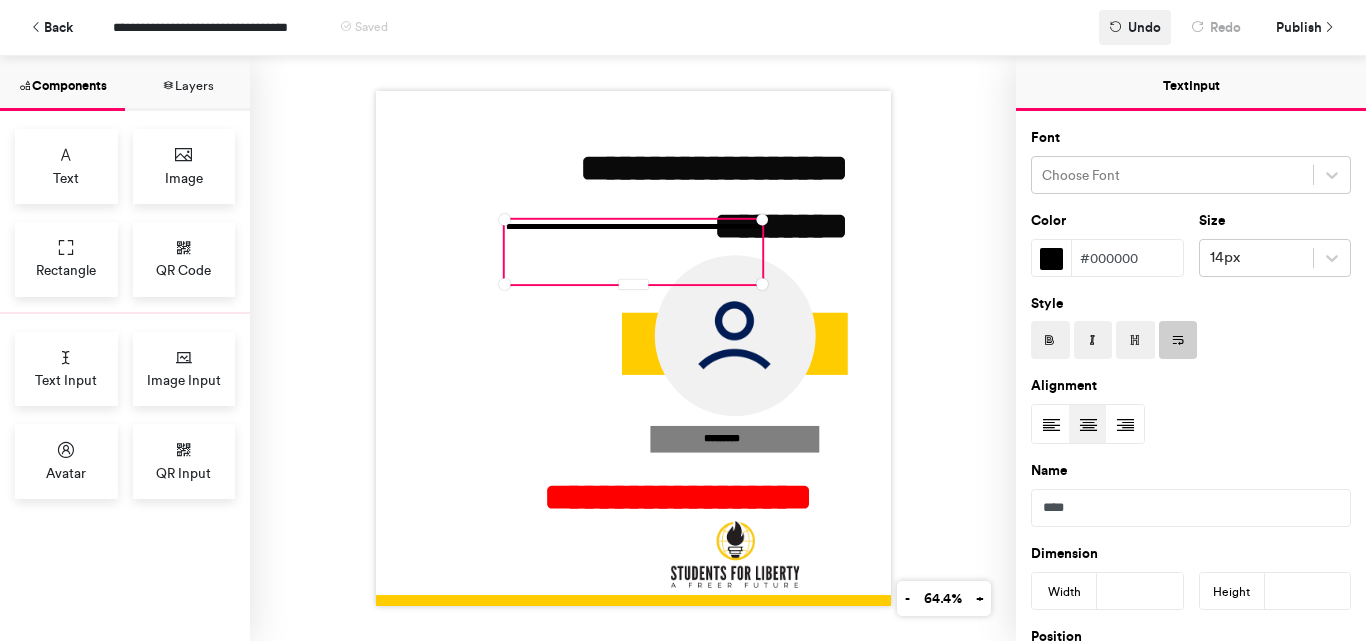 click on "Undo" at bounding box center [1135, 27] 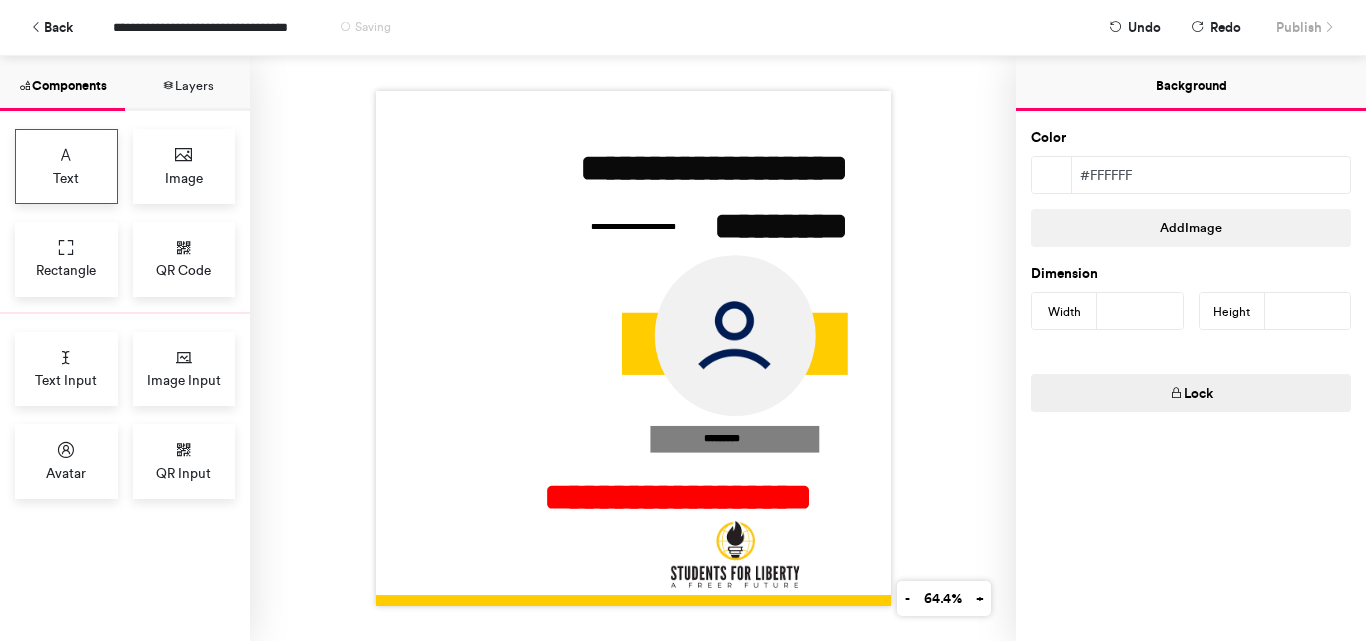 click on "Text" at bounding box center [66, 166] 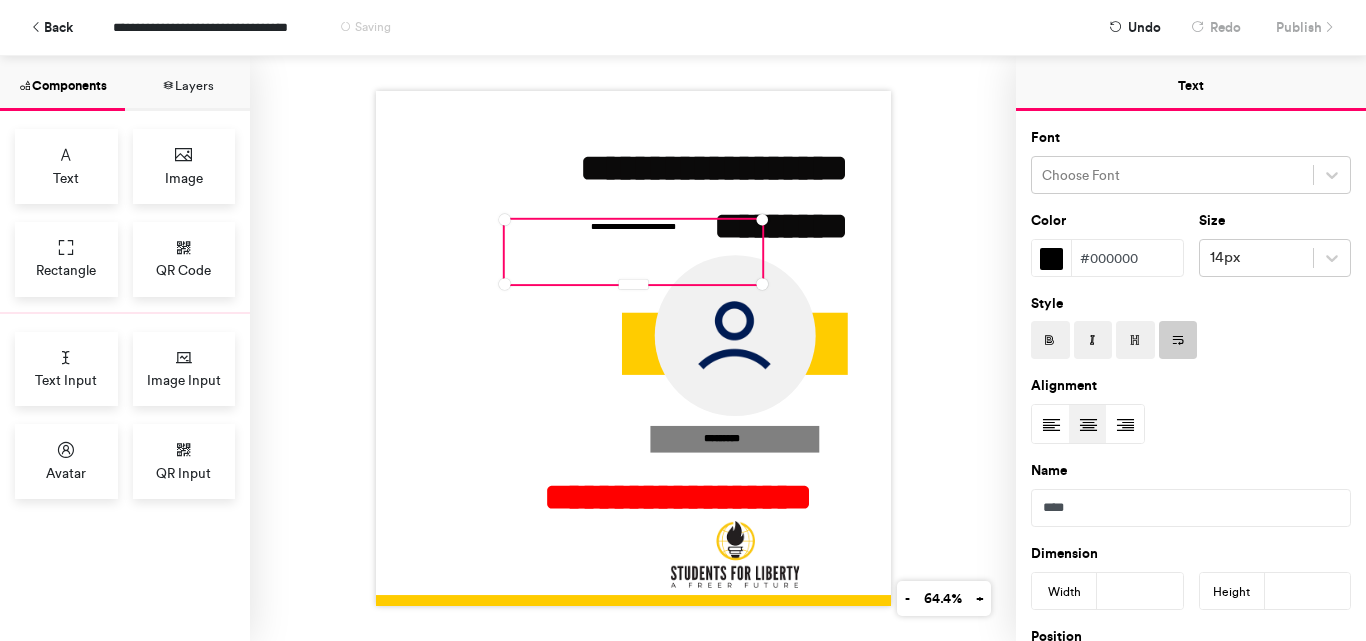 paste 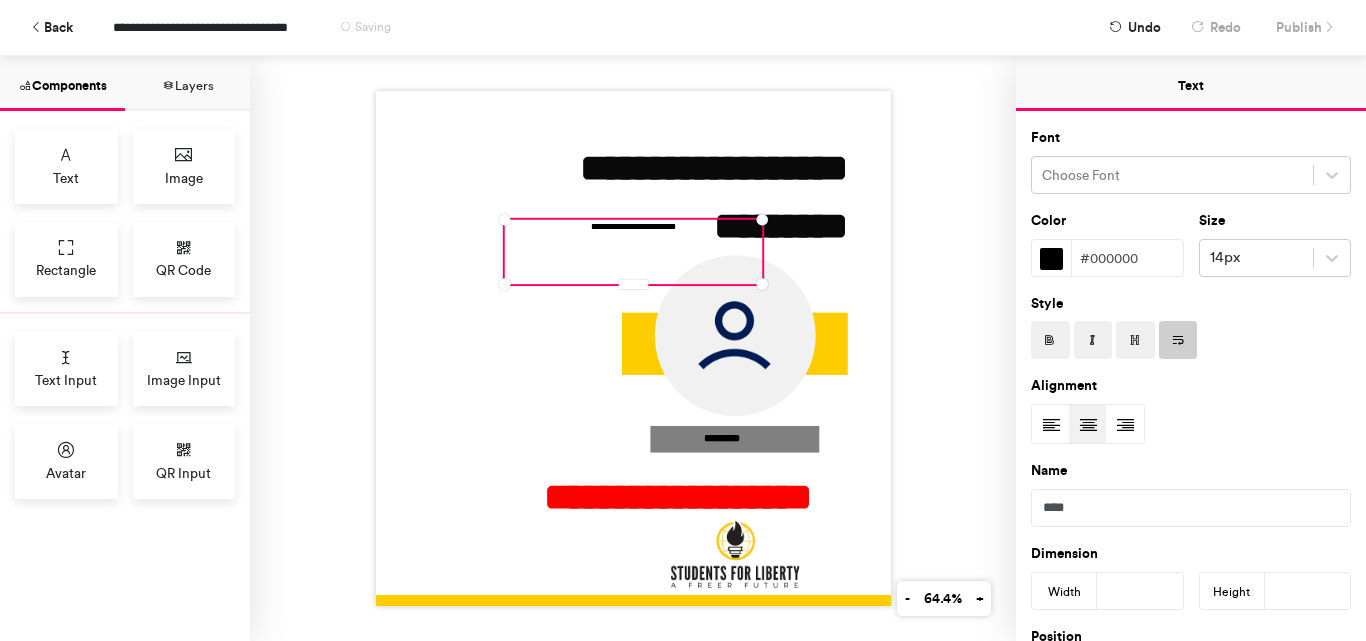type 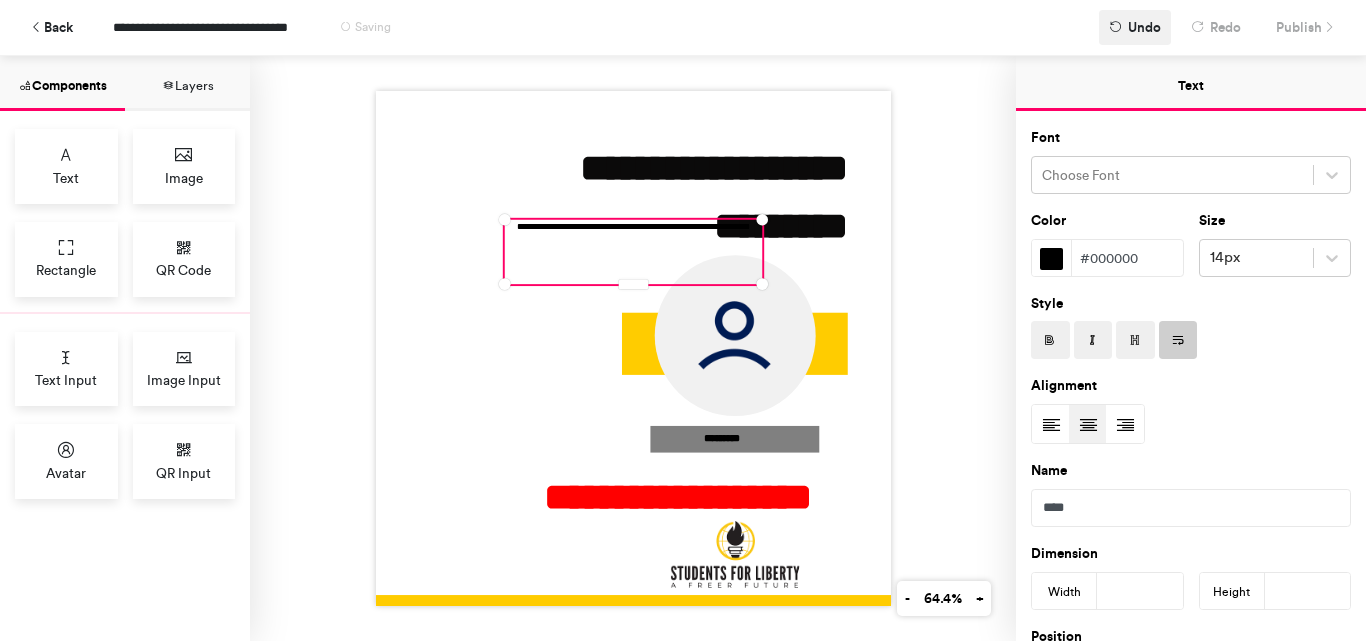 click on "Undo" at bounding box center [1135, 27] 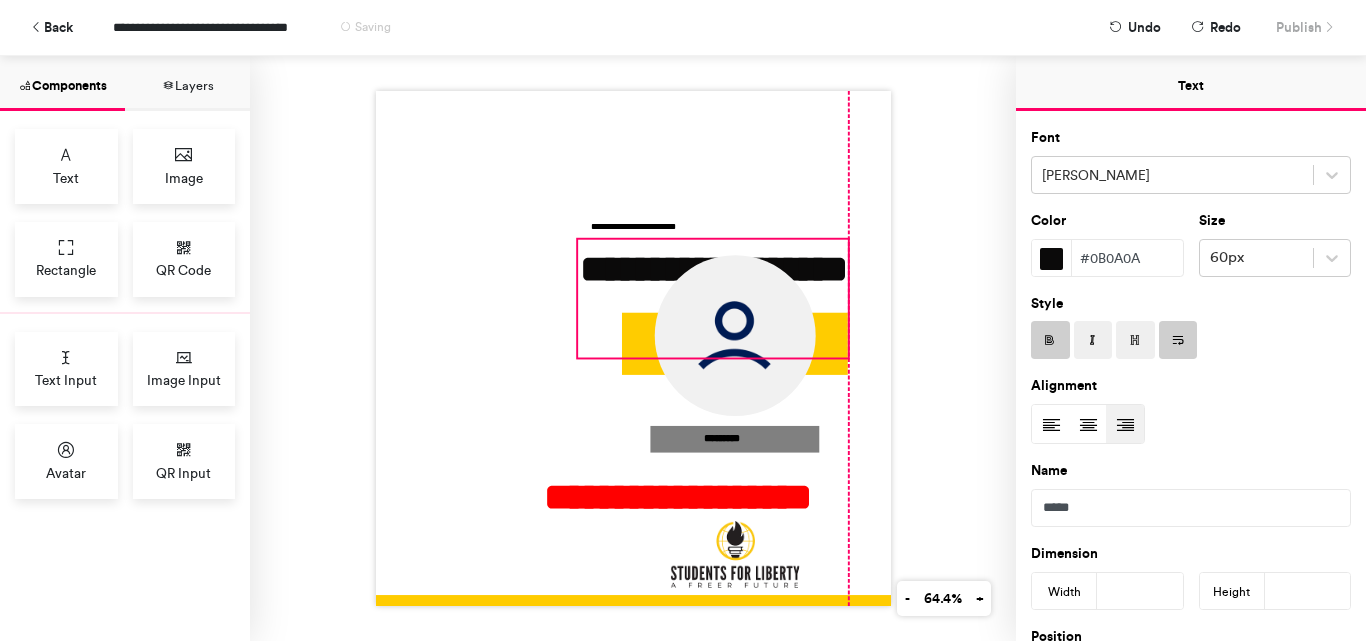 drag, startPoint x: 654, startPoint y: 194, endPoint x: 655, endPoint y: 295, distance: 101.00495 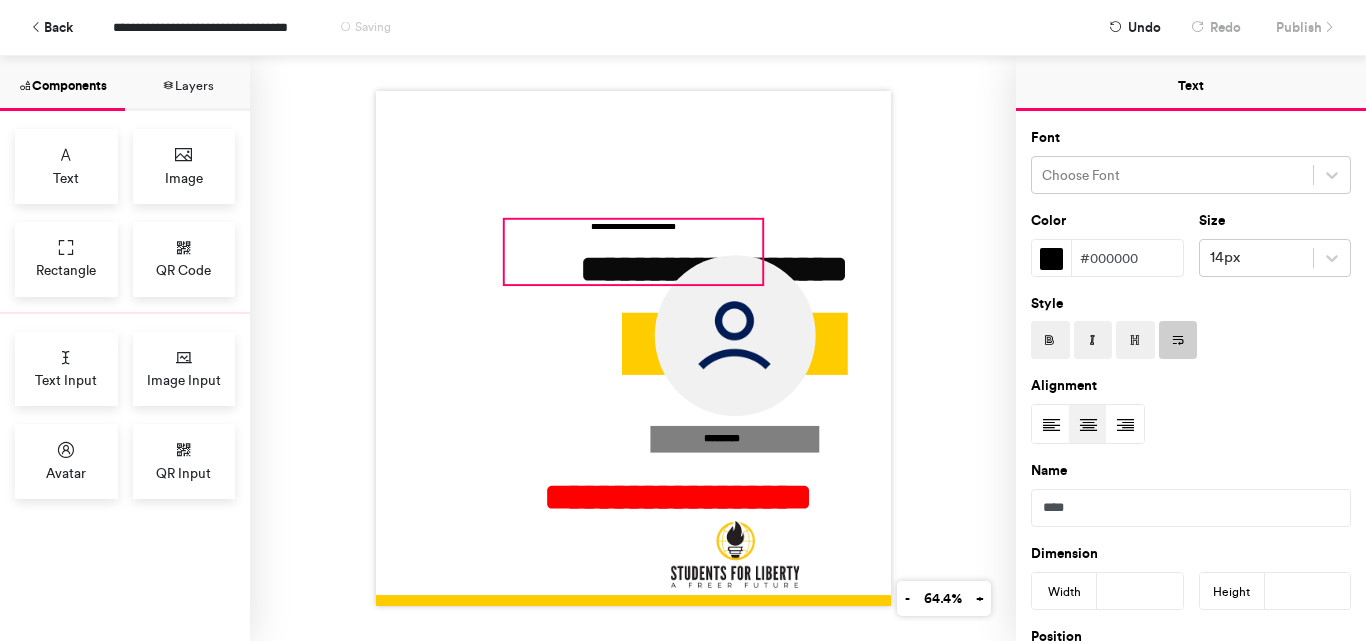 click on "**********" at bounding box center [633, 252] 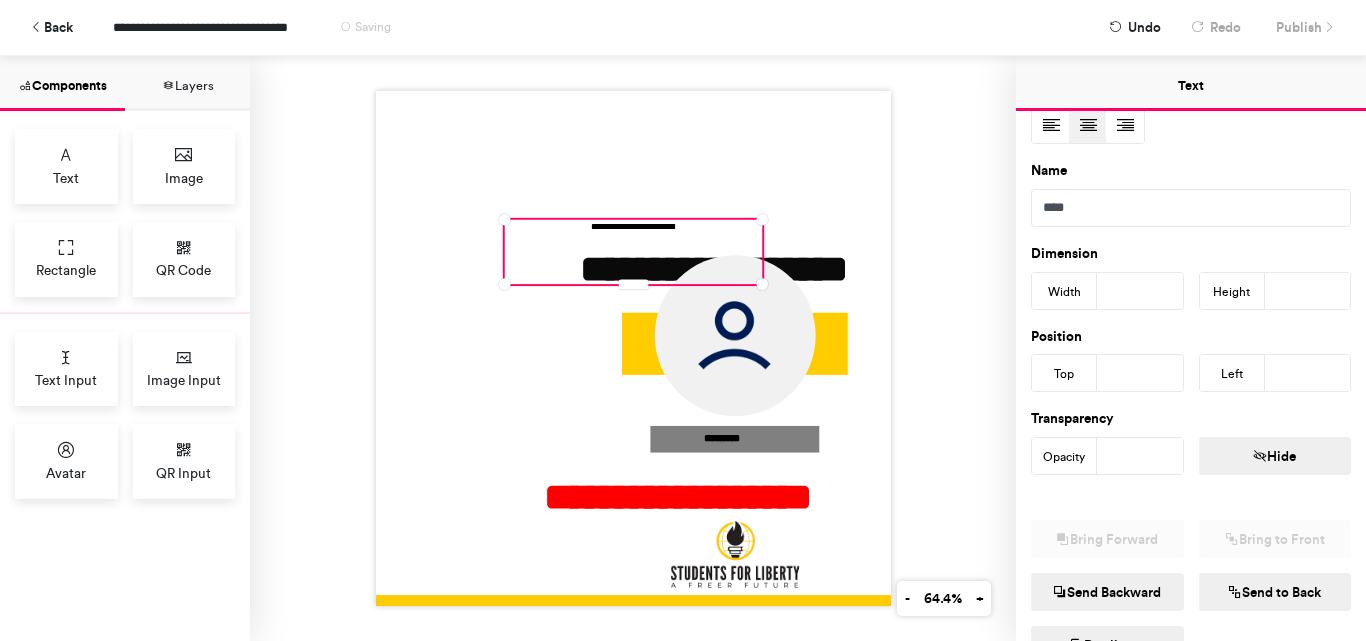 scroll, scrollTop: 496, scrollLeft: 0, axis: vertical 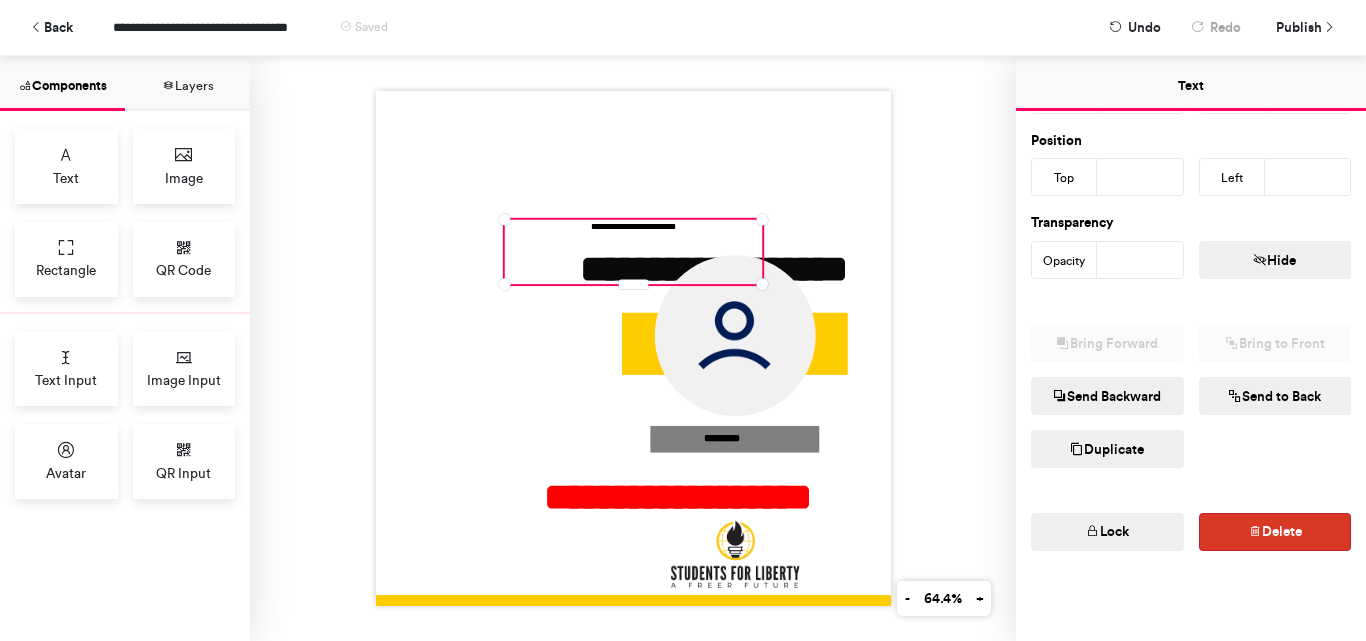 click on "Delete" at bounding box center [1275, 532] 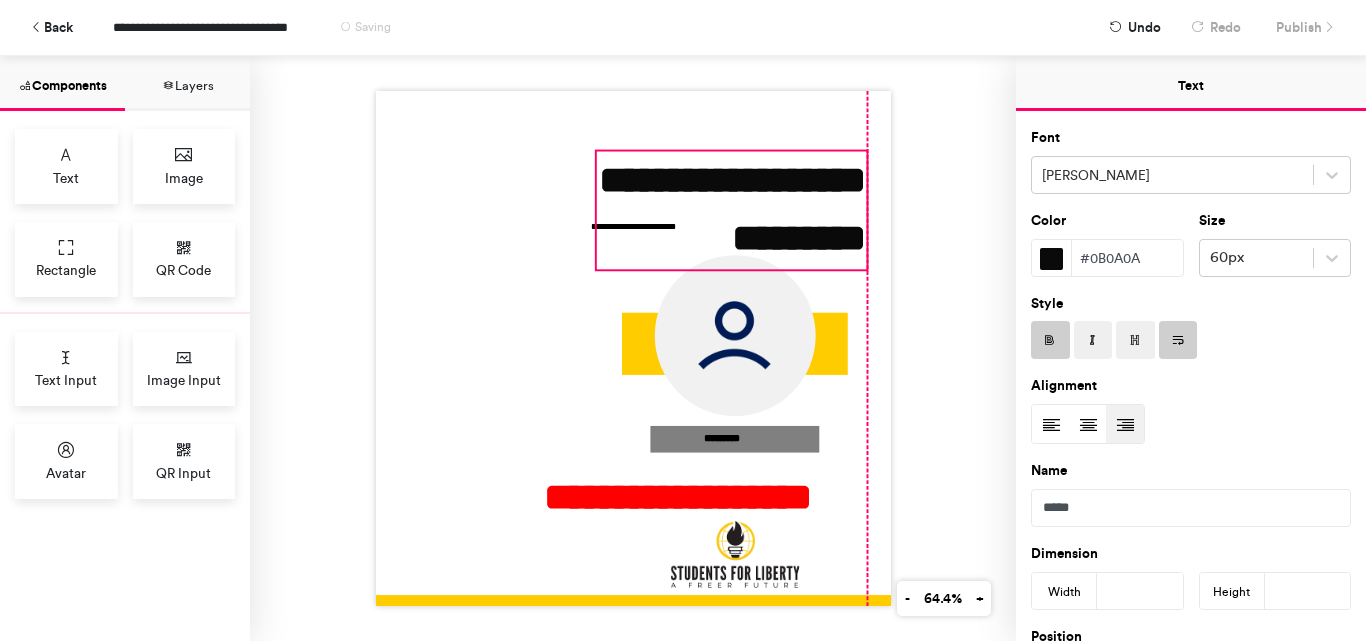 drag, startPoint x: 812, startPoint y: 258, endPoint x: 824, endPoint y: 168, distance: 90.79648 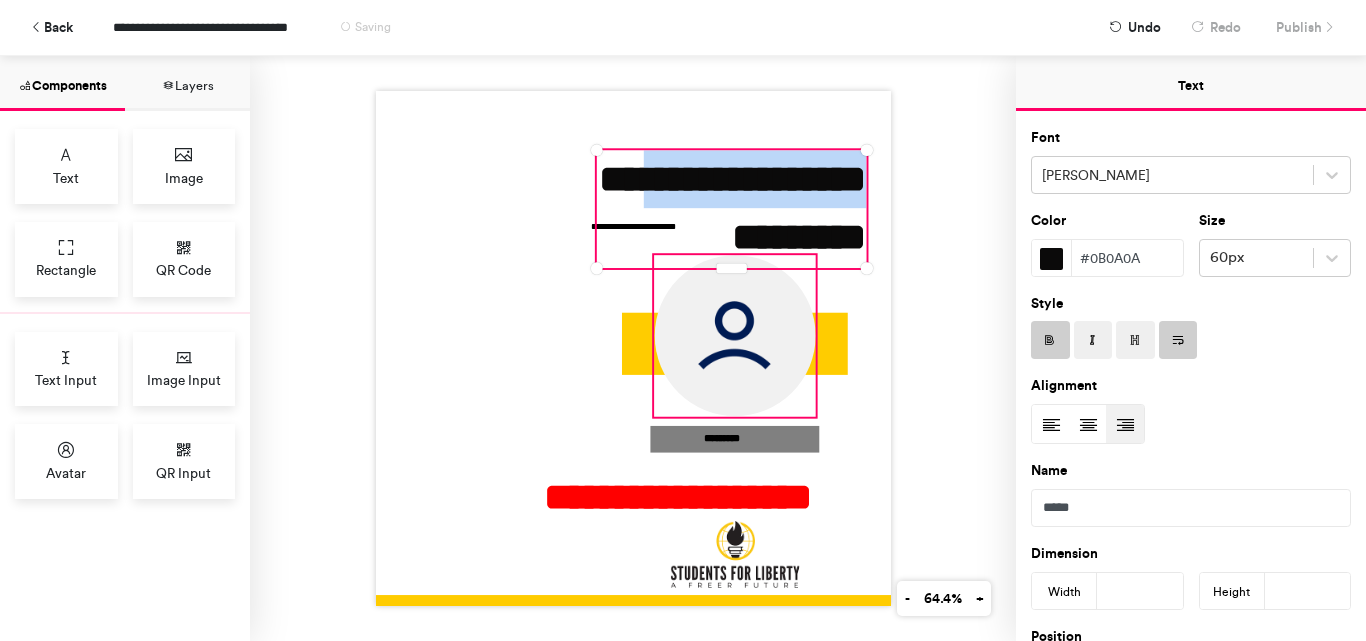 drag, startPoint x: 686, startPoint y: 187, endPoint x: 675, endPoint y: 283, distance: 96.62815 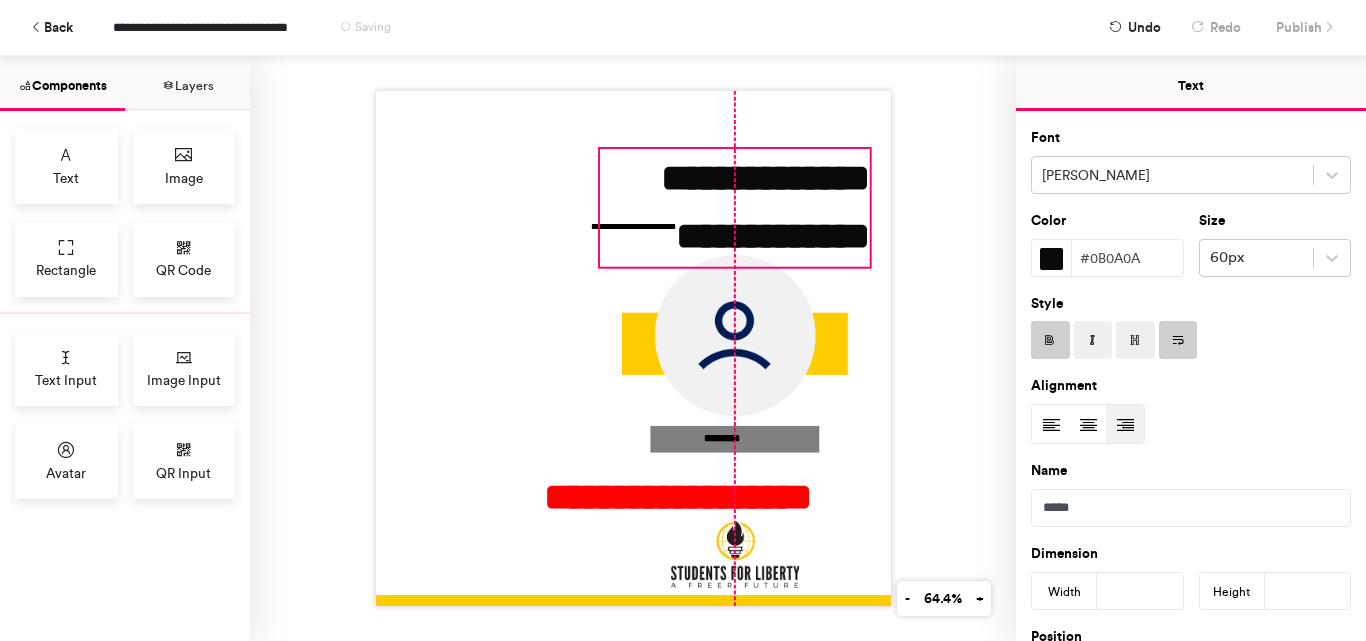 click on "**********" at bounding box center (735, 208) 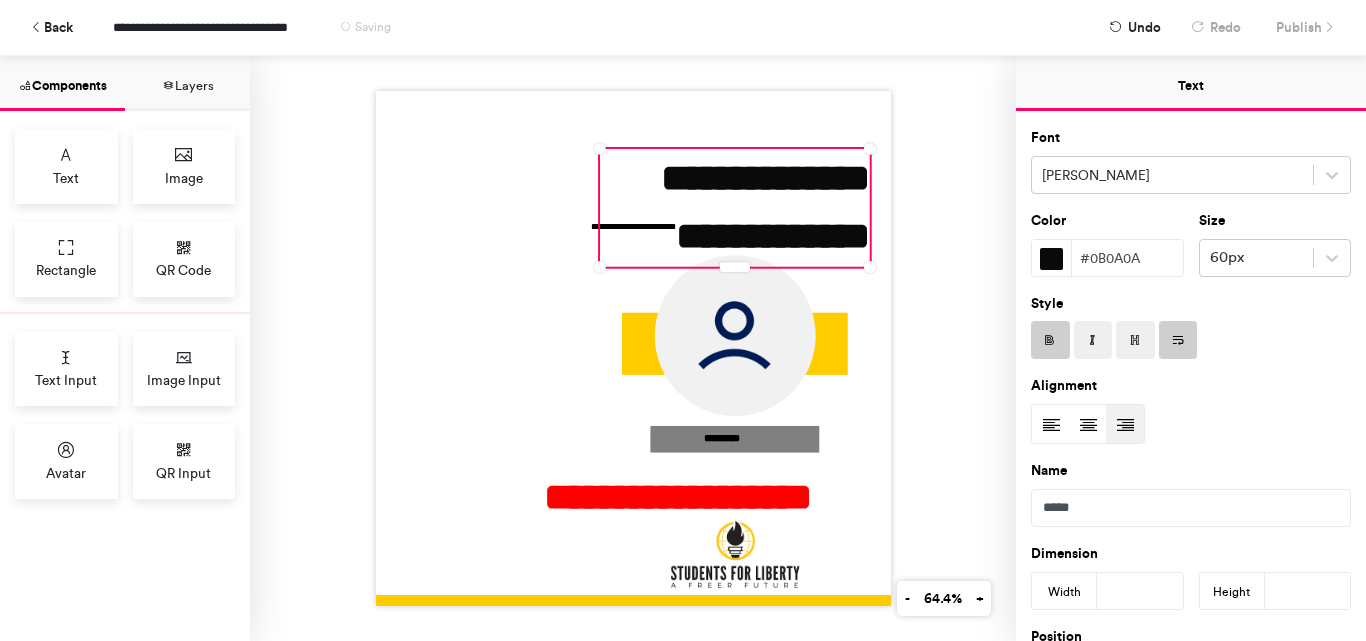 click on "**********" at bounding box center [735, 208] 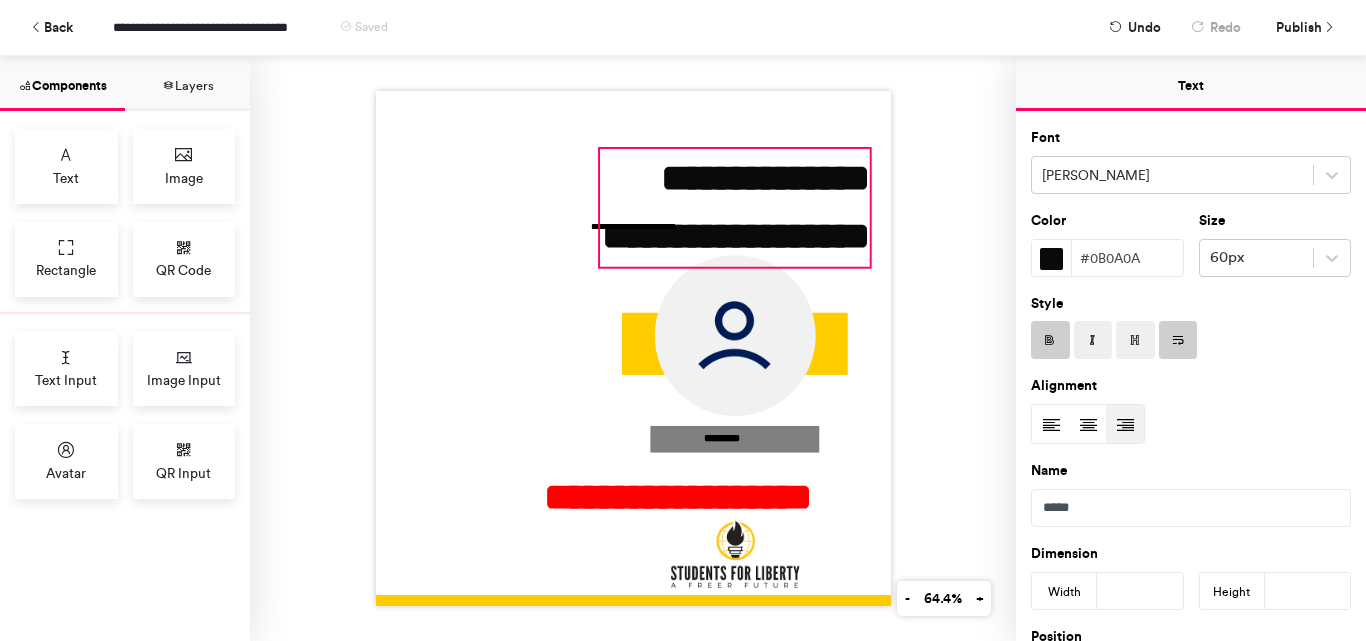 click on "**********" at bounding box center (633, 348) 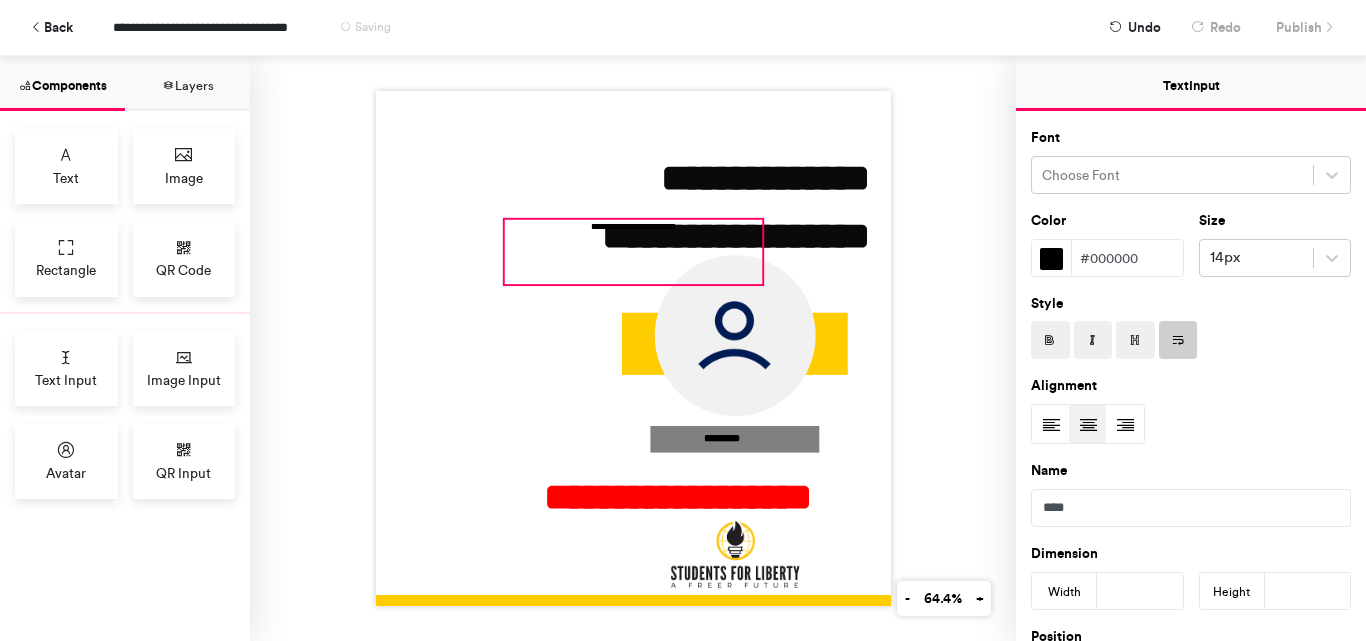 click on "**********" at bounding box center (633, 252) 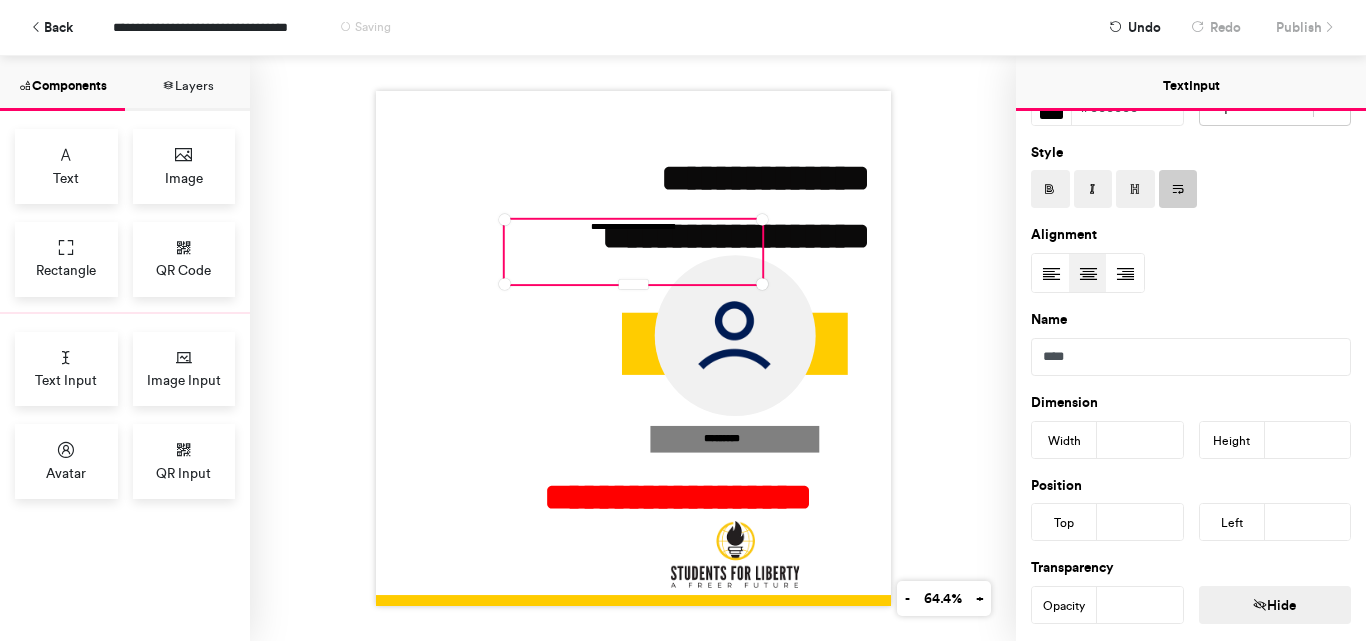 scroll, scrollTop: 496, scrollLeft: 0, axis: vertical 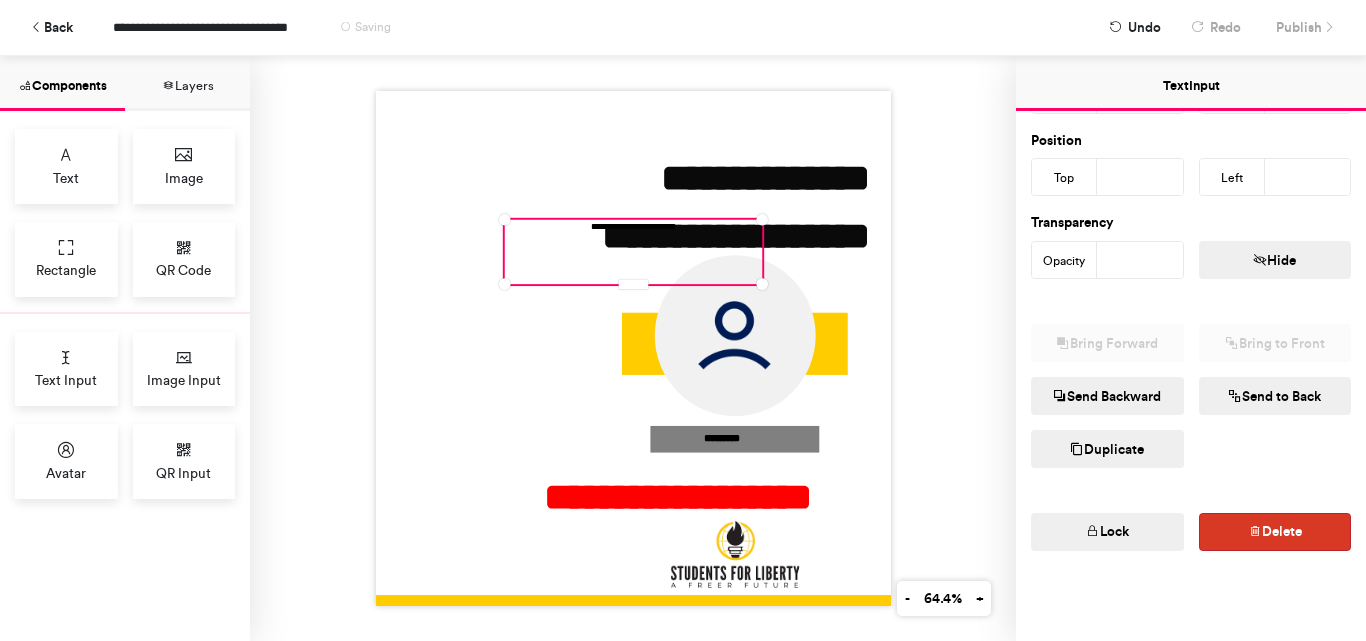 click on "Delete" at bounding box center [1275, 532] 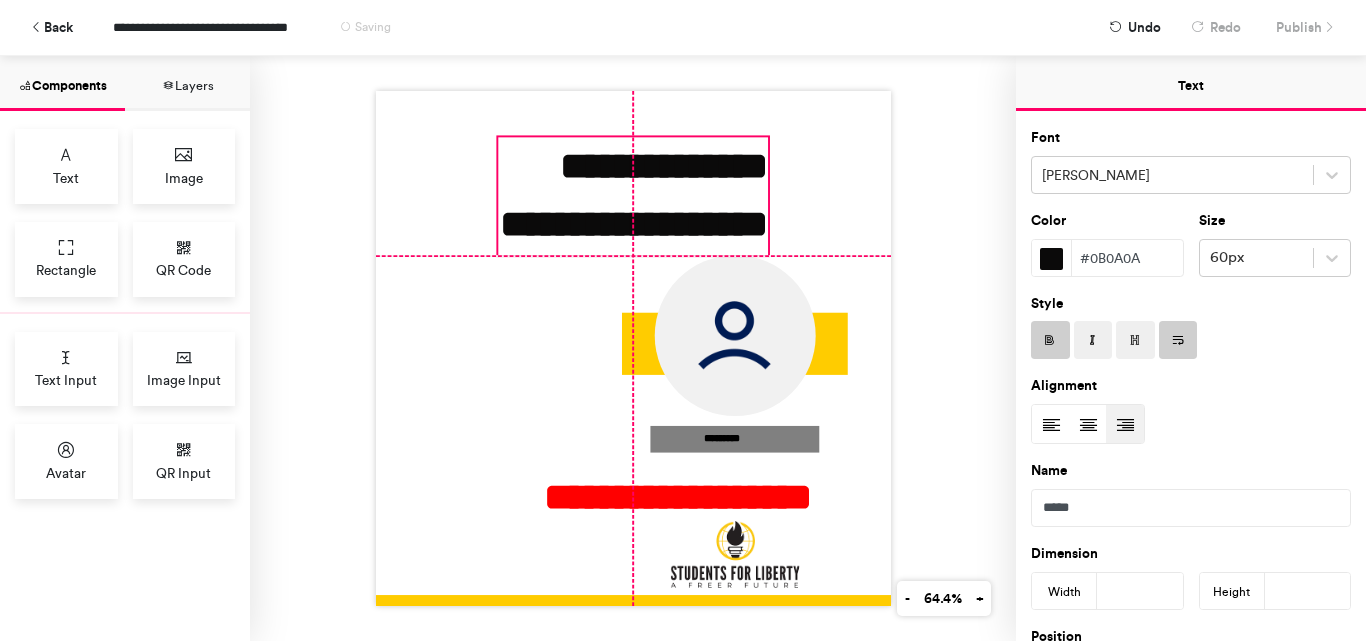 drag, startPoint x: 788, startPoint y: 231, endPoint x: 690, endPoint y: 216, distance: 99.14131 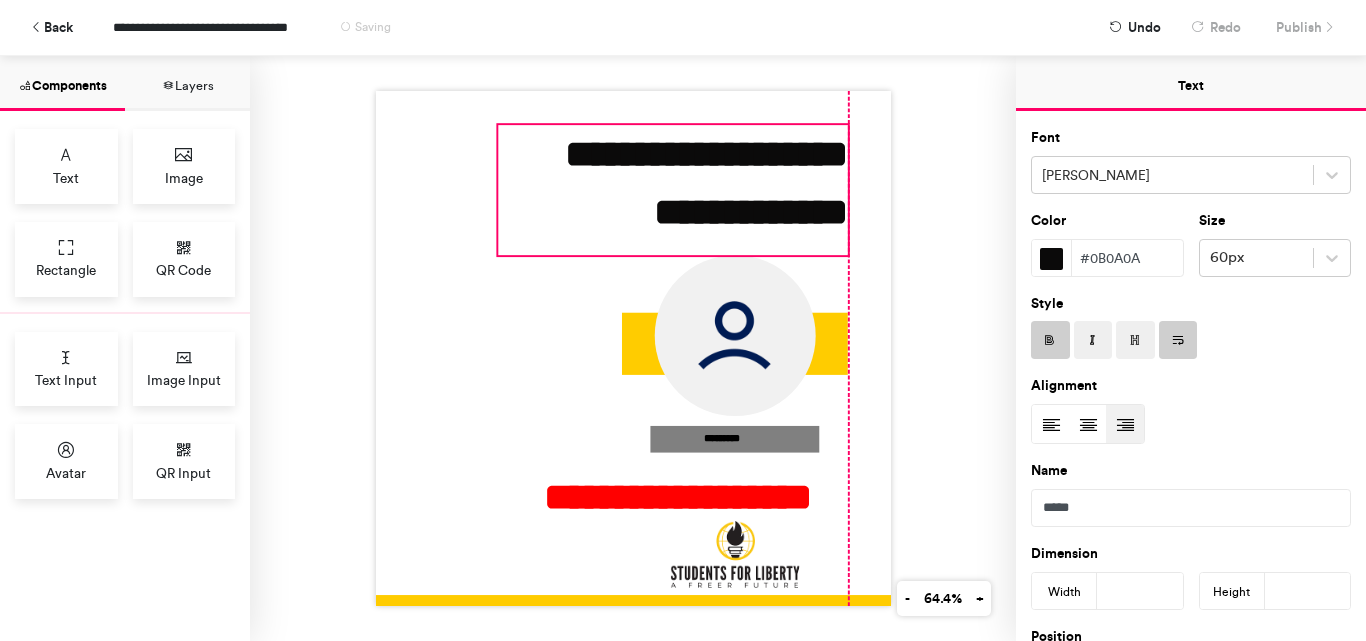drag, startPoint x: 764, startPoint y: 133, endPoint x: 850, endPoint y: 121, distance: 86.833176 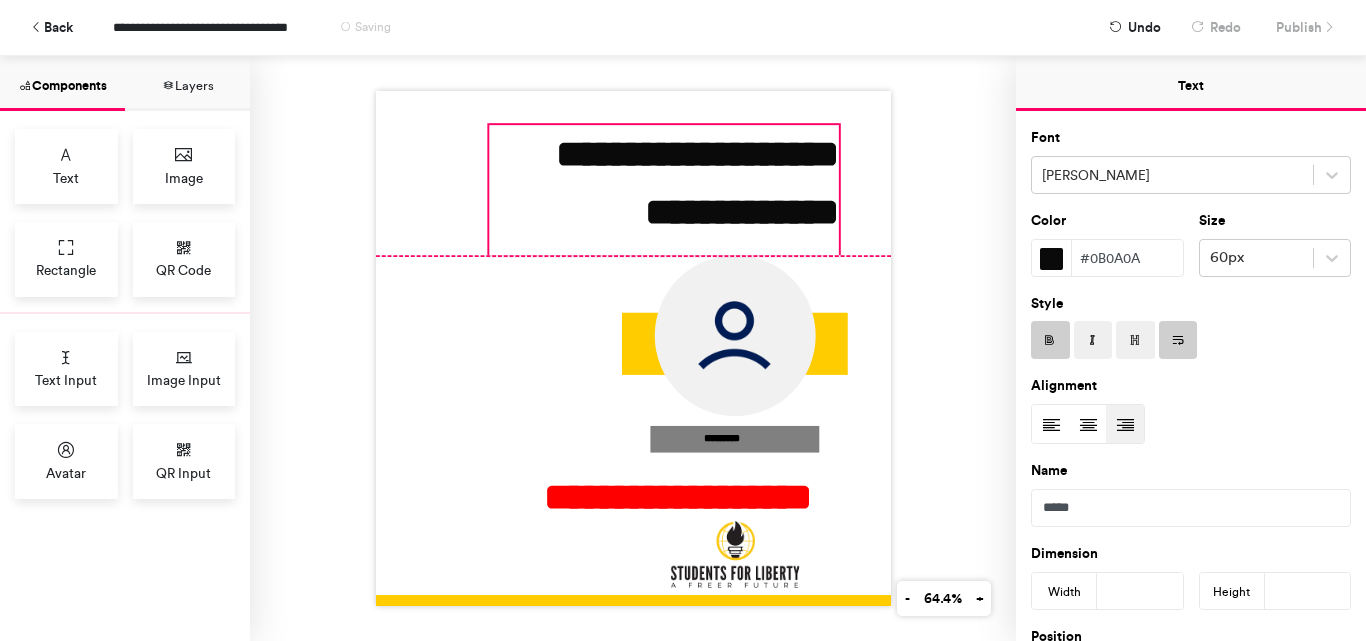 click on "**********" at bounding box center [633, 348] 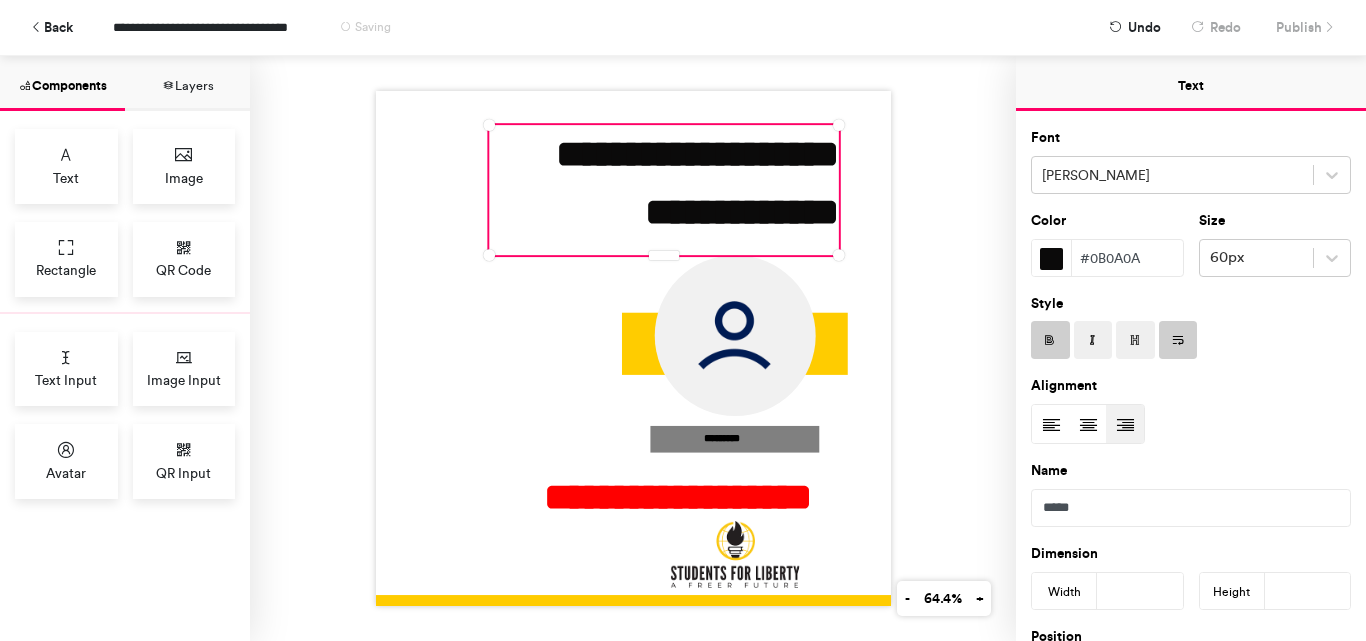 drag, startPoint x: 662, startPoint y: 240, endPoint x: 664, endPoint y: 220, distance: 20.09975 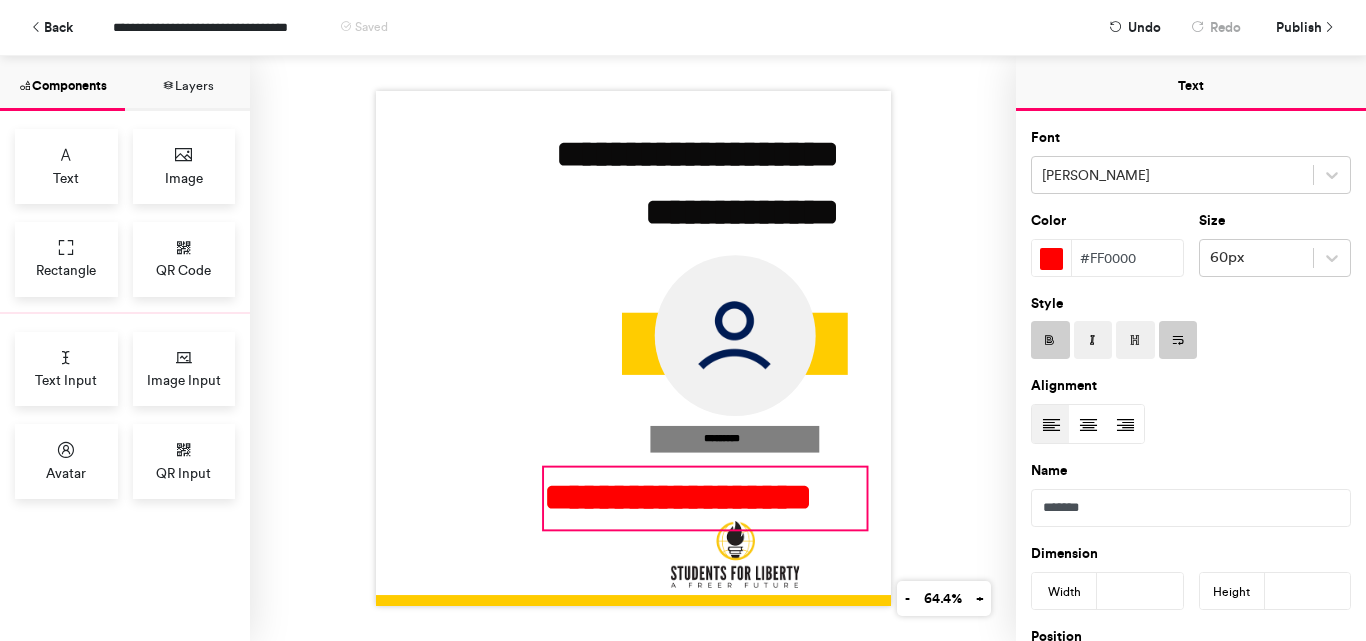 click on "**********" at bounding box center [705, 499] 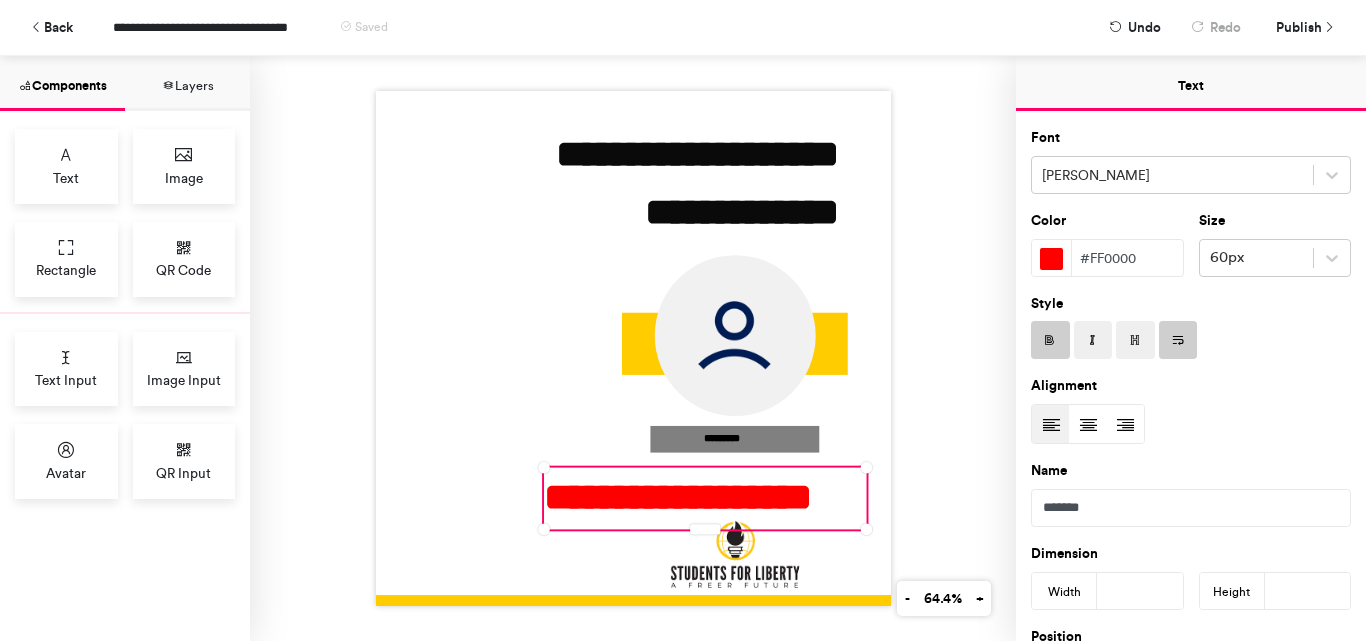 click on "**********" at bounding box center (705, 499) 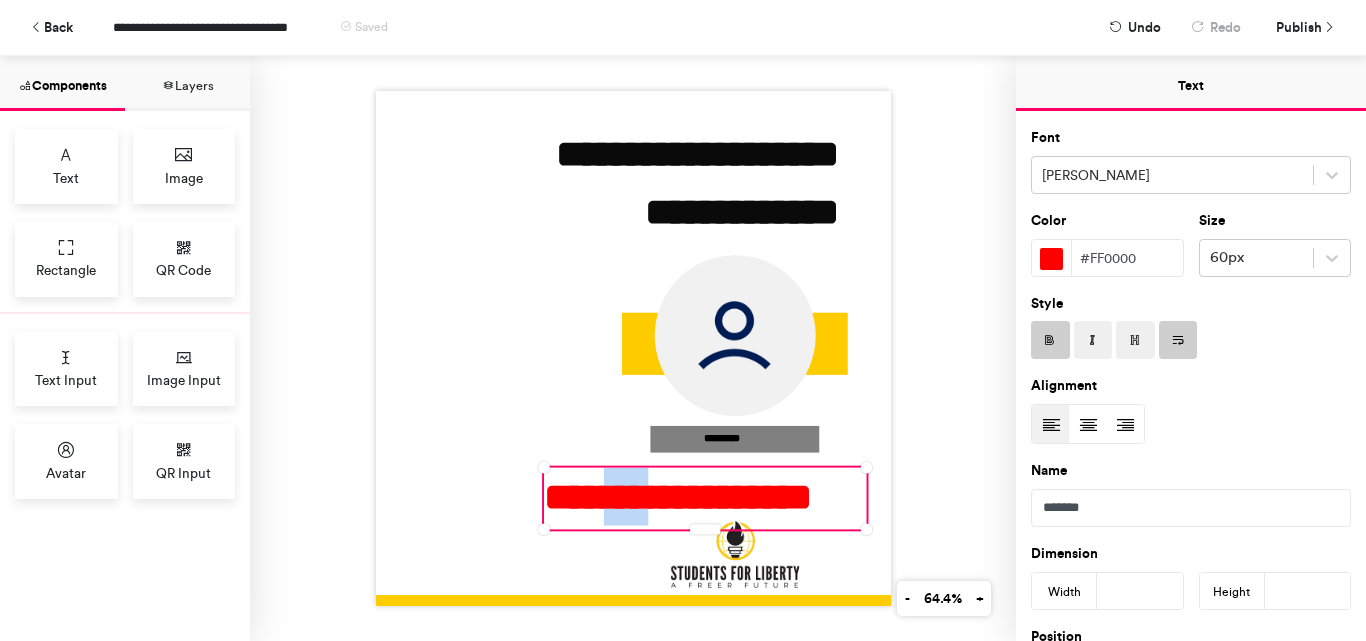 click on "**********" at bounding box center (705, 499) 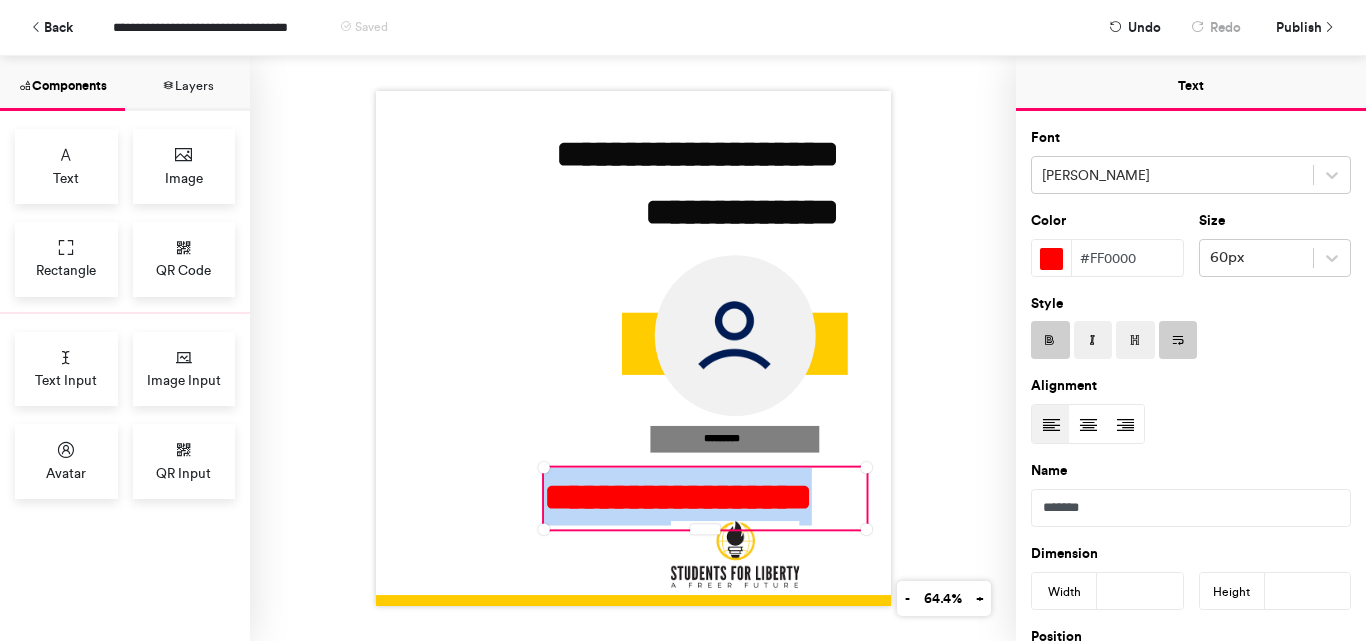 click on "**********" at bounding box center (705, 499) 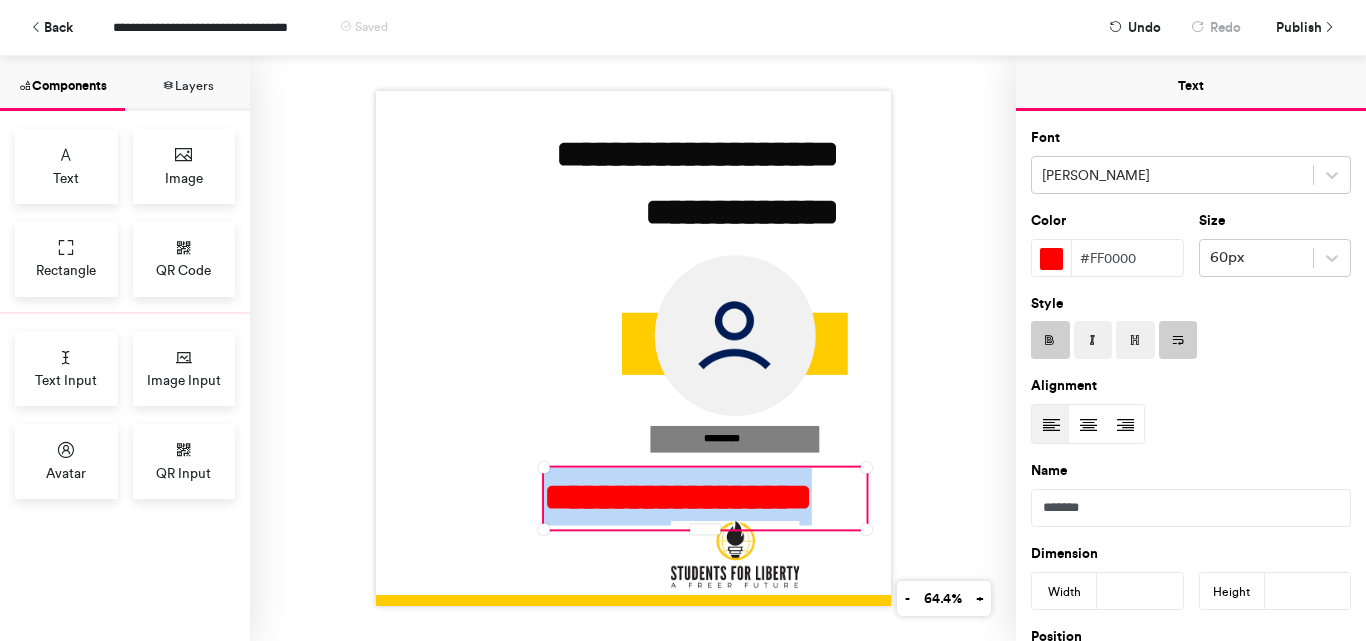 paste 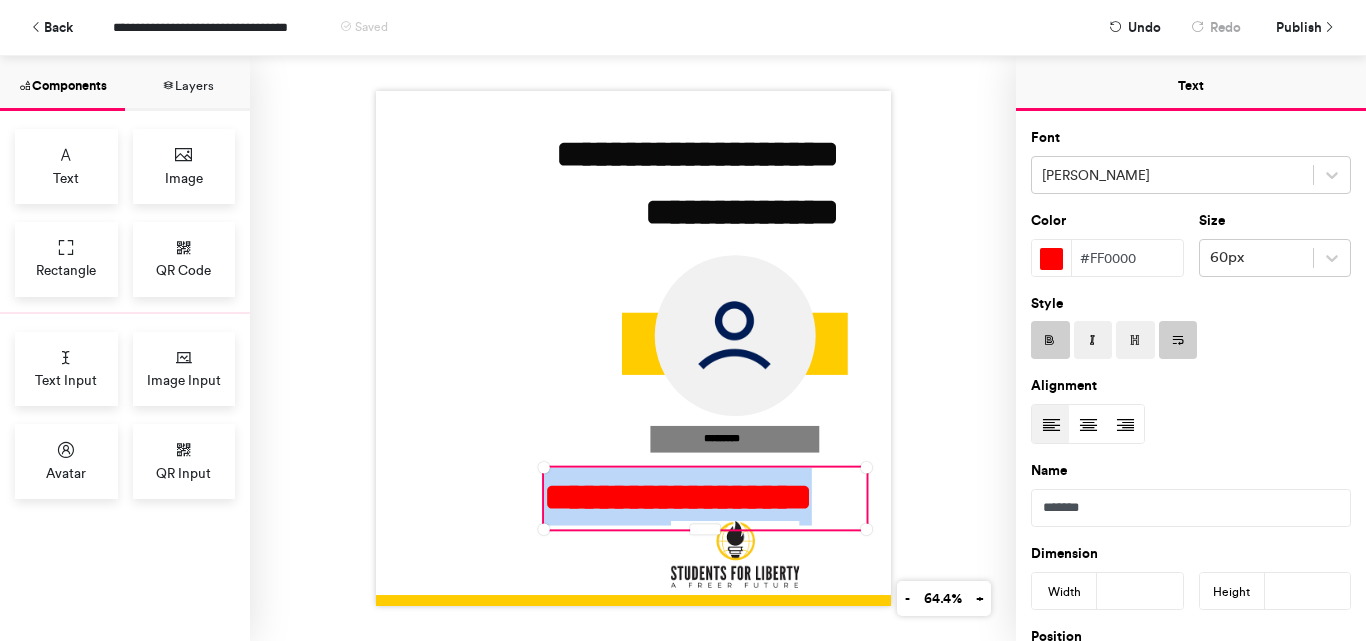 type 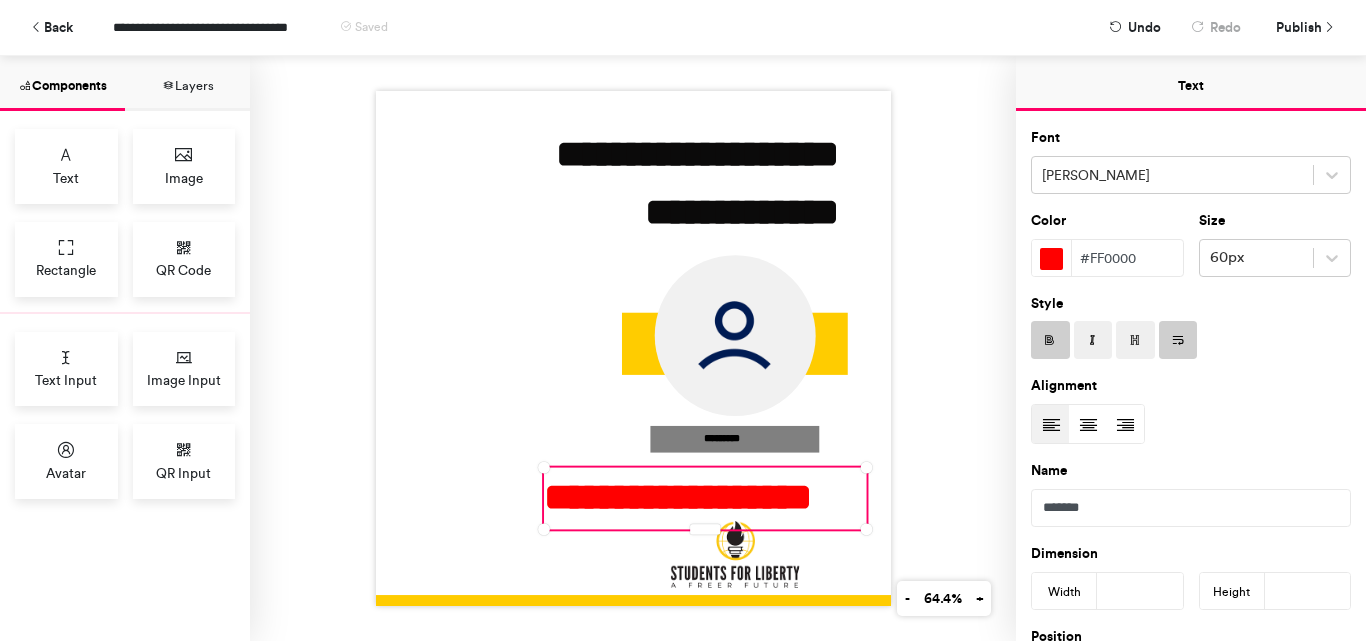 scroll, scrollTop: 174, scrollLeft: 0, axis: vertical 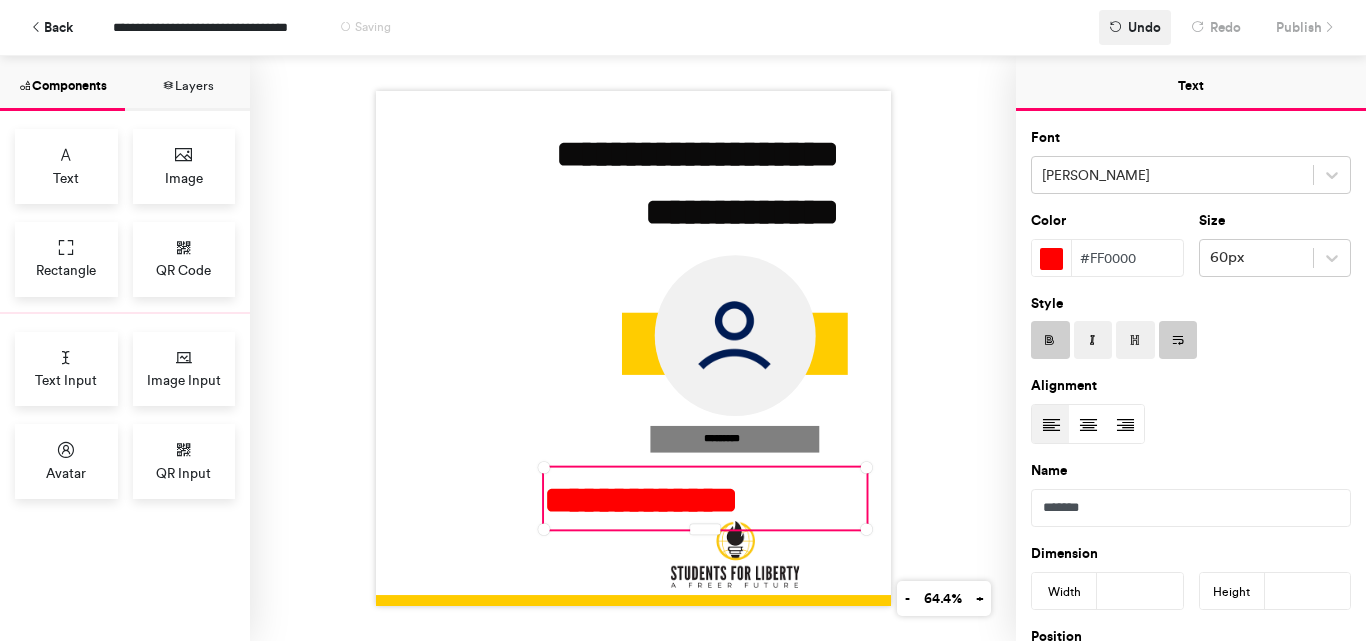 click on "Undo" at bounding box center (1144, 27) 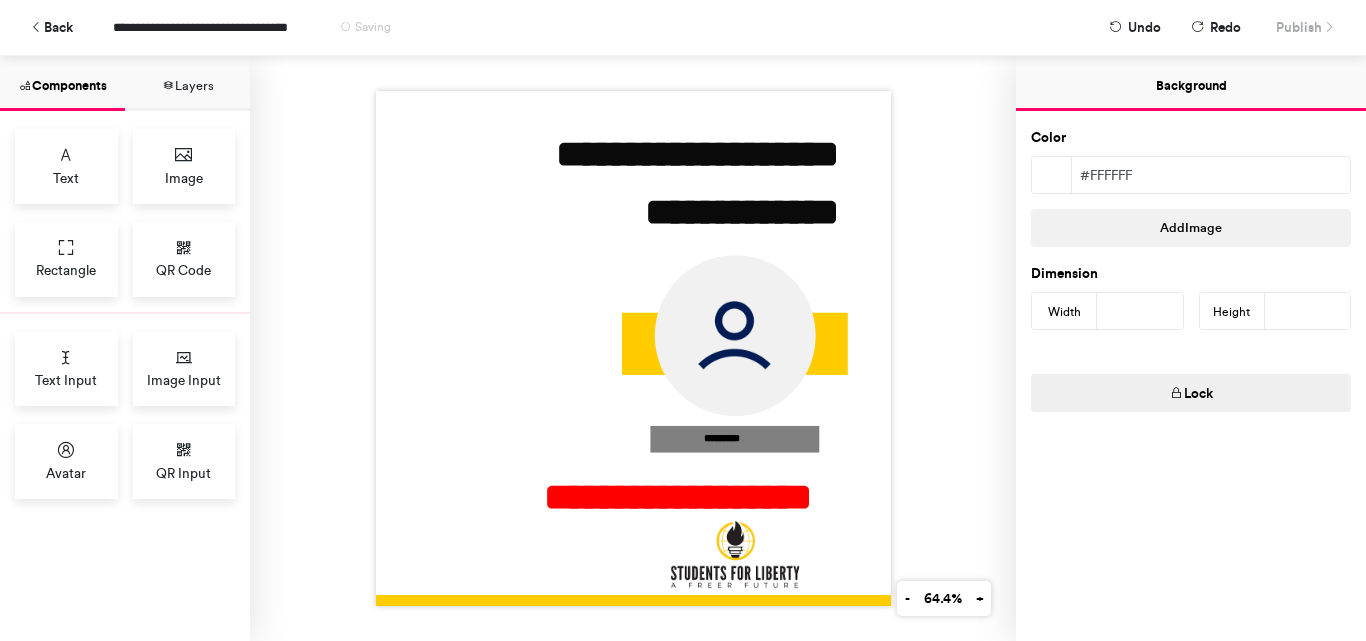 drag, startPoint x: 1131, startPoint y: 36, endPoint x: 972, endPoint y: 464, distance: 456.57968 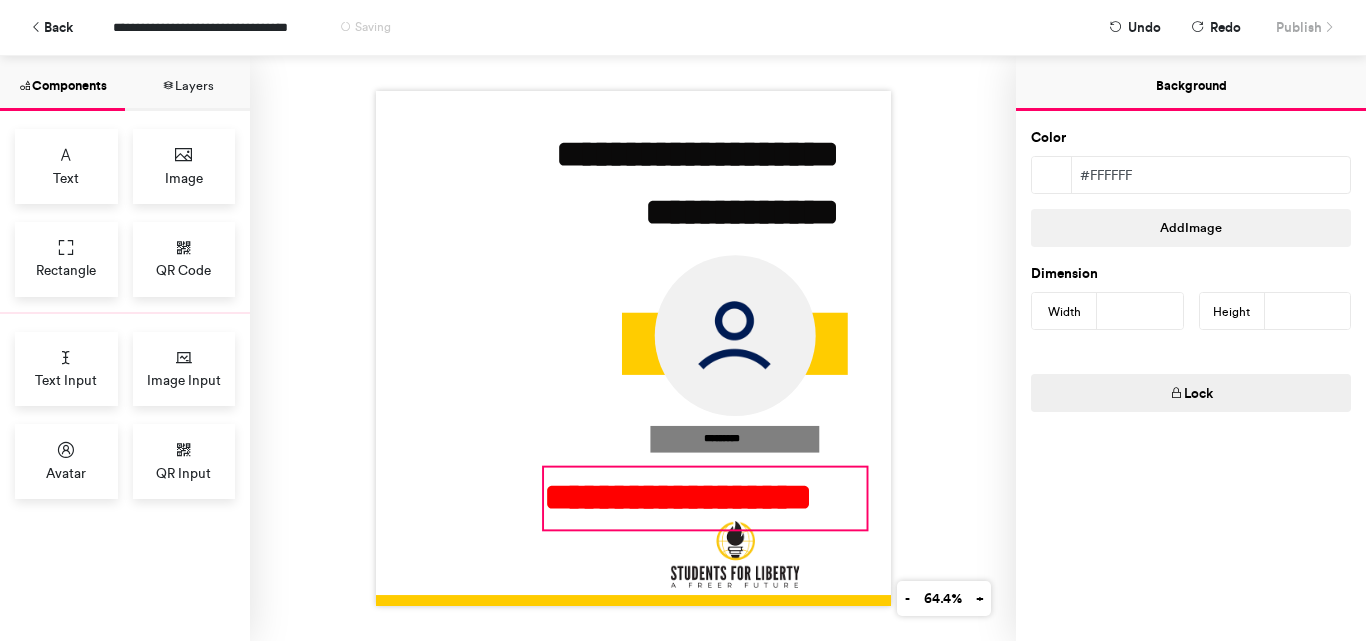 click on "**********" at bounding box center (705, 499) 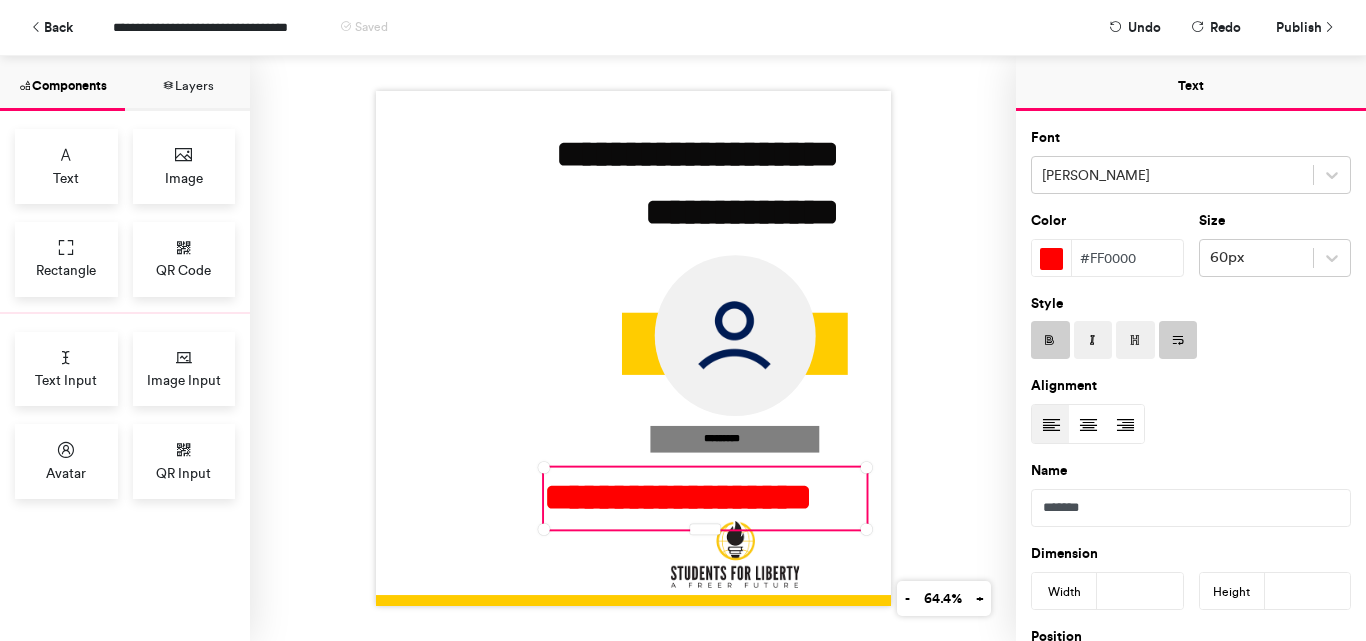 click on "**********" at bounding box center (705, 499) 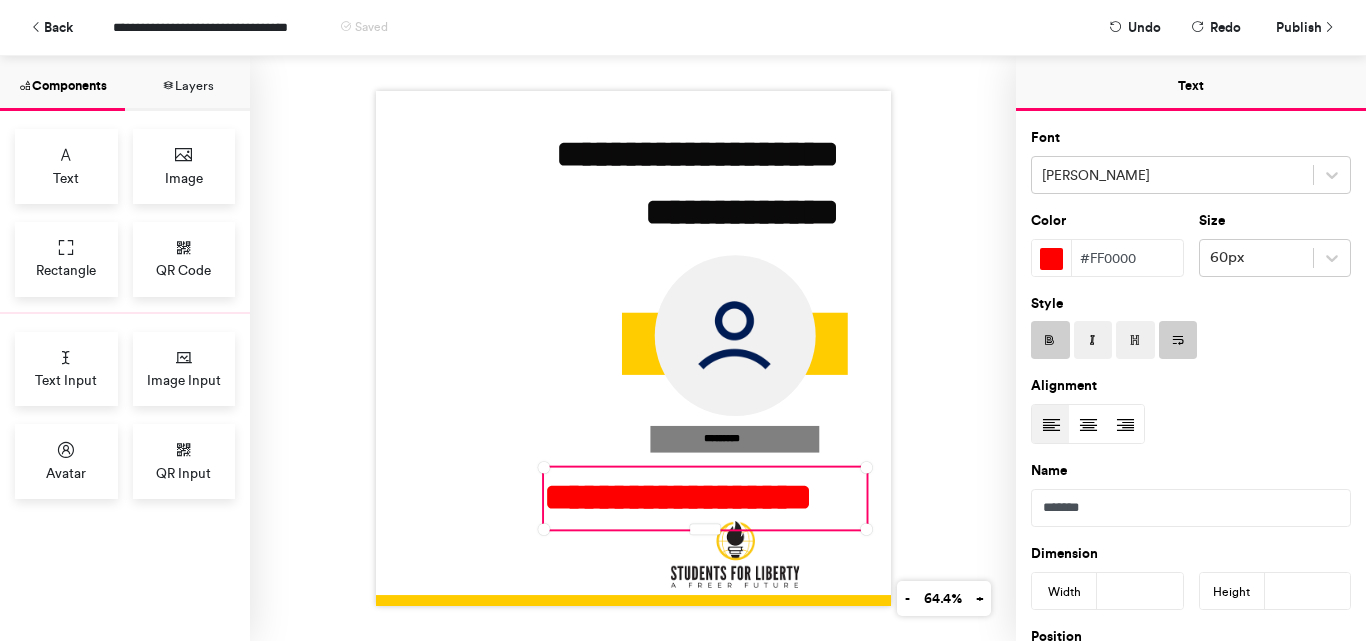 click on "**********" at bounding box center [705, 499] 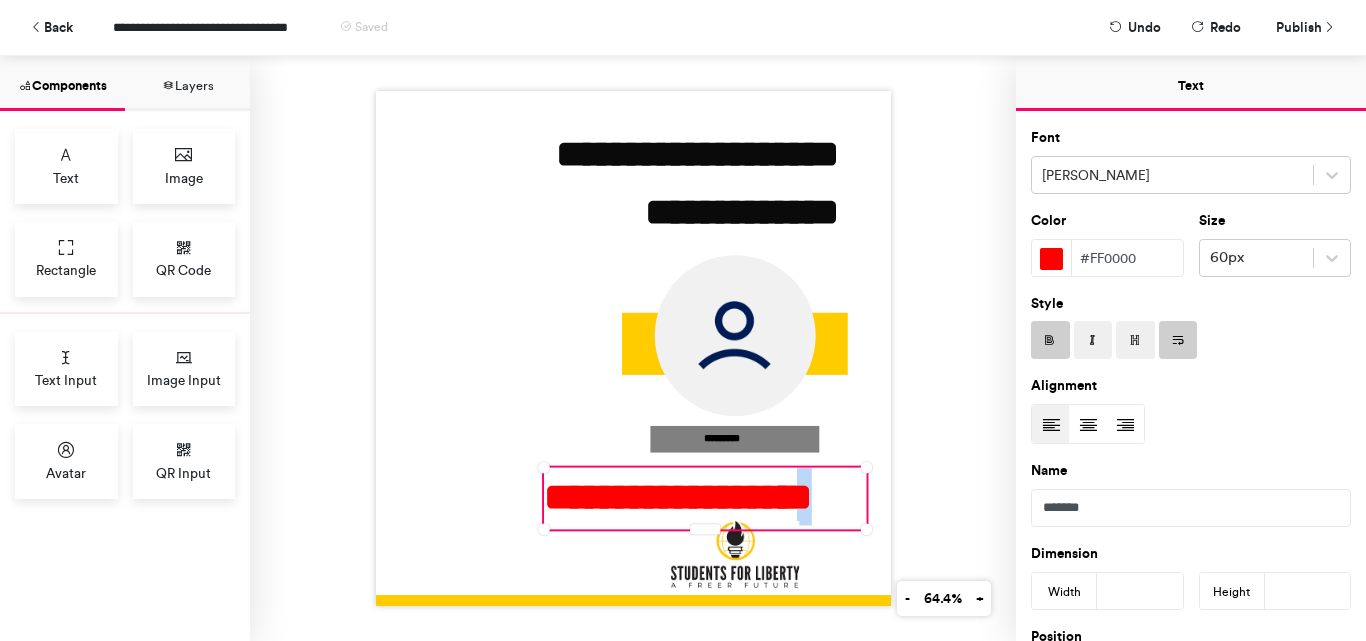 click on "**********" at bounding box center (705, 499) 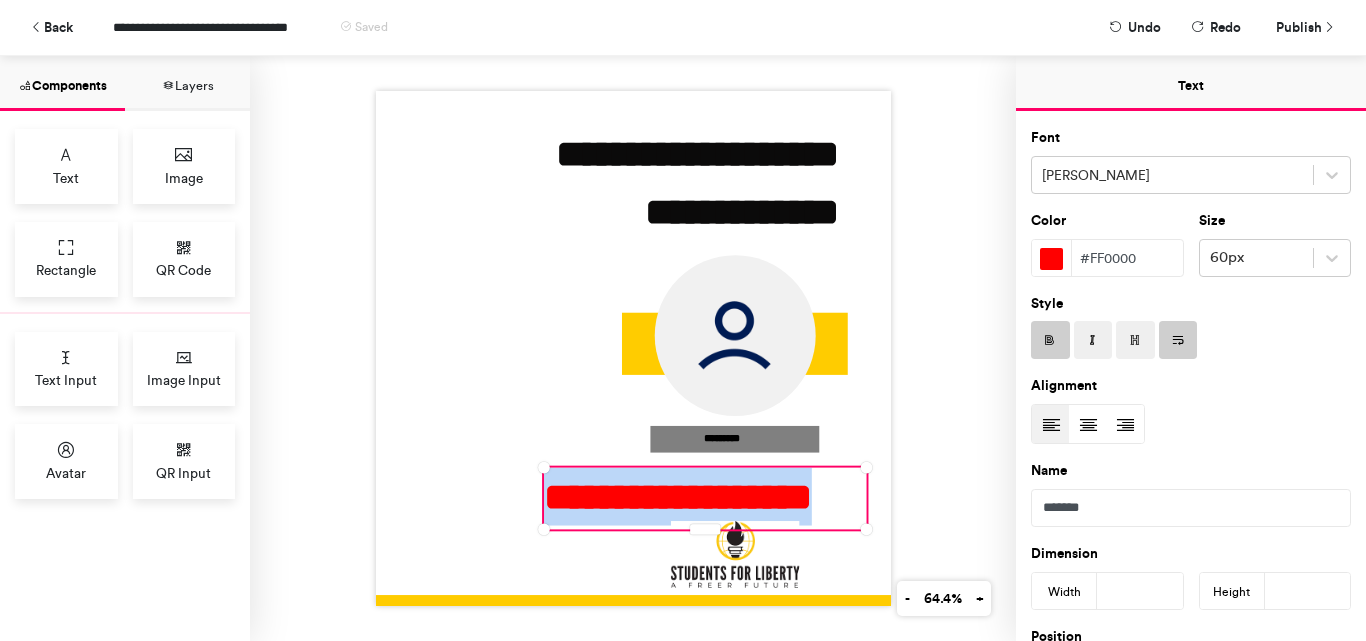 click on "**********" at bounding box center [705, 499] 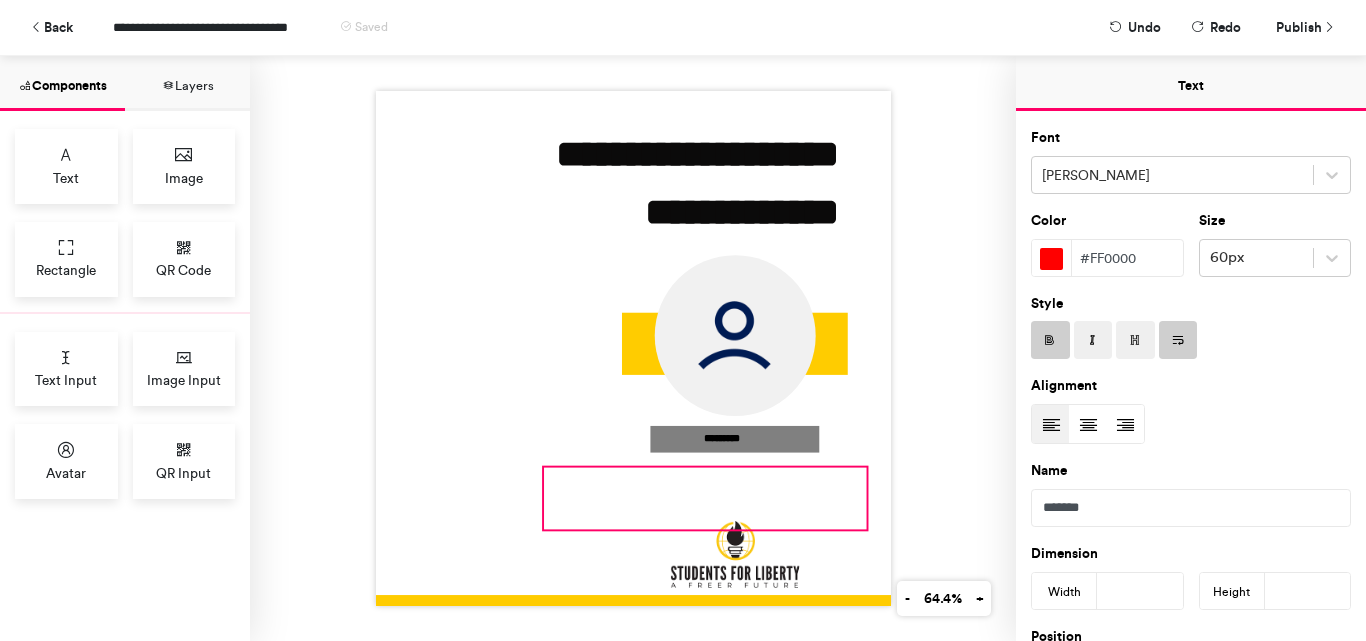 scroll, scrollTop: 0, scrollLeft: 0, axis: both 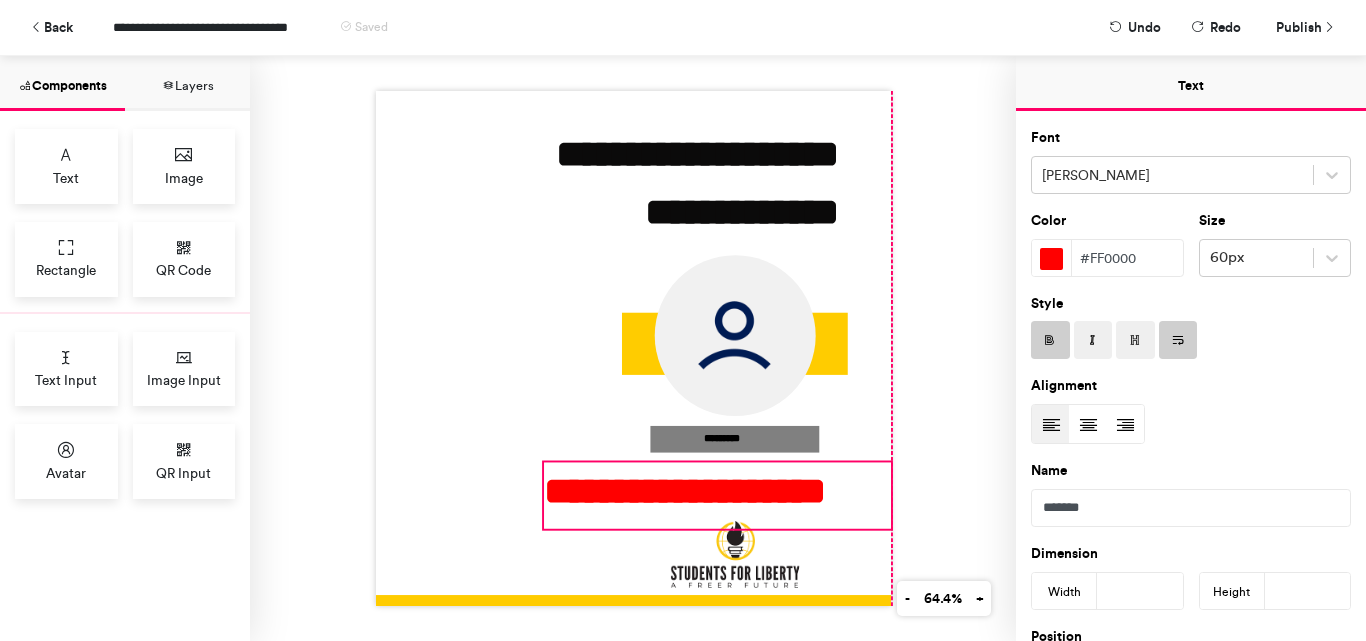 drag, startPoint x: 859, startPoint y: 462, endPoint x: 883, endPoint y: 457, distance: 24.5153 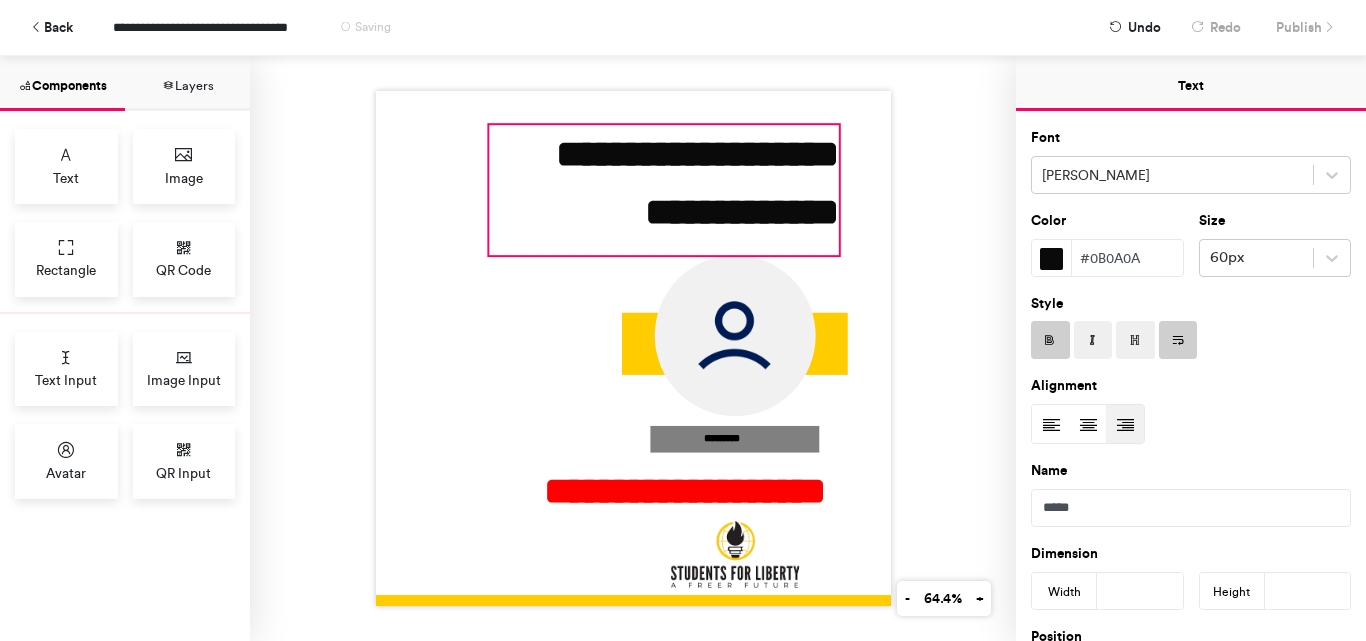click on "**********" at bounding box center (664, 190) 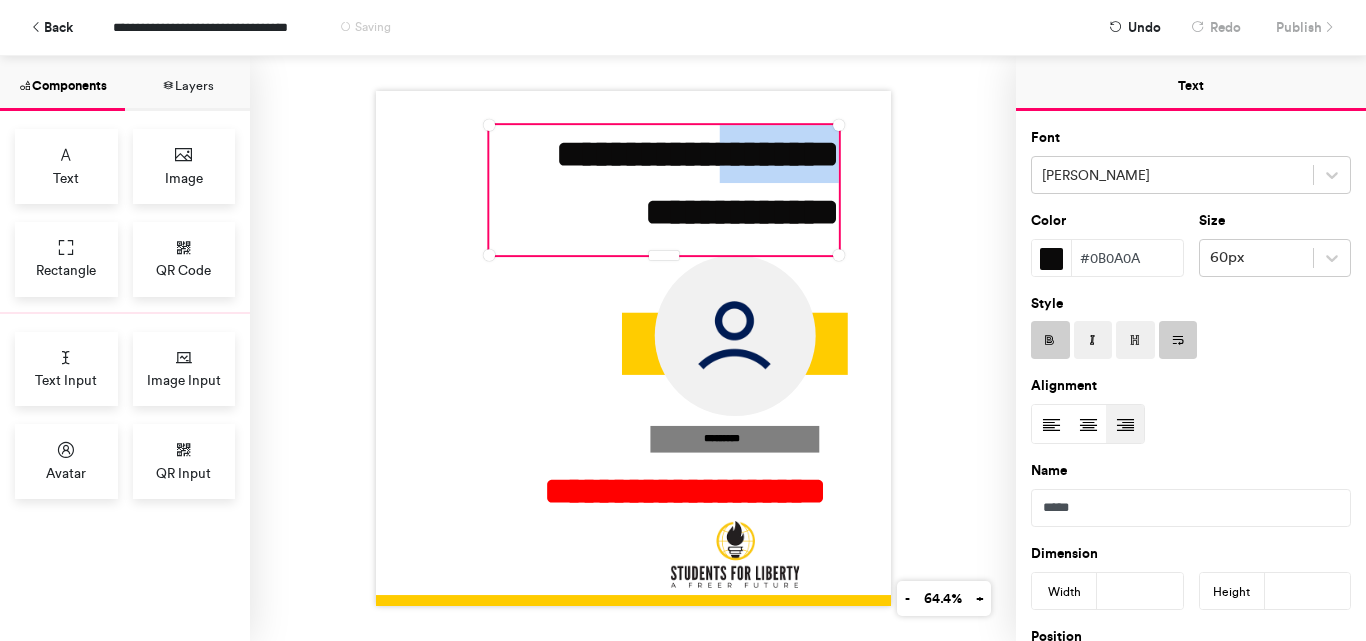 click on "**********" at bounding box center (664, 190) 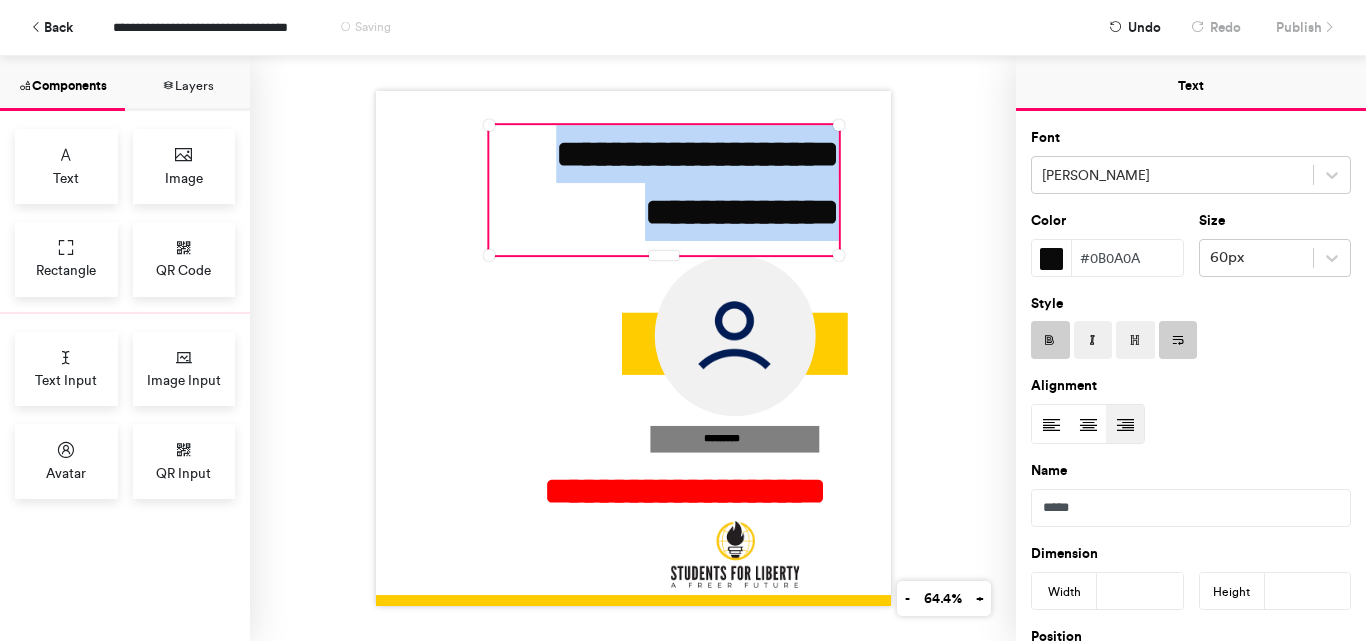 click on "**********" at bounding box center (664, 190) 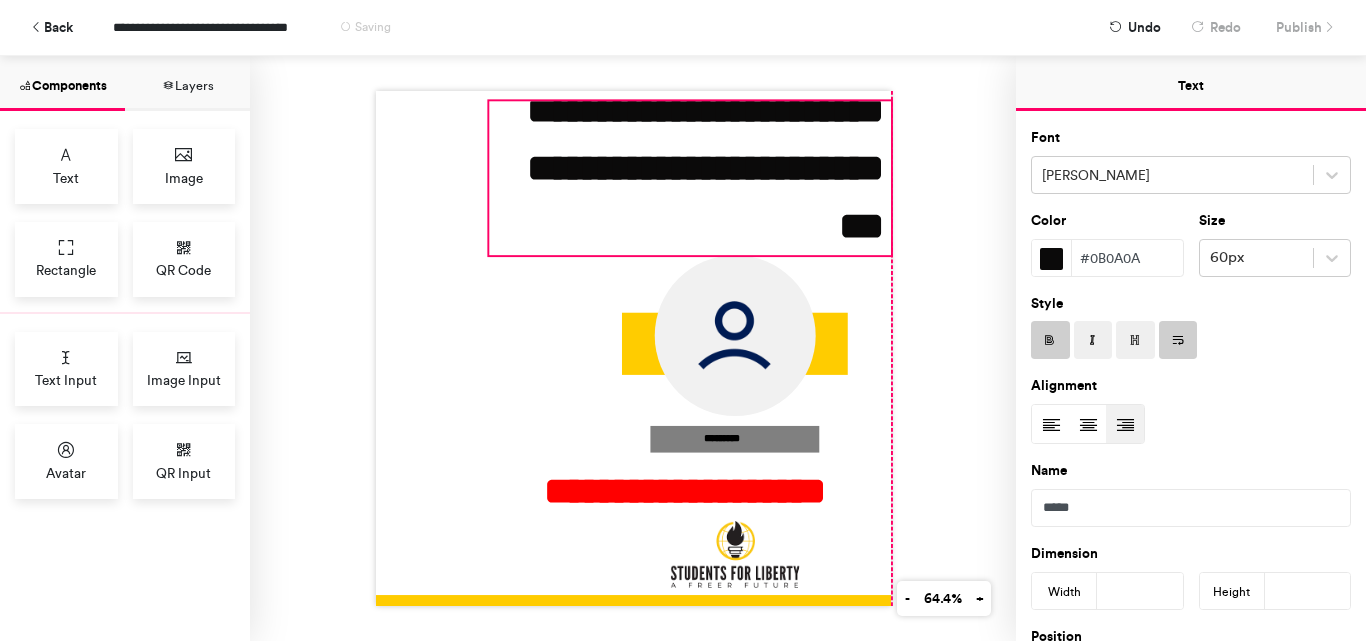 scroll, scrollTop: 28, scrollLeft: 0, axis: vertical 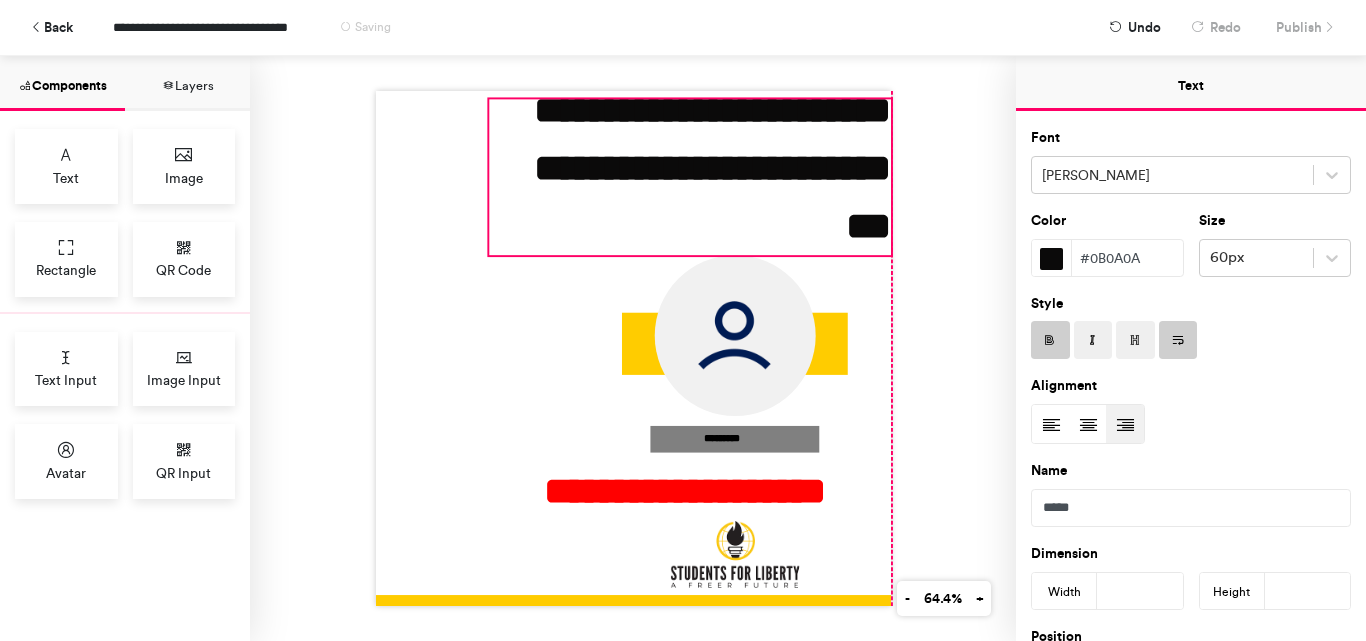 drag, startPoint x: 833, startPoint y: 116, endPoint x: 885, endPoint y: 90, distance: 58.137768 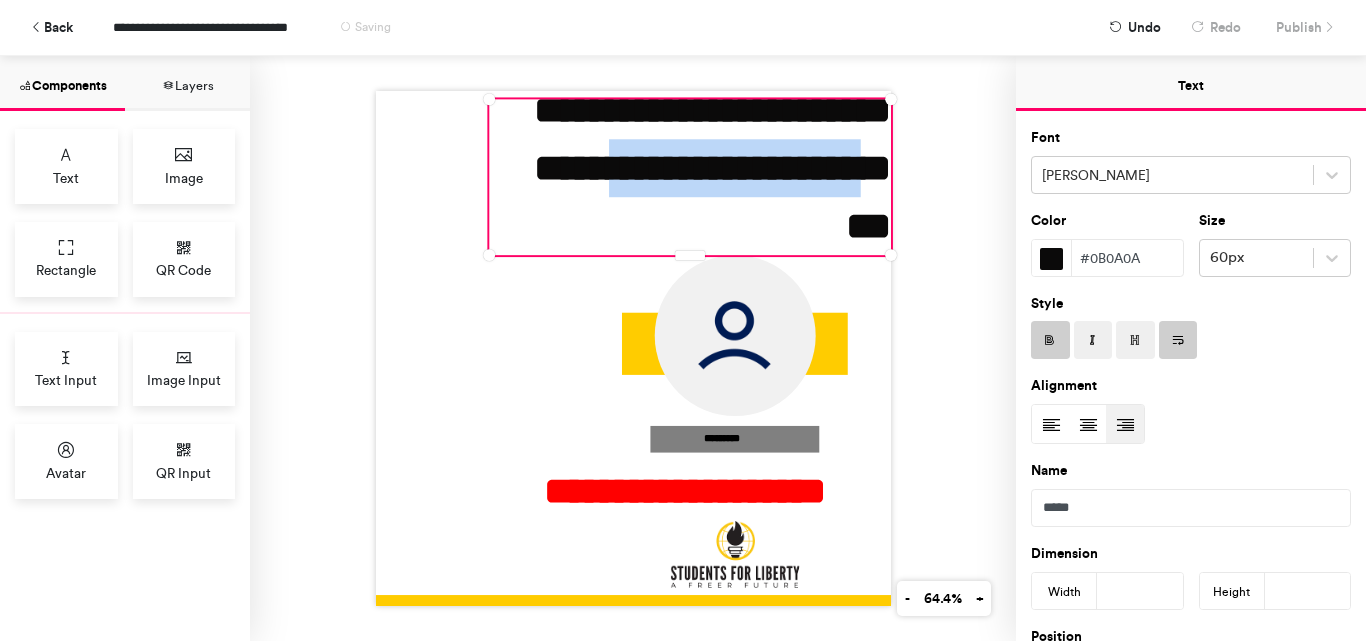 drag, startPoint x: 626, startPoint y: 171, endPoint x: 605, endPoint y: 206, distance: 40.81666 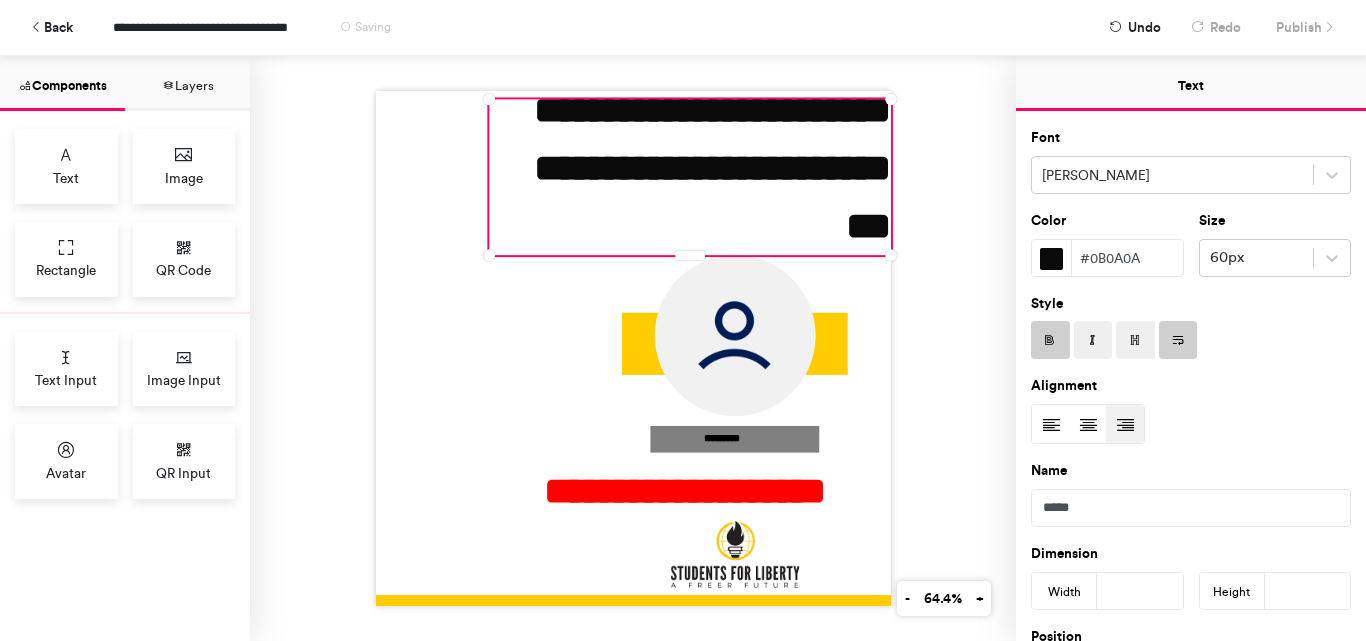 drag, startPoint x: 691, startPoint y: 209, endPoint x: 645, endPoint y: 239, distance: 54.91812 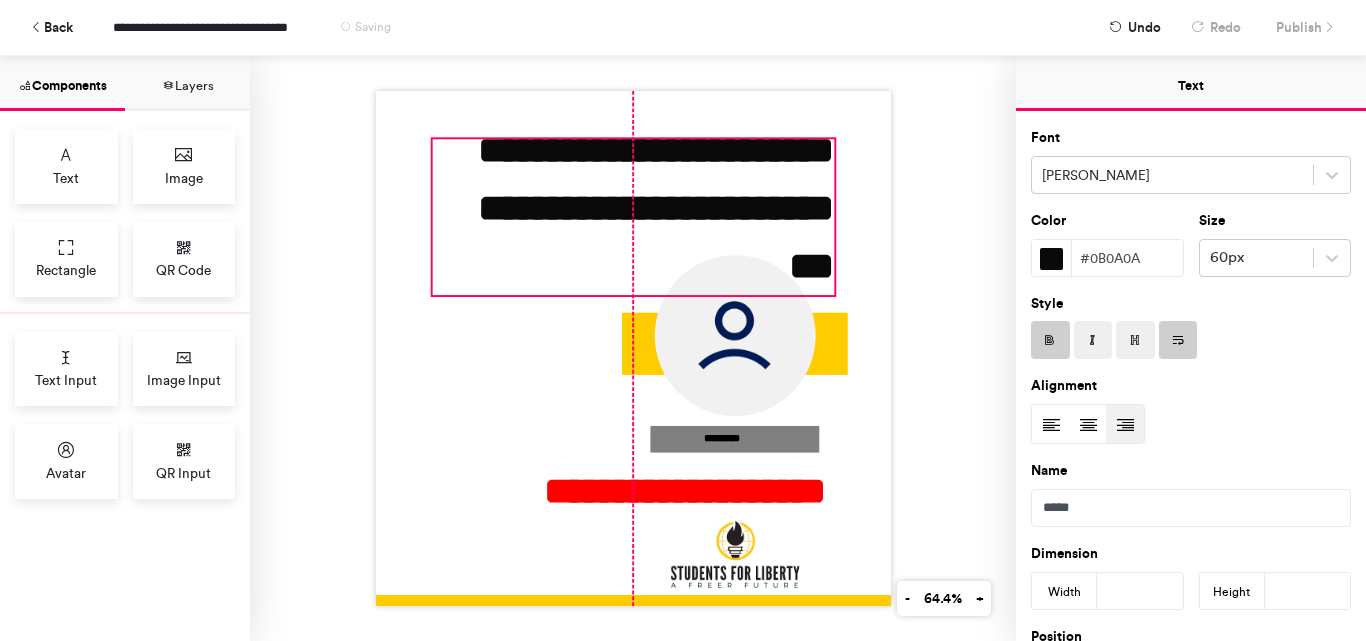 drag, startPoint x: 693, startPoint y: 249, endPoint x: 618, endPoint y: 284, distance: 82.764725 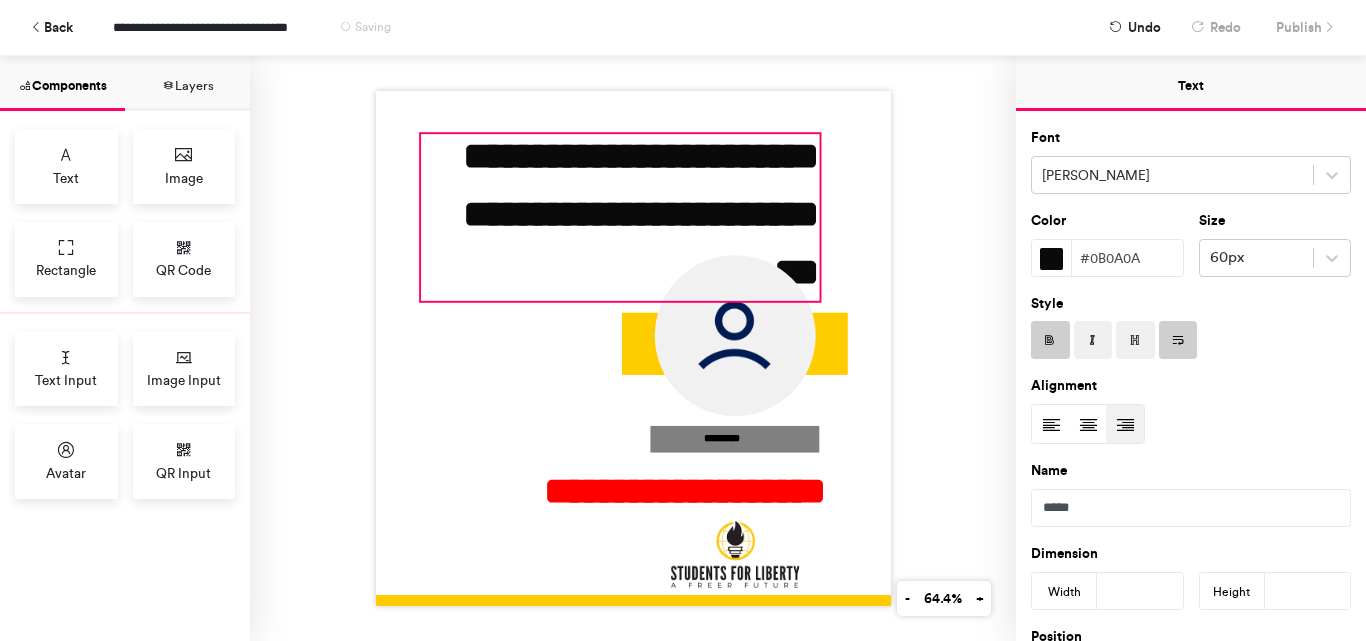 scroll, scrollTop: 0, scrollLeft: 0, axis: both 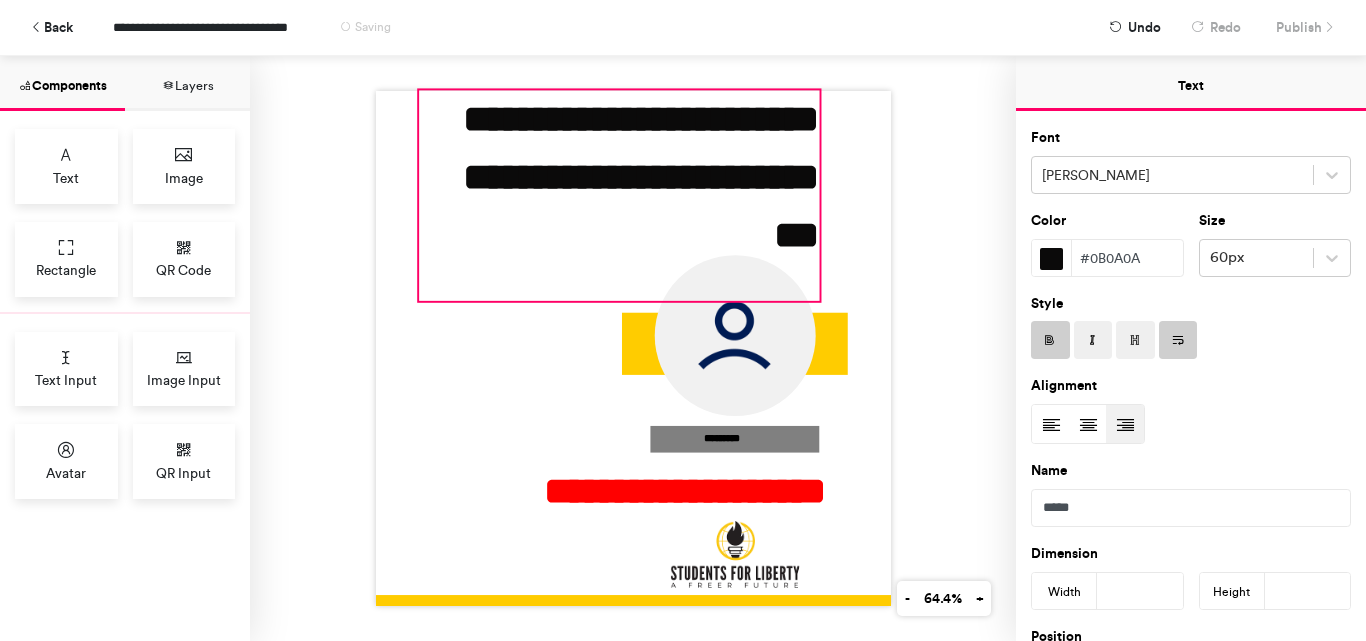 drag, startPoint x: 412, startPoint y: 138, endPoint x: 413, endPoint y: 83, distance: 55.00909 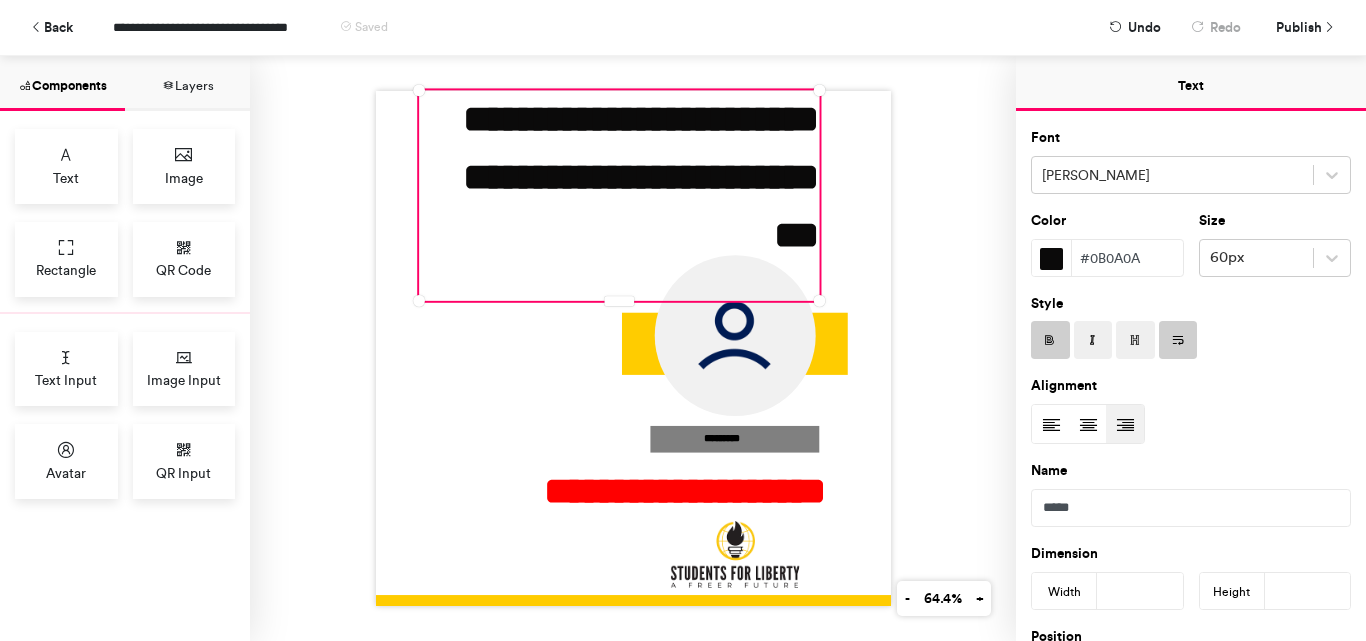 click at bounding box center (1051, 425) 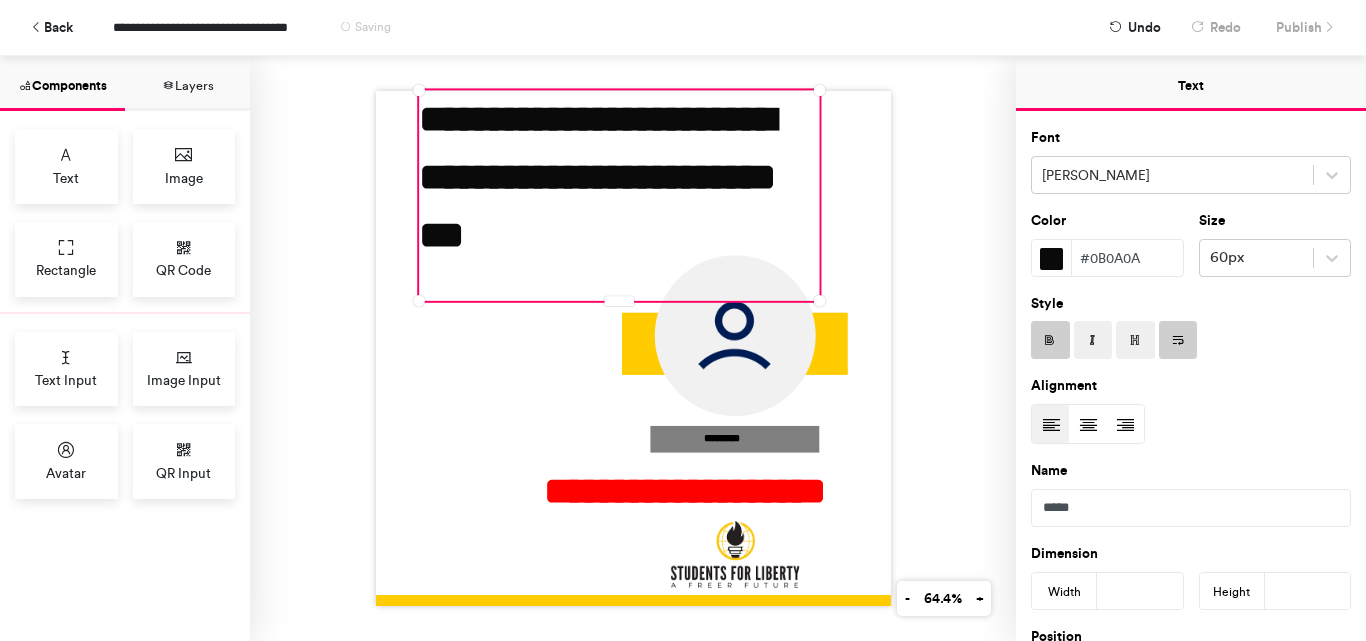 click at bounding box center (1088, 425) 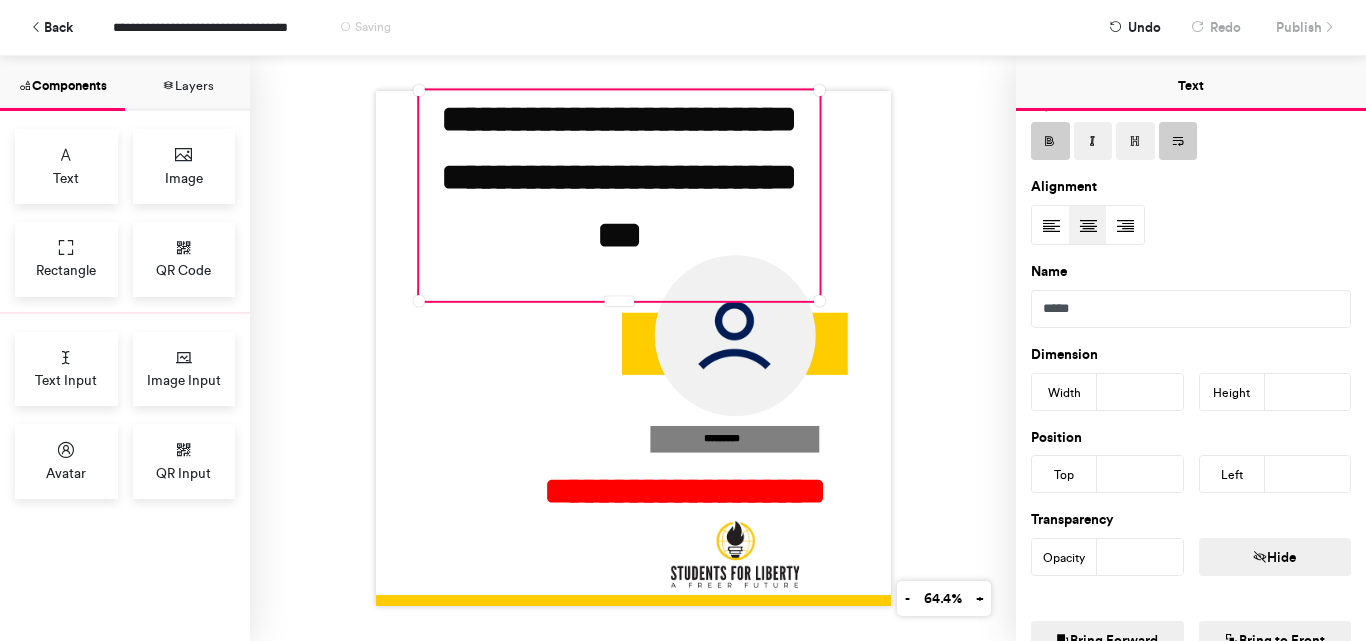 scroll, scrollTop: 200, scrollLeft: 0, axis: vertical 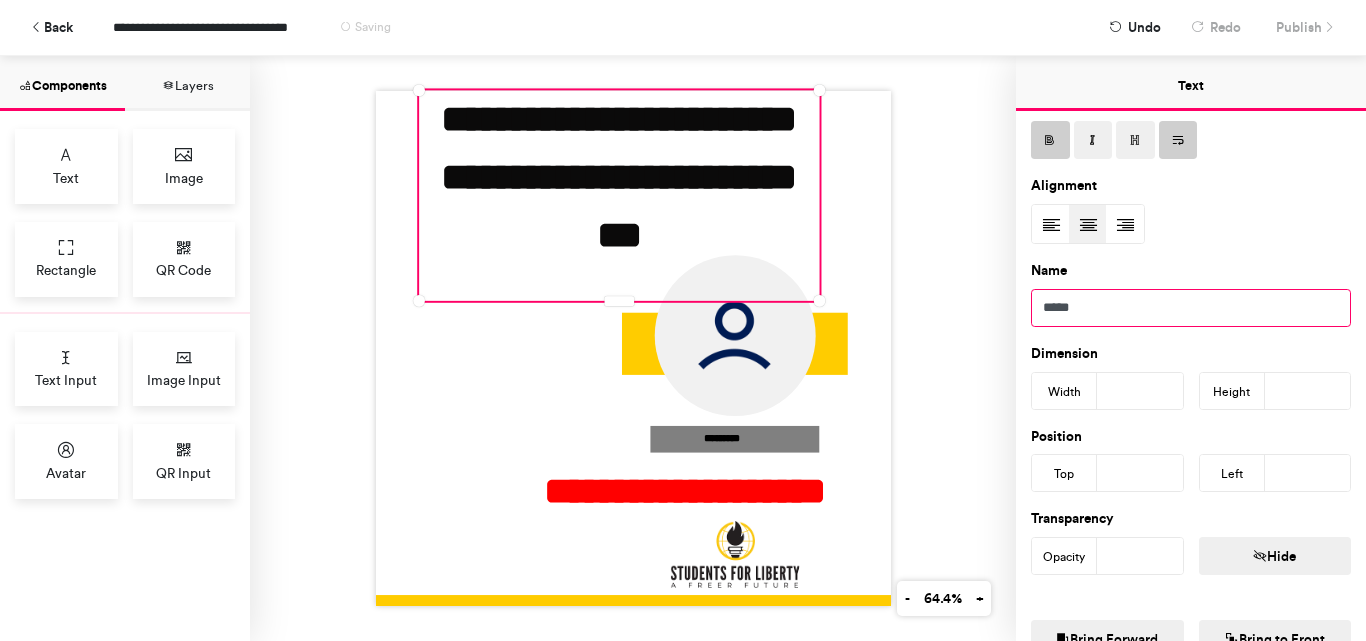 click on "****" at bounding box center [1191, 308] 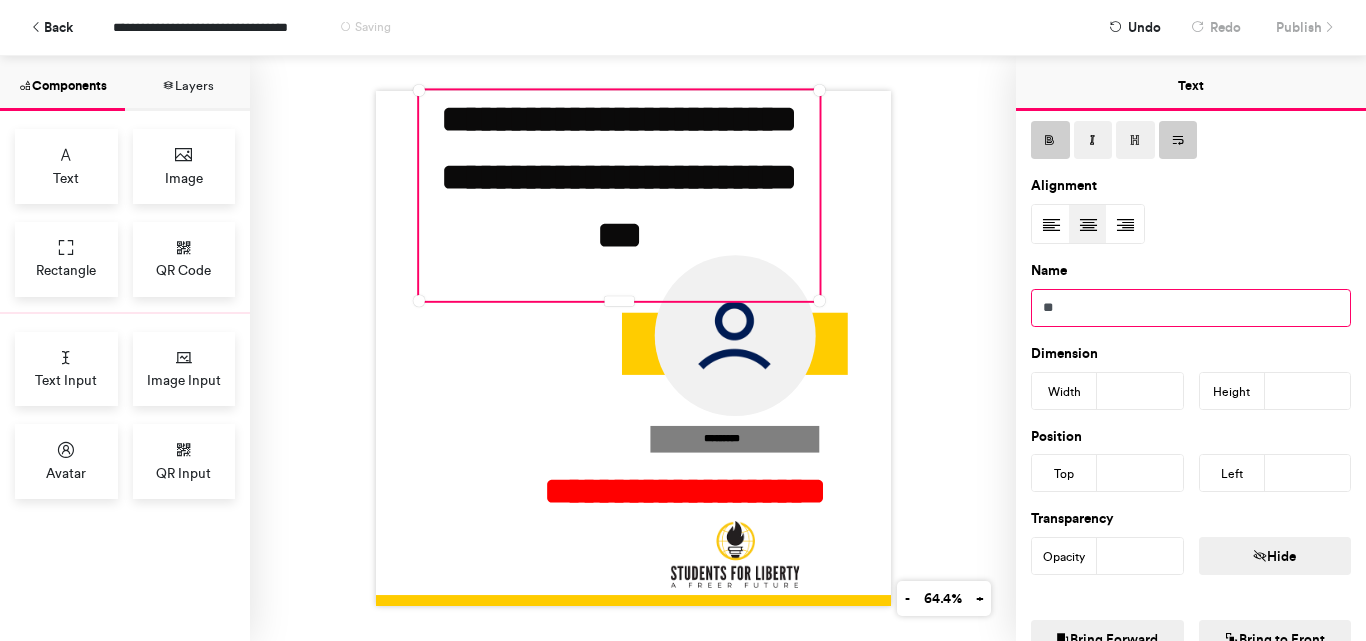 type on "*" 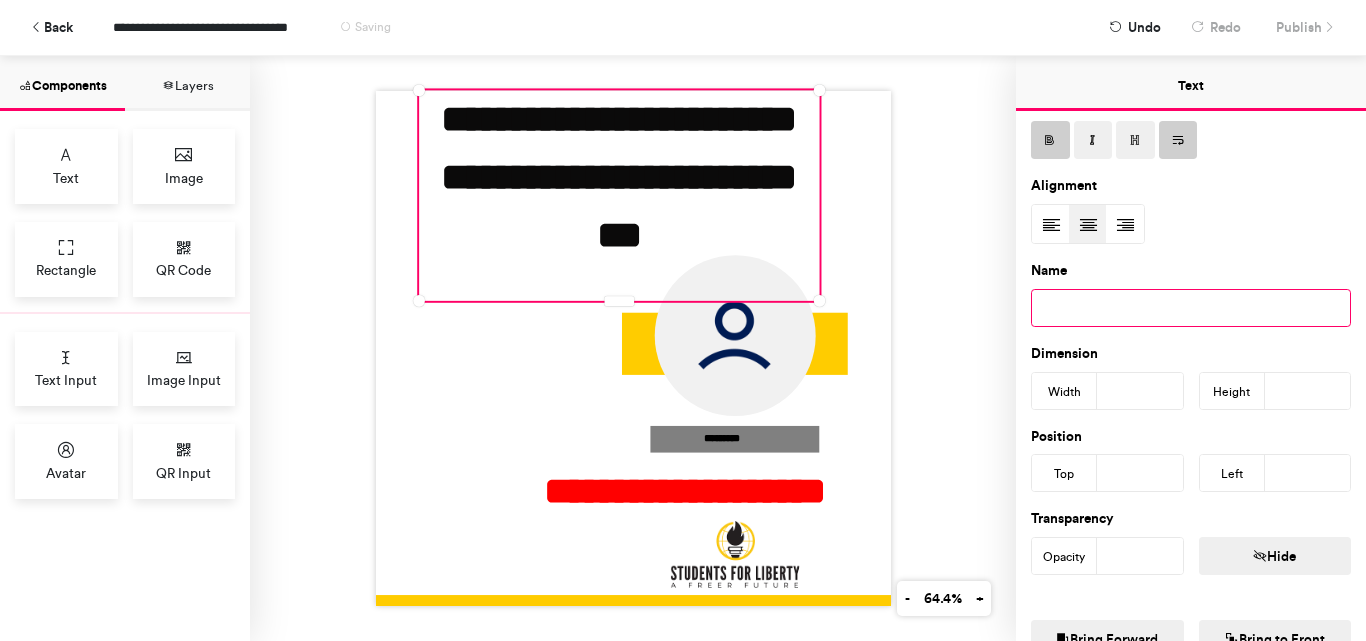 type 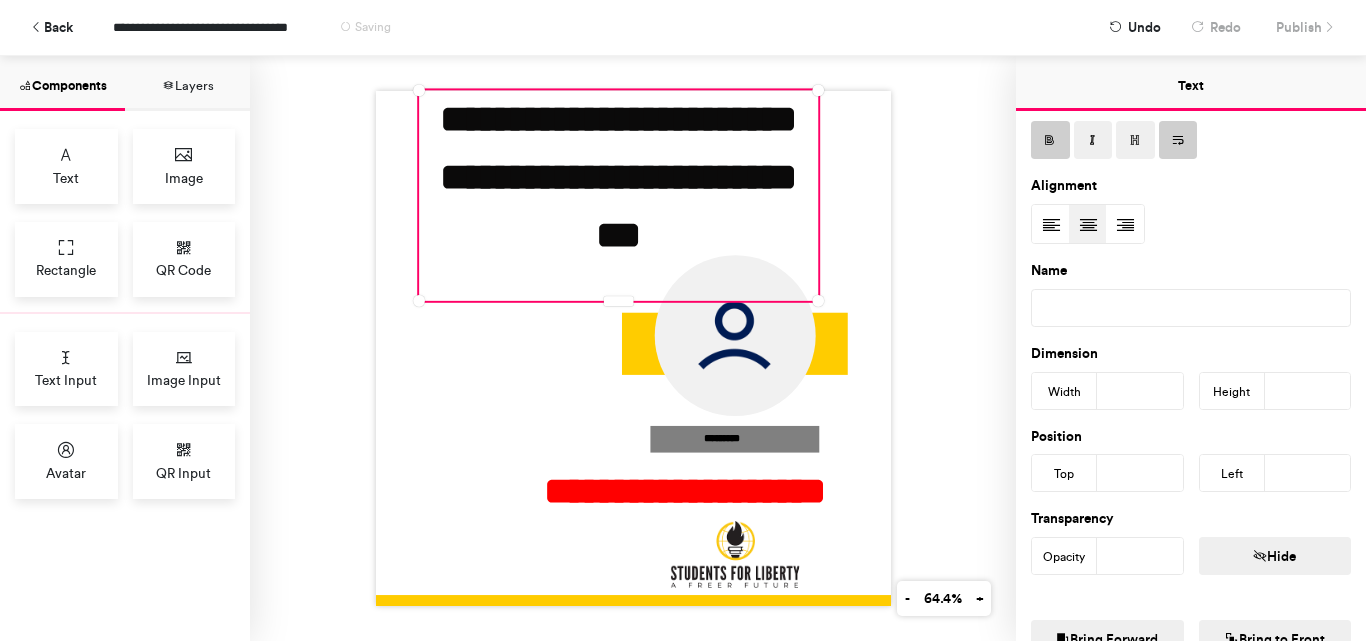 click on "***" at bounding box center (1140, 391) 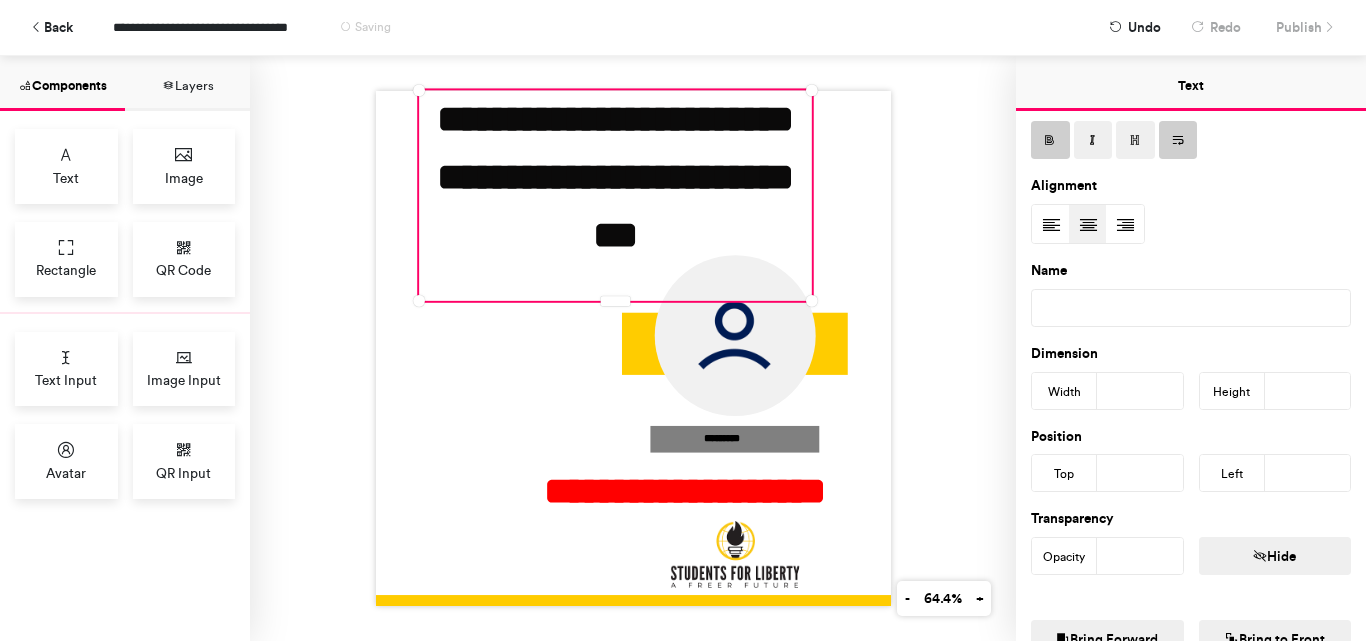click on "***" at bounding box center [1140, 391] 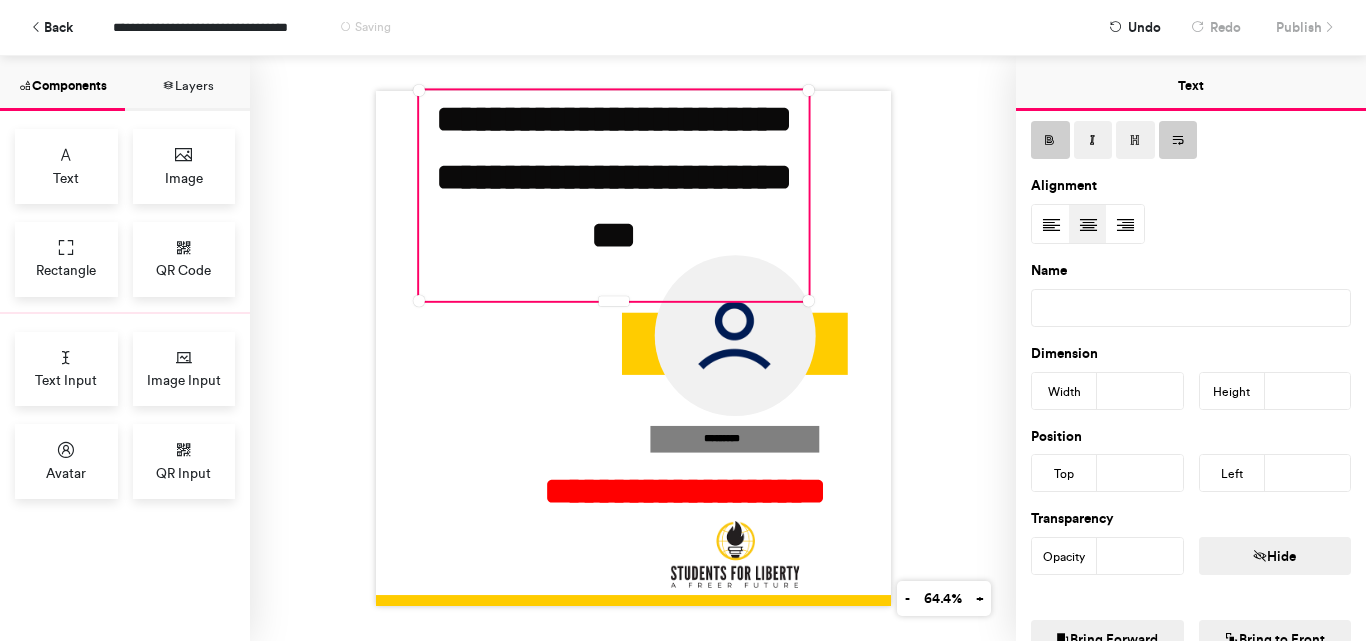 click on "***" at bounding box center (1140, 391) 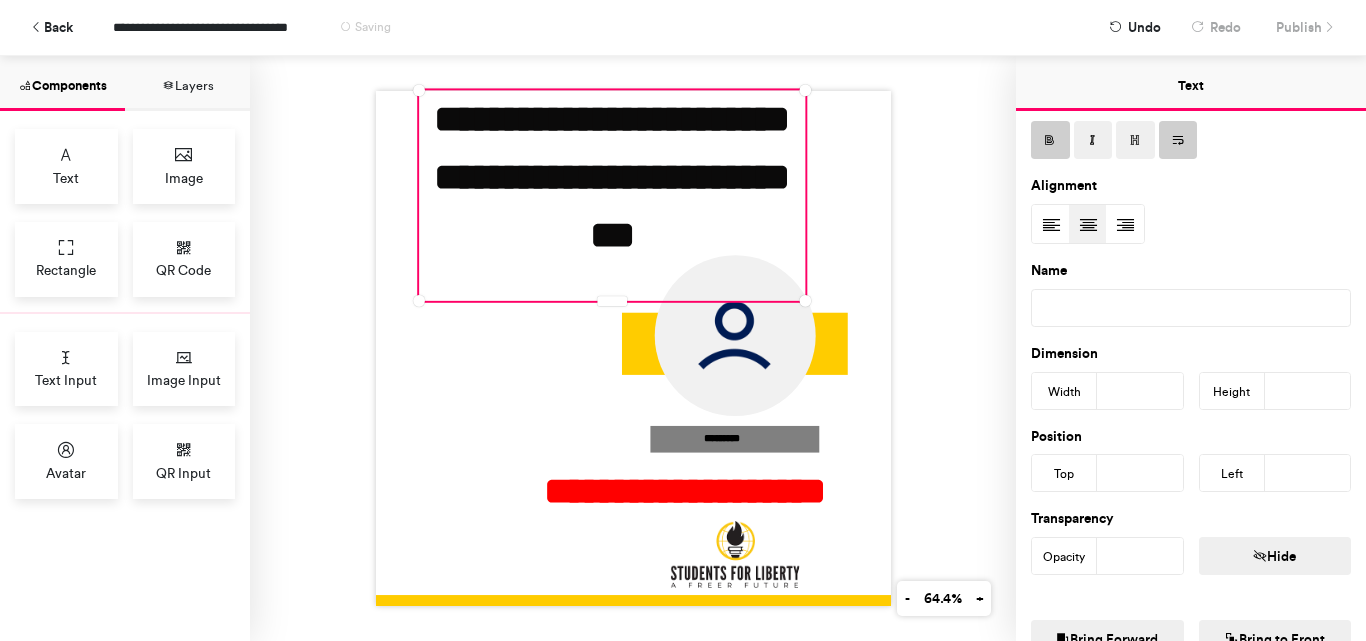 click on "***" at bounding box center [1140, 391] 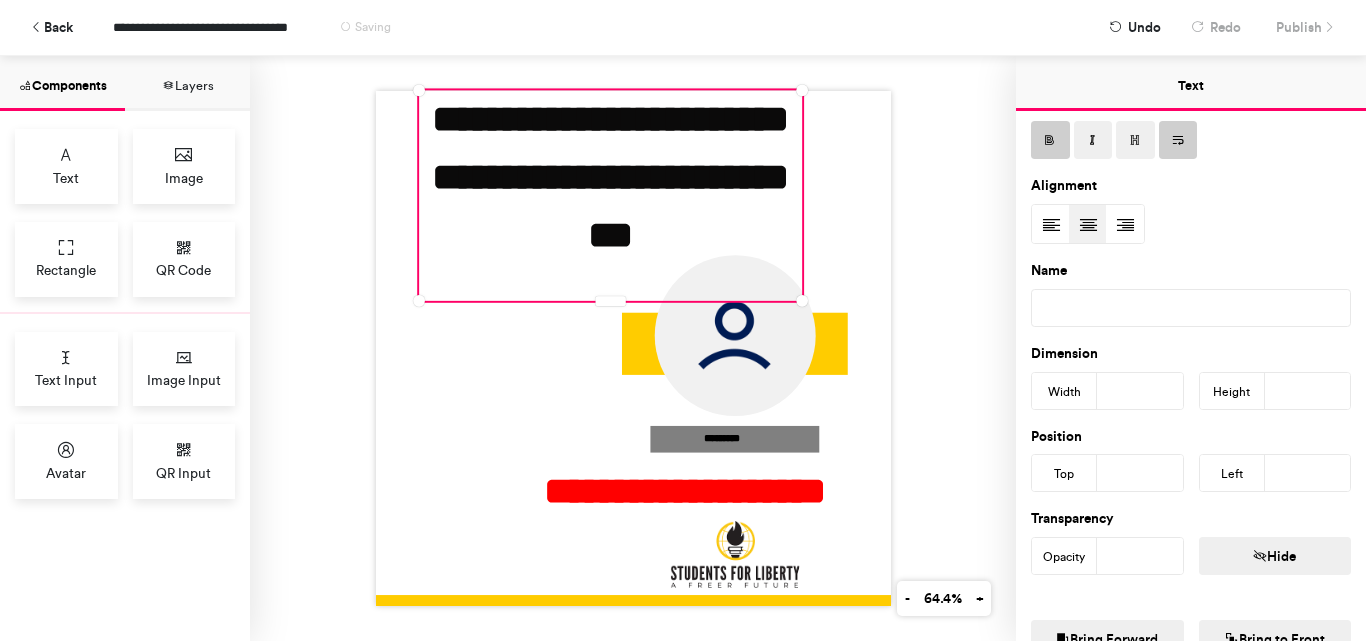 click on "***" at bounding box center (1140, 391) 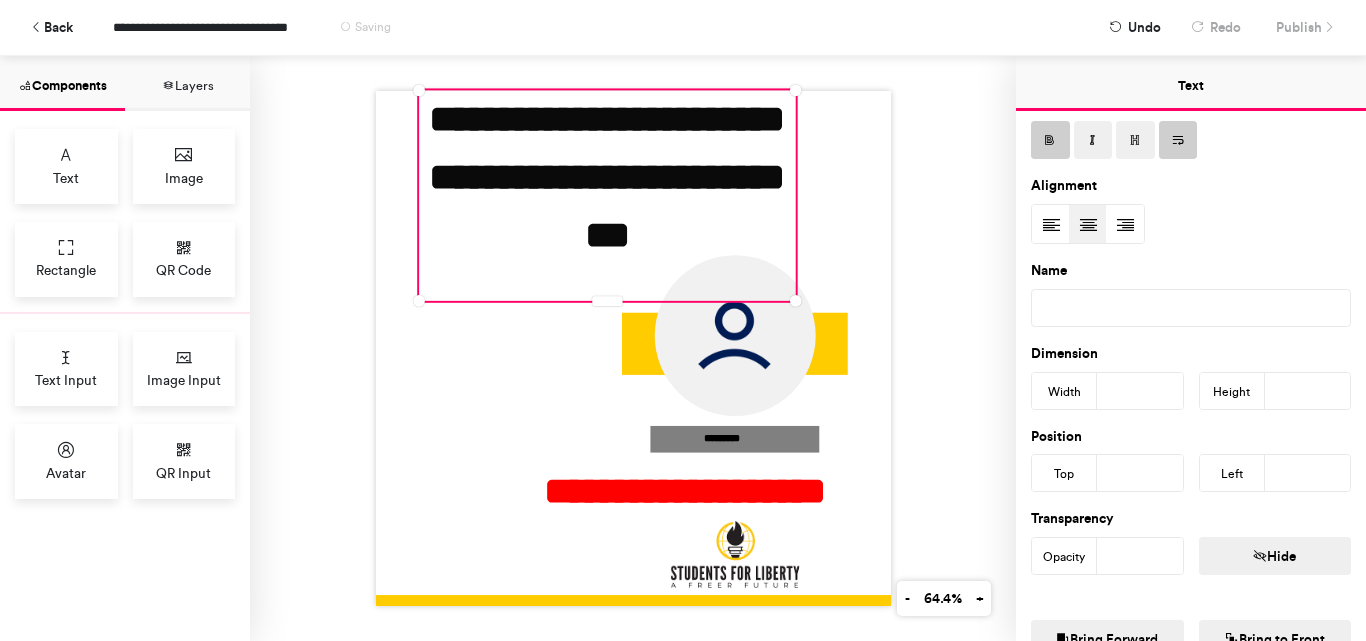 click on "***" at bounding box center [1140, 391] 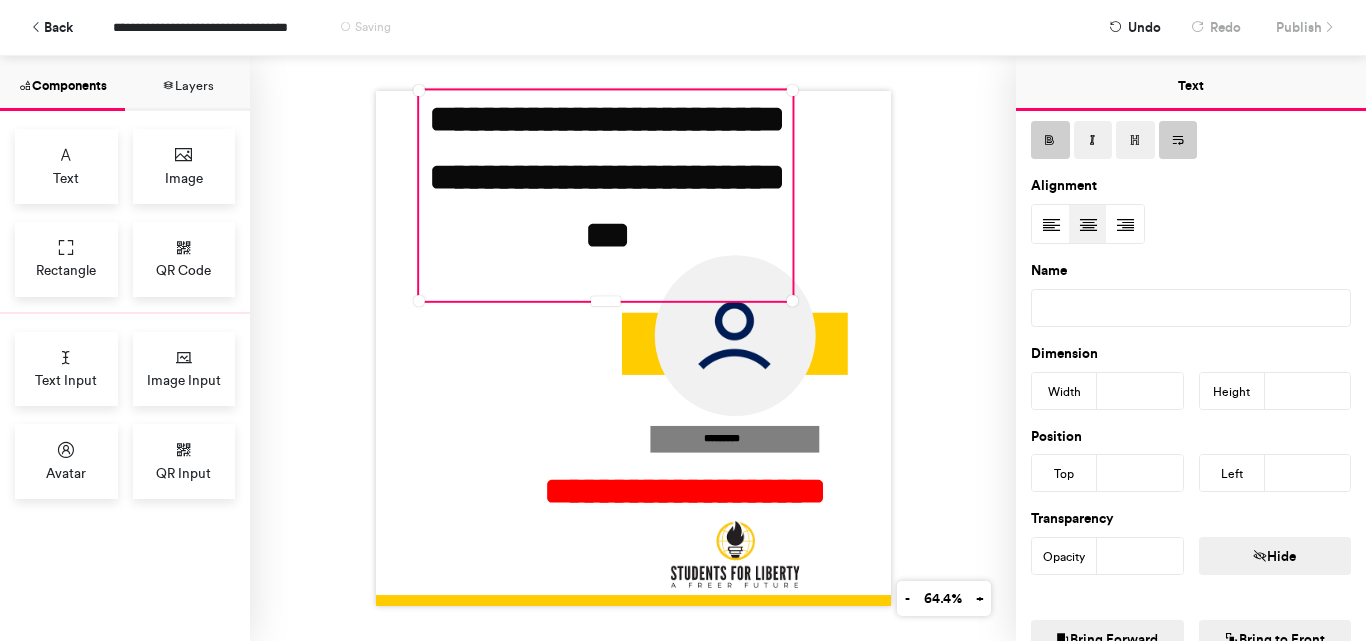 click on "***" at bounding box center (1140, 391) 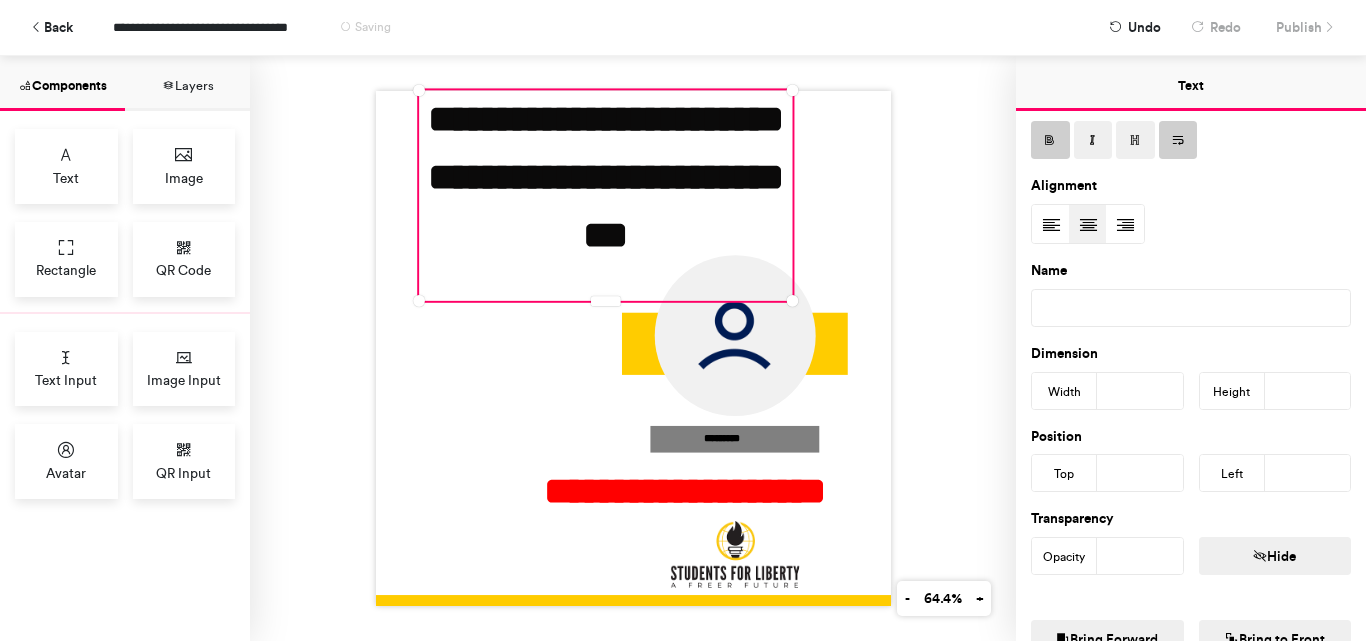 click on "***" at bounding box center (1140, 391) 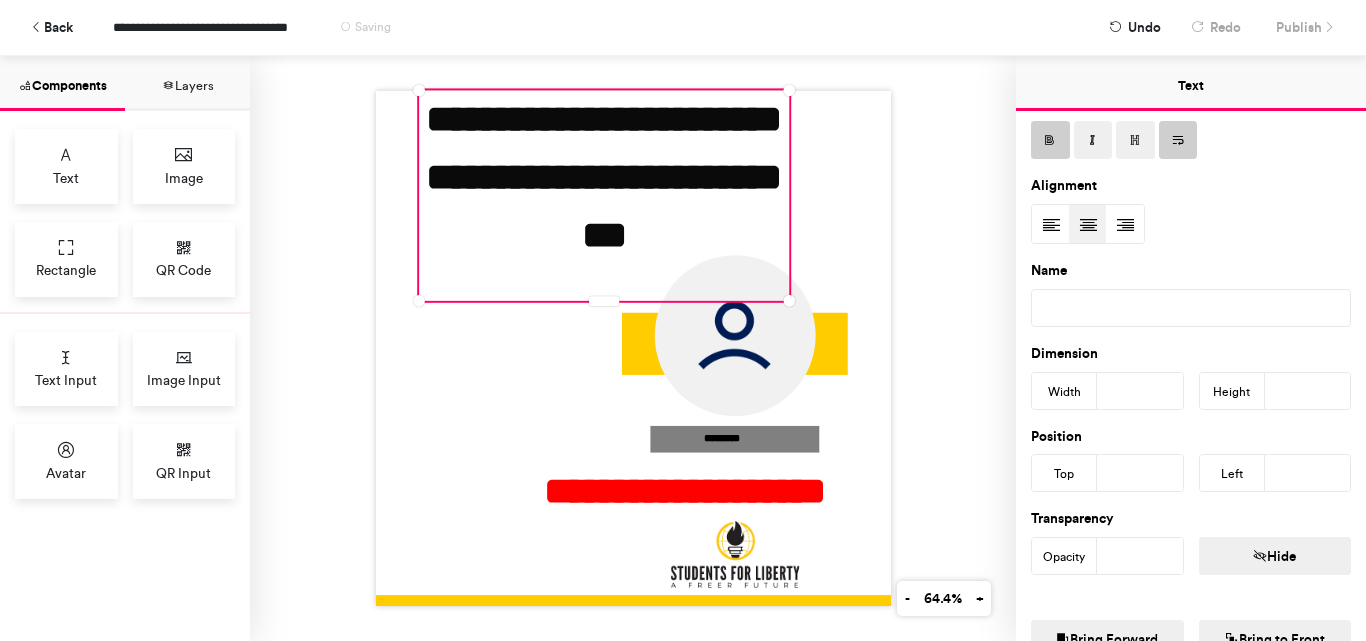 type on "***" 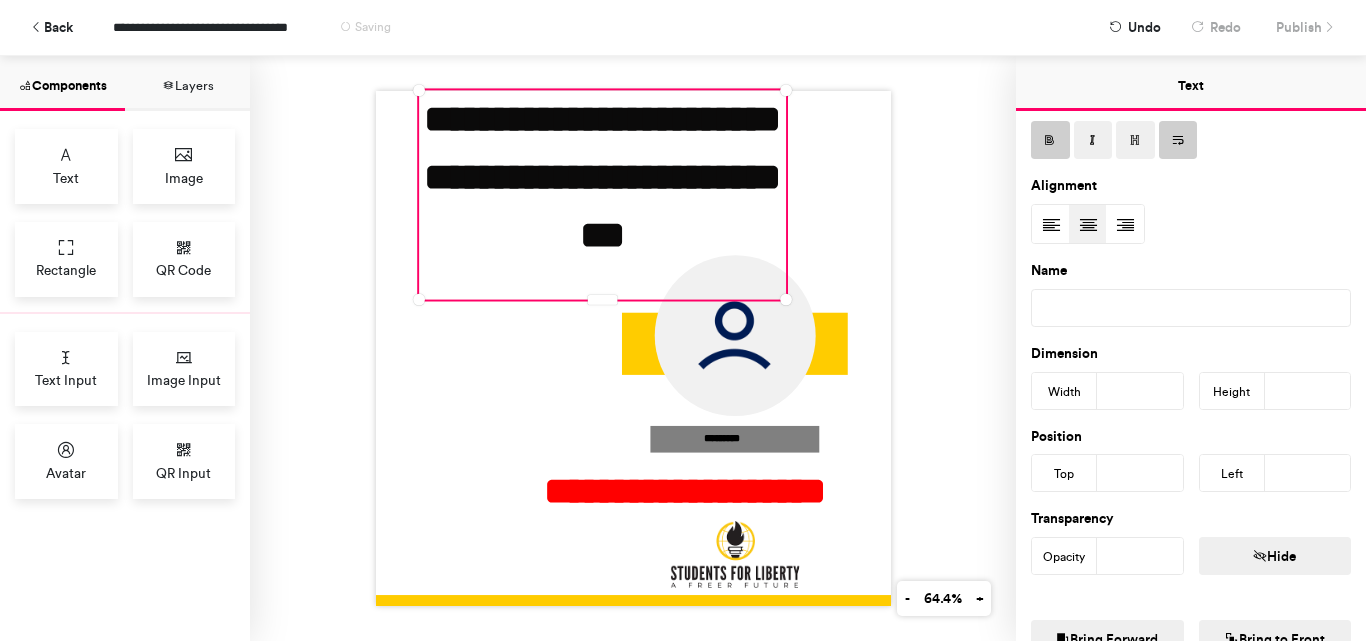 click on "***" at bounding box center [1308, 391] 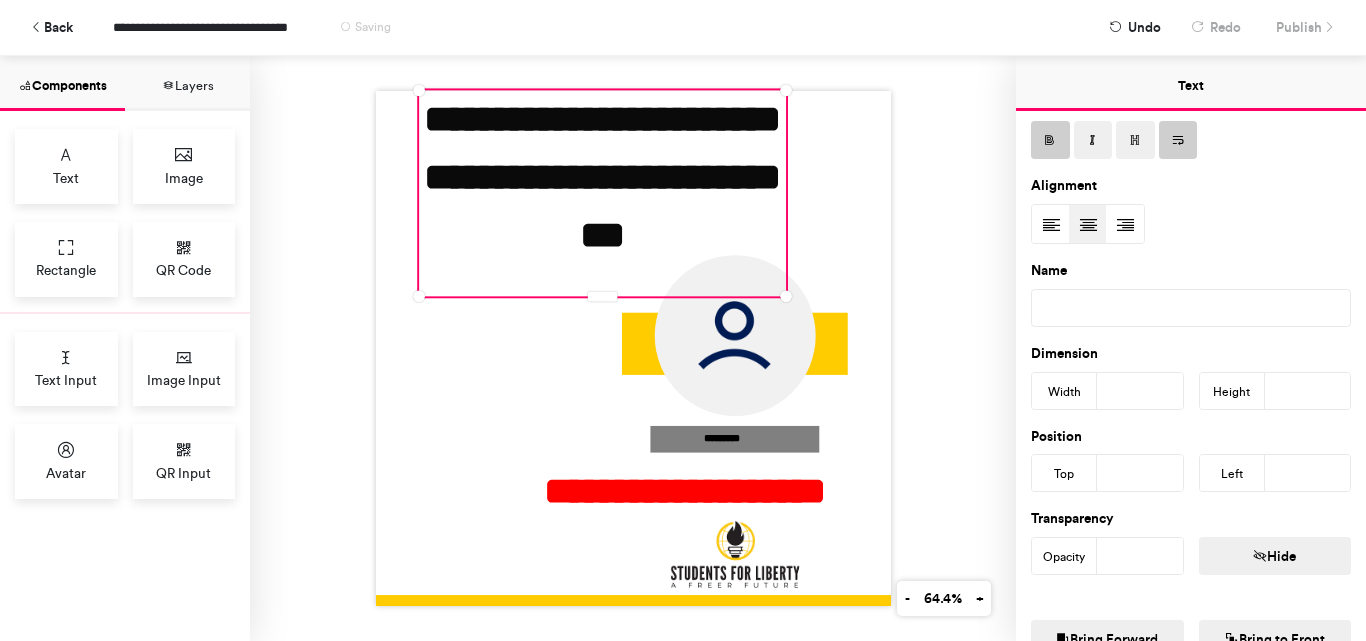 click on "***" at bounding box center (1308, 391) 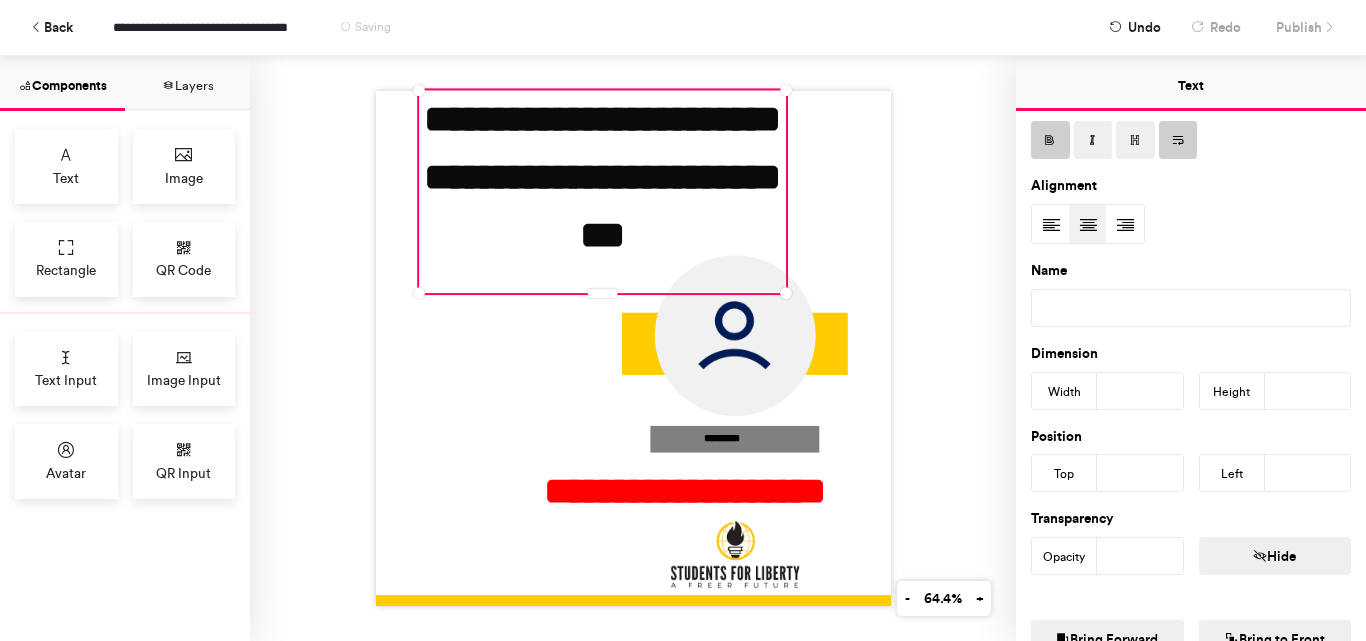 click on "***" at bounding box center (1308, 391) 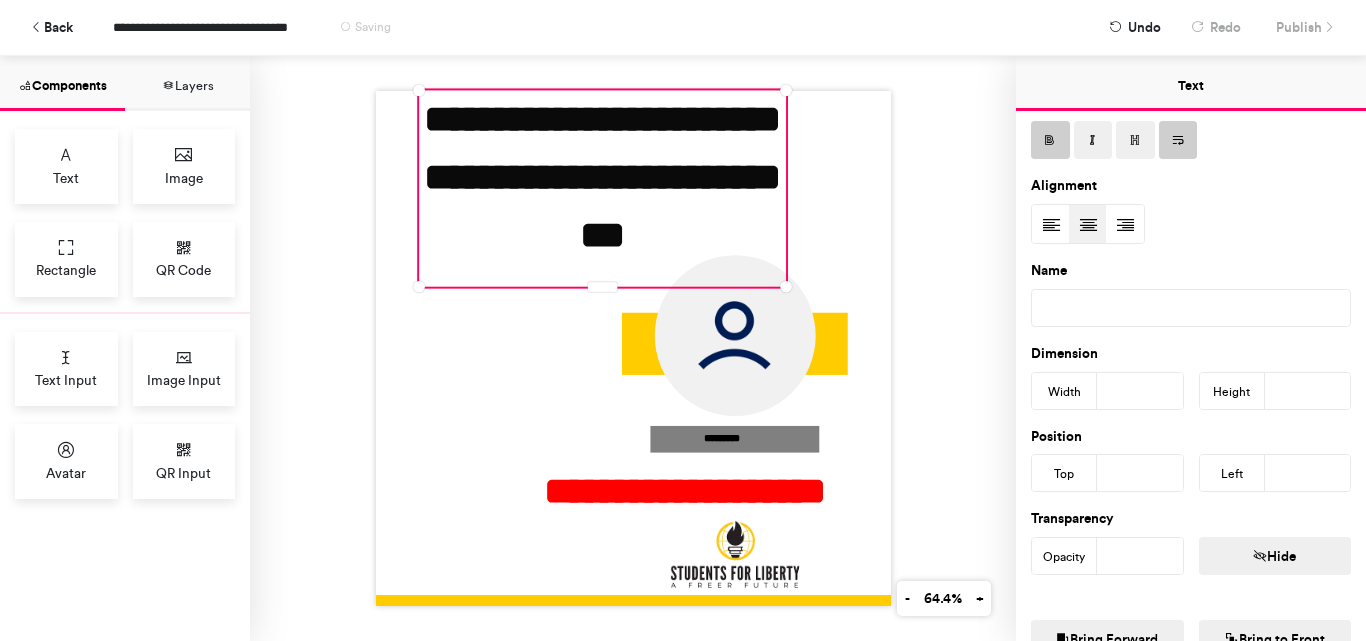 click on "***" at bounding box center (1308, 391) 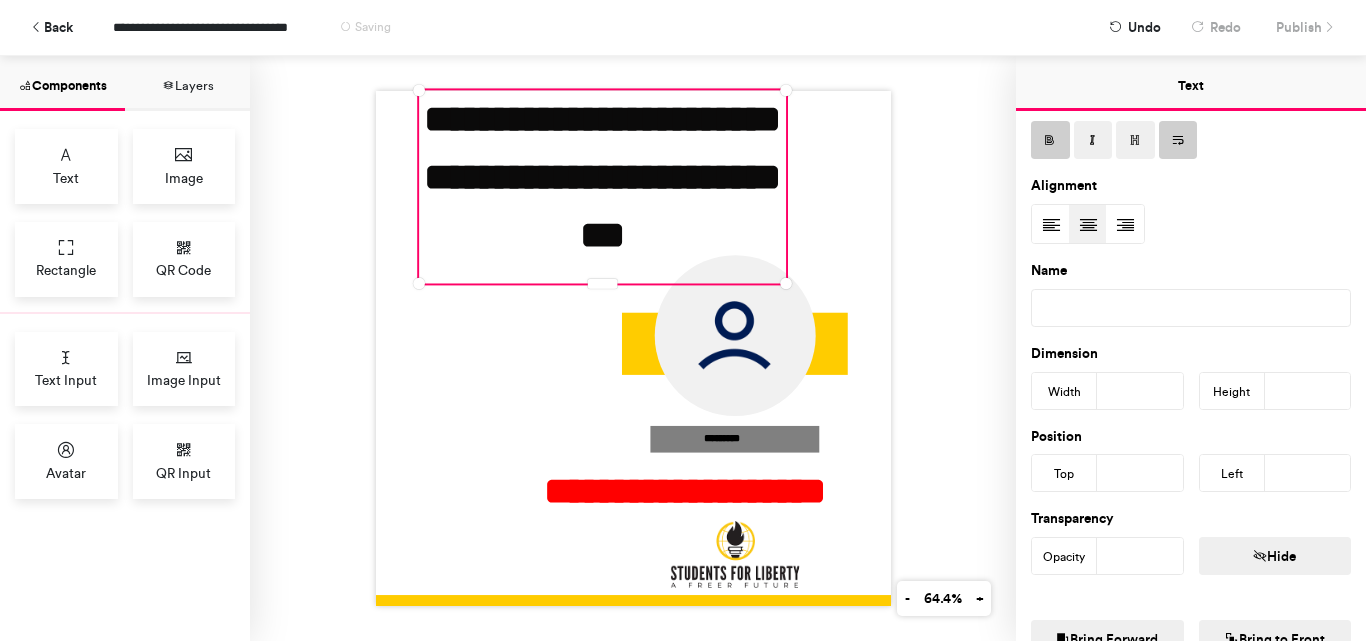 click on "***" at bounding box center [1308, 391] 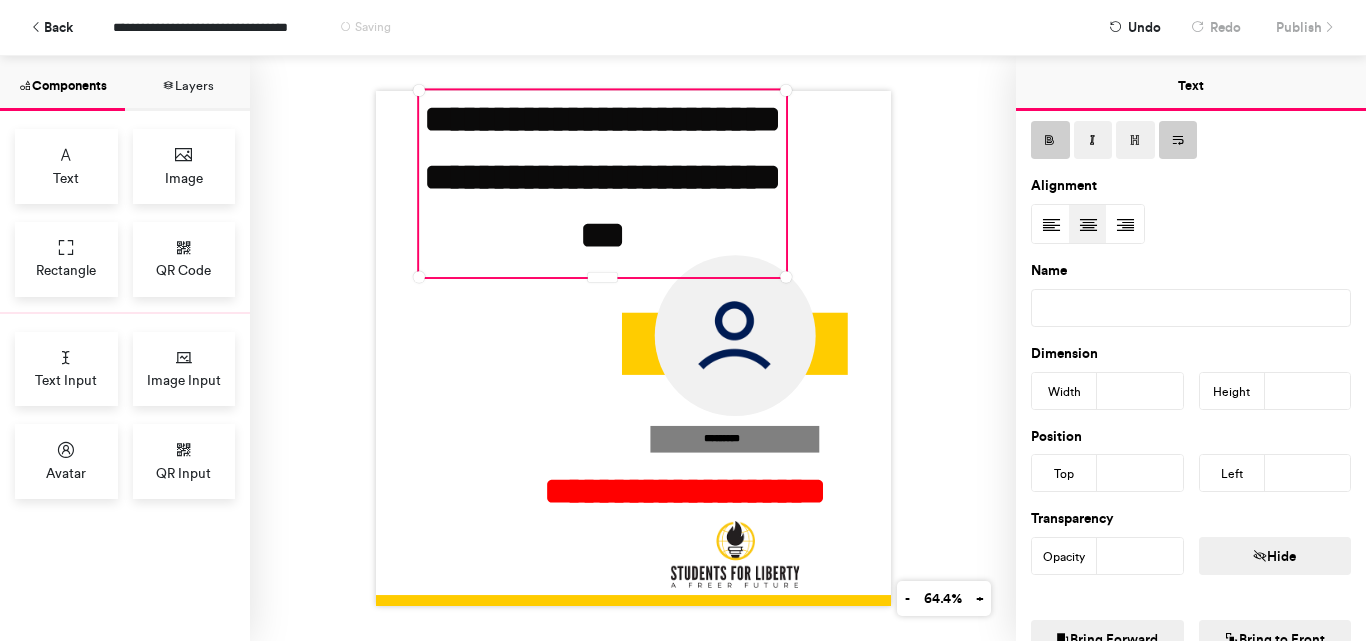 click on "***" at bounding box center [1308, 391] 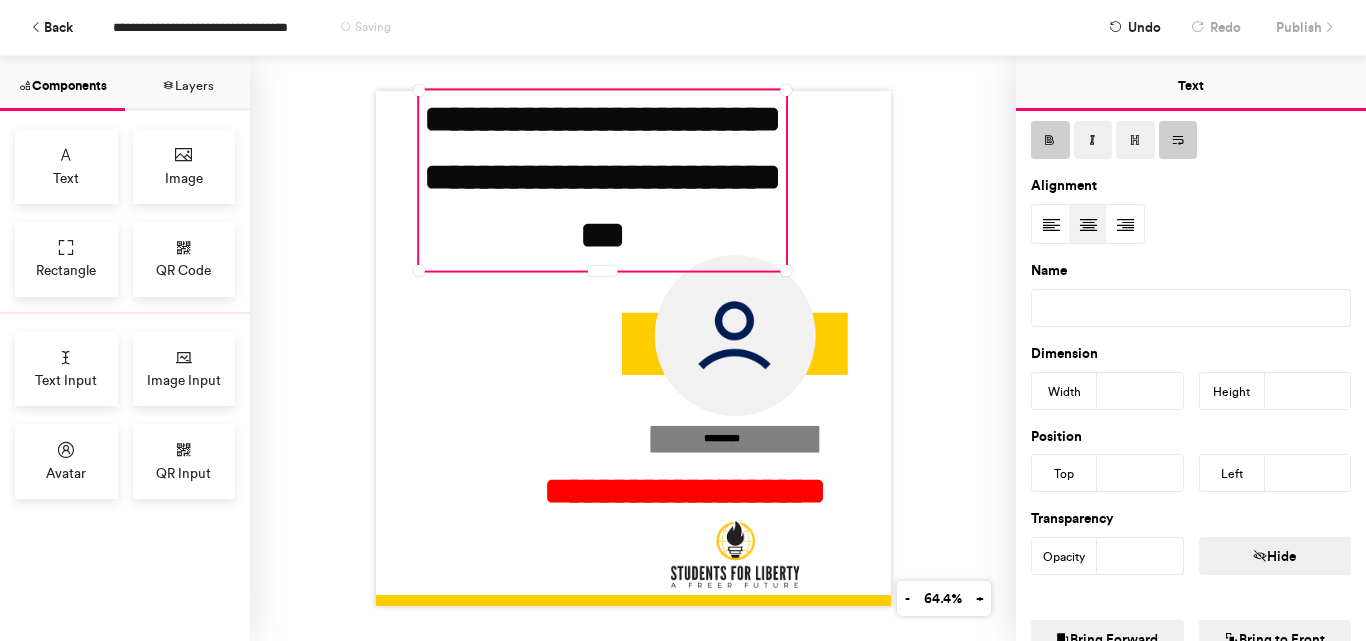 click on "***" at bounding box center (1308, 391) 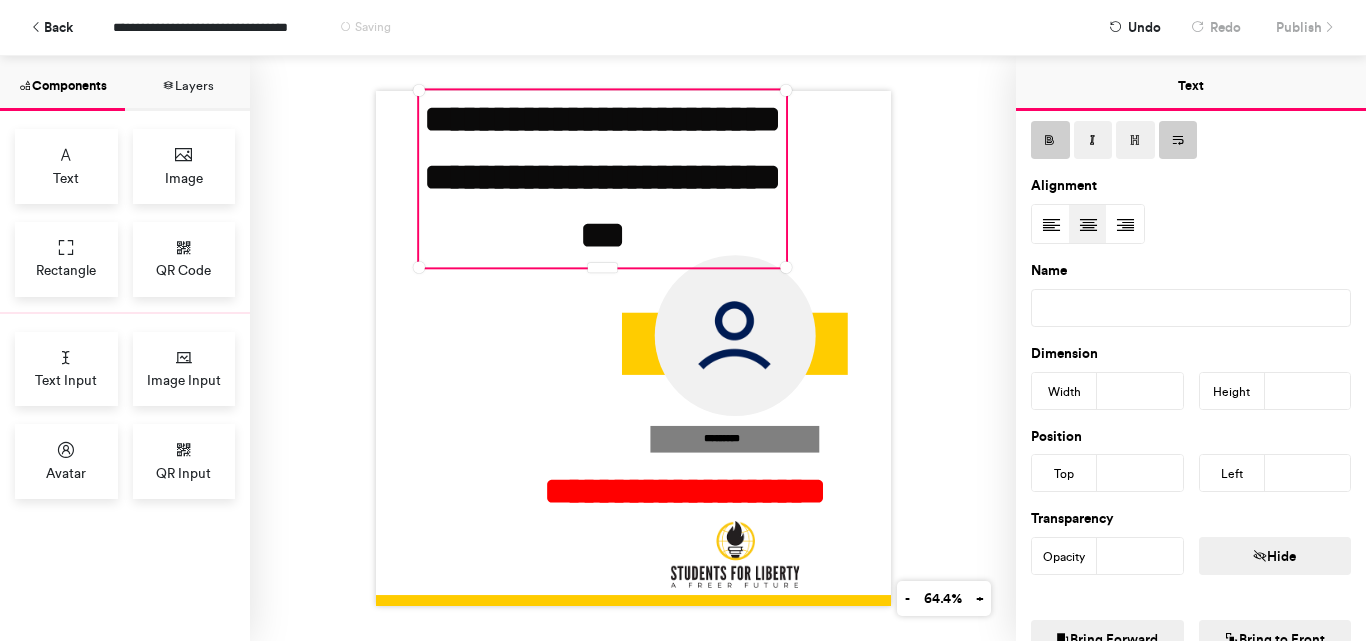 click on "***" at bounding box center [1308, 391] 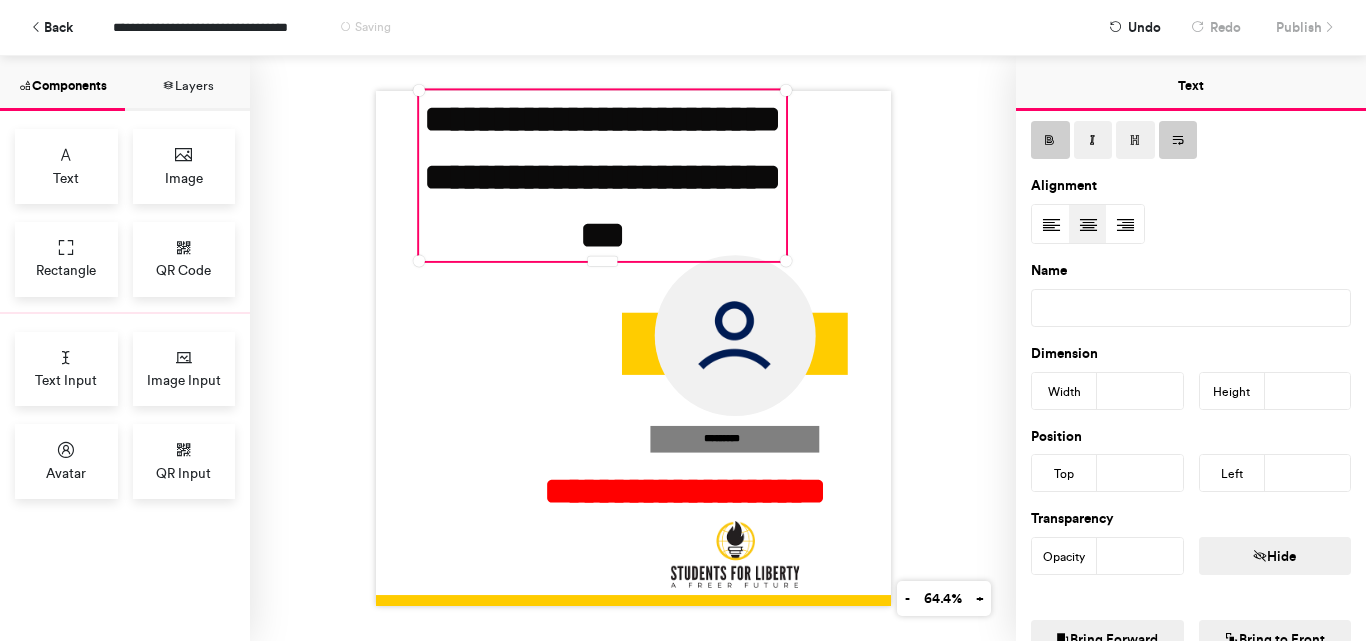 click on "***" at bounding box center [1308, 391] 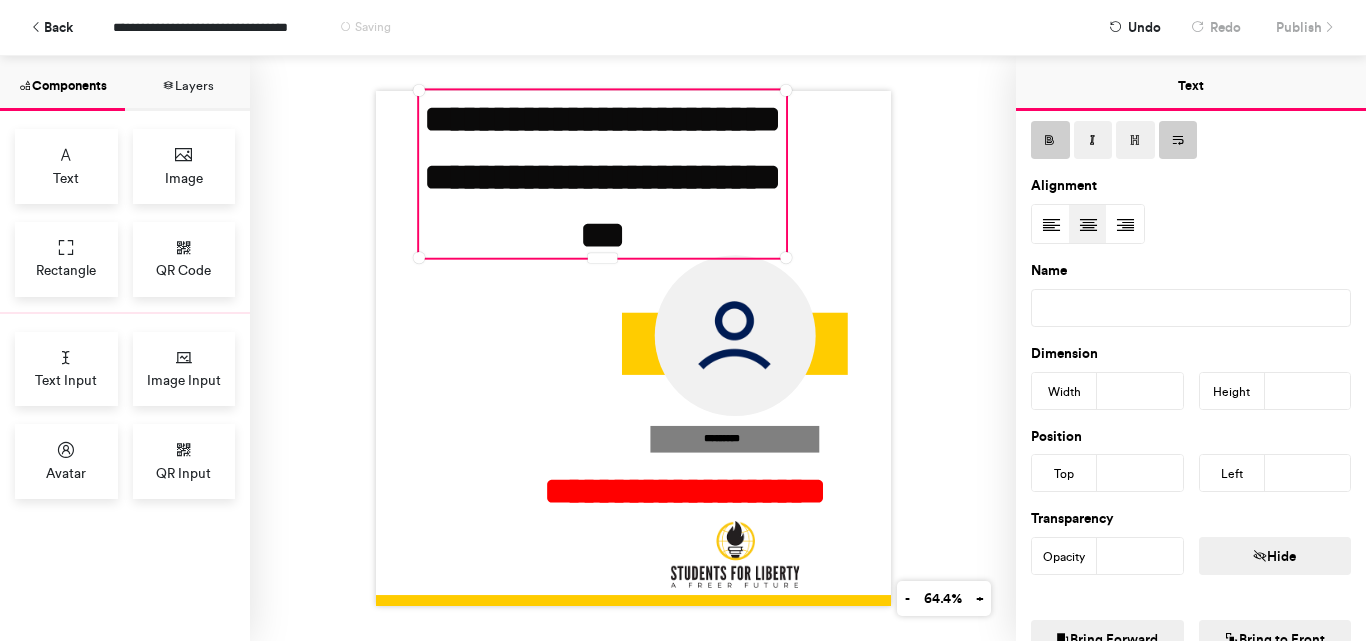 click on "***" at bounding box center (1308, 391) 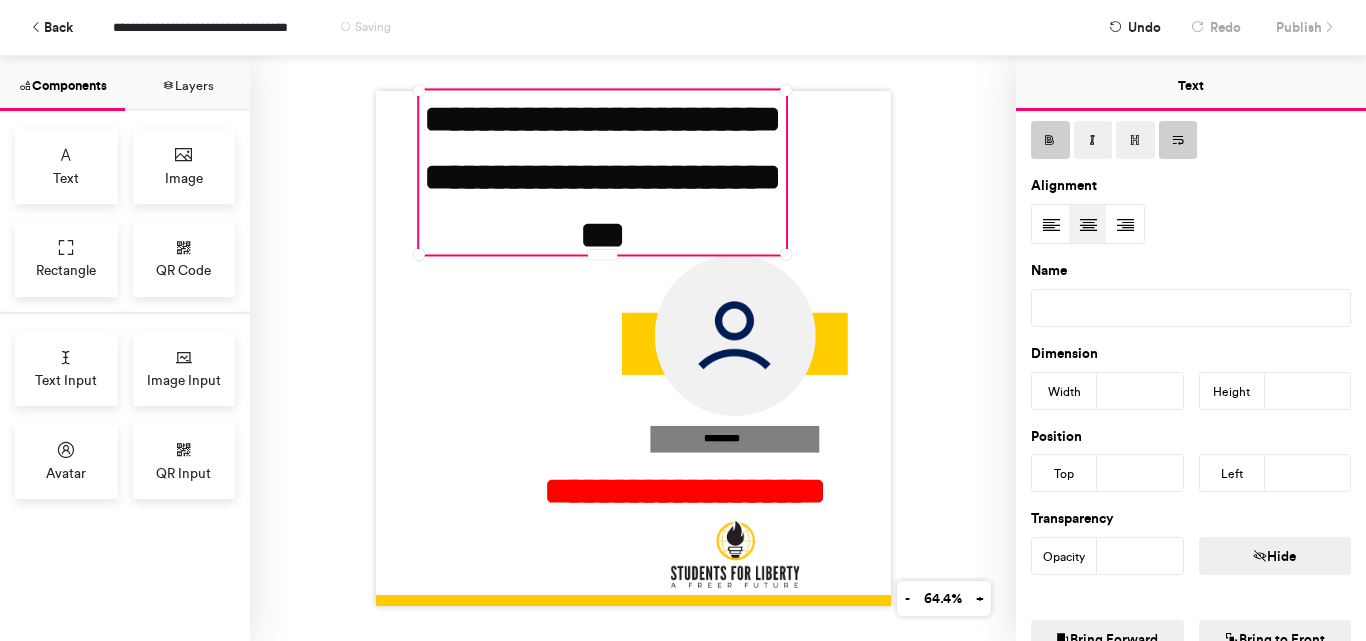 click on "***" at bounding box center [1308, 391] 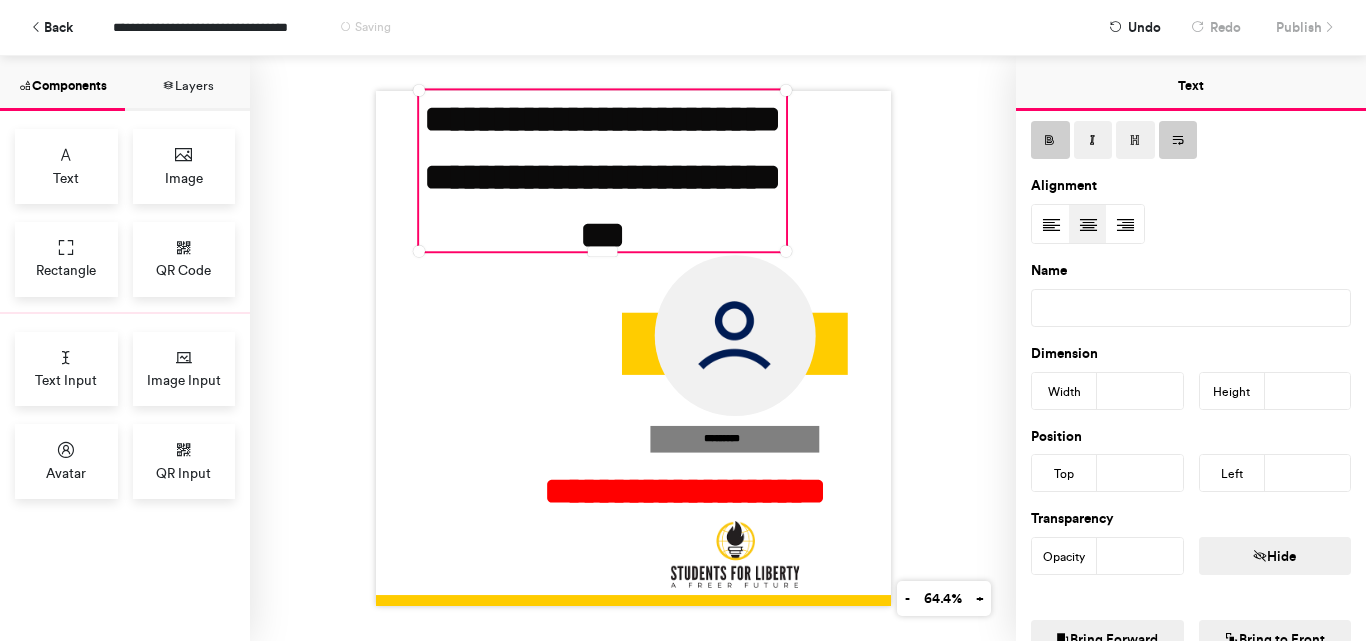 click on "***" at bounding box center [1308, 391] 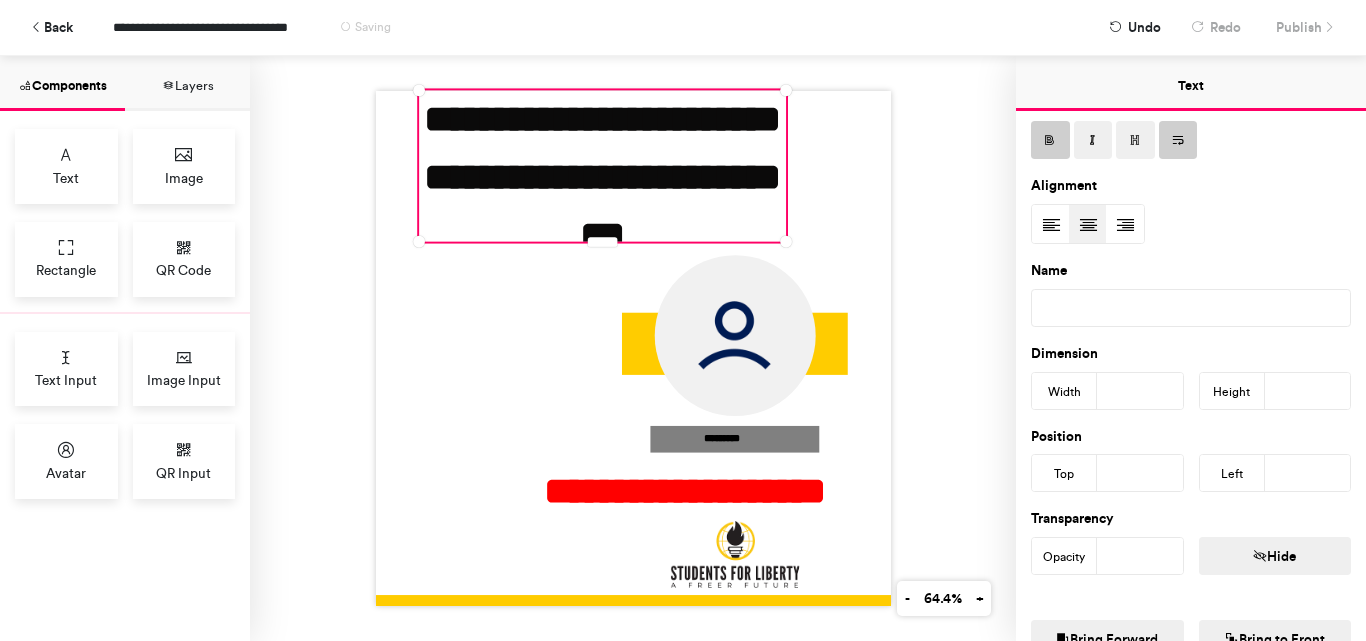 click on "***" at bounding box center [1308, 391] 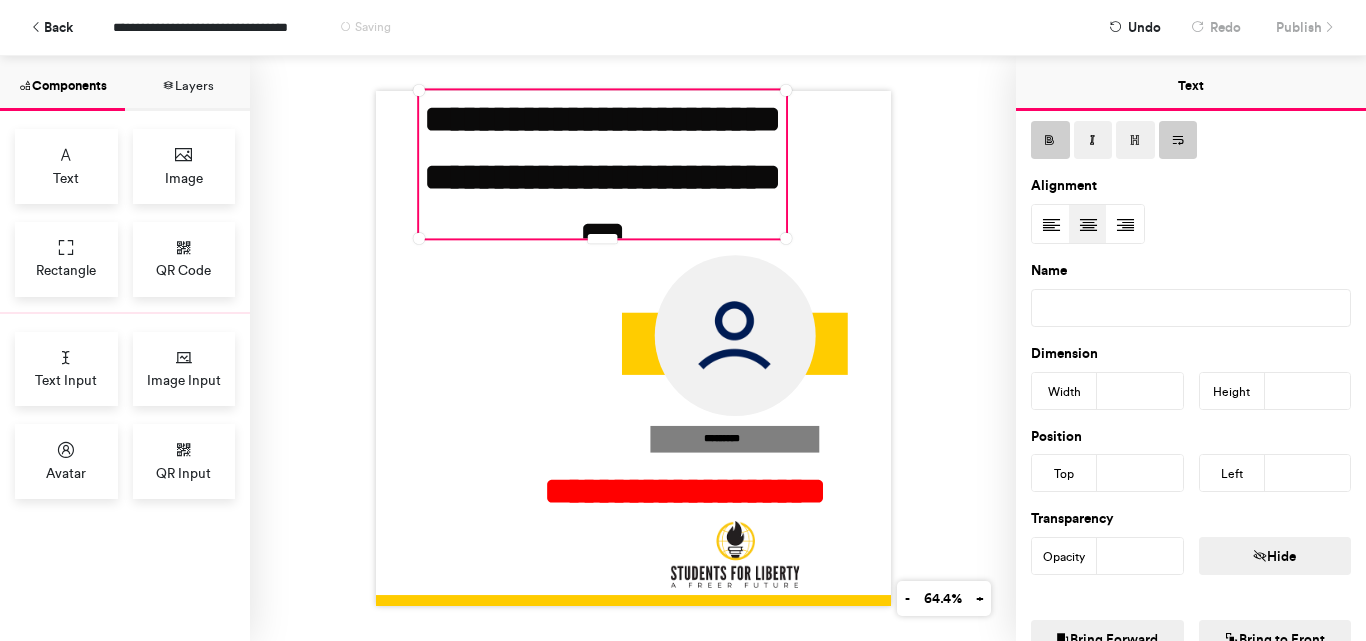 type on "***" 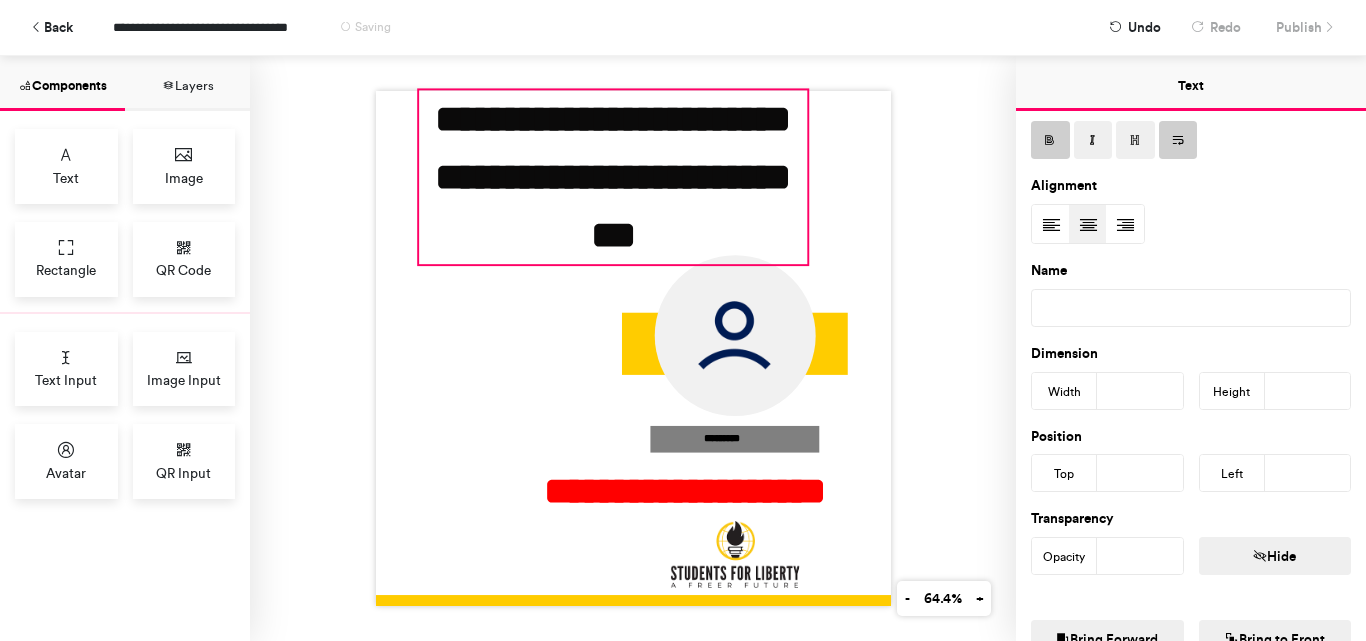 drag, startPoint x: 782, startPoint y: 229, endPoint x: 803, endPoint y: 258, distance: 35.805027 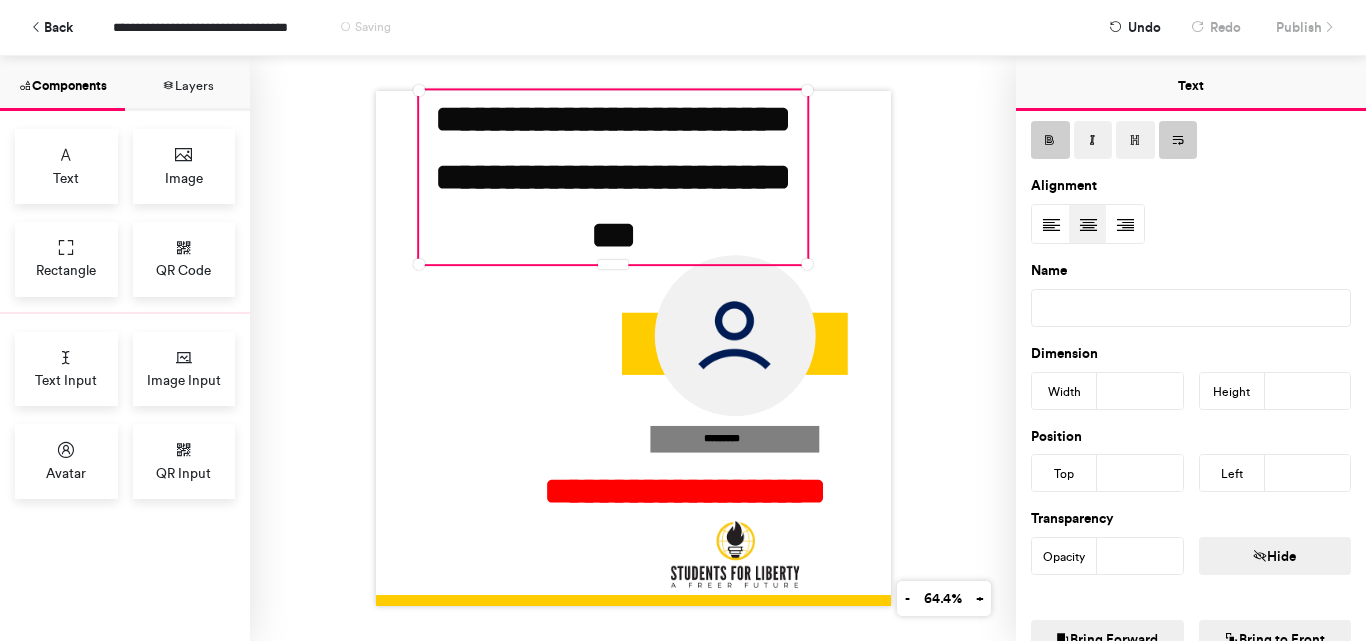 click on "***" at bounding box center (1140, 391) 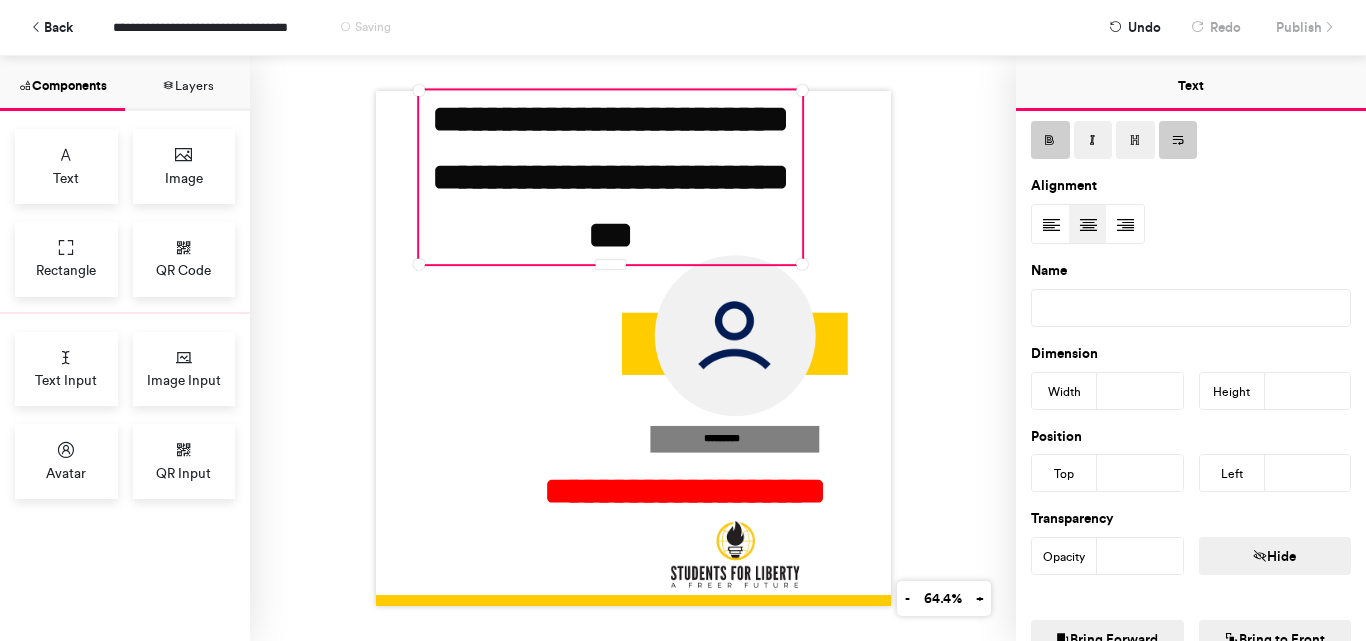 click on "***" at bounding box center [1140, 391] 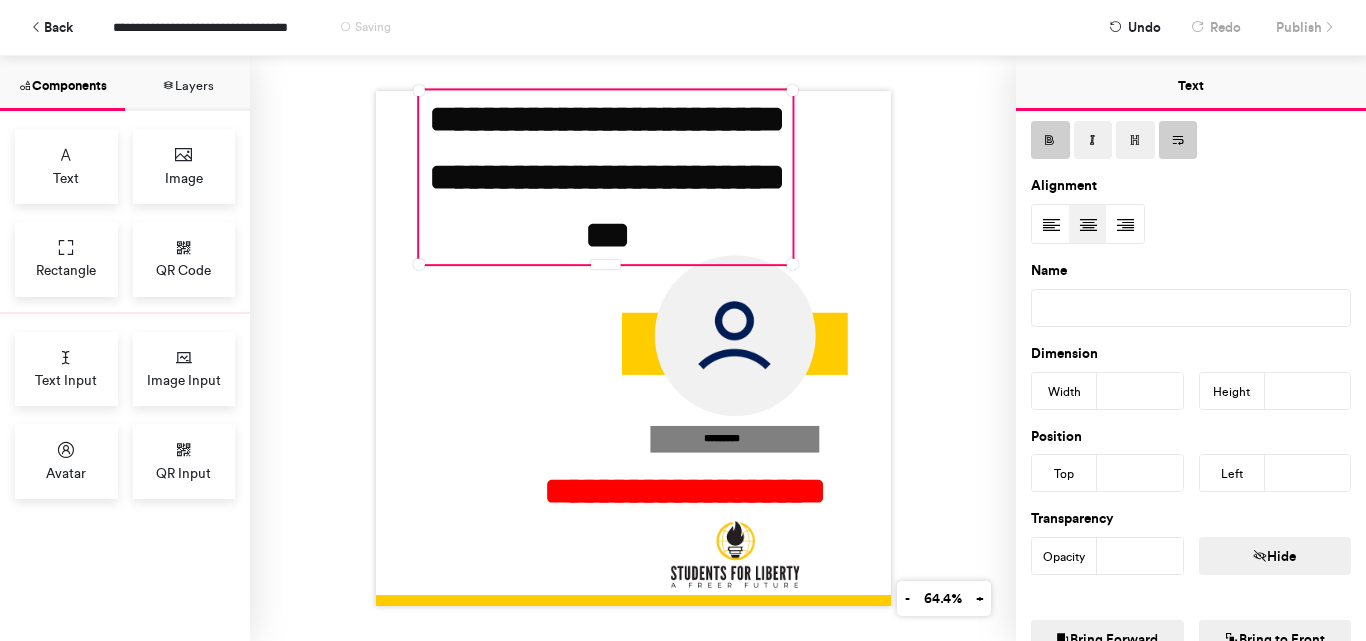 click on "***" at bounding box center [1140, 391] 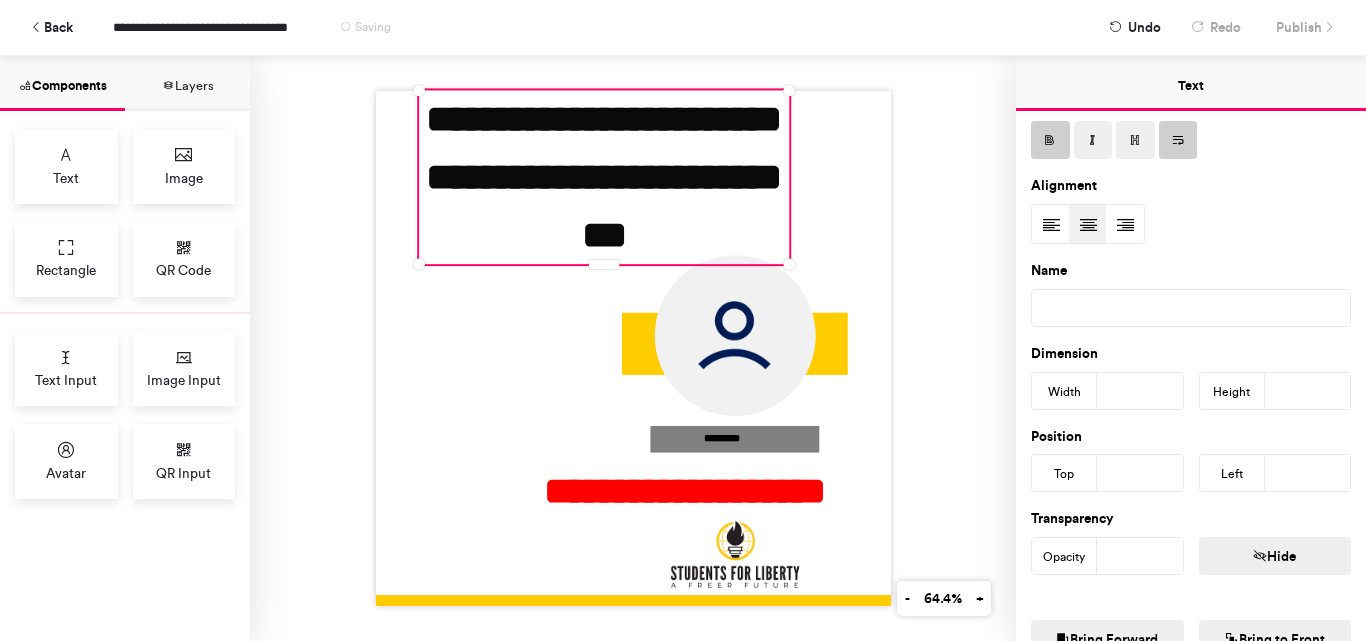 click on "***" at bounding box center [1140, 391] 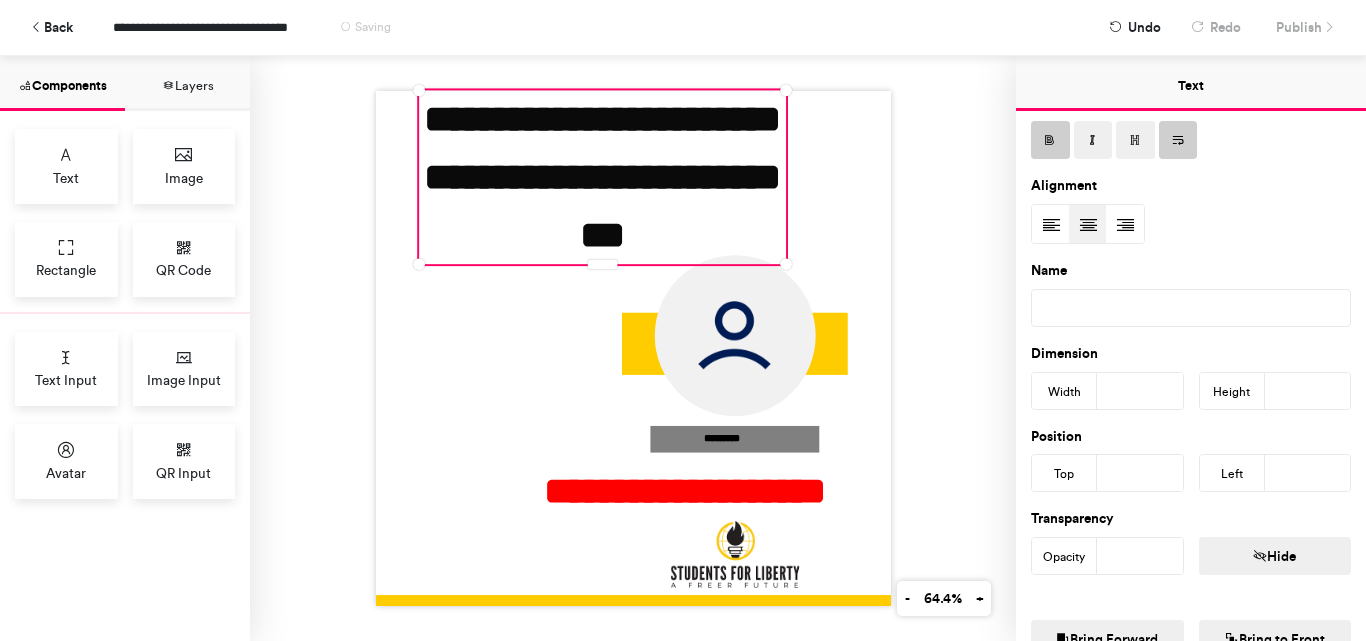 click on "***" at bounding box center [1140, 391] 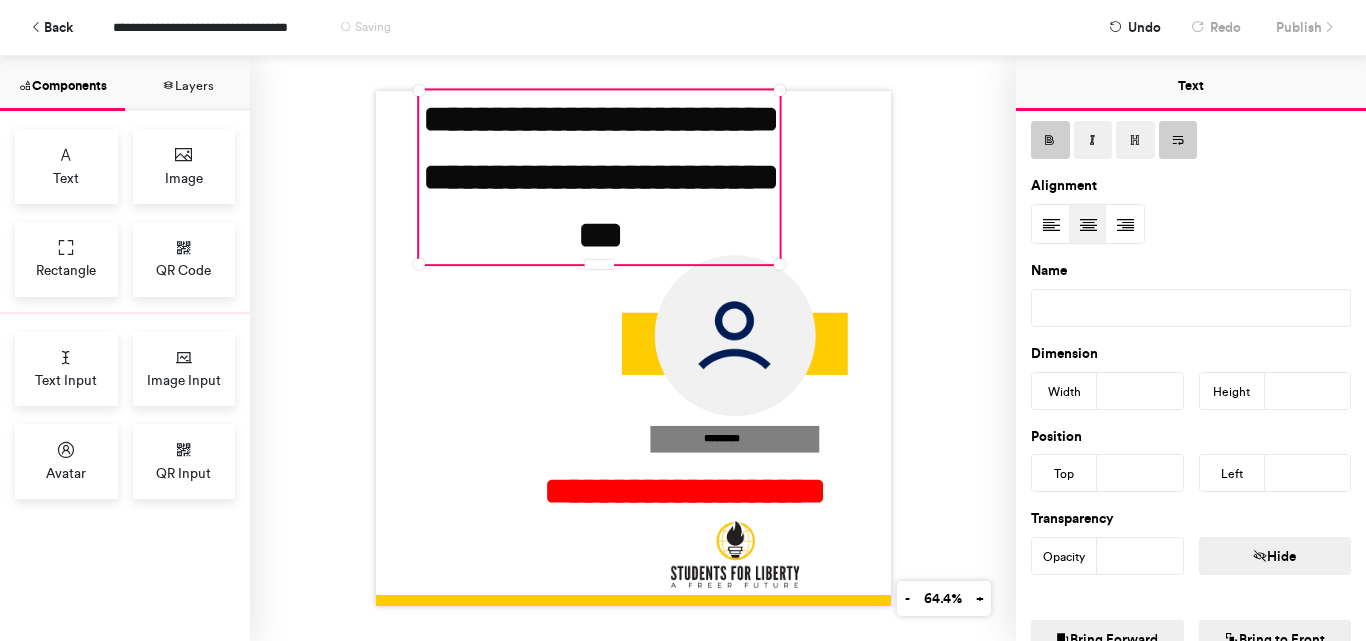 click on "***" at bounding box center [1140, 391] 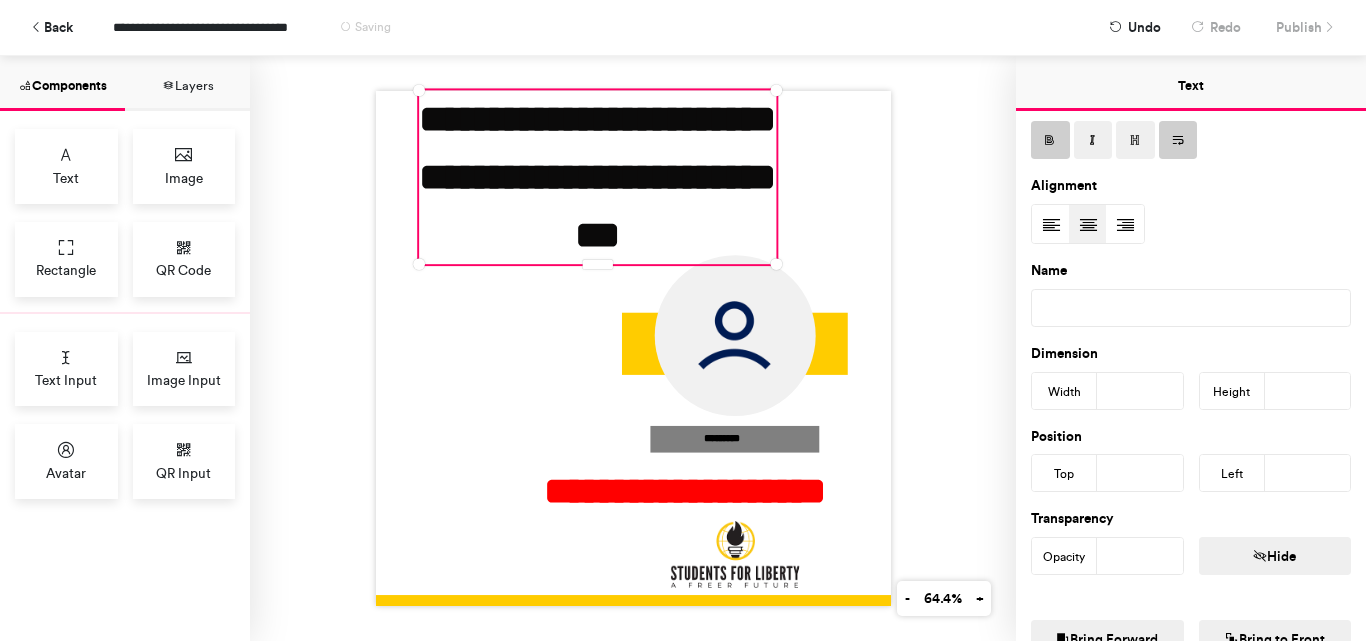 click on "***" at bounding box center (1140, 391) 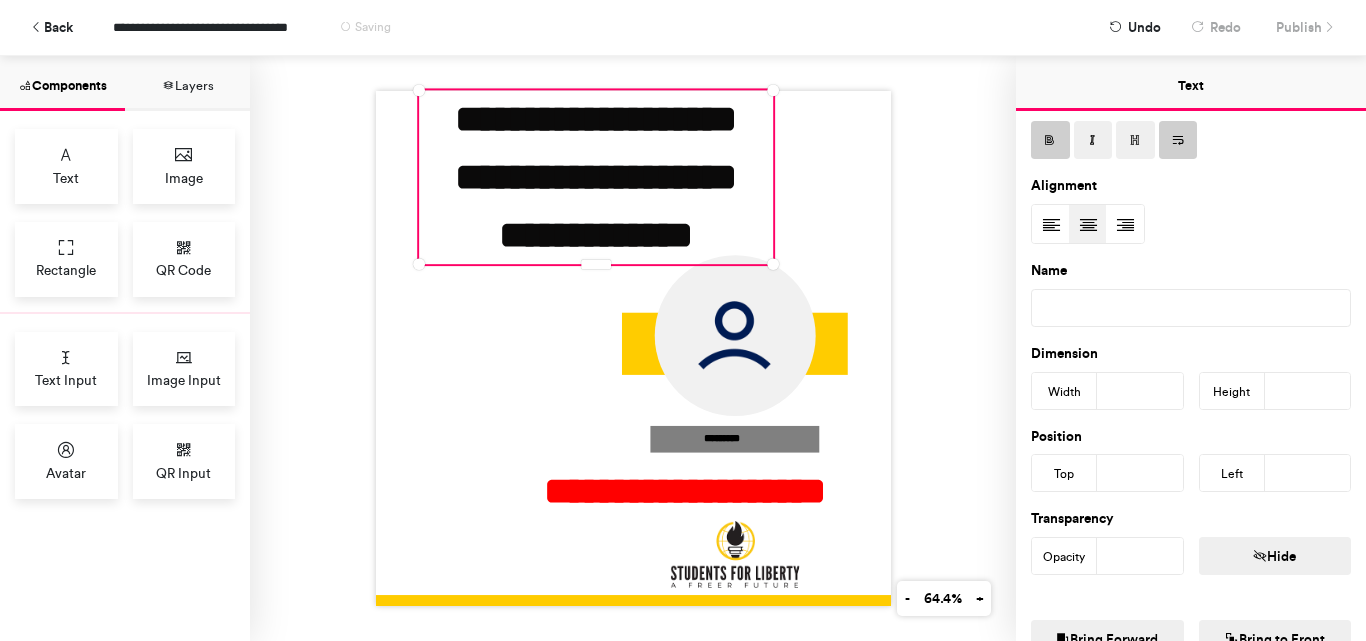 click on "***" at bounding box center [1140, 391] 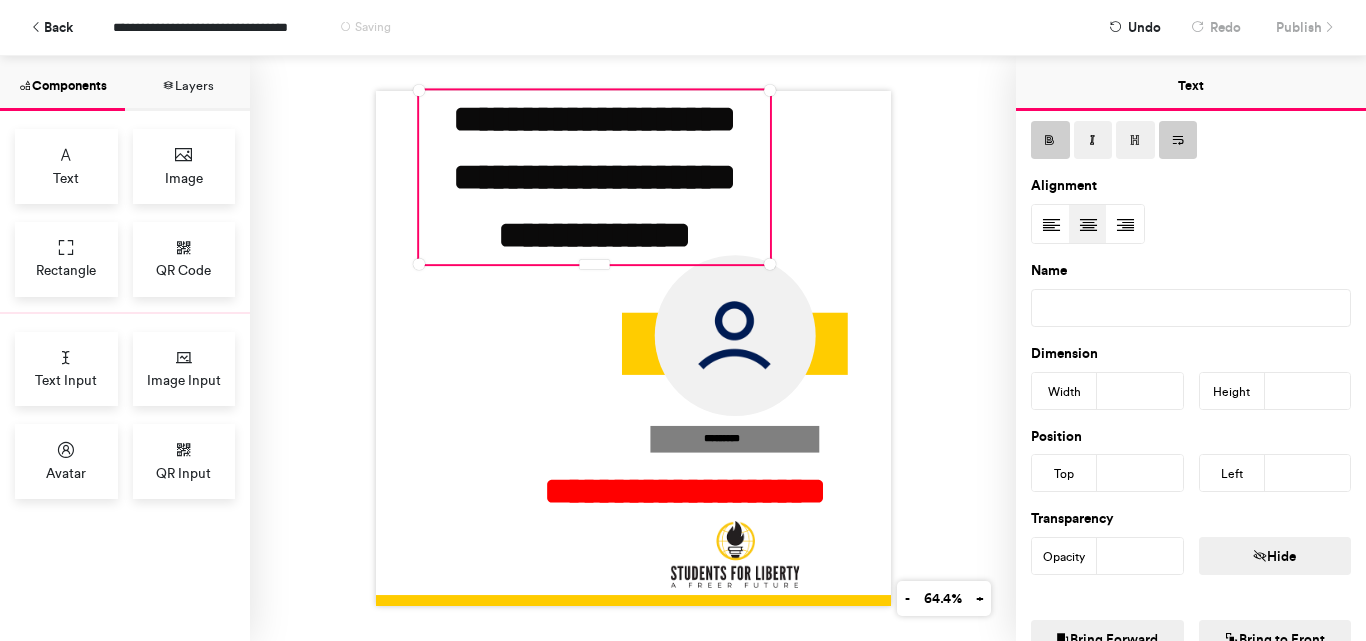 click on "***" at bounding box center (1140, 391) 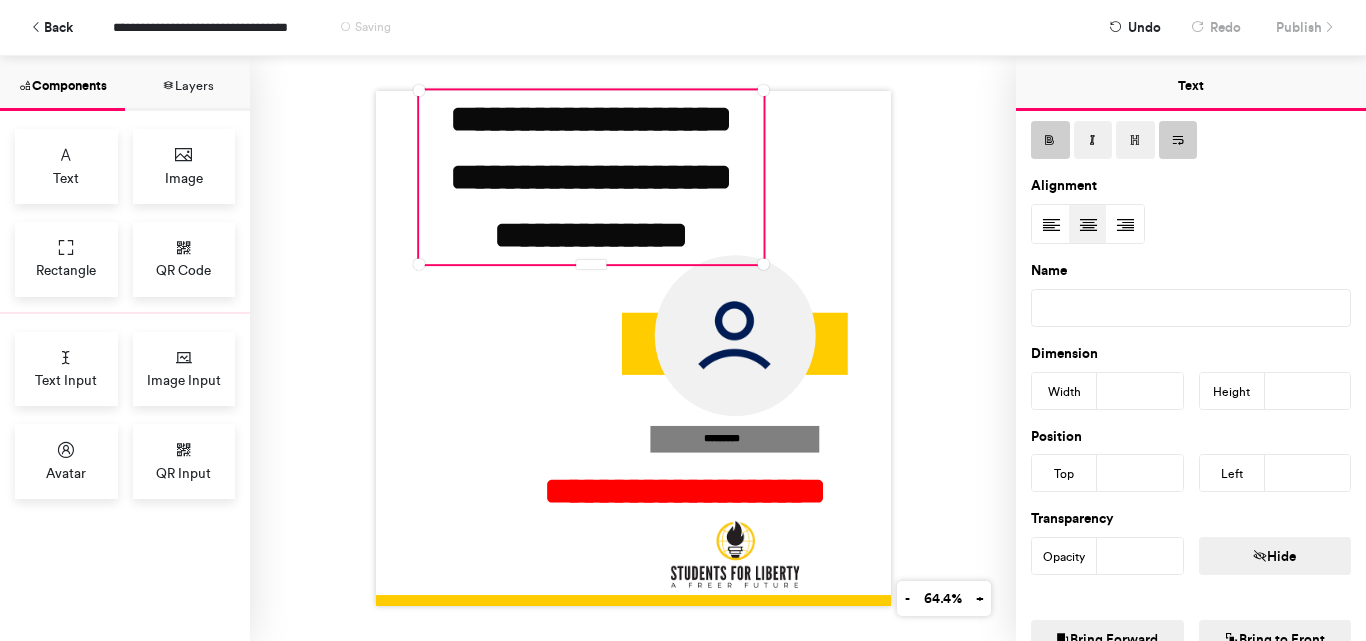 click on "***" at bounding box center [1140, 391] 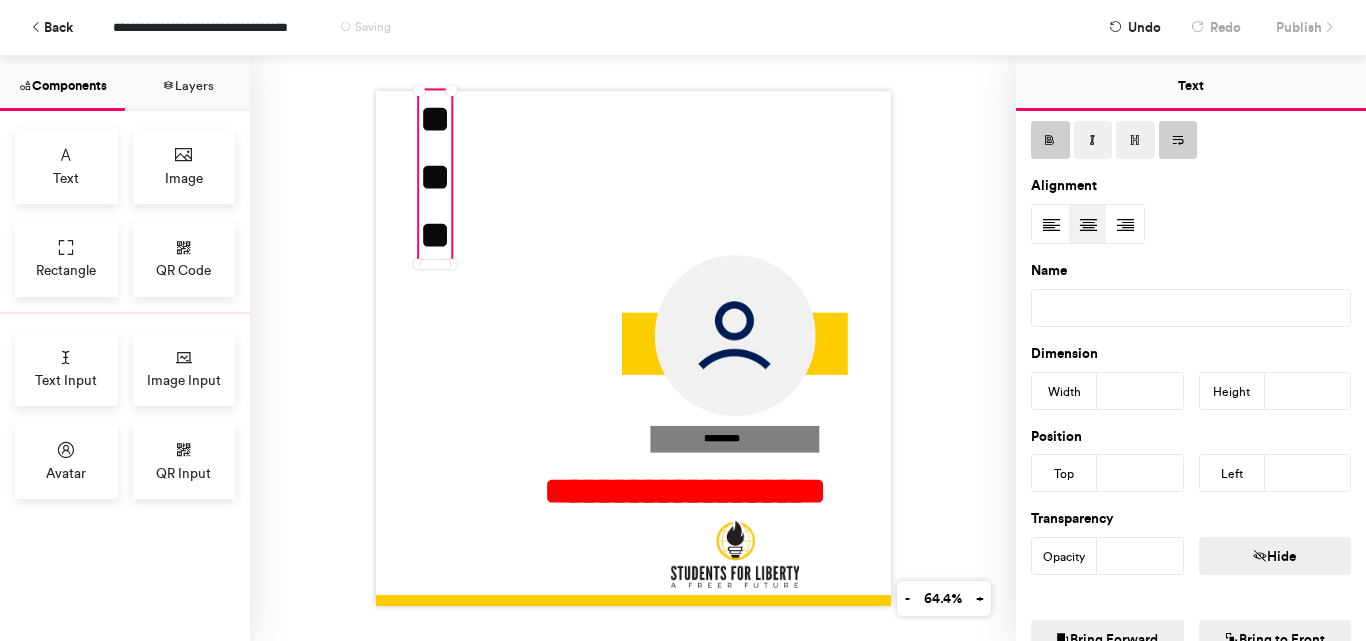 click on "**" at bounding box center [1140, 391] 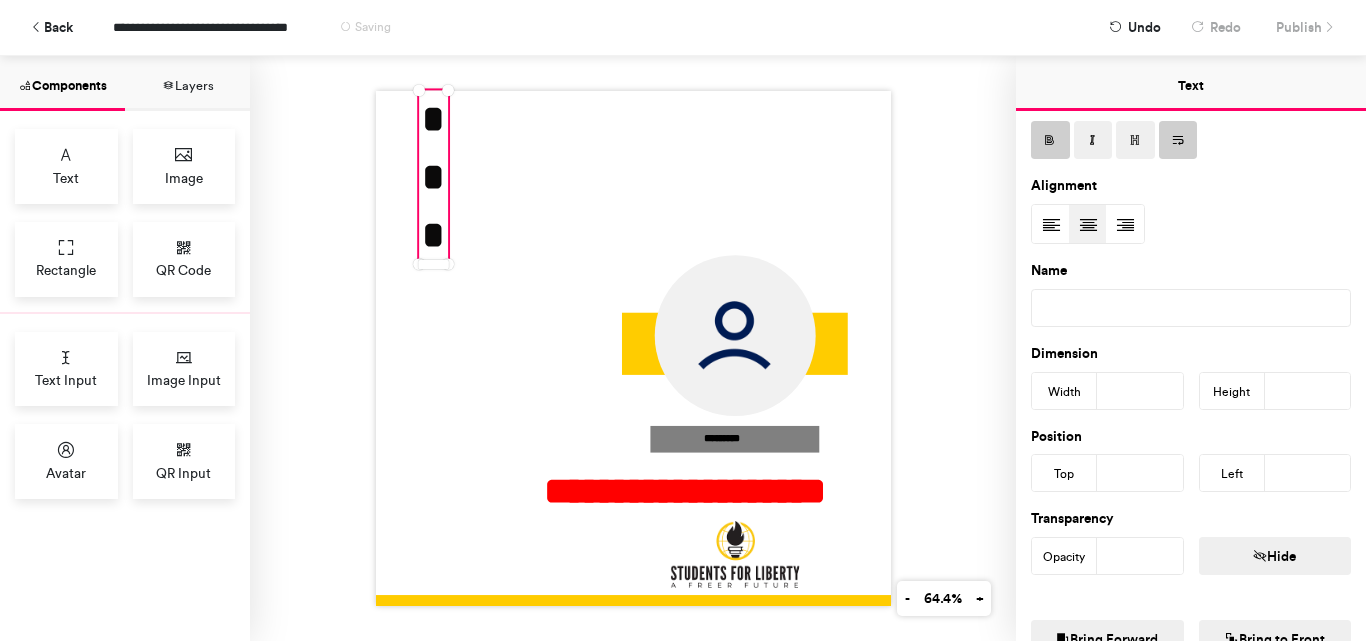 type on "**" 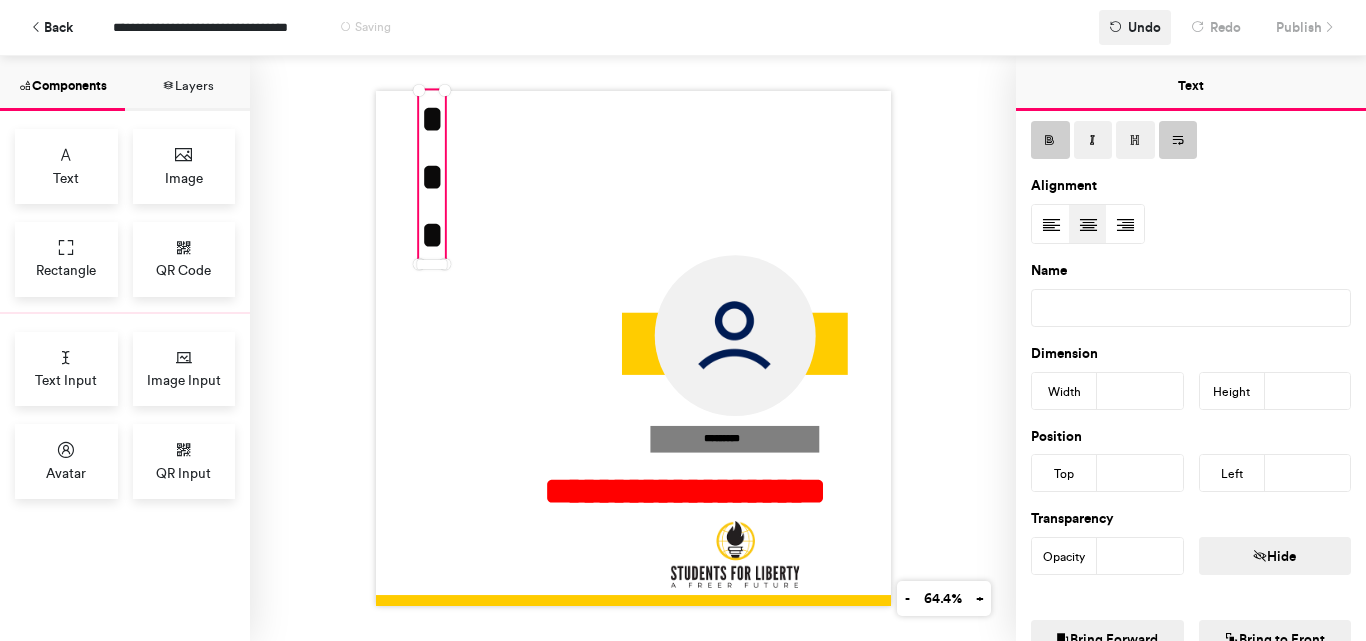 click on "Undo" at bounding box center (1144, 27) 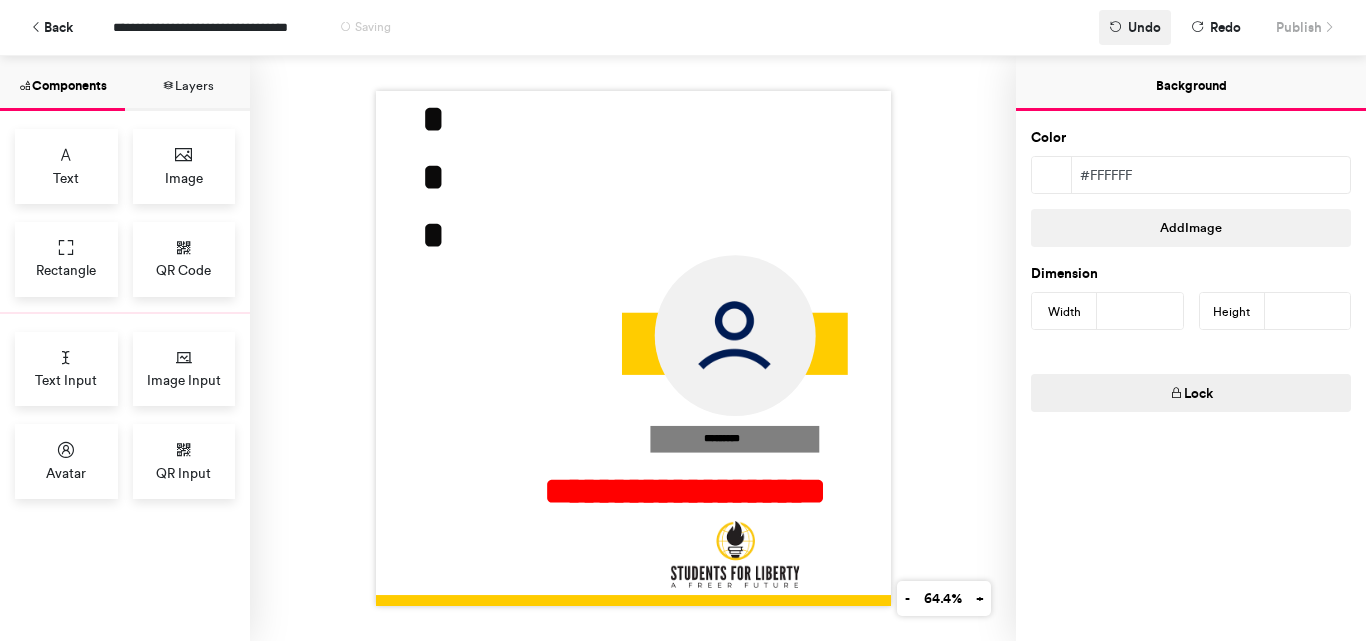 click on "Undo" at bounding box center (1144, 27) 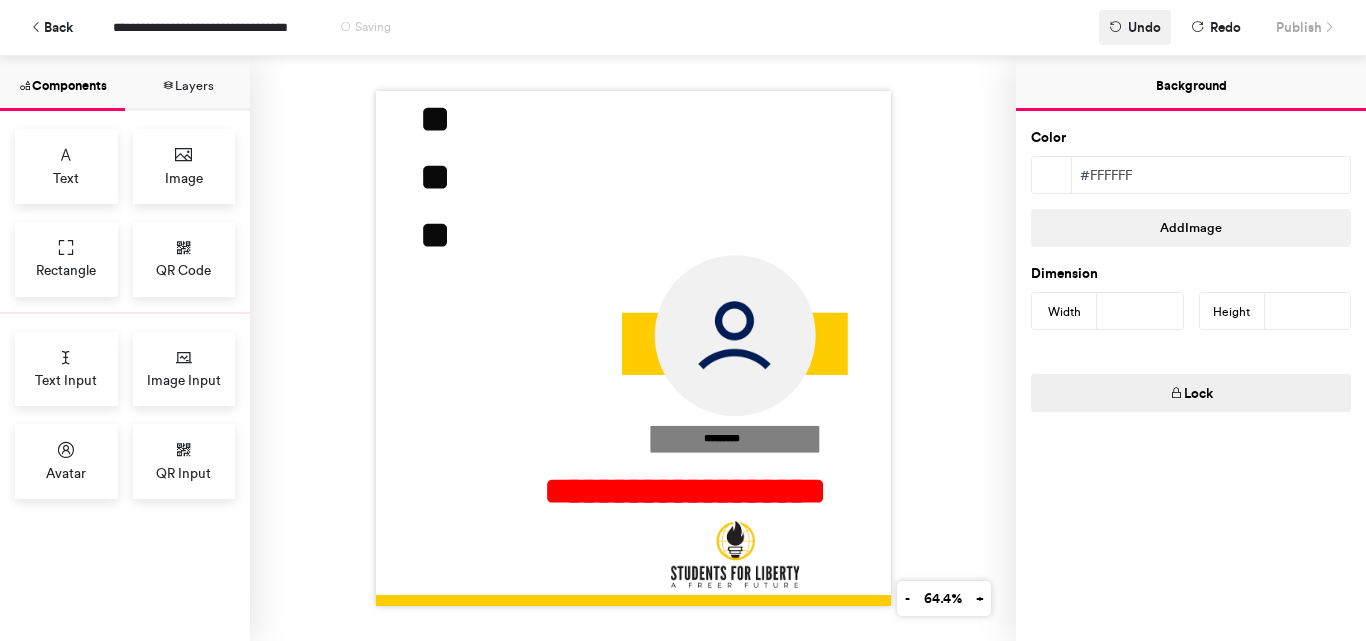 click on "Undo" at bounding box center [1144, 27] 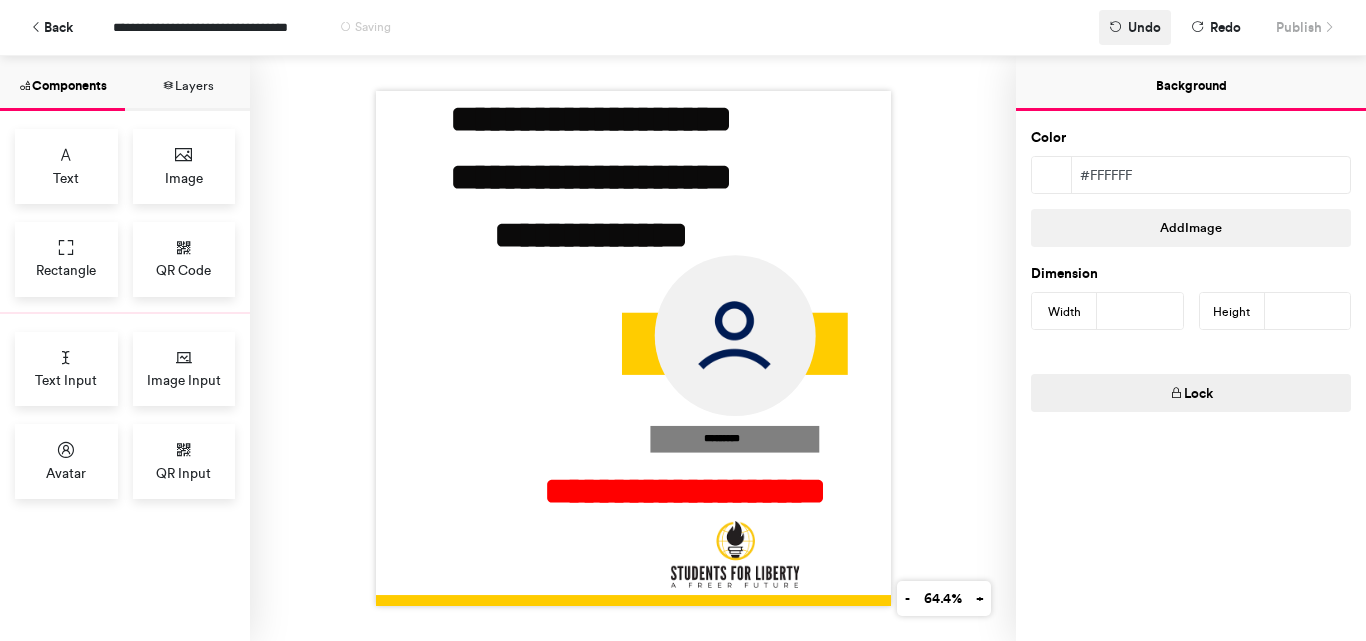 click on "Undo" at bounding box center [1144, 27] 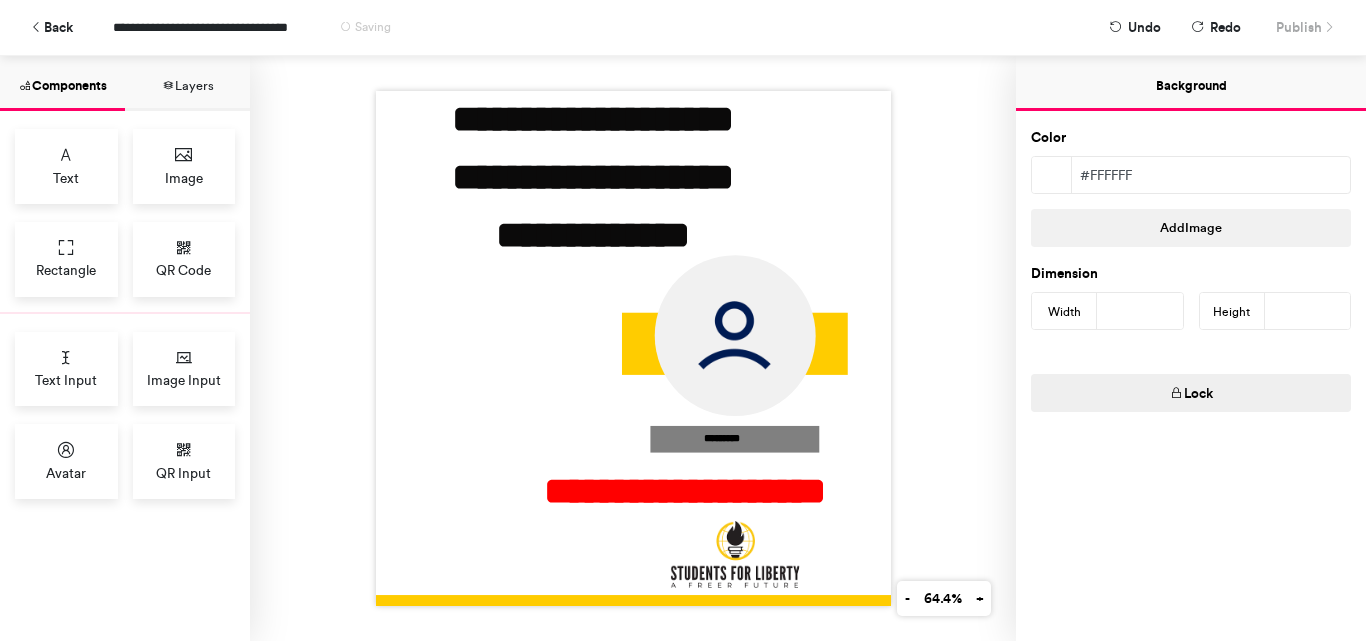 click on "***" at bounding box center [1140, 311] 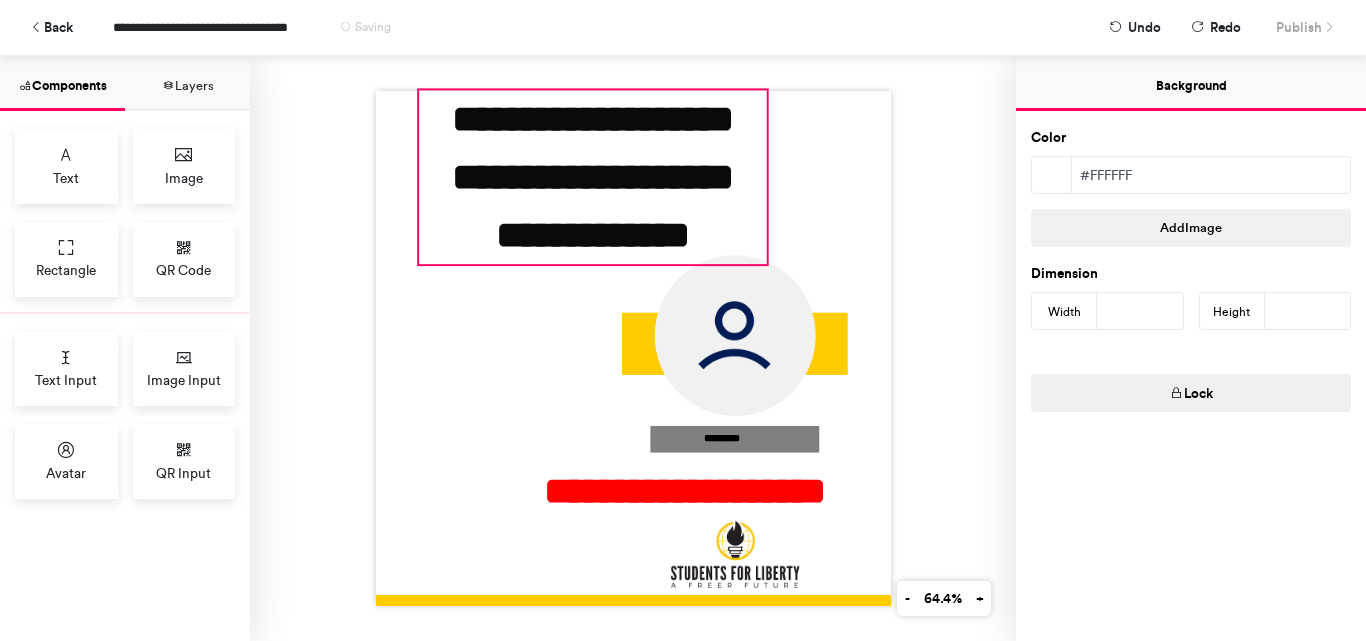 click on "**********" at bounding box center (593, 177) 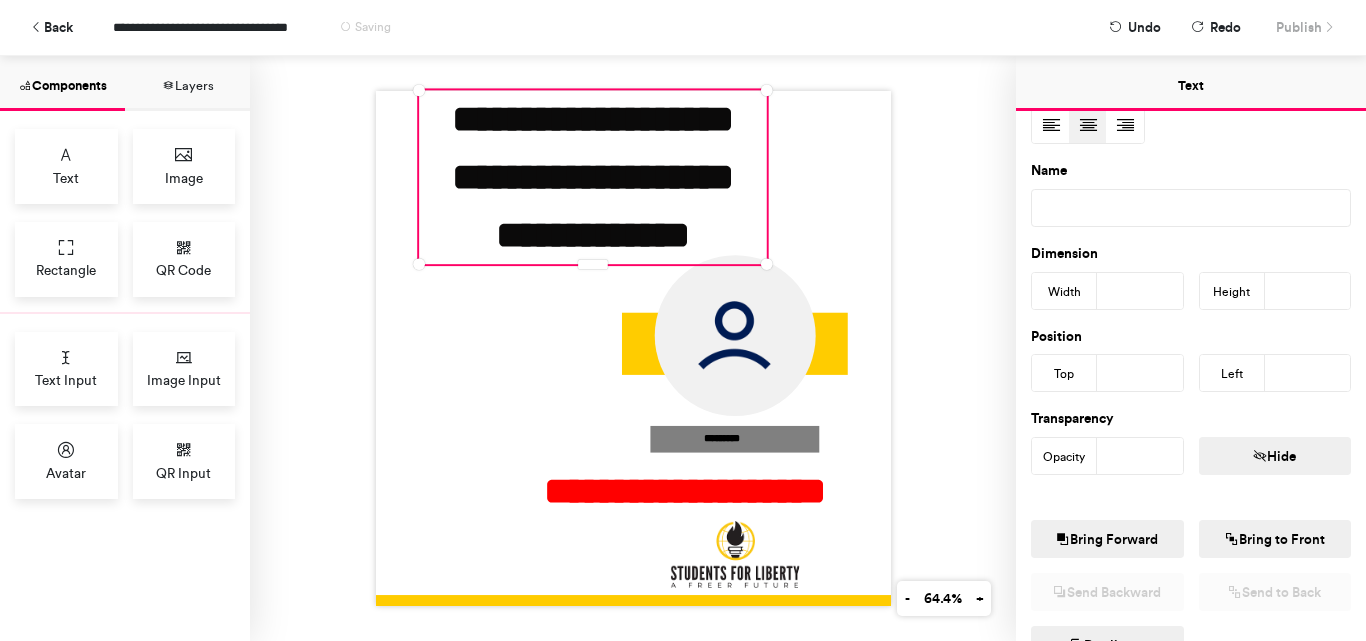scroll, scrollTop: 400, scrollLeft: 0, axis: vertical 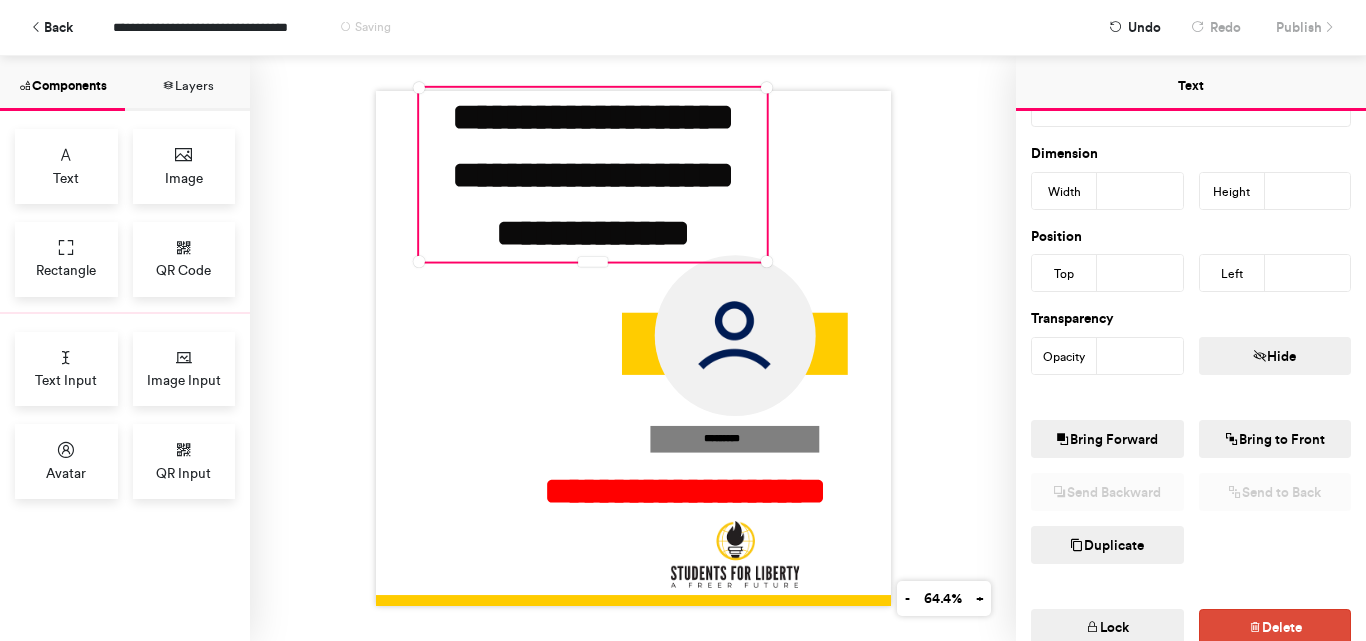 click on "**" at bounding box center [1140, 273] 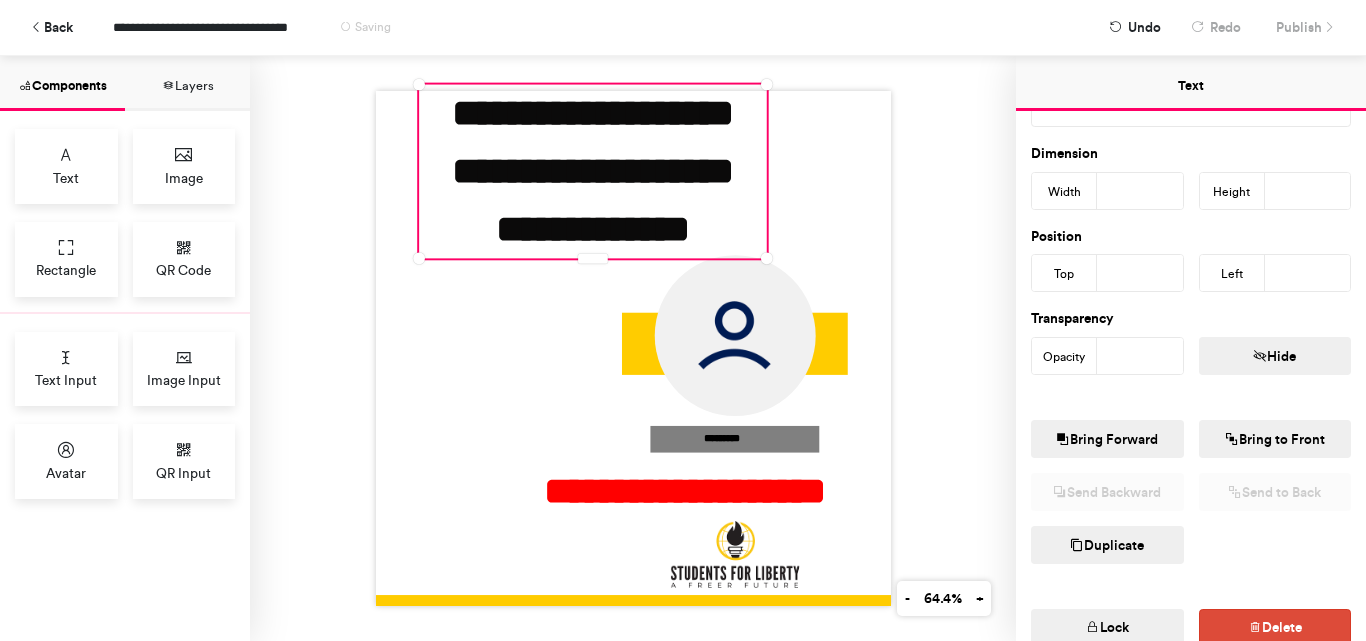 type on "***" 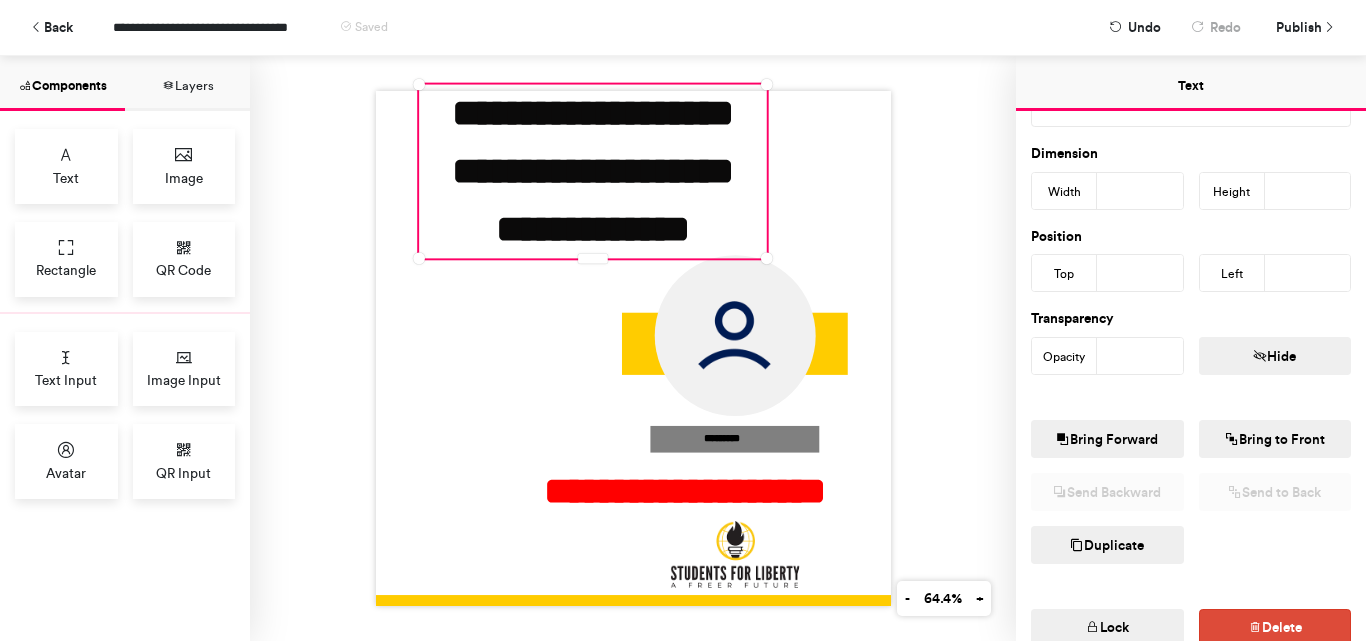 click on "Bring Forward" at bounding box center [1107, 439] 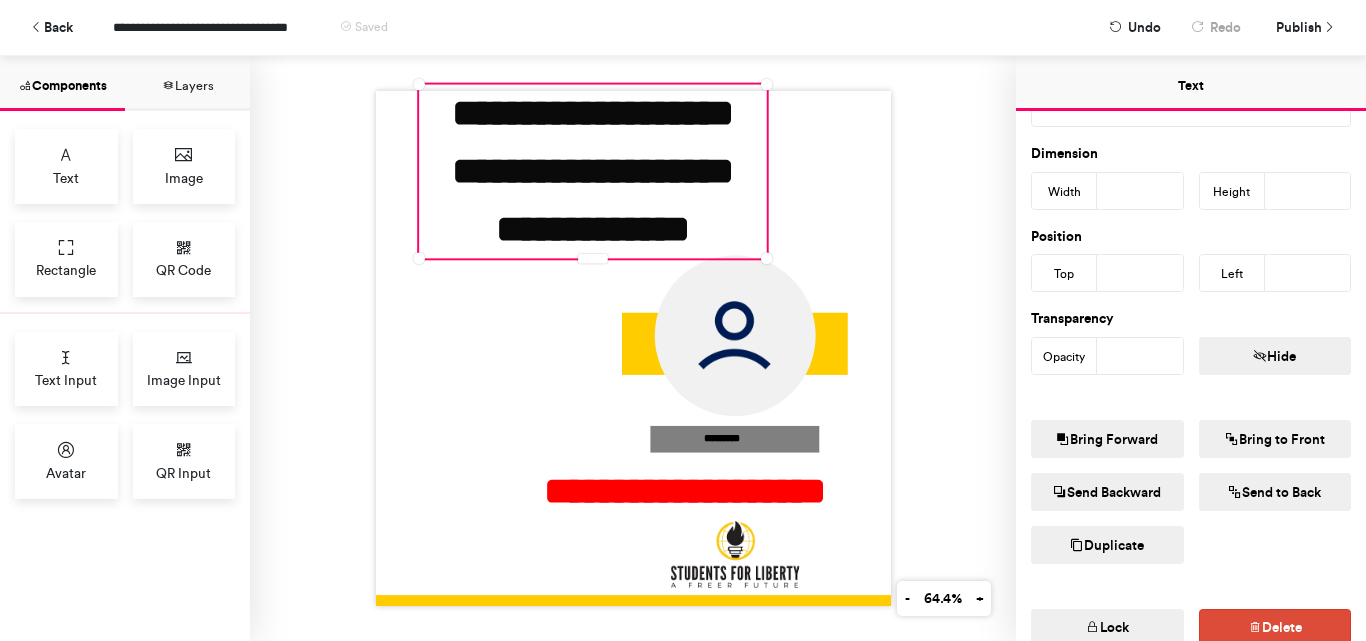 click on "Bring Forward" at bounding box center (1107, 439) 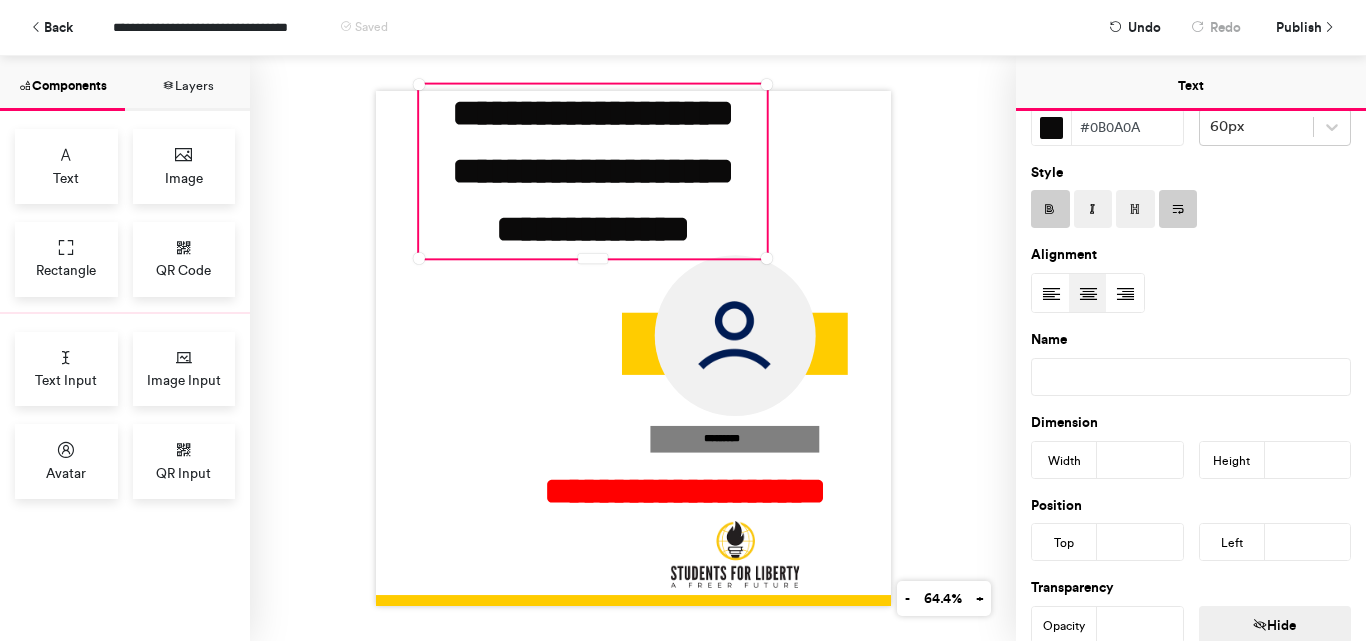 scroll, scrollTop: 96, scrollLeft: 0, axis: vertical 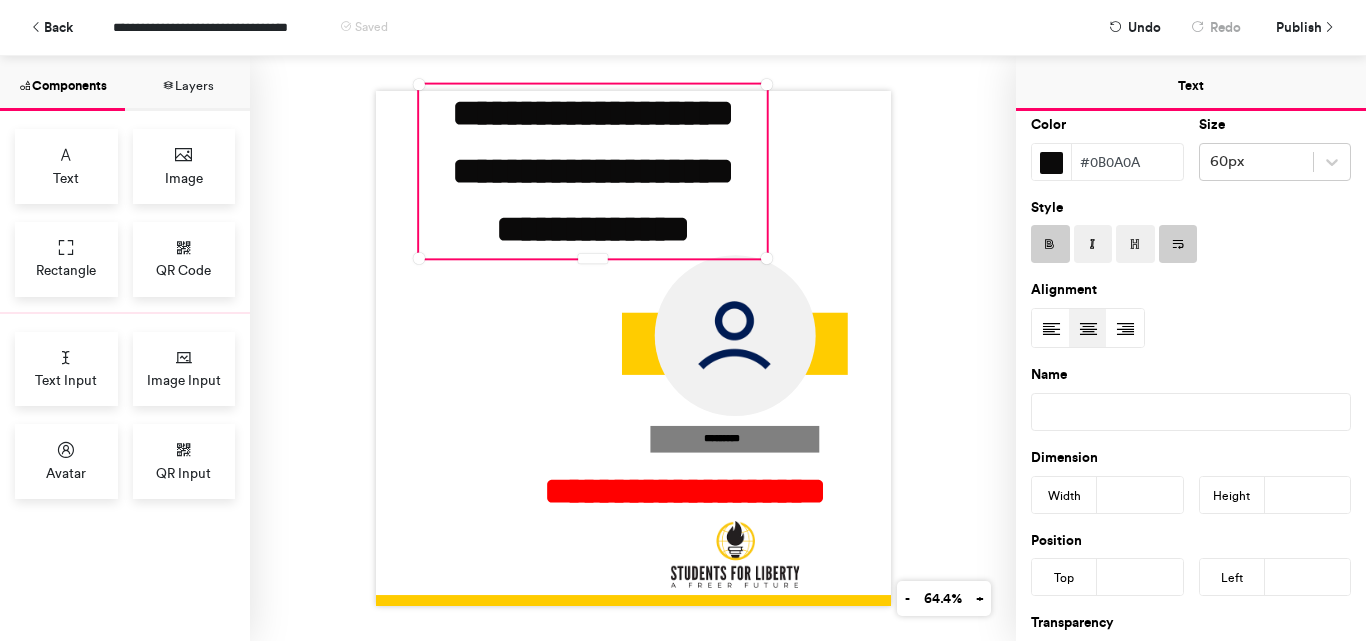 click at bounding box center (1135, 245) 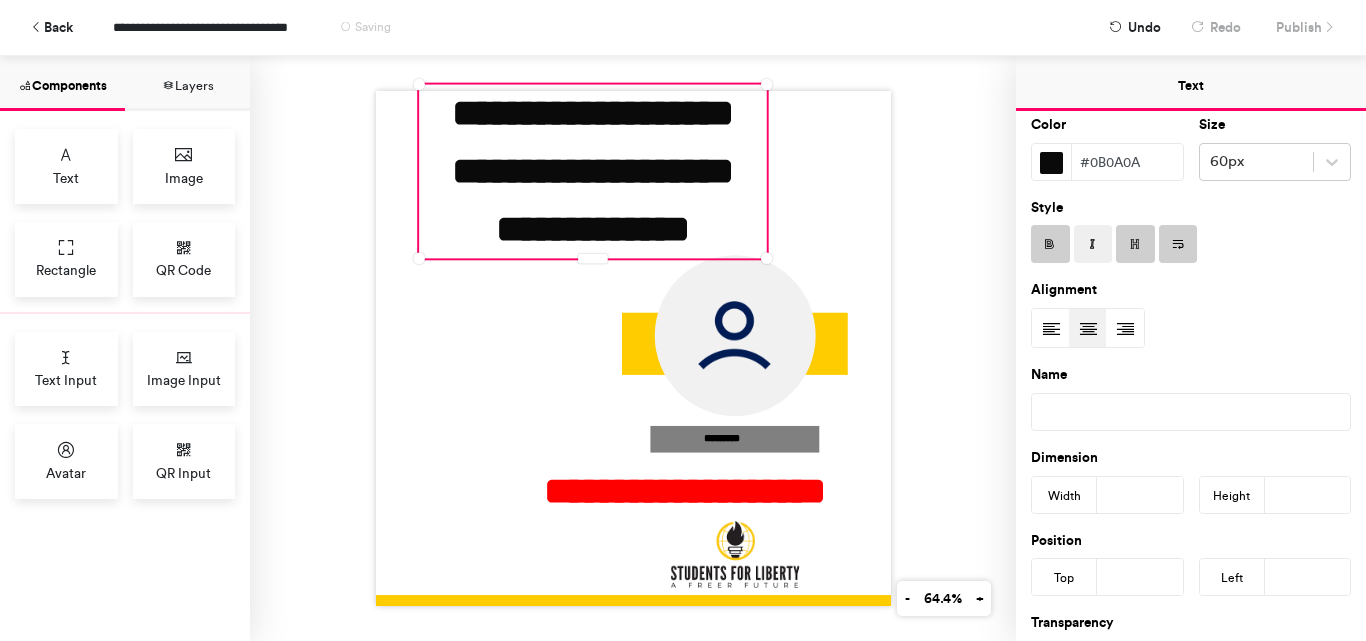 click at bounding box center [1093, 245] 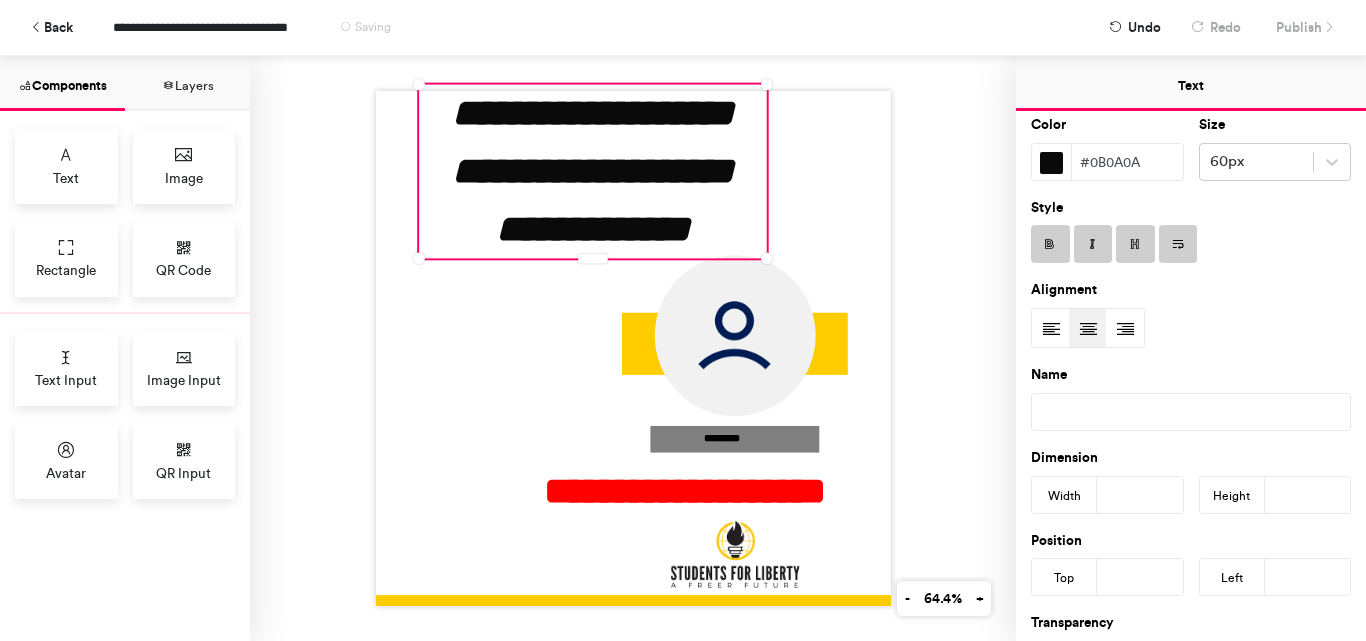 click at bounding box center (1135, 245) 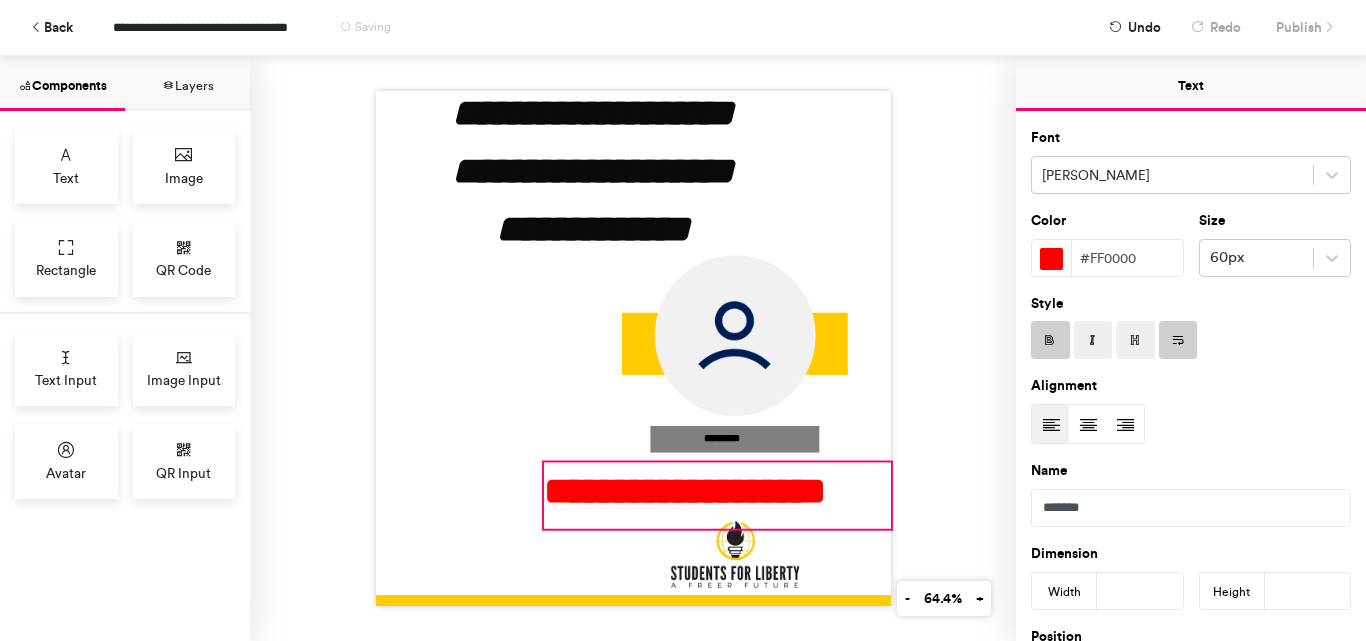 click on "**********" at bounding box center (717, 495) 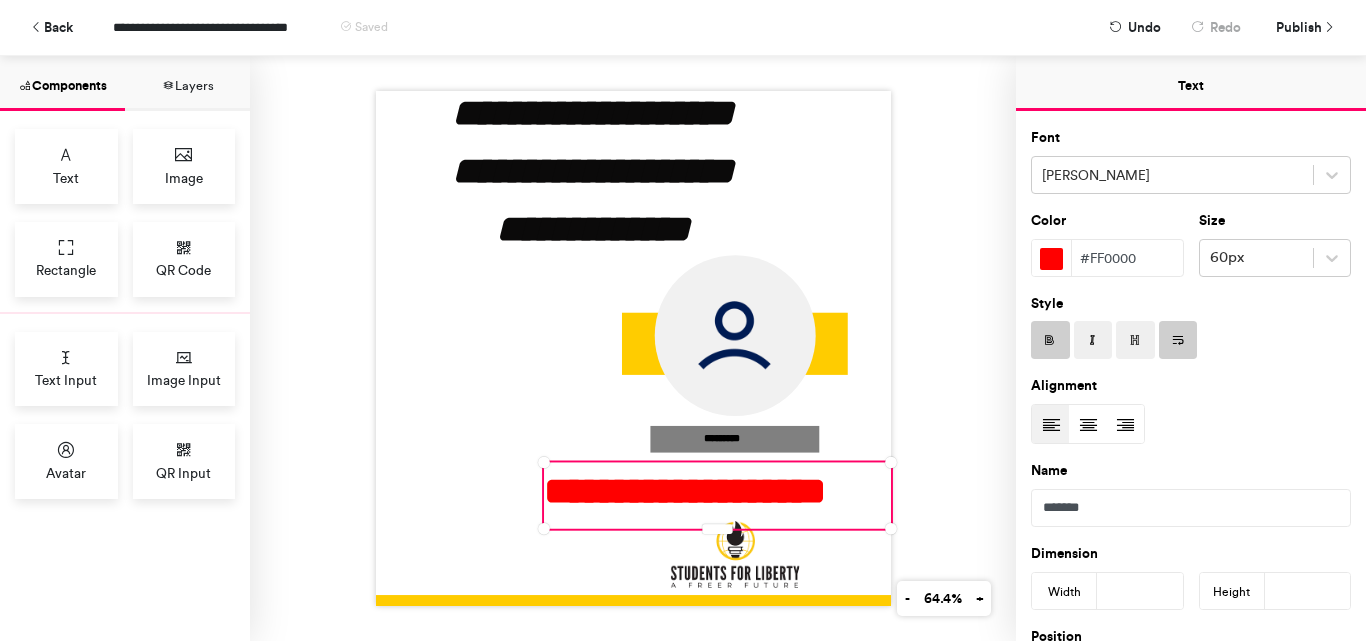 click at bounding box center (1135, 341) 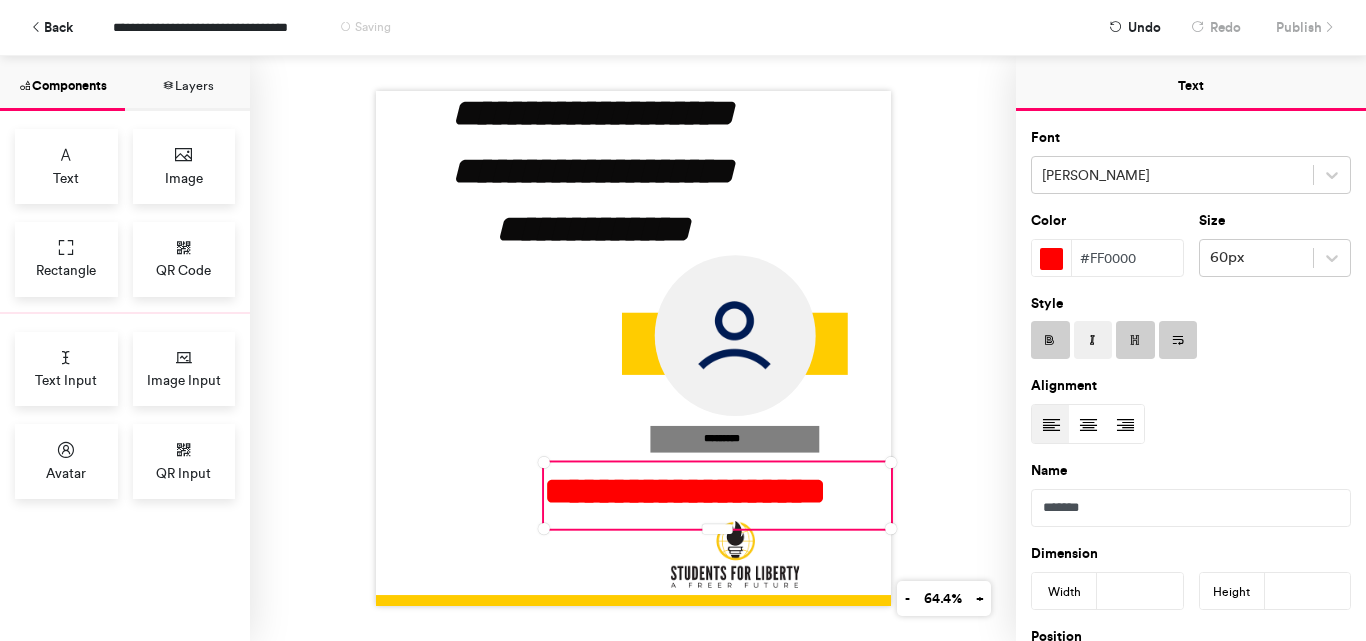 click at bounding box center (1093, 340) 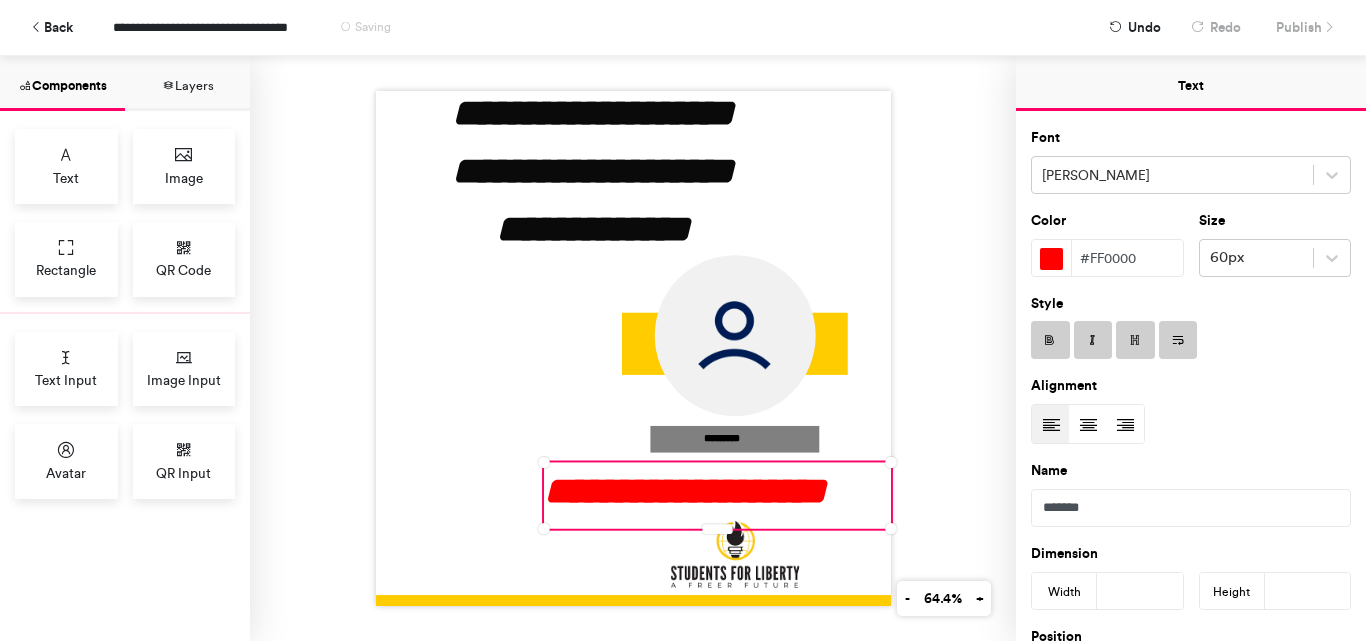 click at bounding box center [1135, 341] 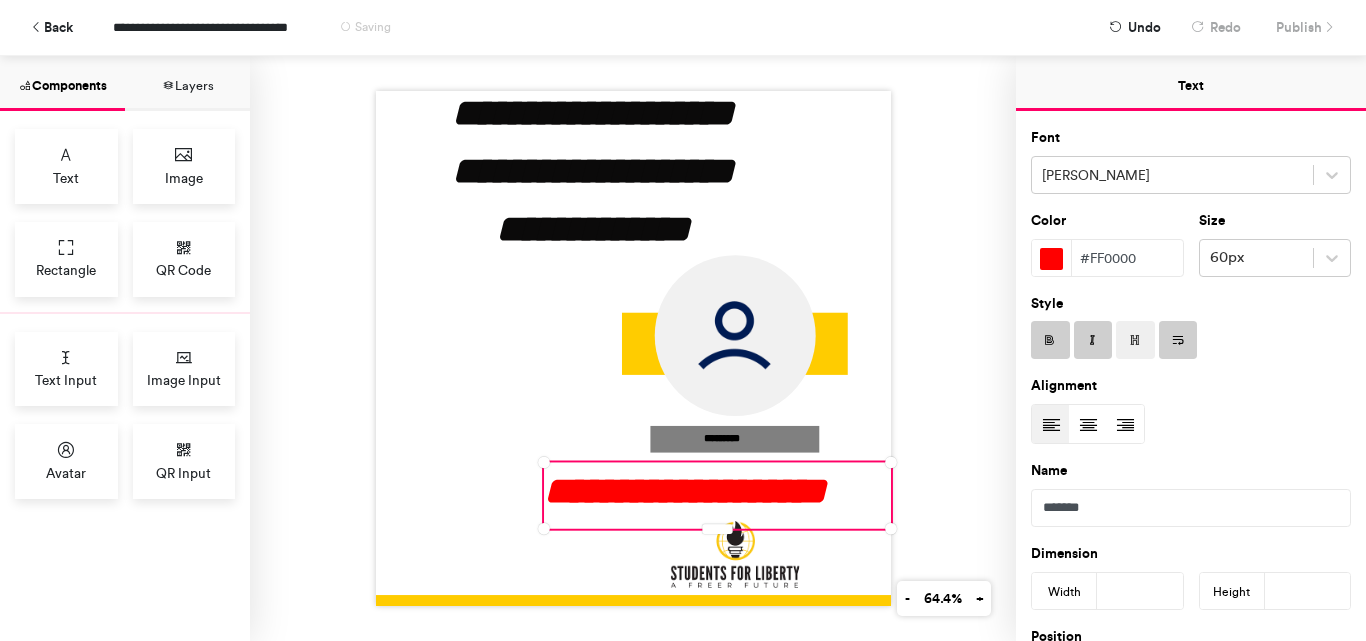 click at bounding box center [1135, 341] 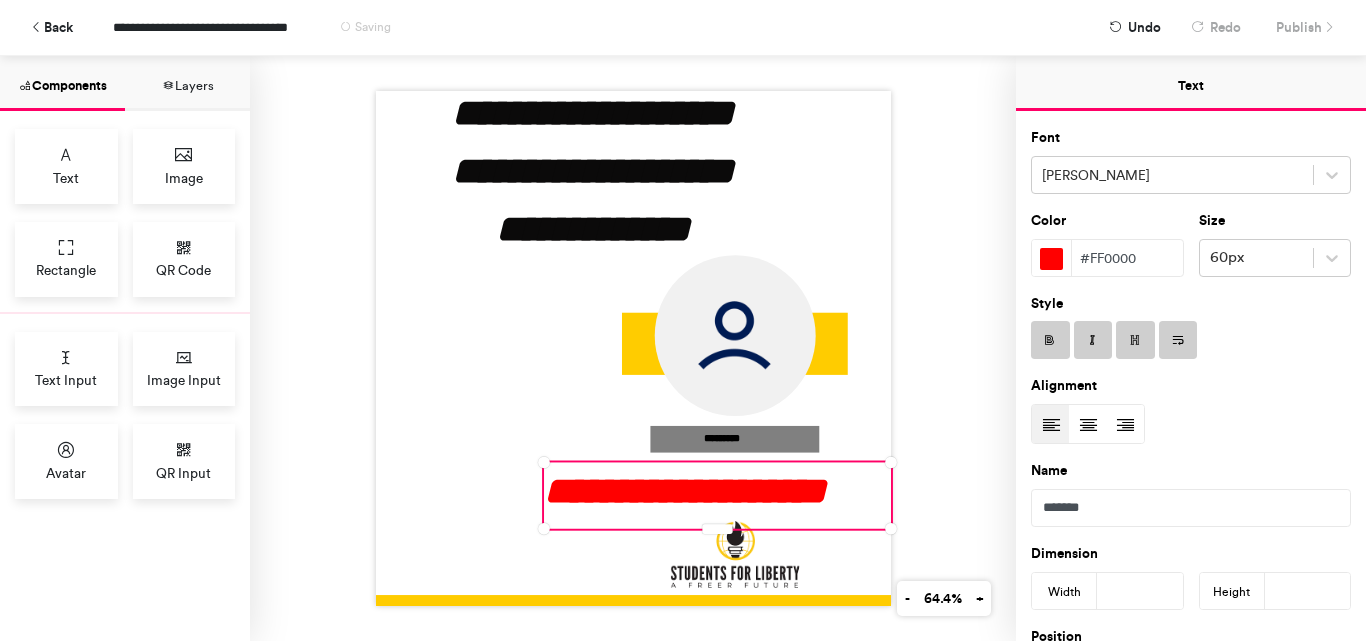 click at bounding box center [1178, 340] 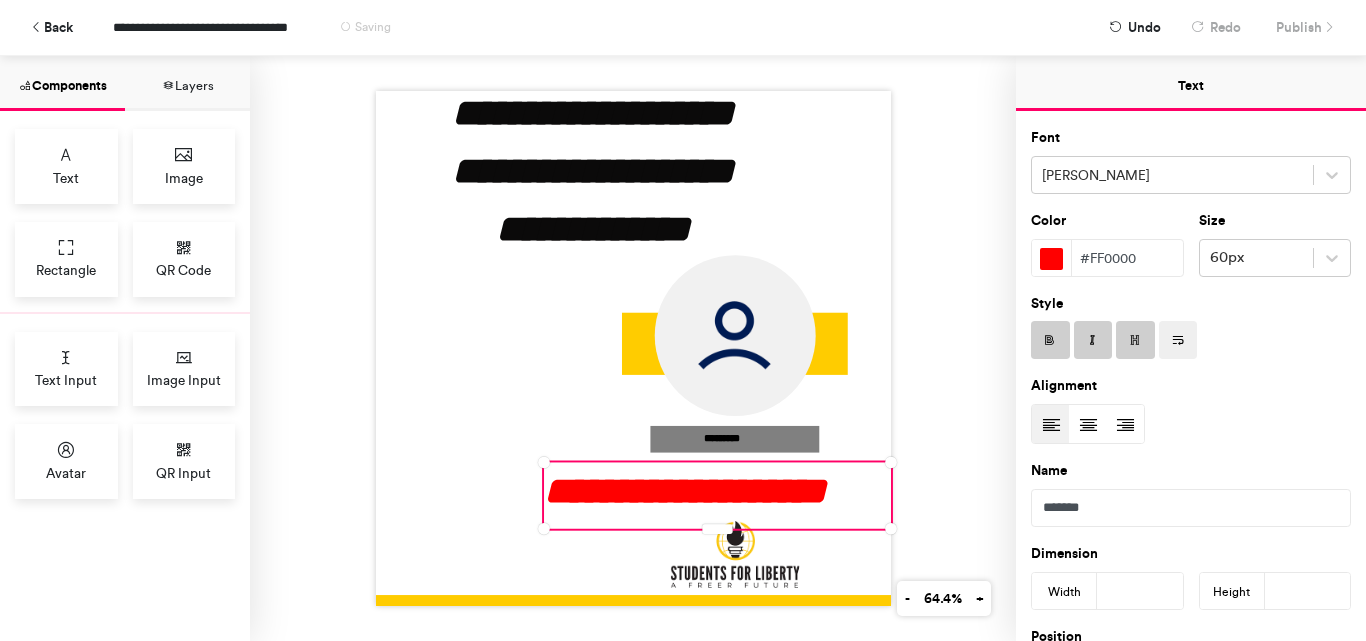 click at bounding box center [1093, 341] 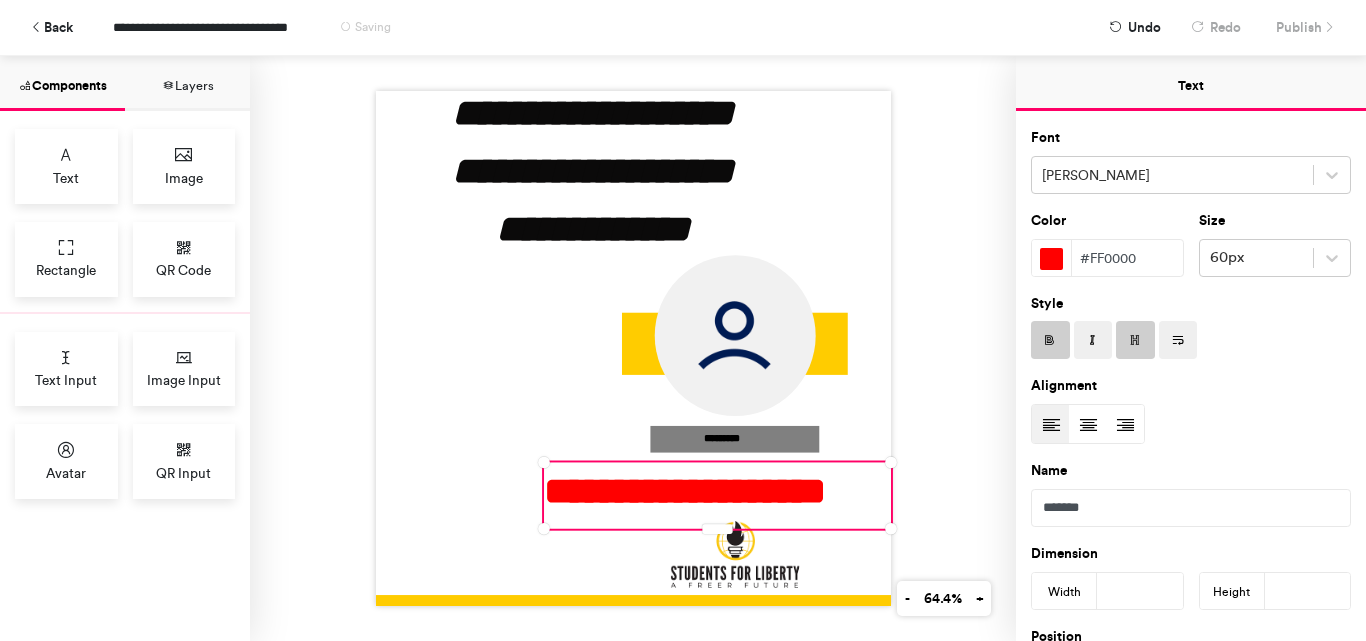 click at bounding box center [1050, 340] 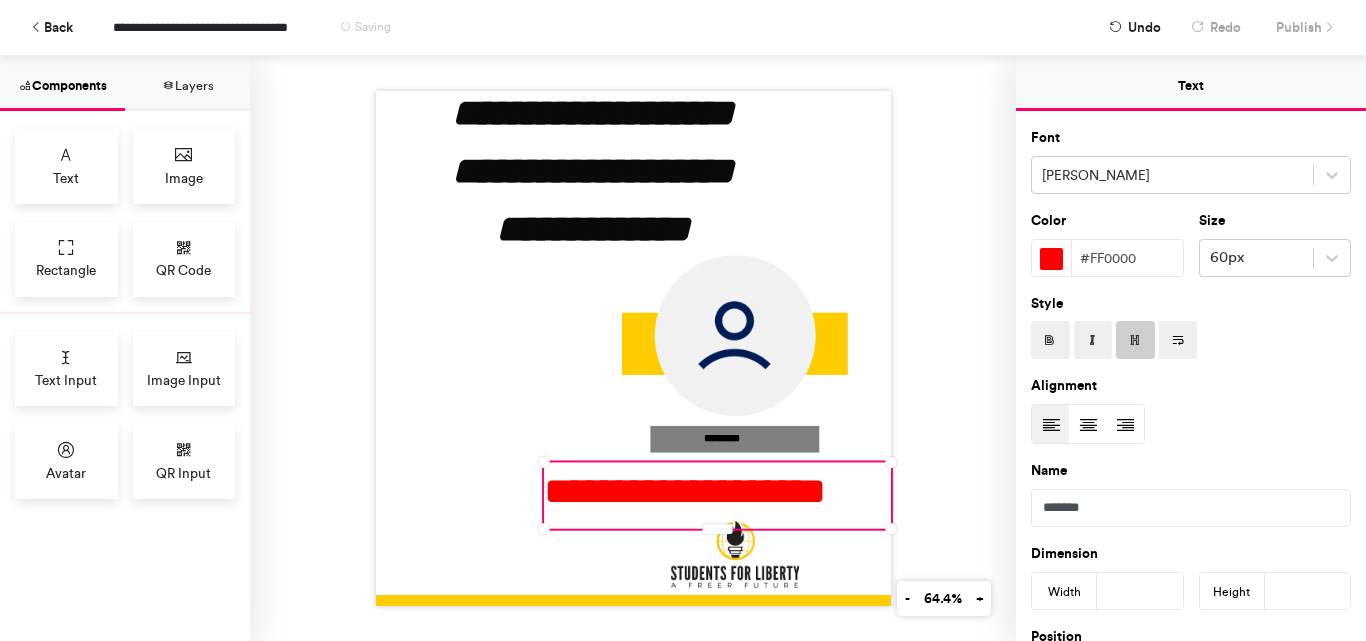 click at bounding box center [1050, 340] 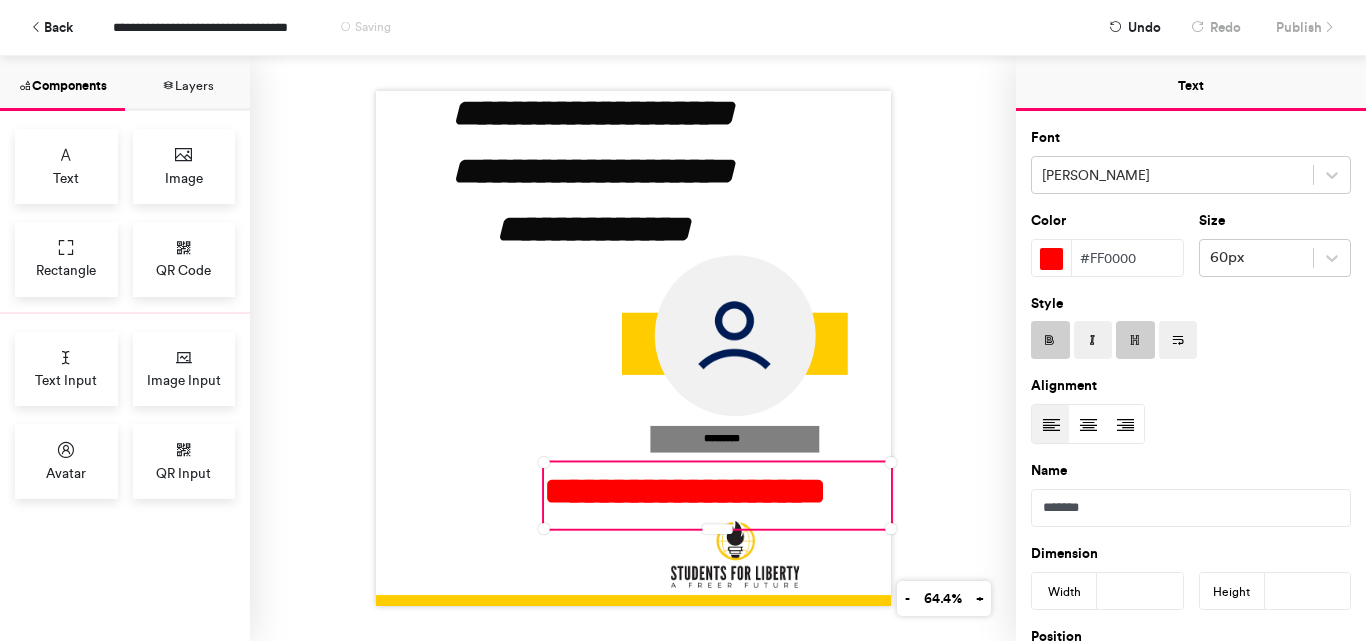 click at bounding box center [1050, 340] 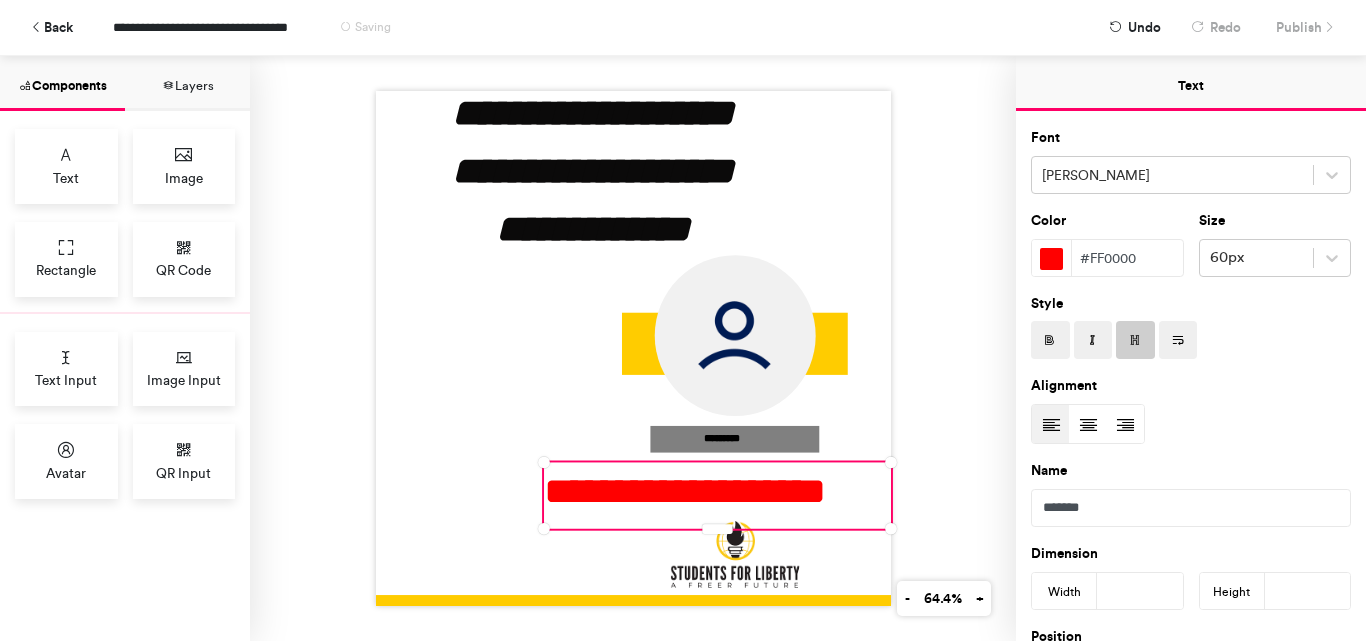 click at bounding box center (1050, 340) 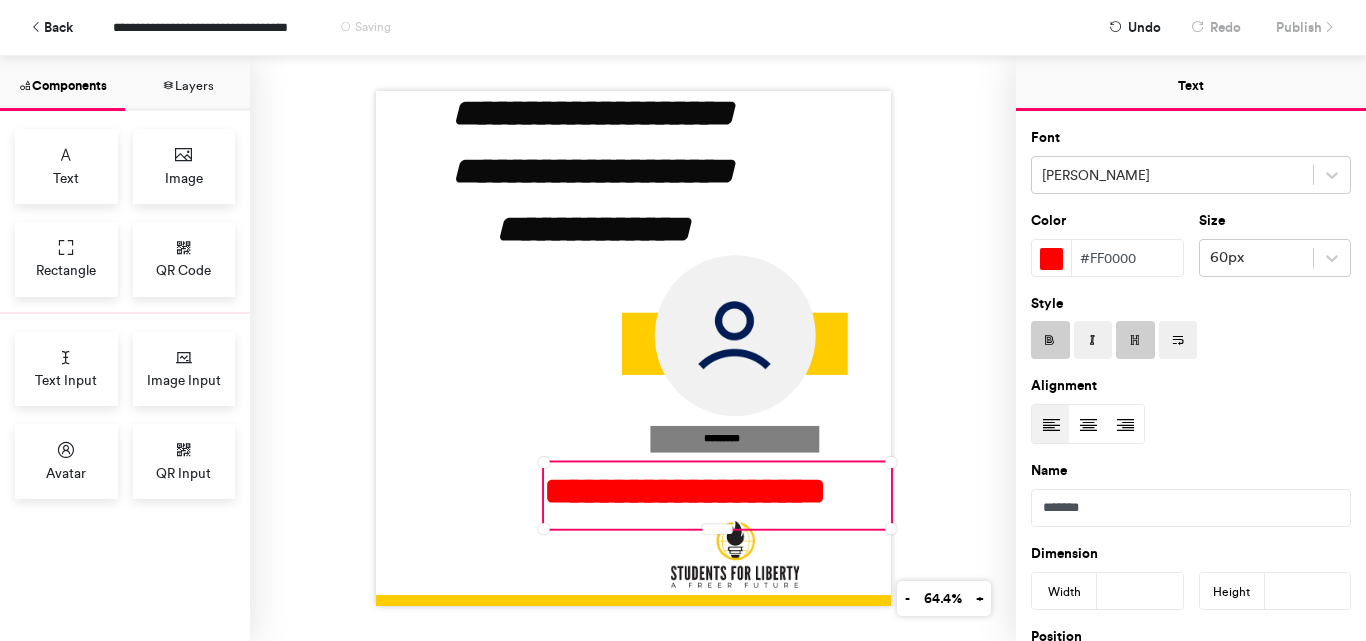 click at bounding box center [1050, 340] 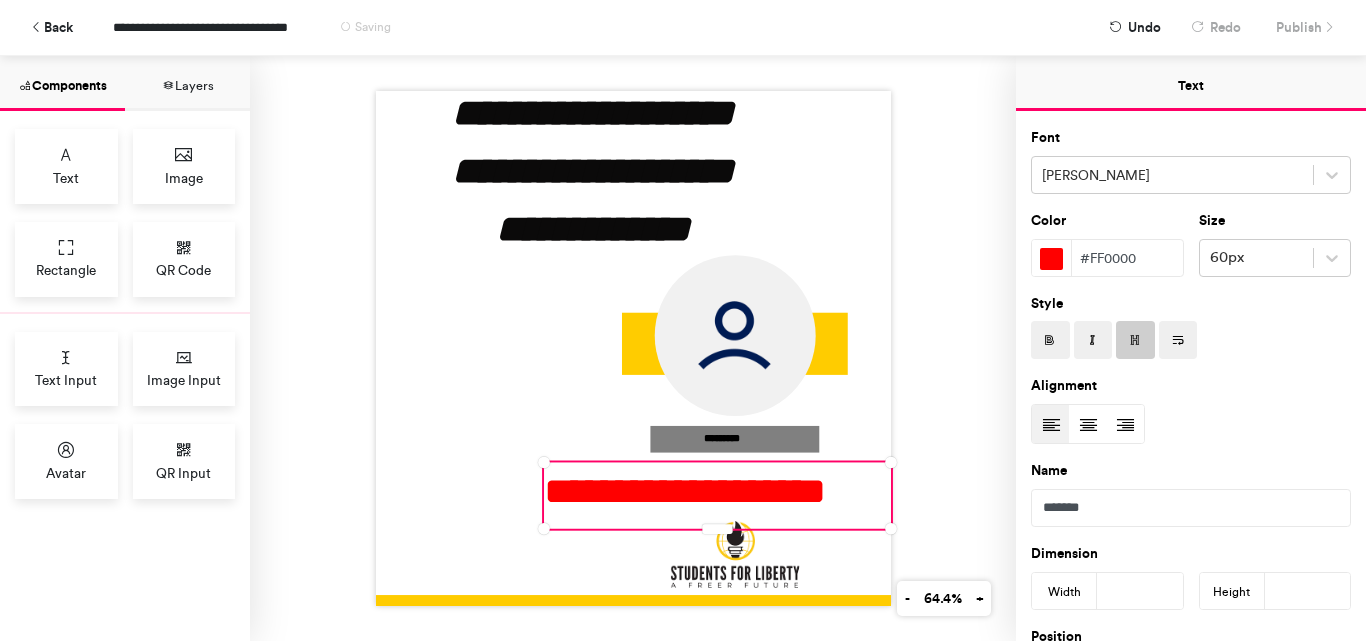 click at bounding box center [1050, 340] 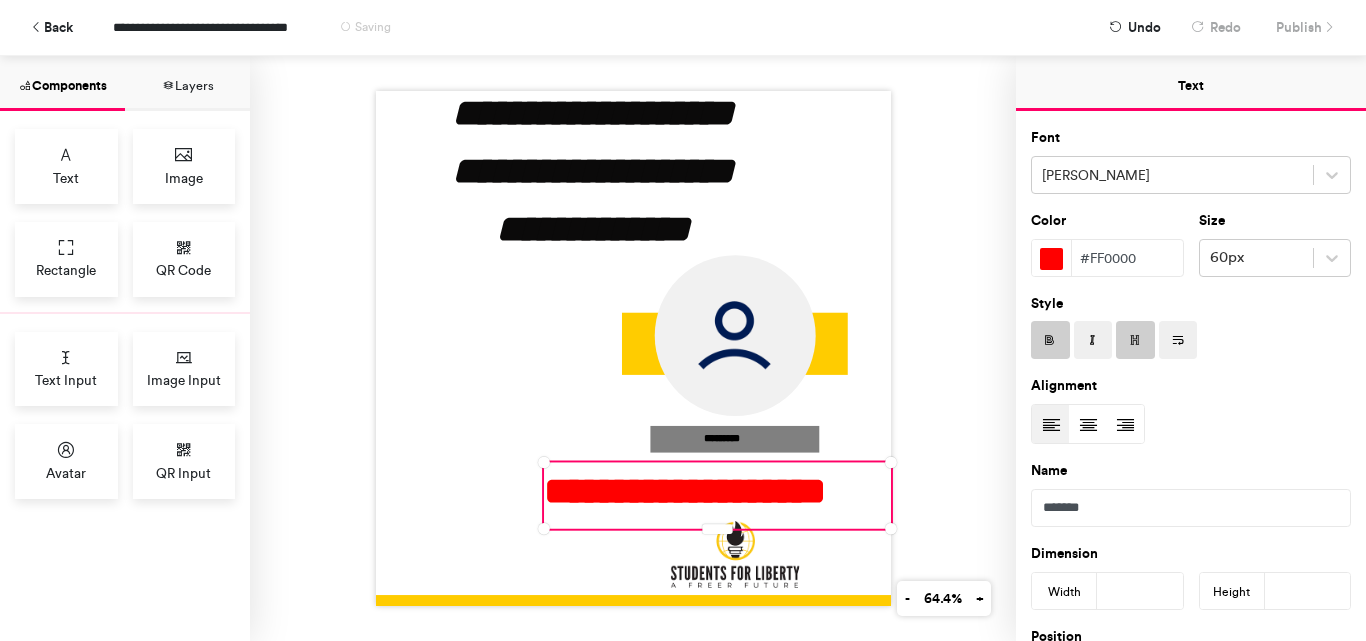 click on "Color #ff0000 Size 60px" at bounding box center (1191, 235) 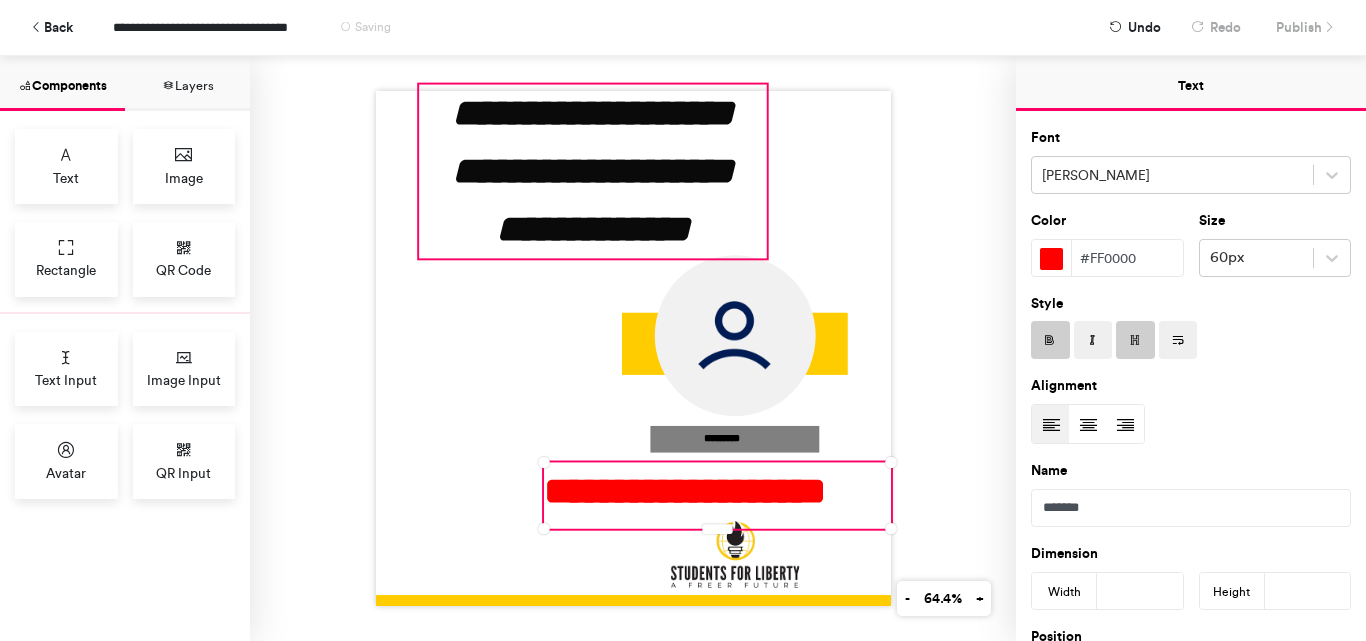 click on "**********" at bounding box center (593, 172) 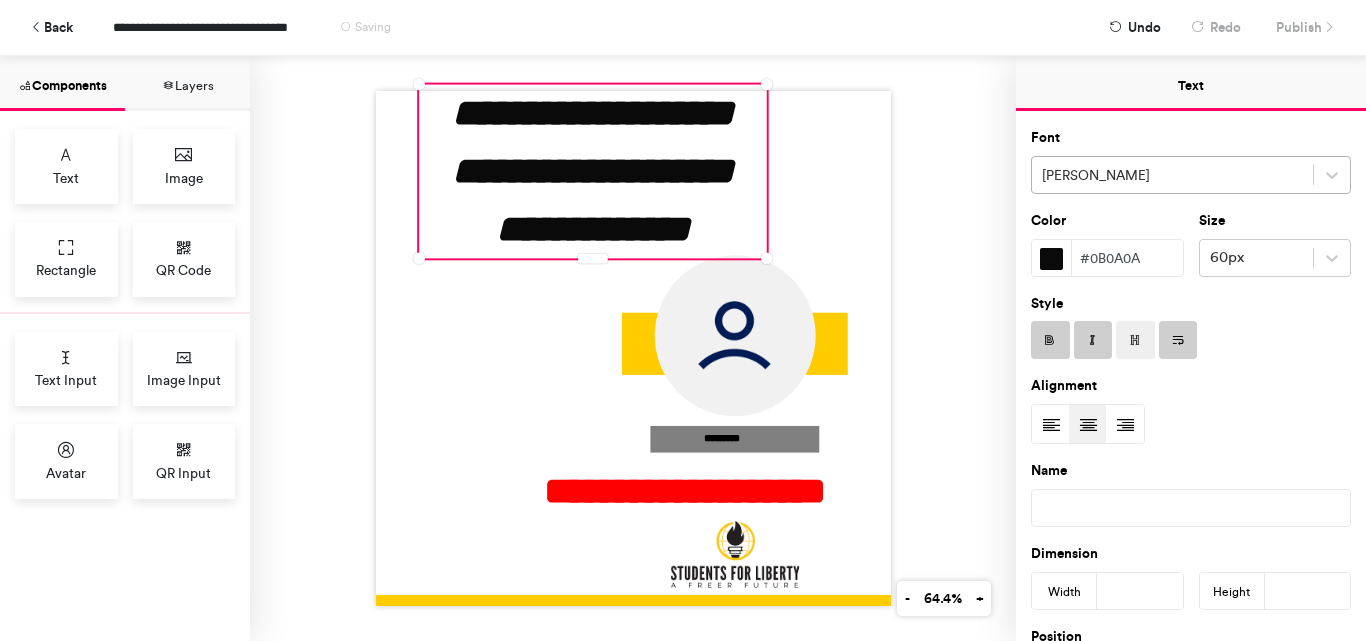 click 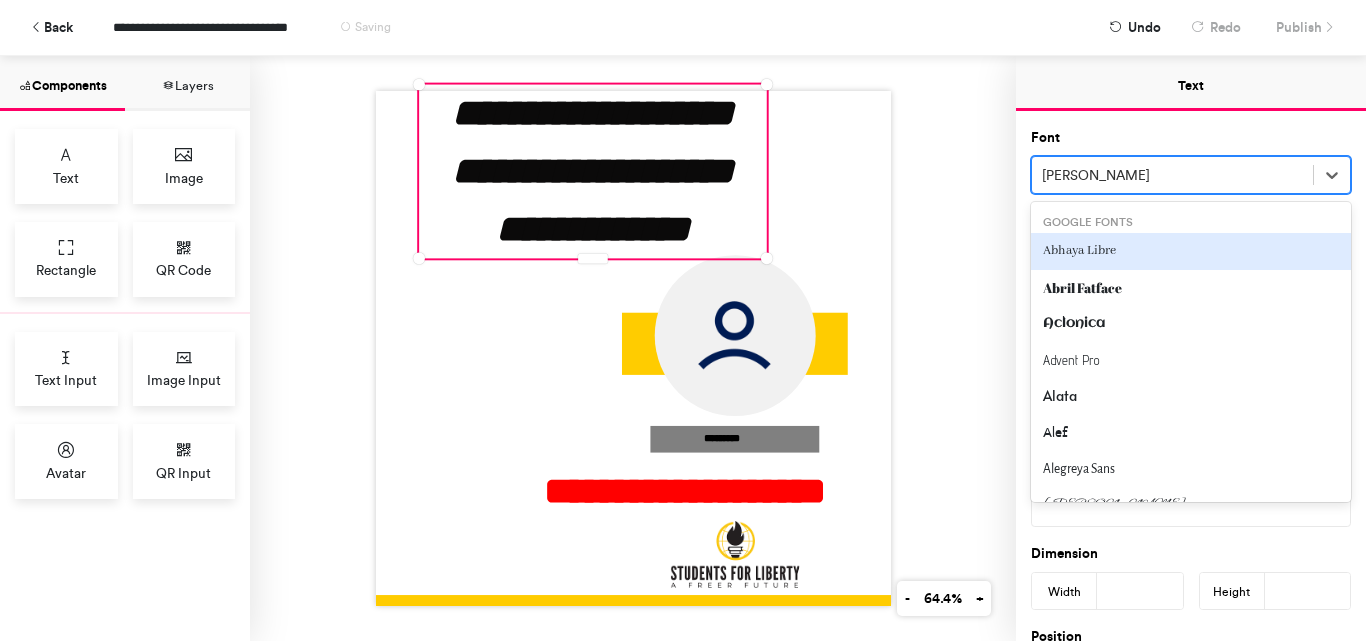 click at bounding box center [1172, 175] 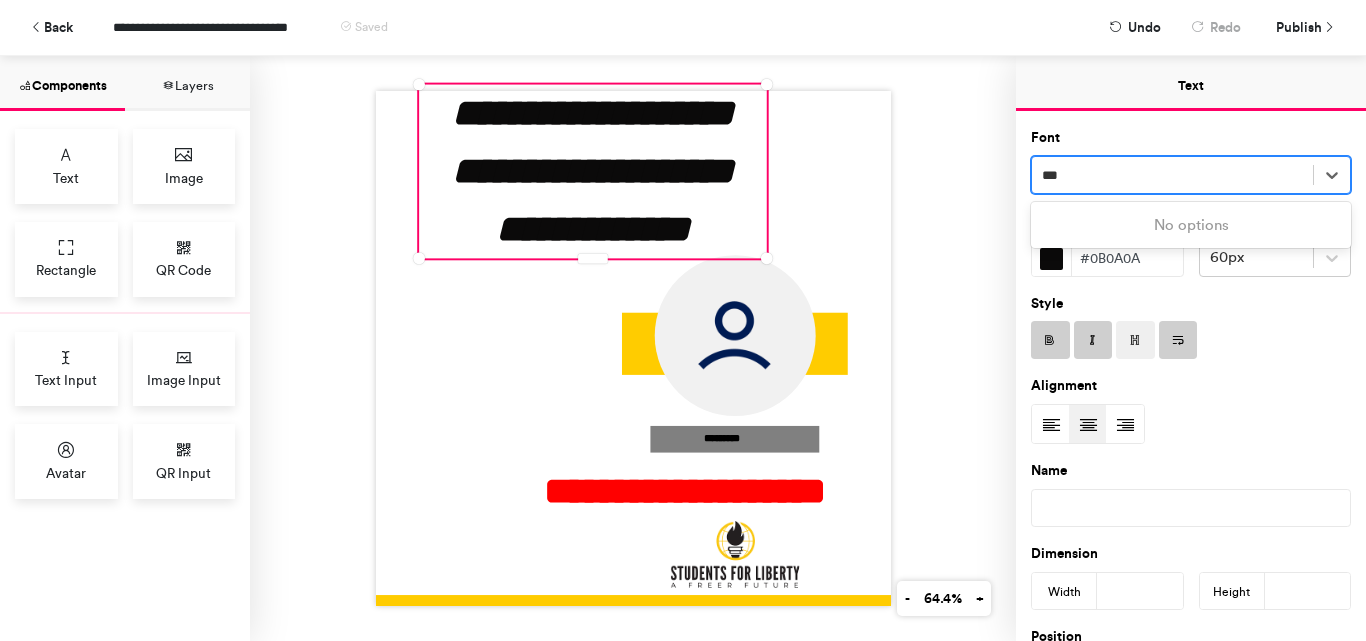 type on "**" 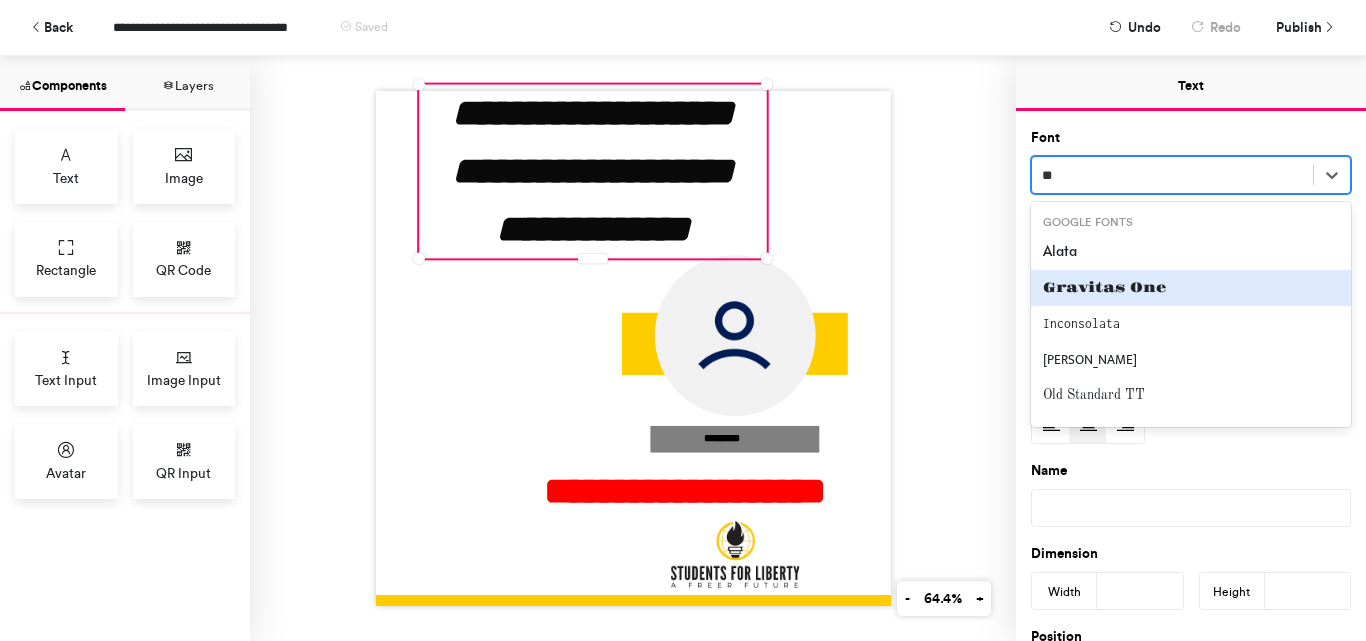 click on "Gravitas One" at bounding box center [1191, 288] 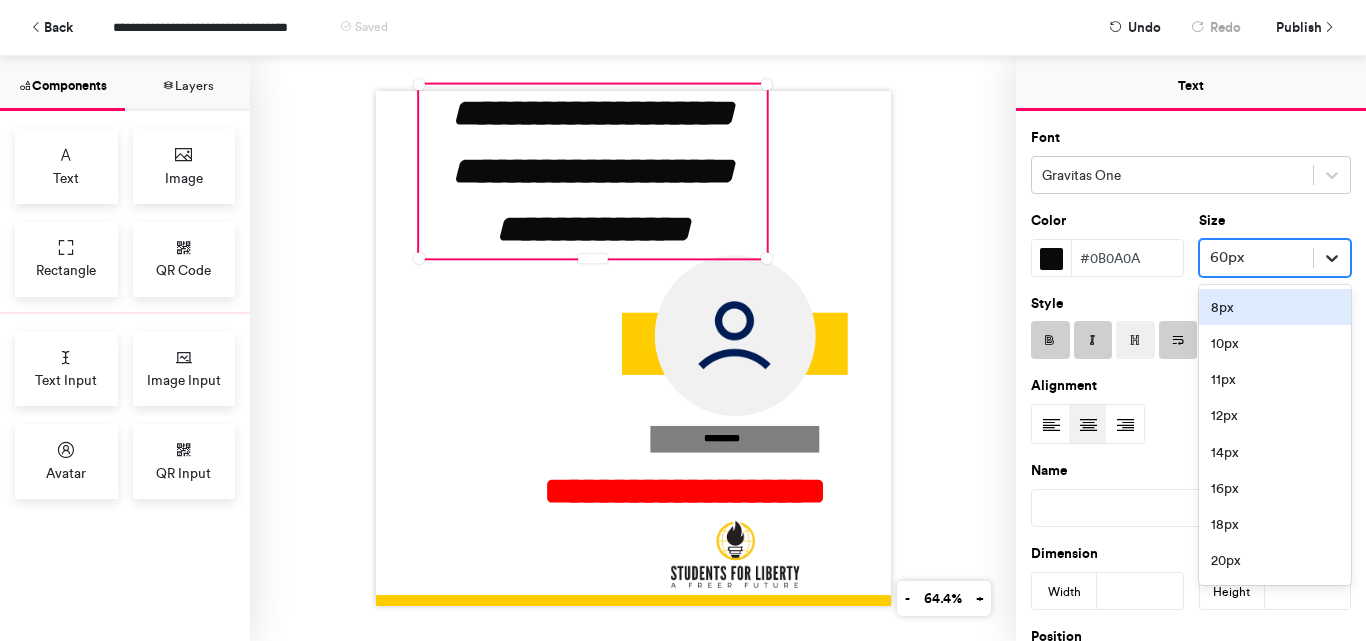 click 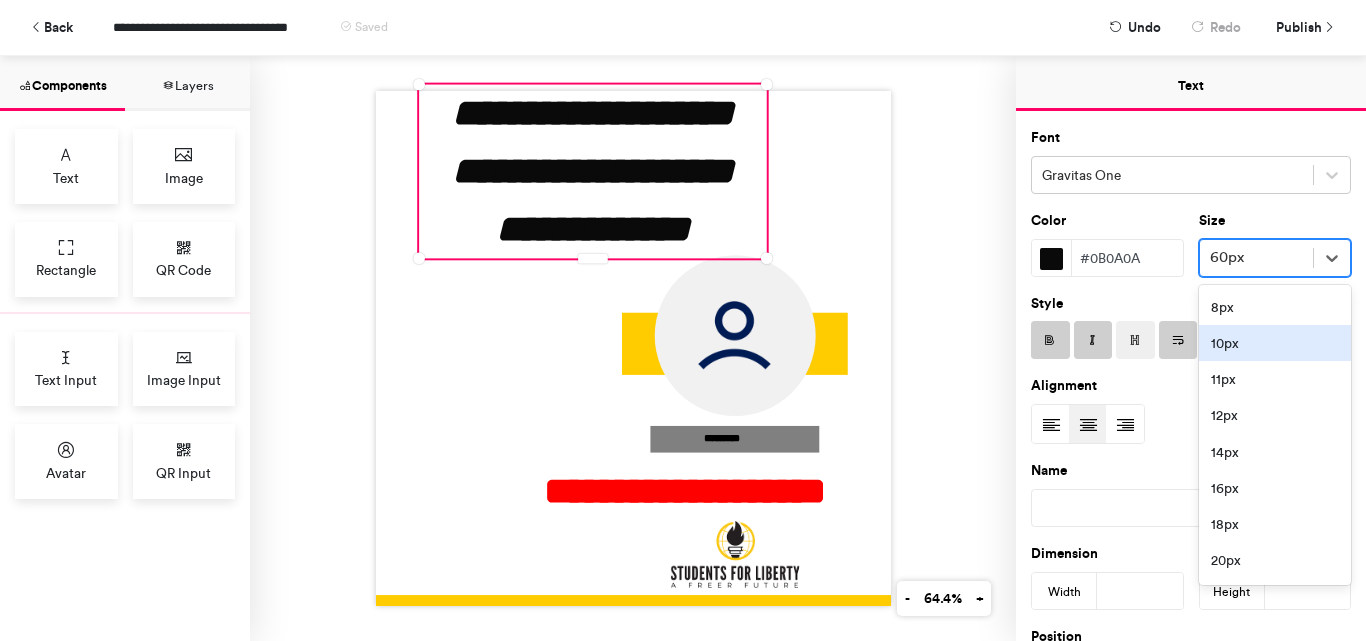 click on "10px" at bounding box center [1275, 343] 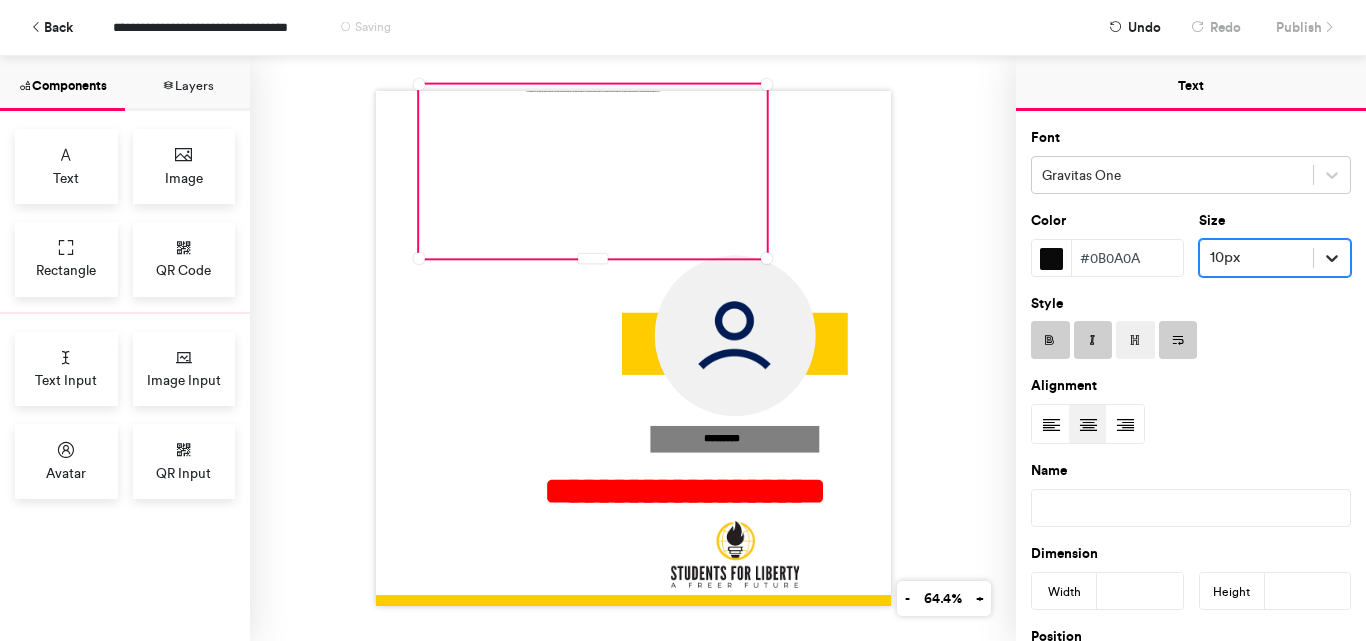click 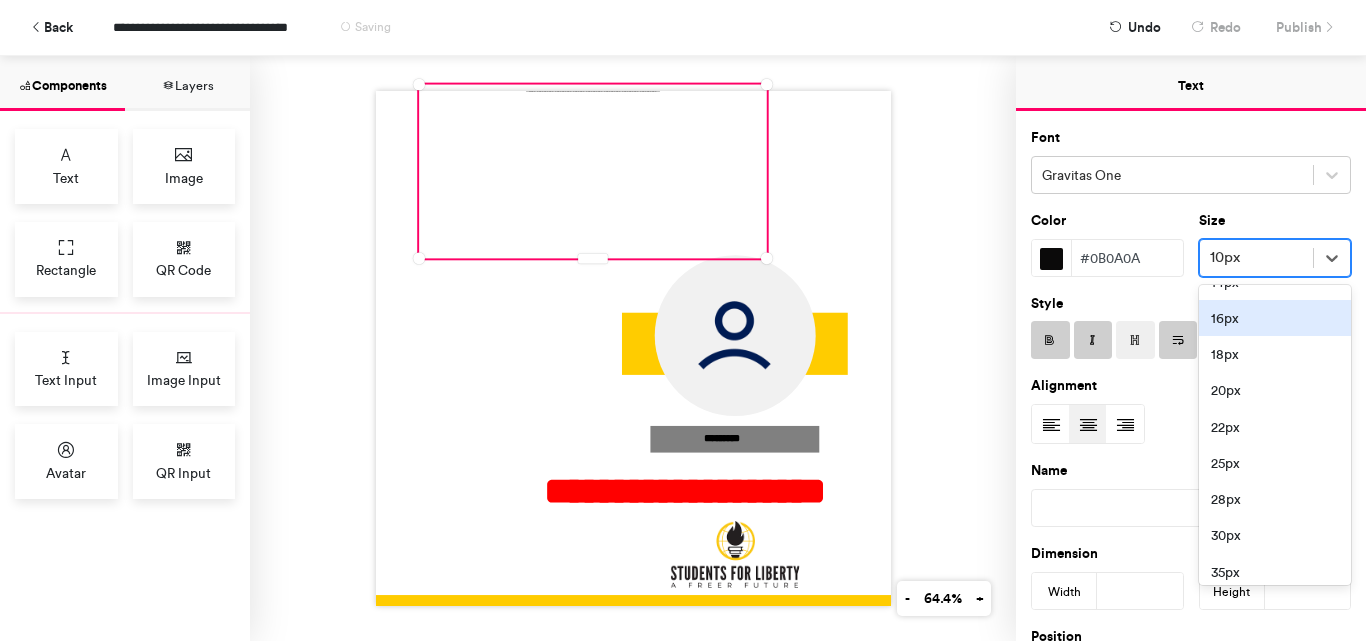scroll, scrollTop: 200, scrollLeft: 0, axis: vertical 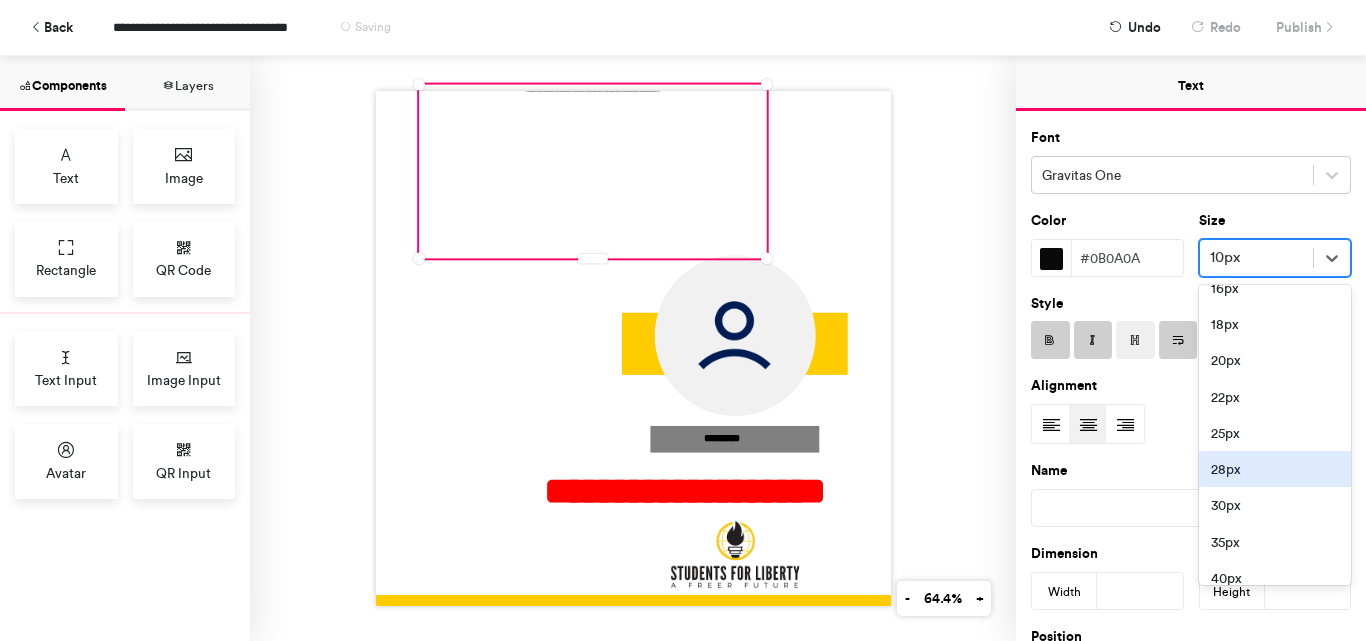 click on "28px" at bounding box center (1275, 469) 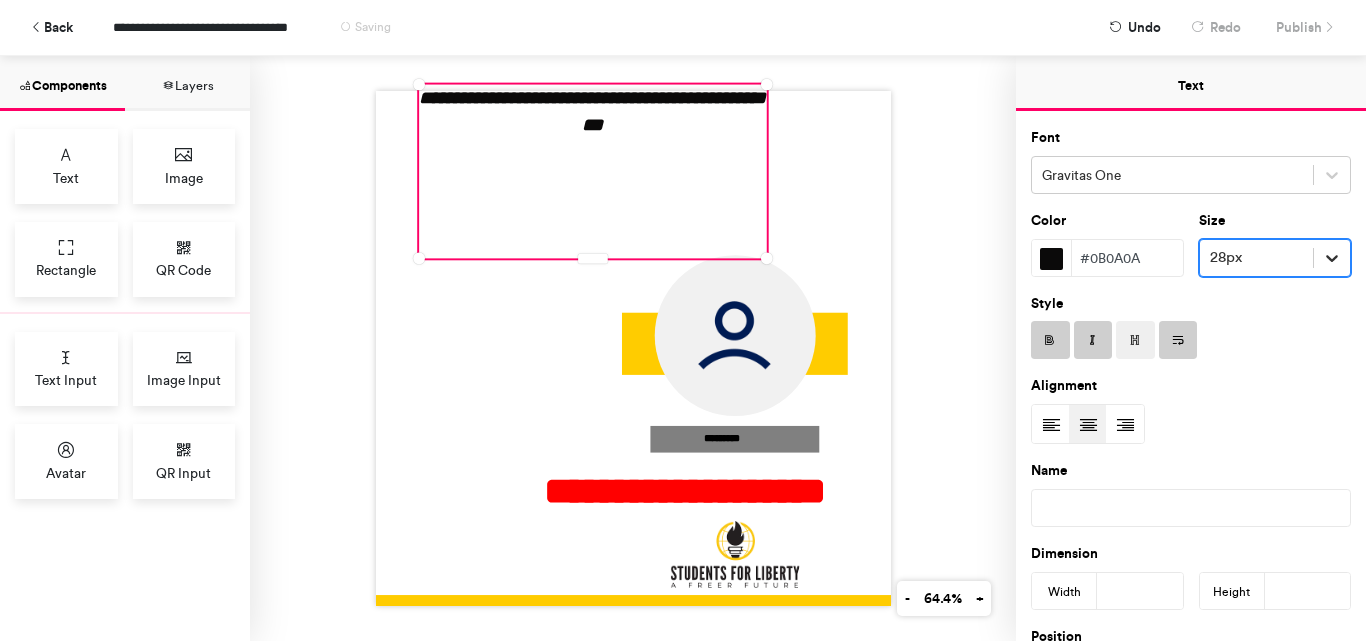 click 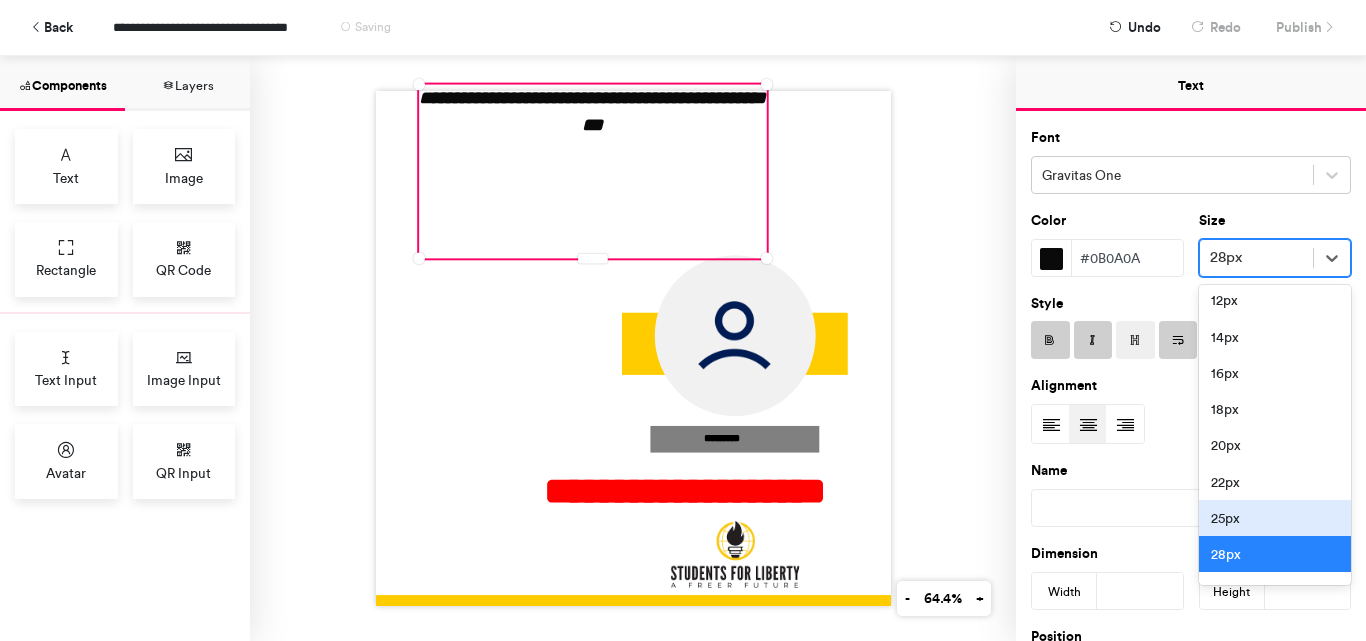 scroll, scrollTop: 315, scrollLeft: 0, axis: vertical 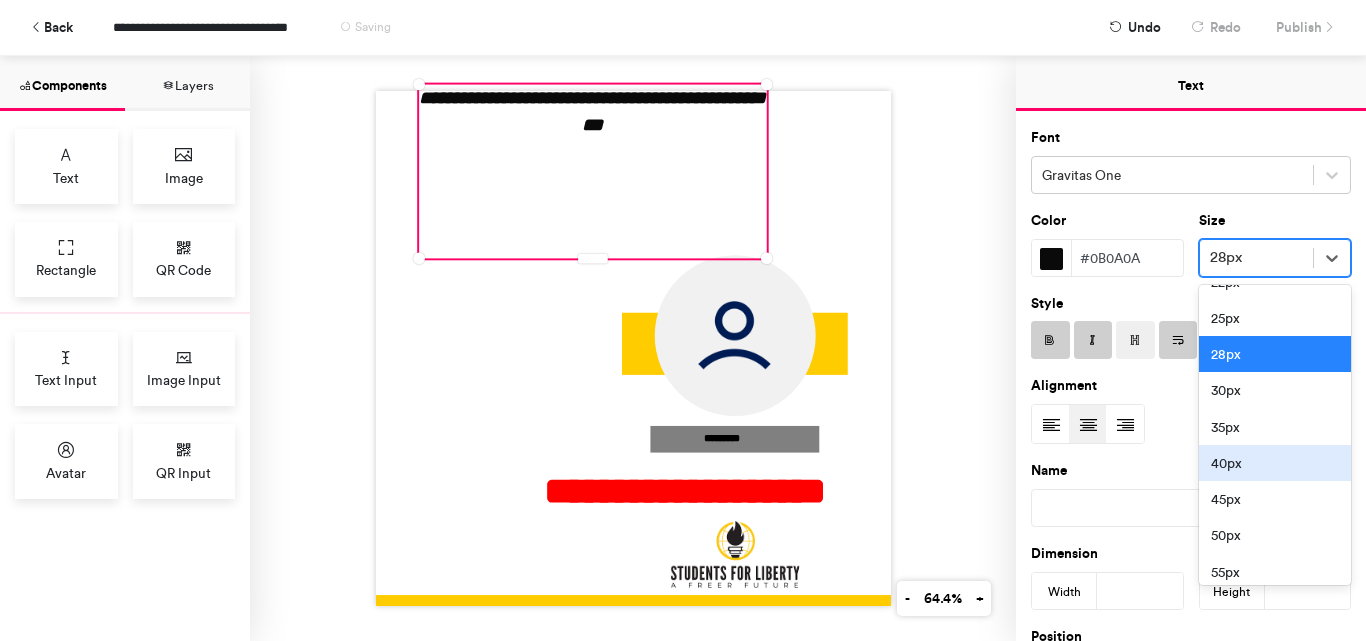 click on "40px" at bounding box center [1275, 463] 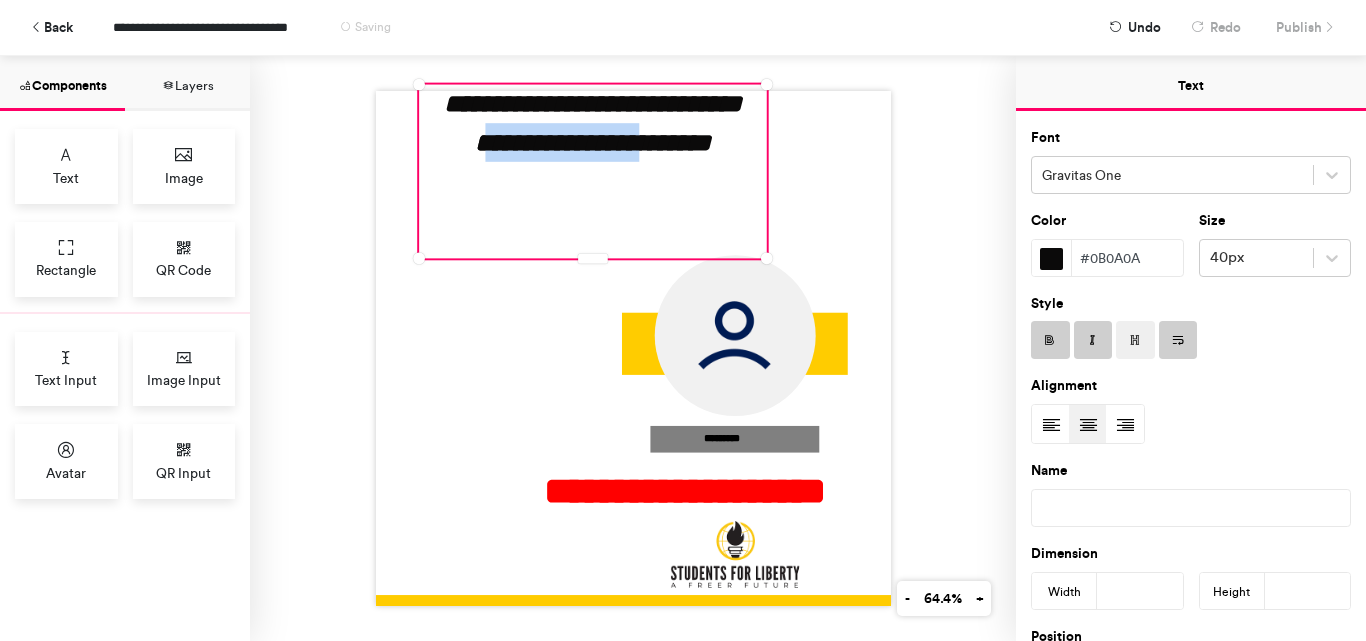 drag, startPoint x: 689, startPoint y: 118, endPoint x: 702, endPoint y: 160, distance: 43.965897 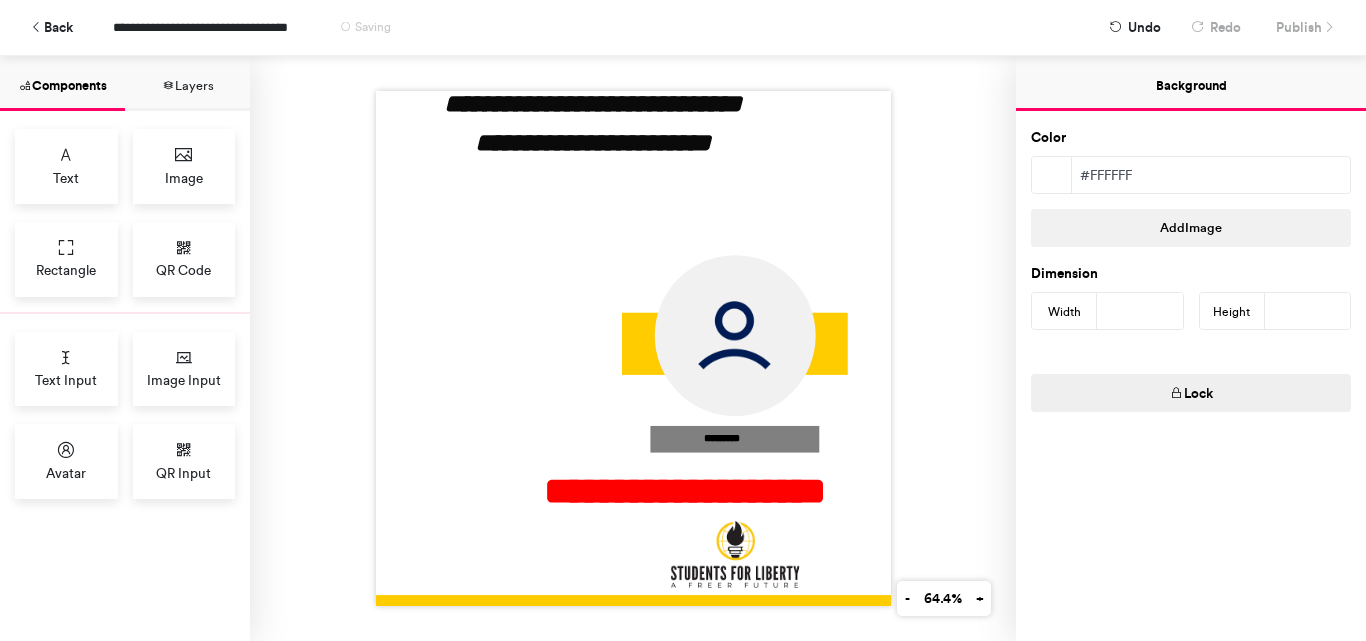 click at bounding box center (633, 348) 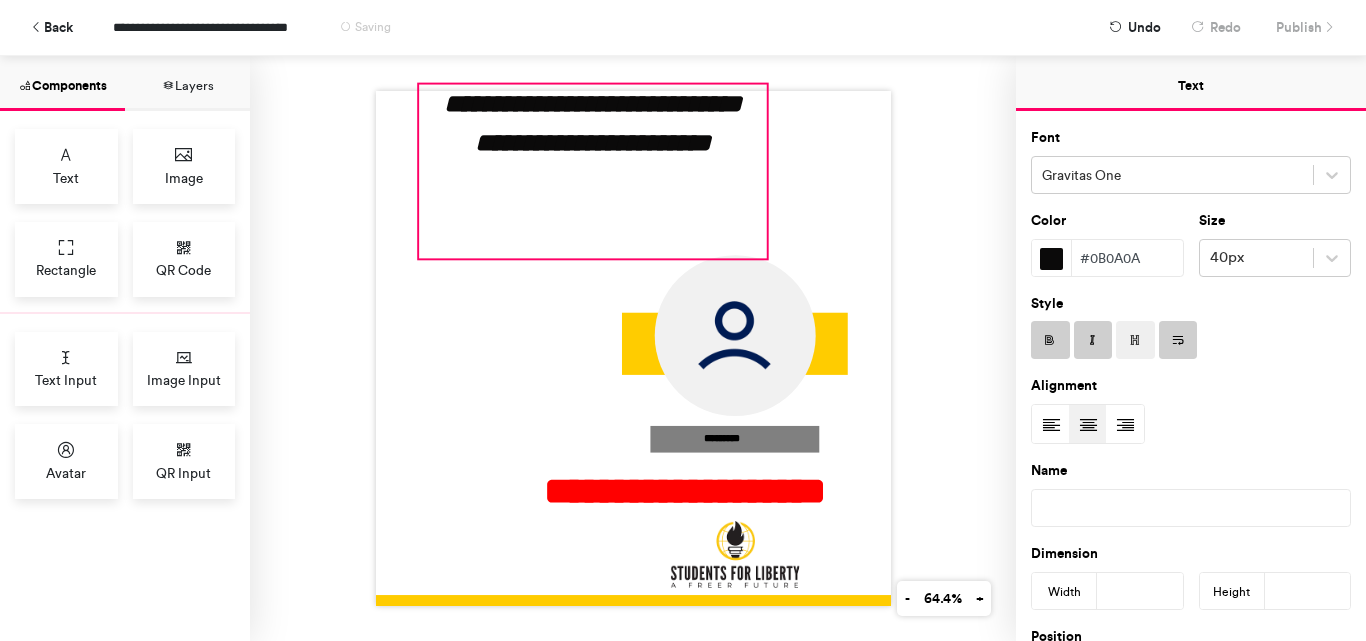 click on "**********" at bounding box center (593, 172) 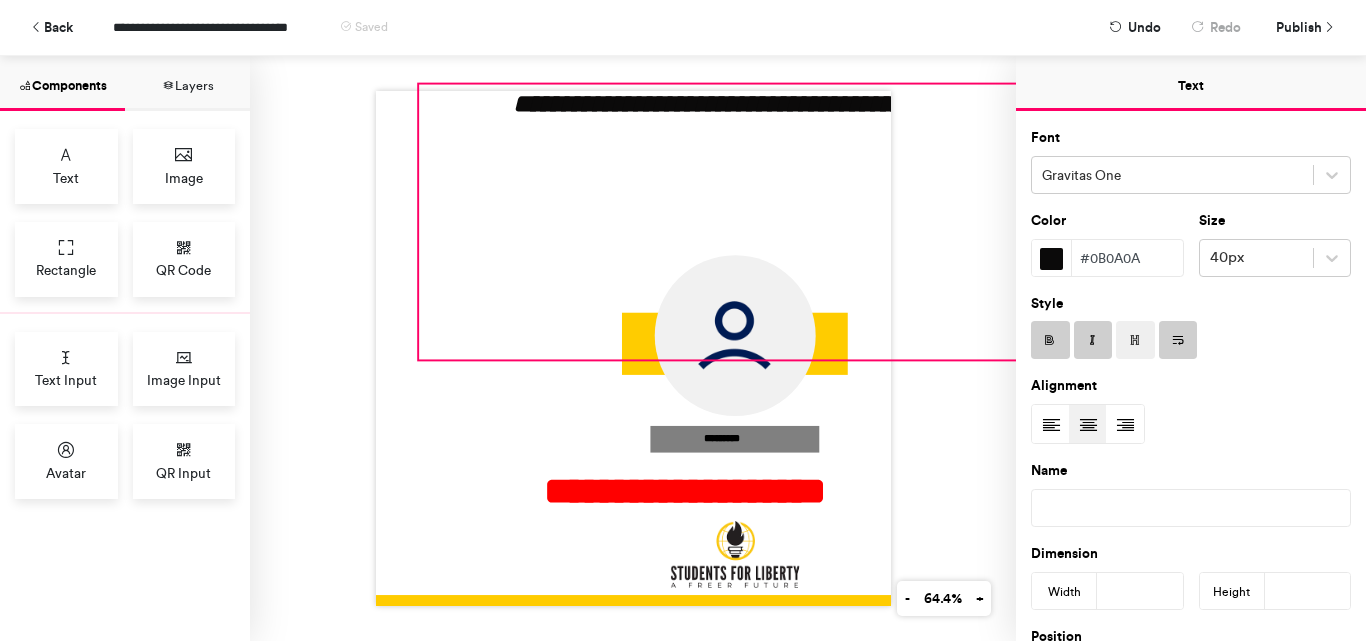 drag, startPoint x: 764, startPoint y: 255, endPoint x: 1148, endPoint y: 356, distance: 397.06046 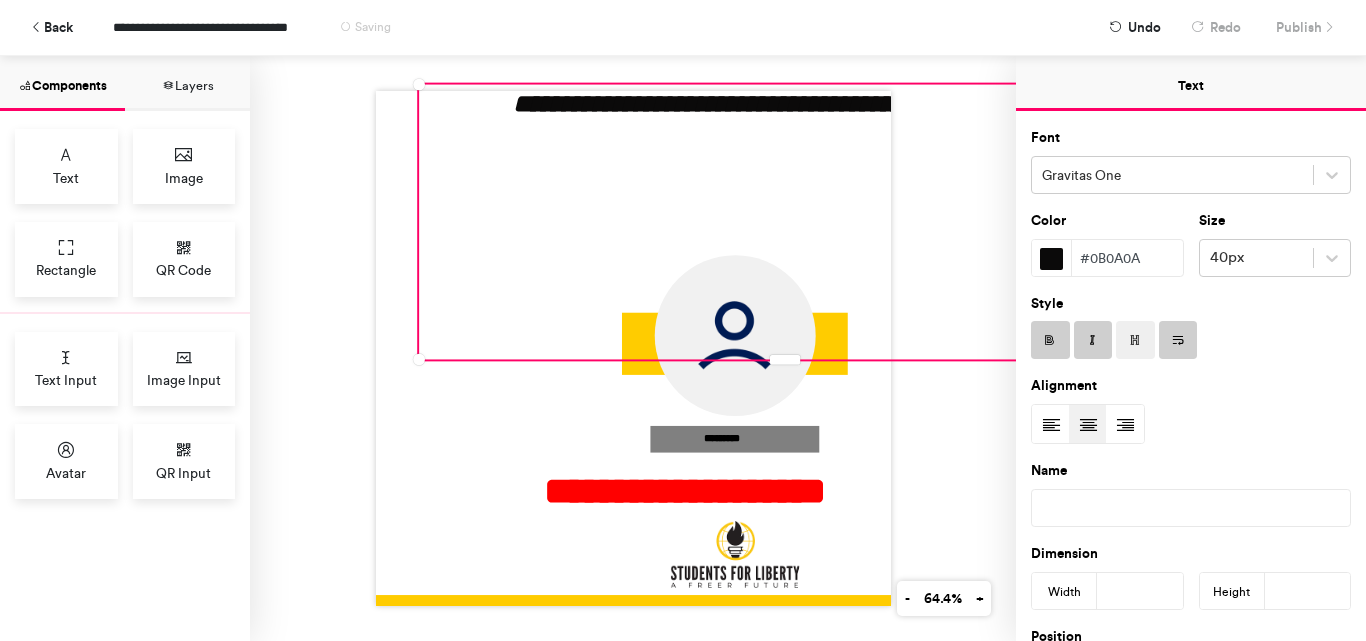 drag, startPoint x: 762, startPoint y: 200, endPoint x: 733, endPoint y: 236, distance: 46.227695 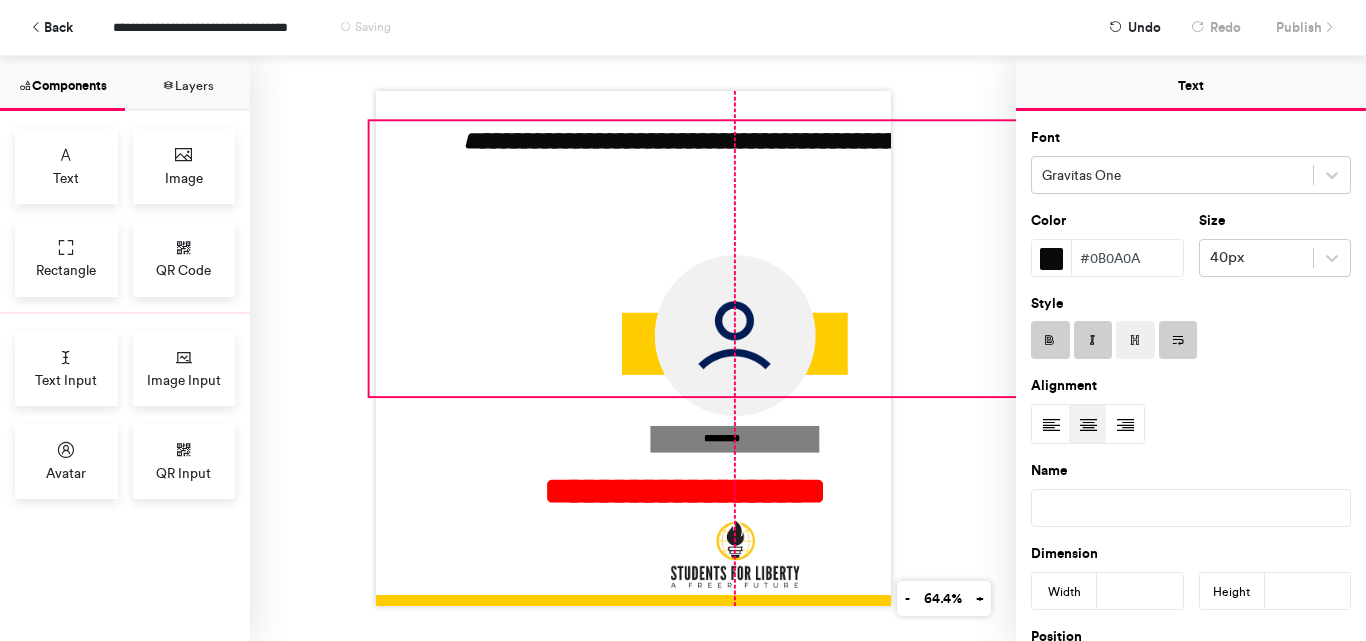 drag, startPoint x: 658, startPoint y: 193, endPoint x: 611, endPoint y: 230, distance: 59.816387 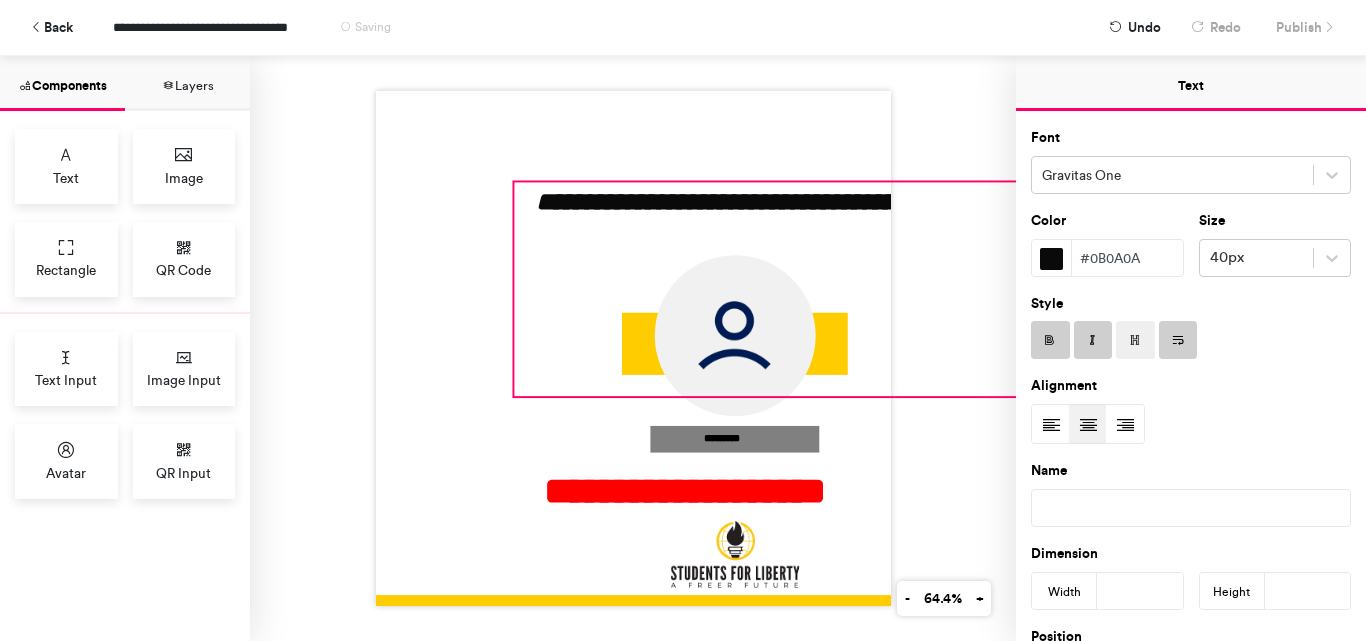 drag, startPoint x: 360, startPoint y: 112, endPoint x: 505, endPoint y: 173, distance: 157.30861 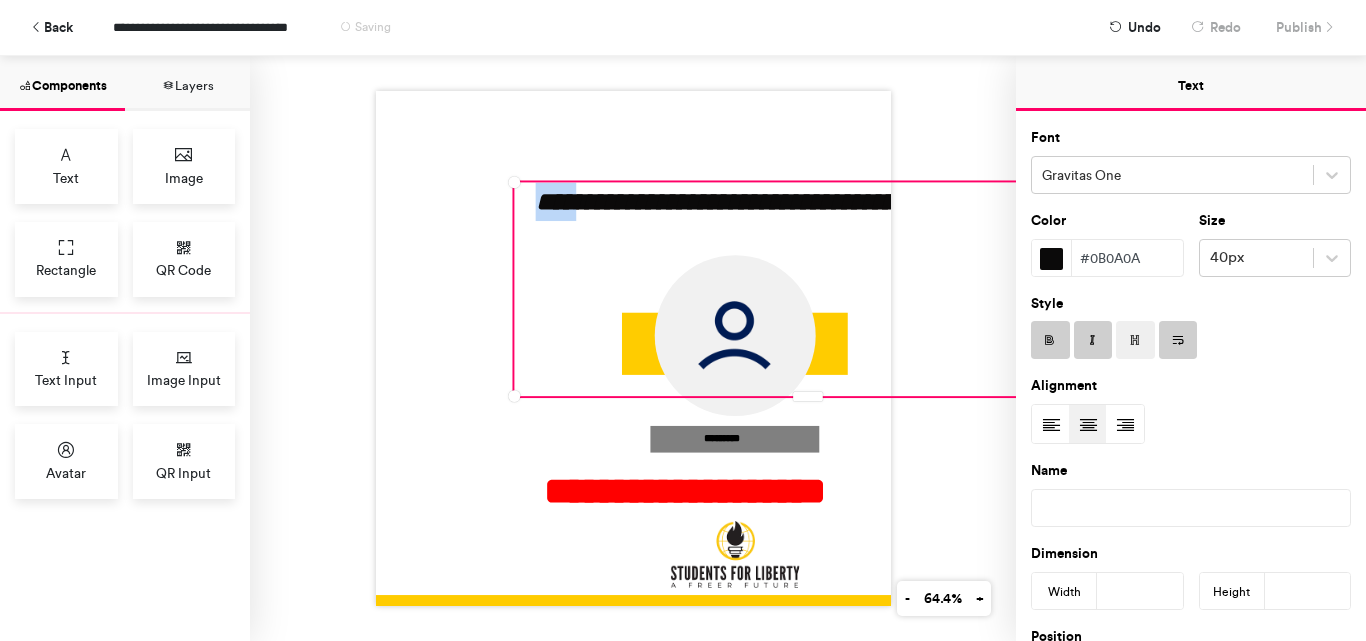 drag, startPoint x: 689, startPoint y: 210, endPoint x: 592, endPoint y: 145, distance: 116.76472 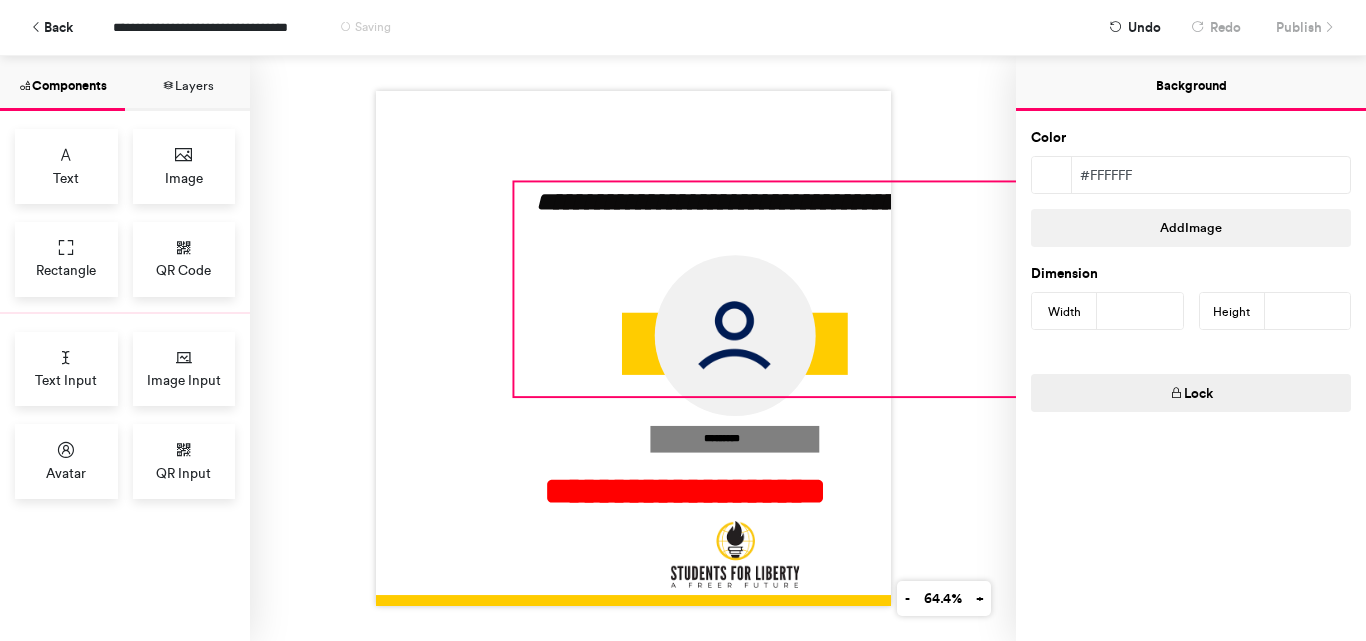 click on "**********" at bounding box center (807, 289) 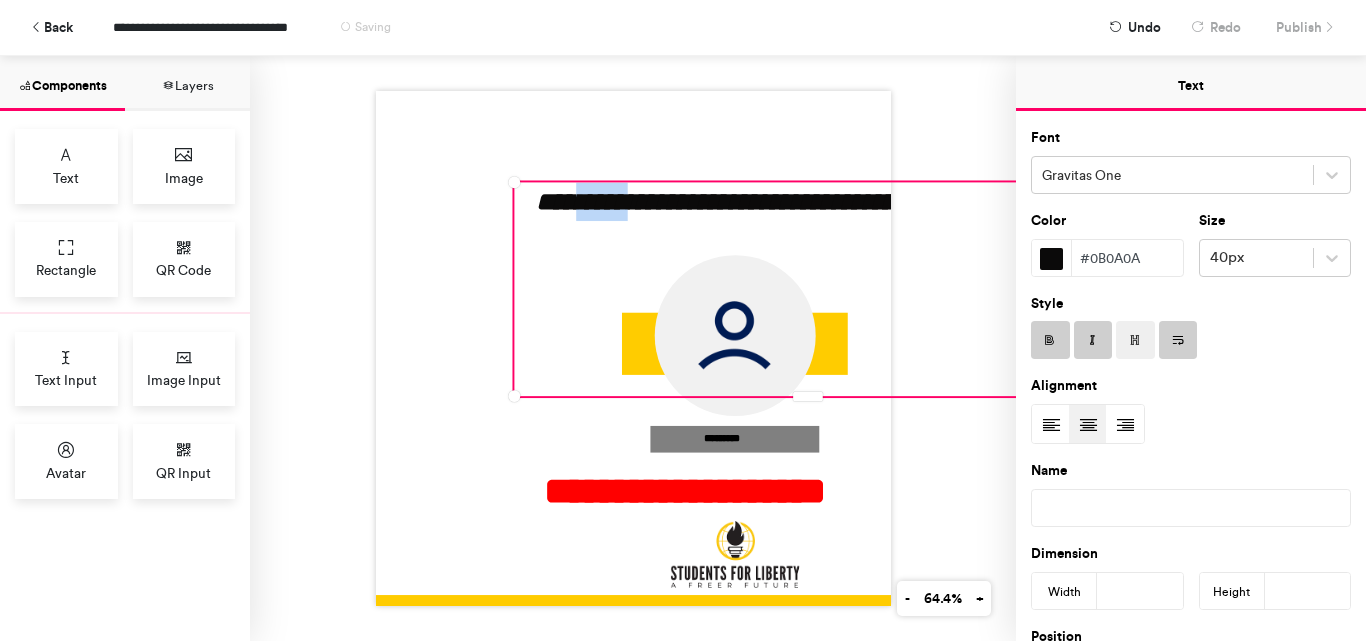 drag, startPoint x: 771, startPoint y: 214, endPoint x: 682, endPoint y: 202, distance: 89.80534 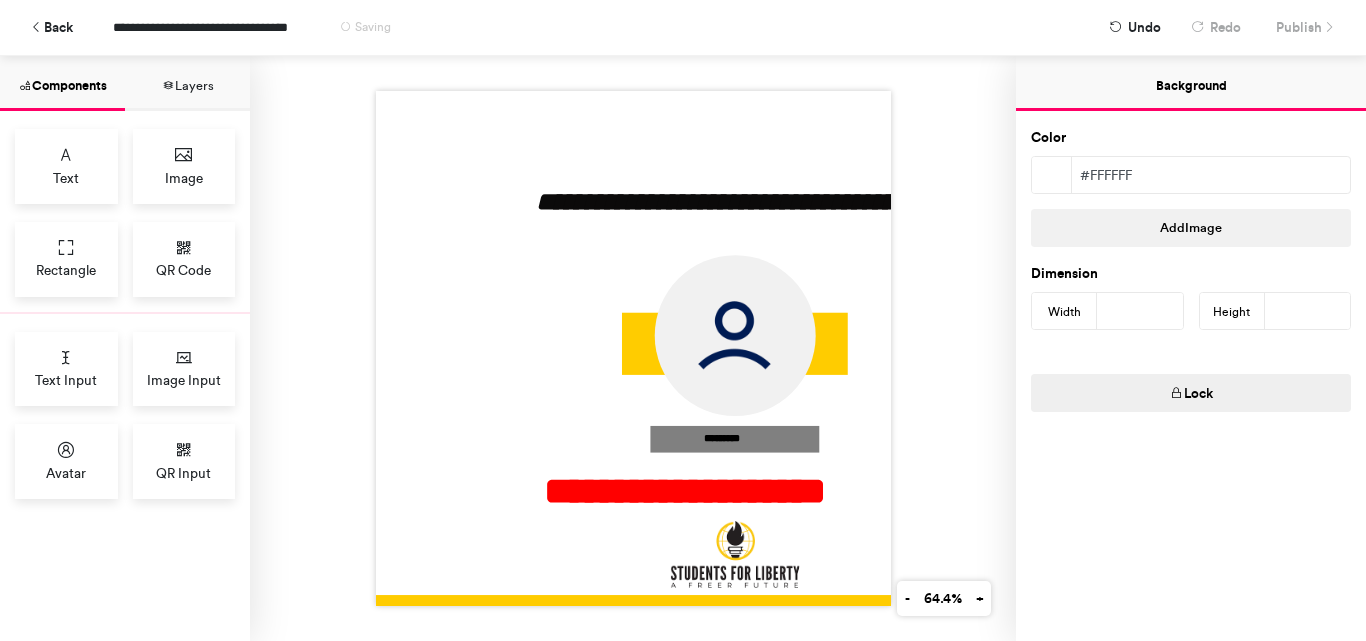 drag, startPoint x: 691, startPoint y: 109, endPoint x: 684, endPoint y: 122, distance: 14.764823 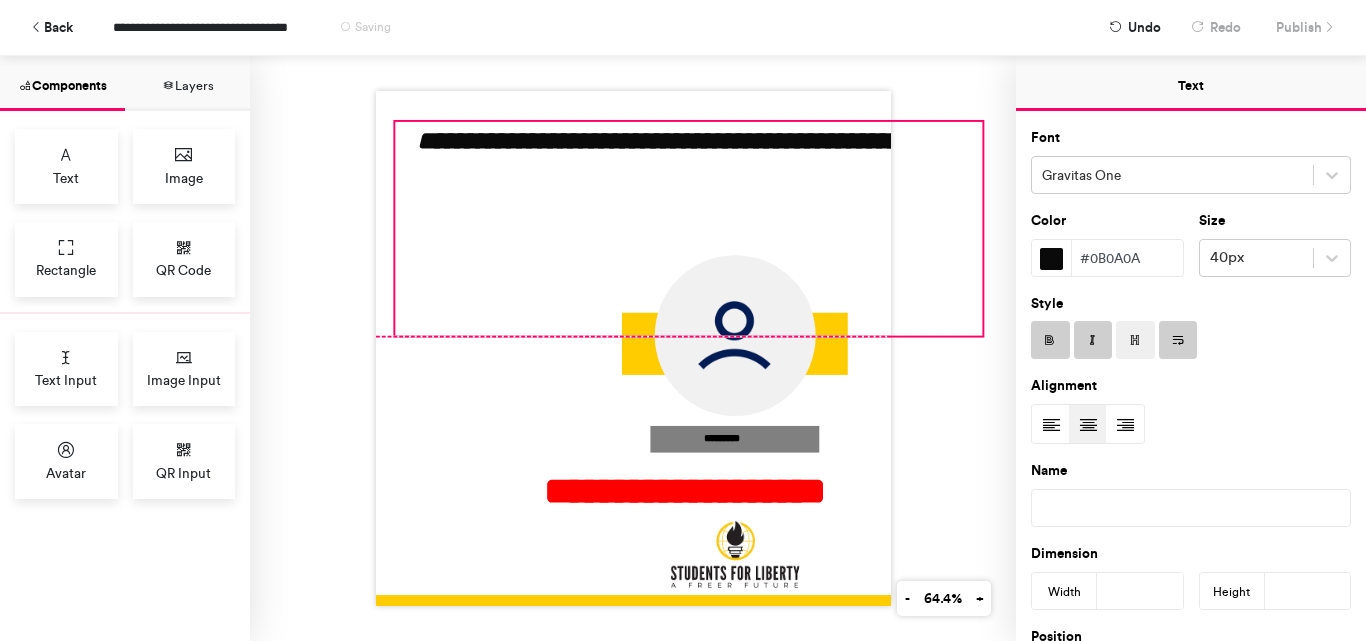 drag, startPoint x: 675, startPoint y: 202, endPoint x: 555, endPoint y: 141, distance: 134.61426 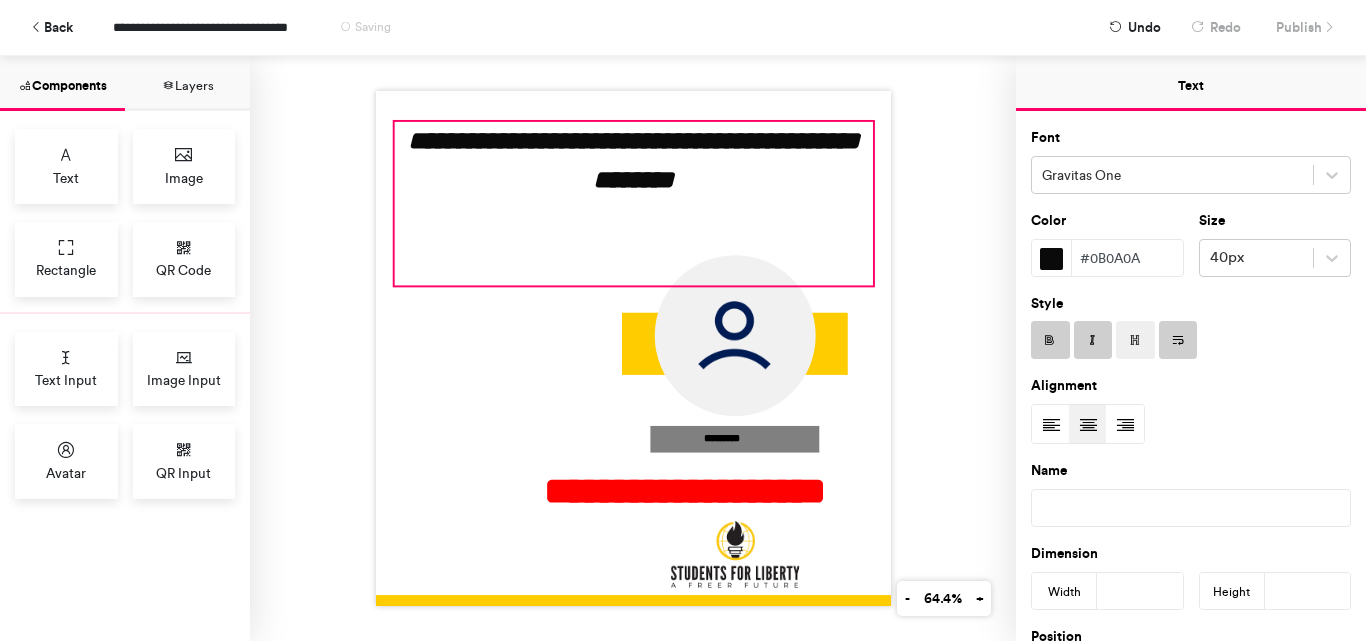 drag, startPoint x: 976, startPoint y: 323, endPoint x: 867, endPoint y: 273, distance: 119.92081 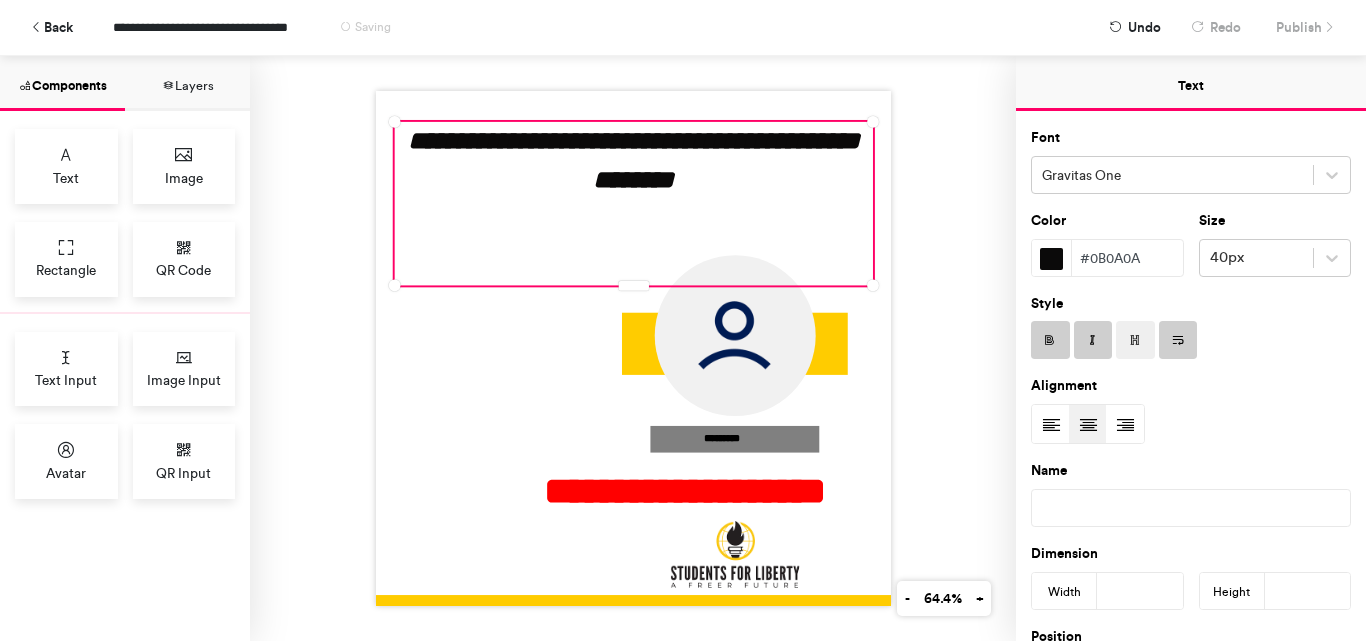 click on "**********" at bounding box center [633, 348] 